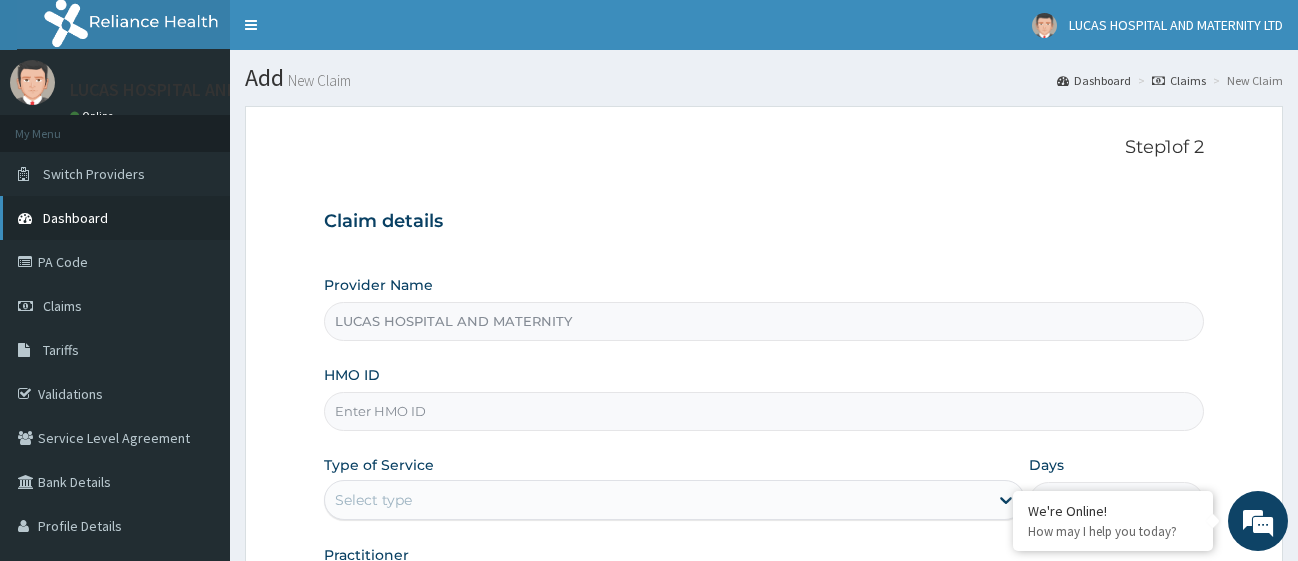 scroll, scrollTop: 0, scrollLeft: 0, axis: both 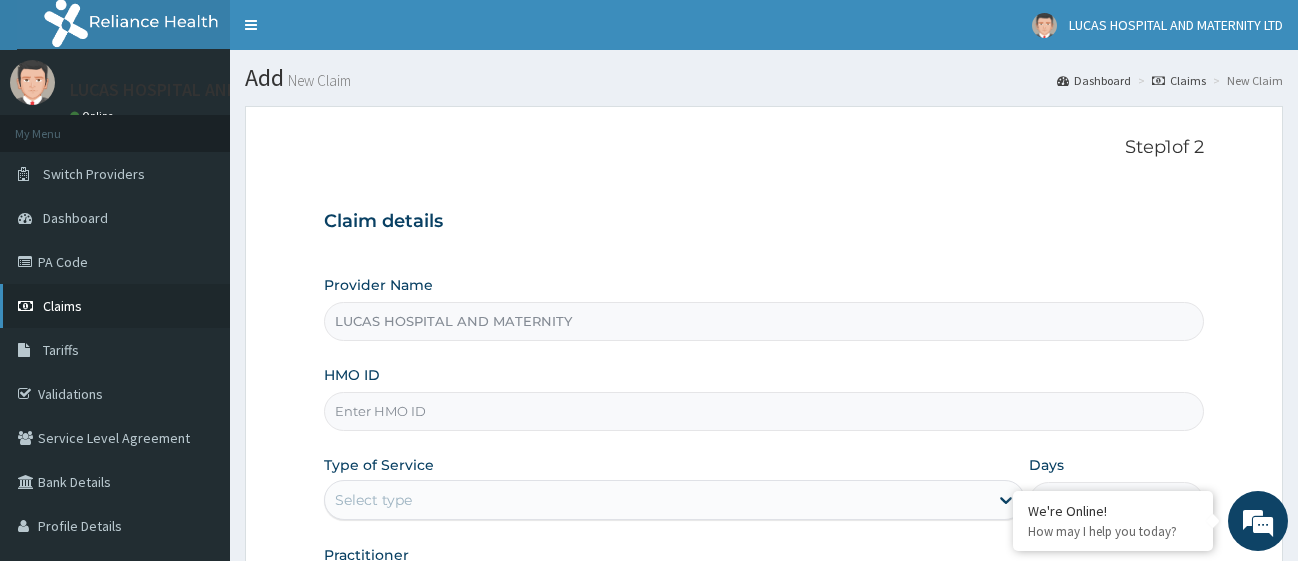 click on "Claims" at bounding box center [62, 306] 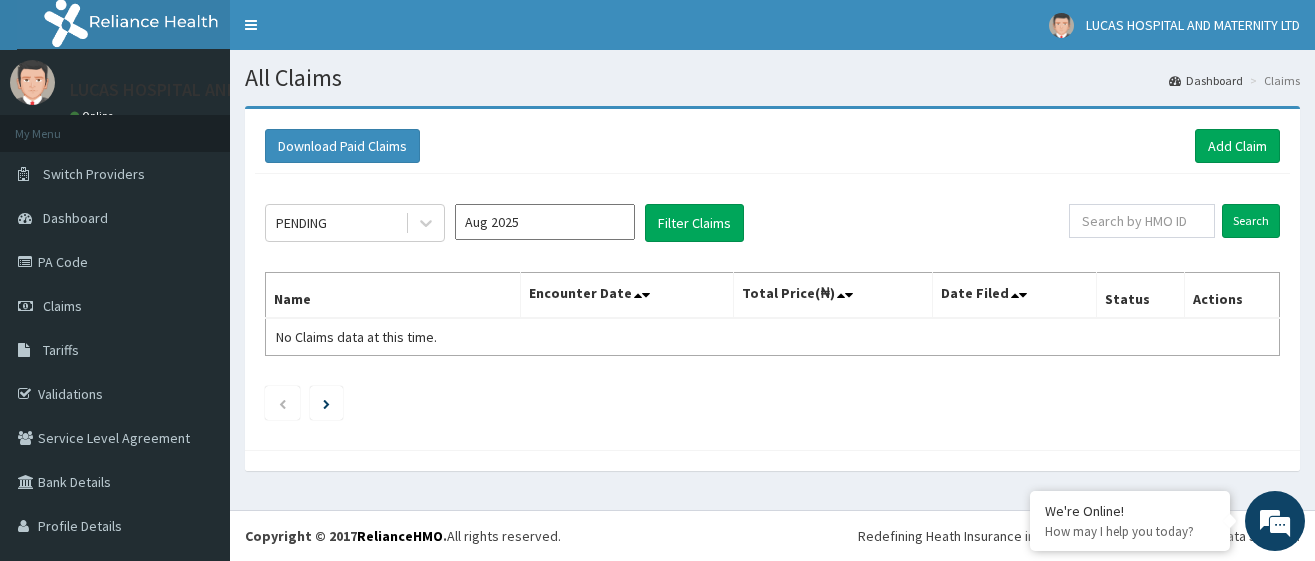 scroll, scrollTop: 0, scrollLeft: 0, axis: both 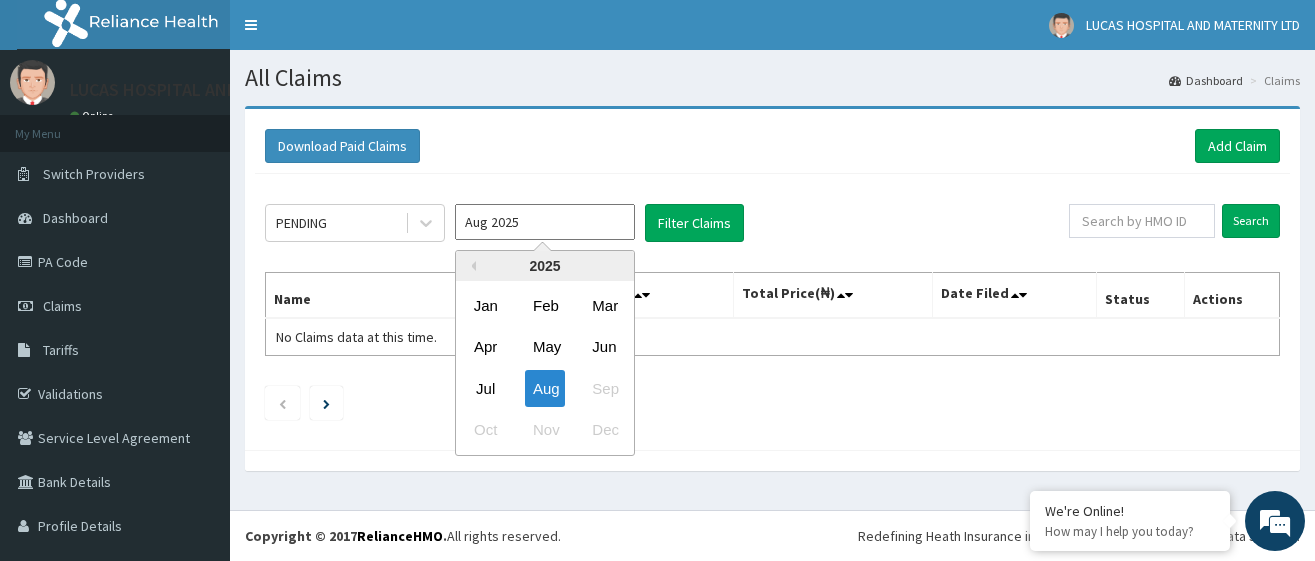 click on "Aug 2025" at bounding box center (545, 222) 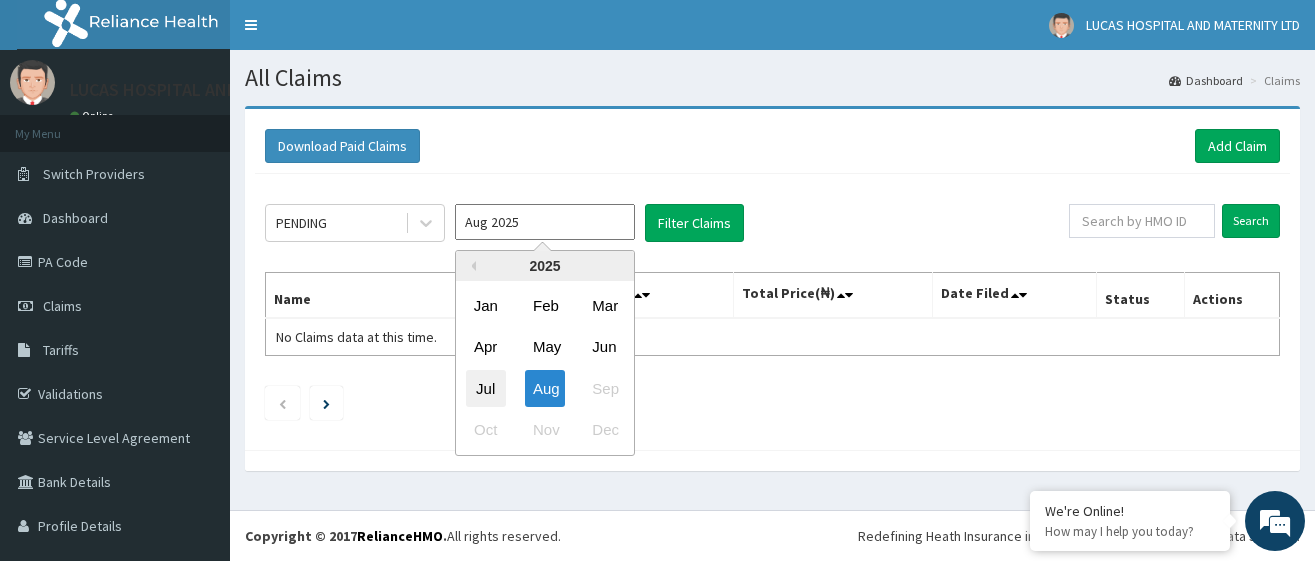 click on "Jul" at bounding box center (486, 388) 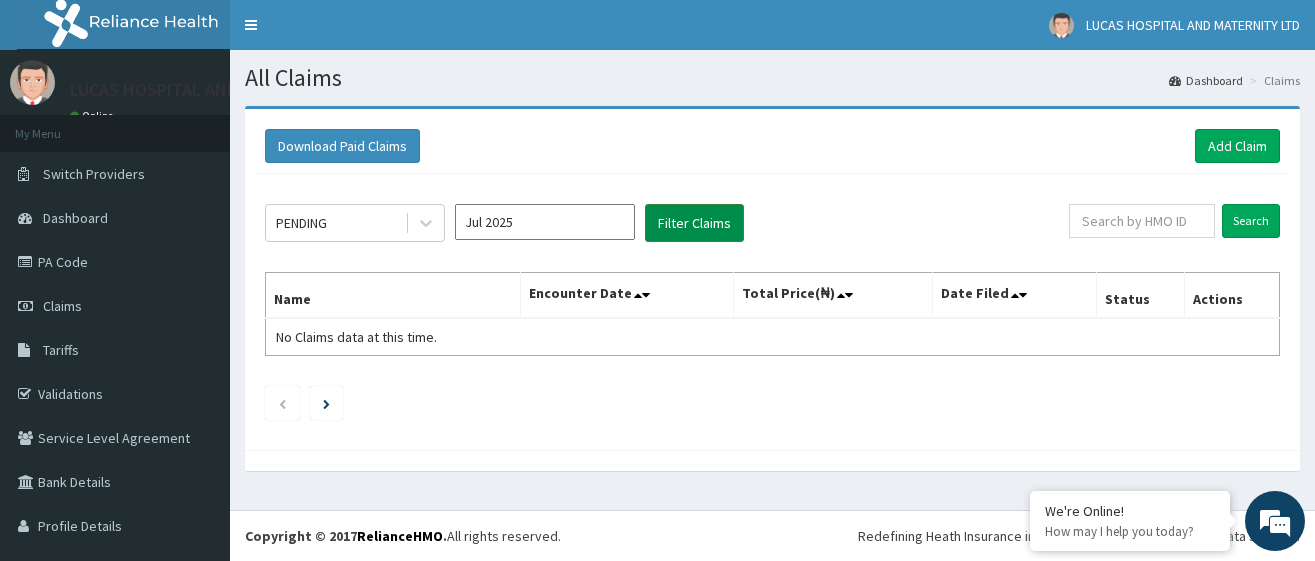 click on "Filter Claims" at bounding box center [694, 223] 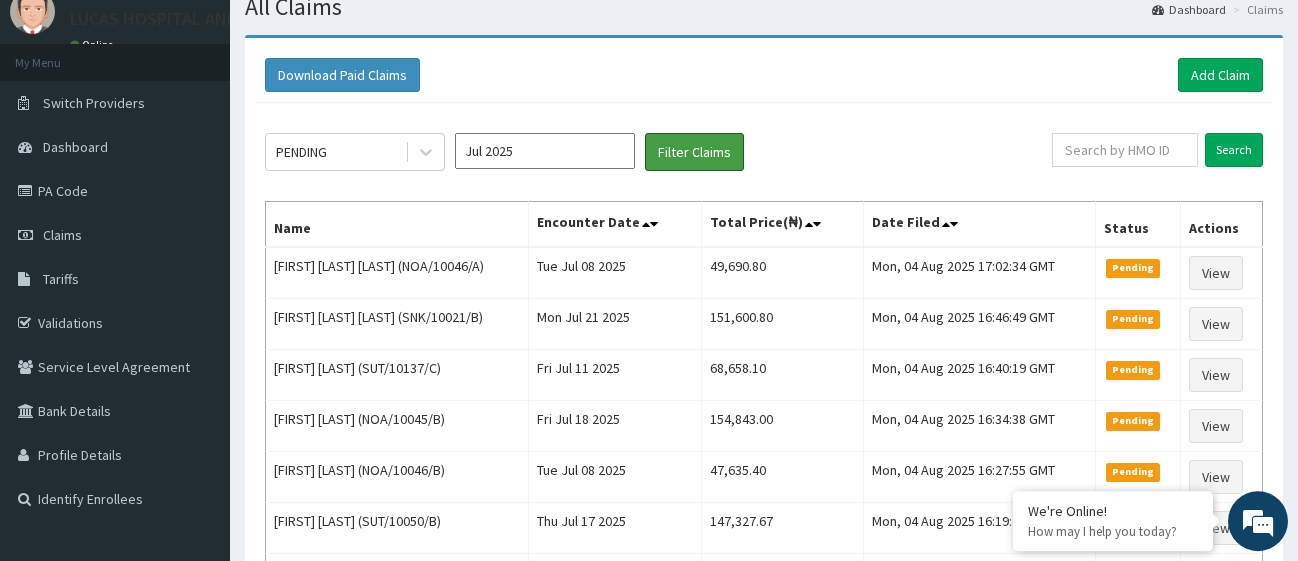 scroll, scrollTop: 0, scrollLeft: 0, axis: both 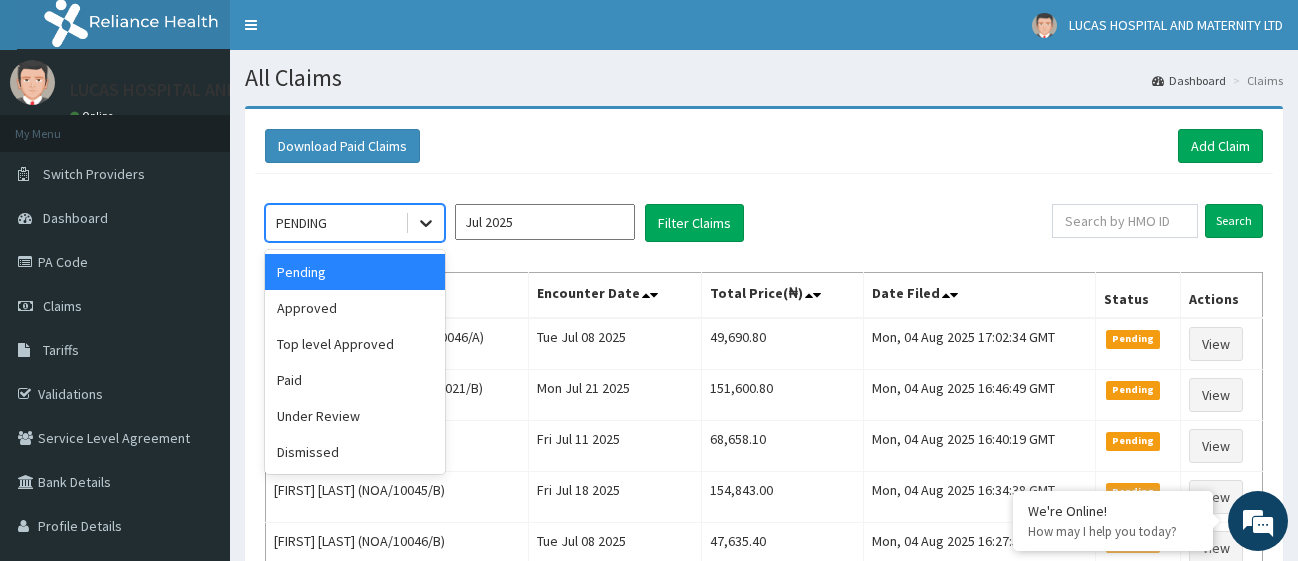 click 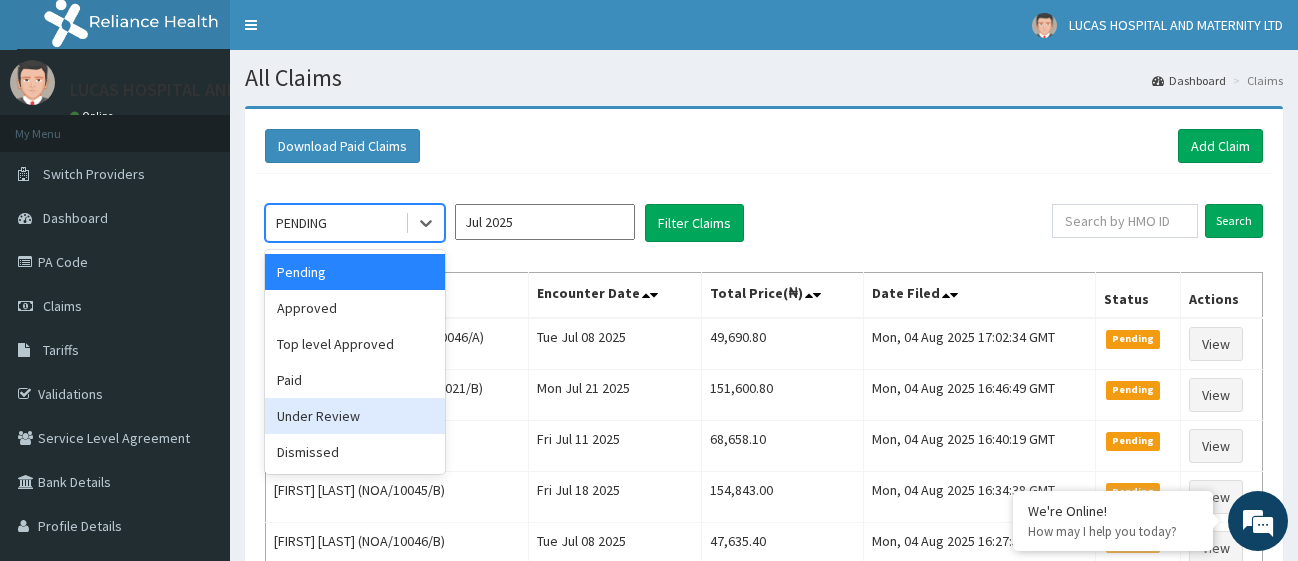 click on "Under Review" at bounding box center [355, 416] 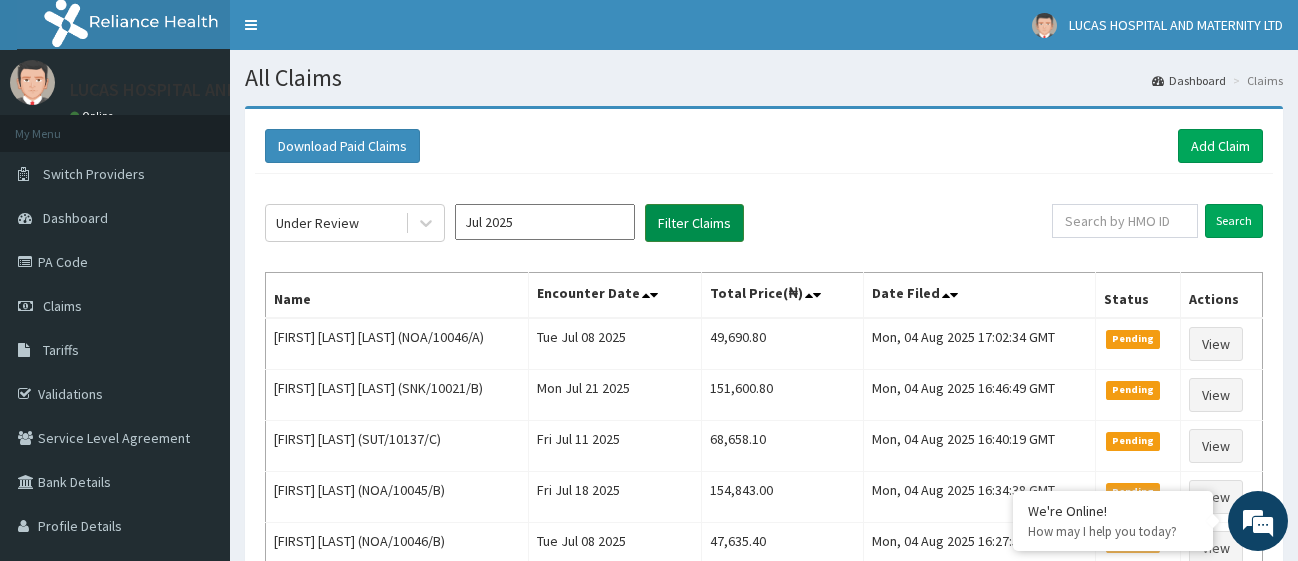 click on "Filter Claims" at bounding box center [694, 223] 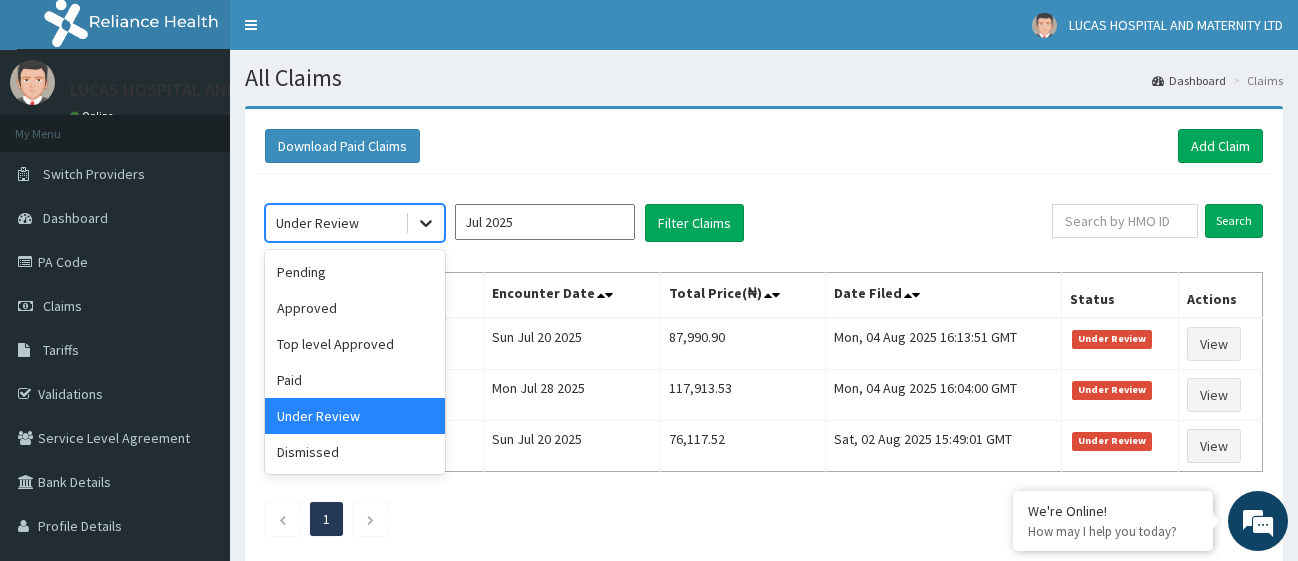 click 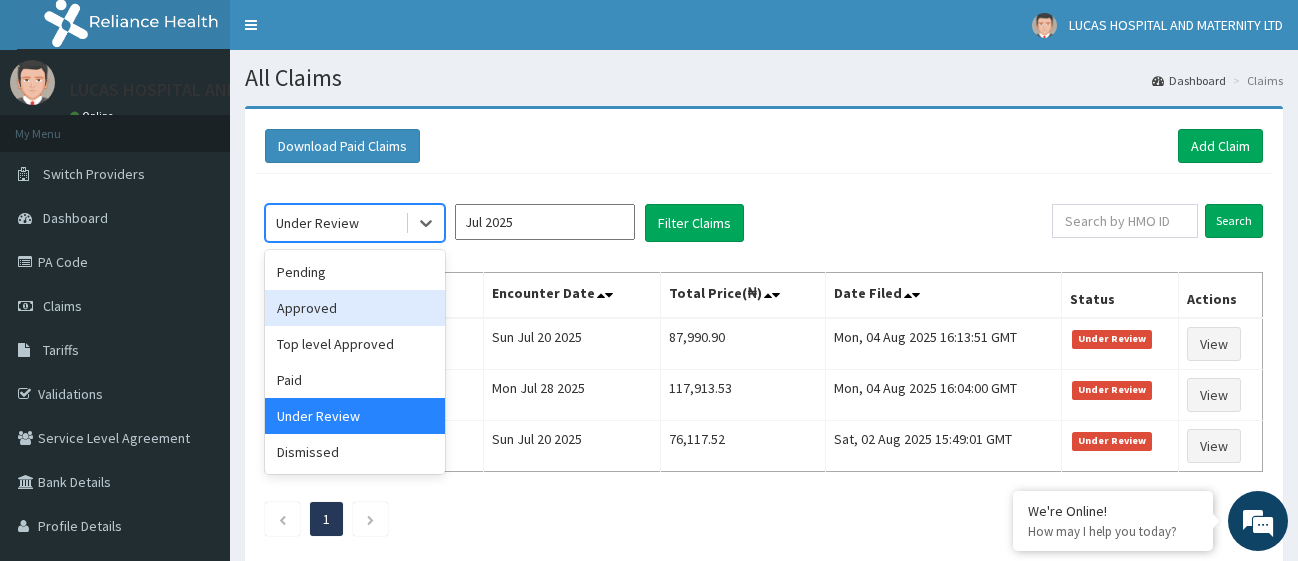click on "Approved" at bounding box center (355, 308) 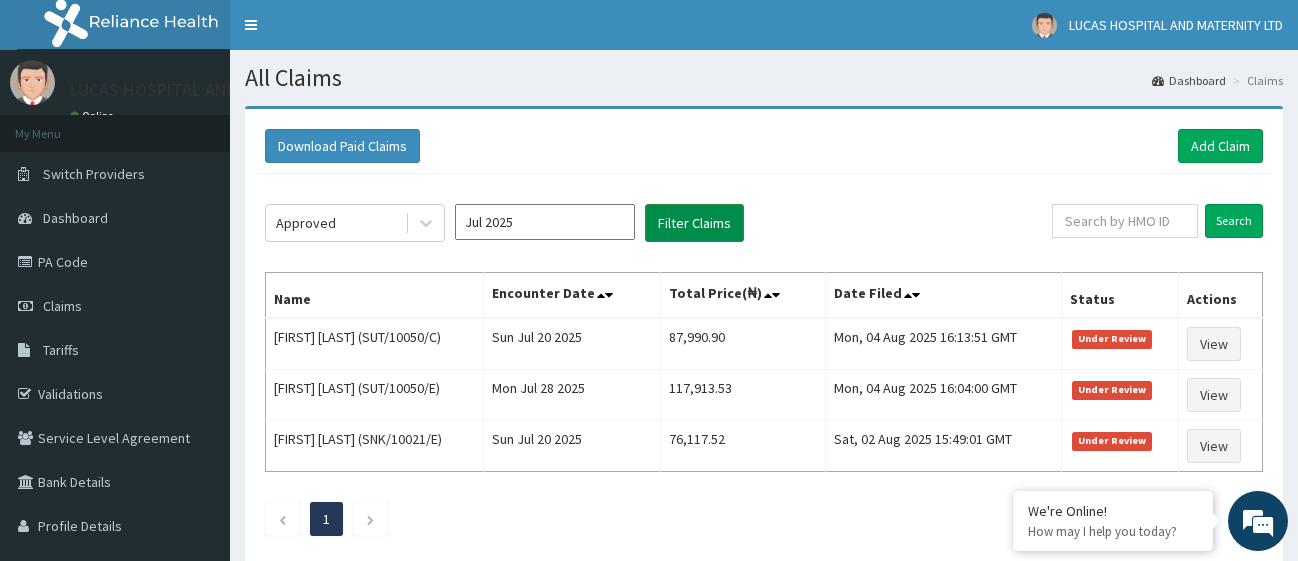 click on "Filter Claims" at bounding box center [694, 223] 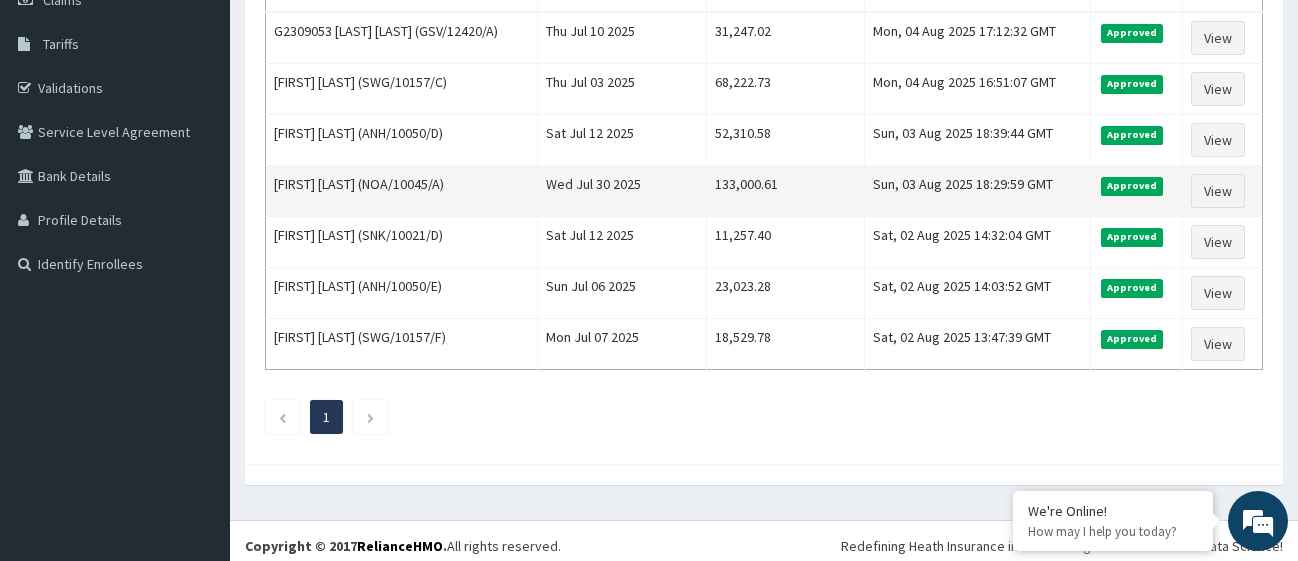 scroll, scrollTop: 0, scrollLeft: 0, axis: both 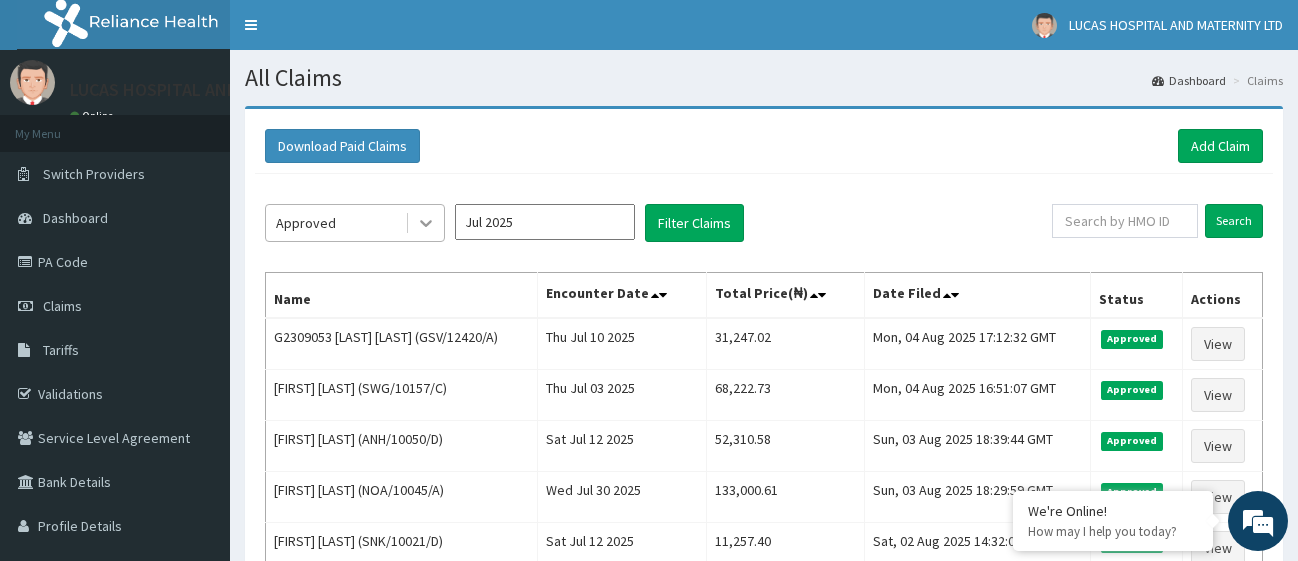 click at bounding box center (426, 223) 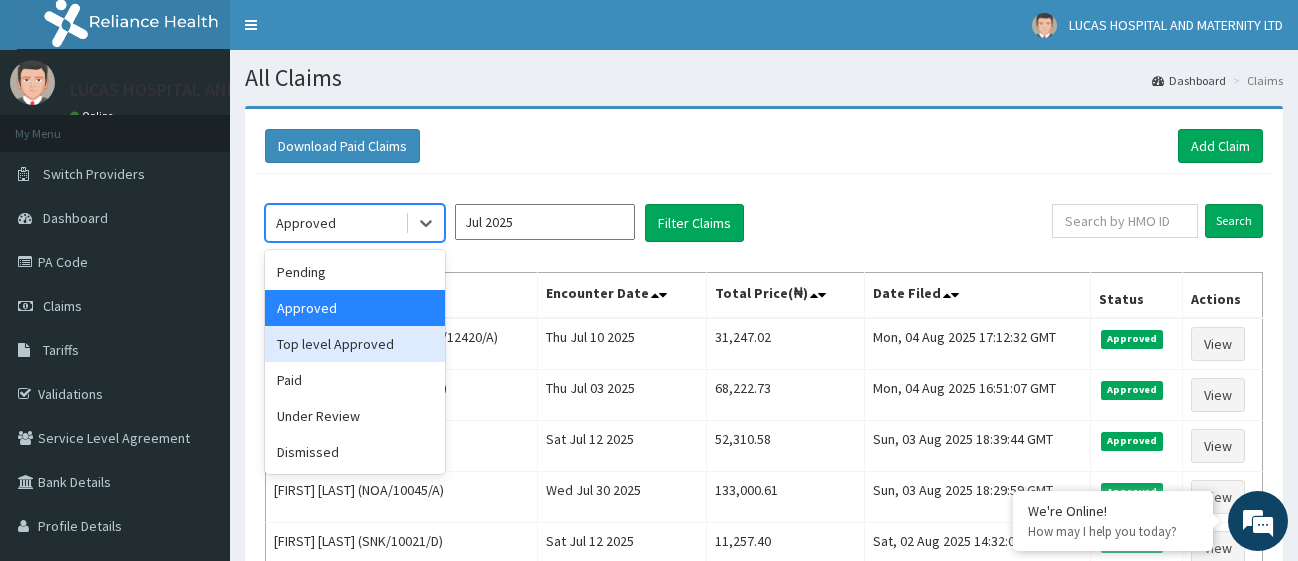 click on "Top level Approved" at bounding box center [355, 344] 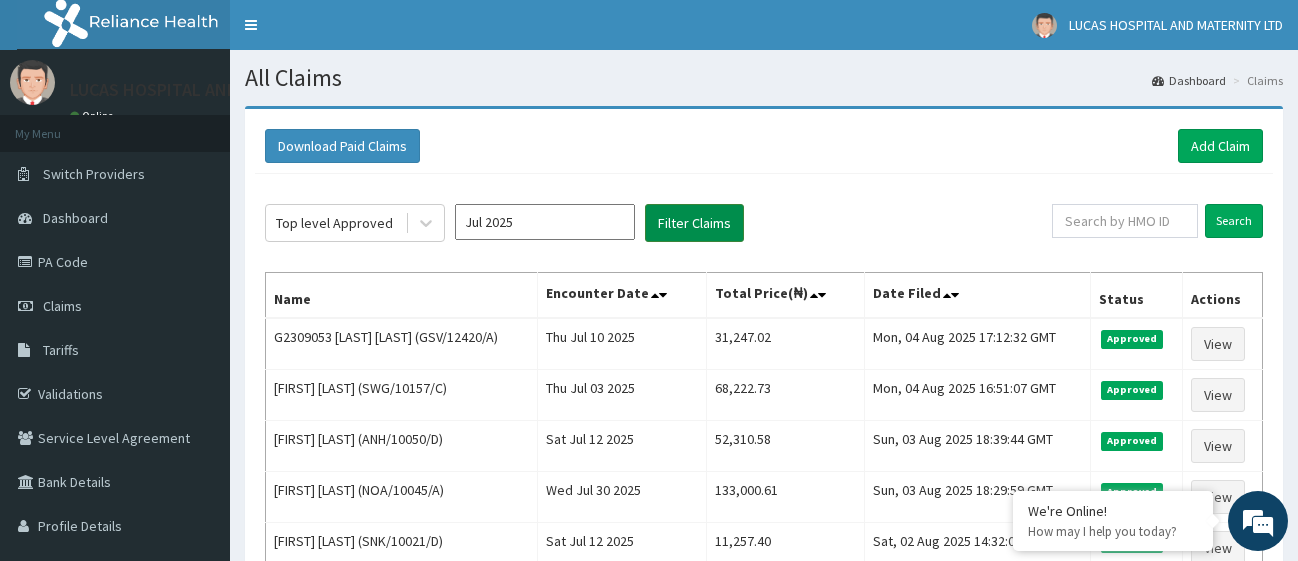 click on "Filter Claims" at bounding box center (694, 223) 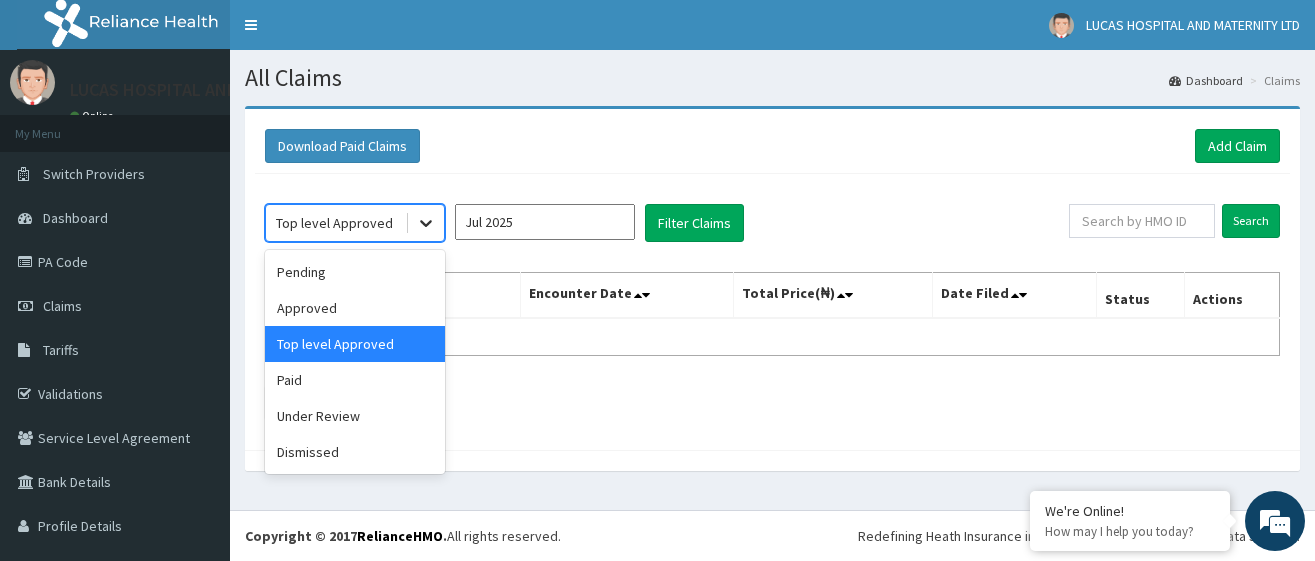 click 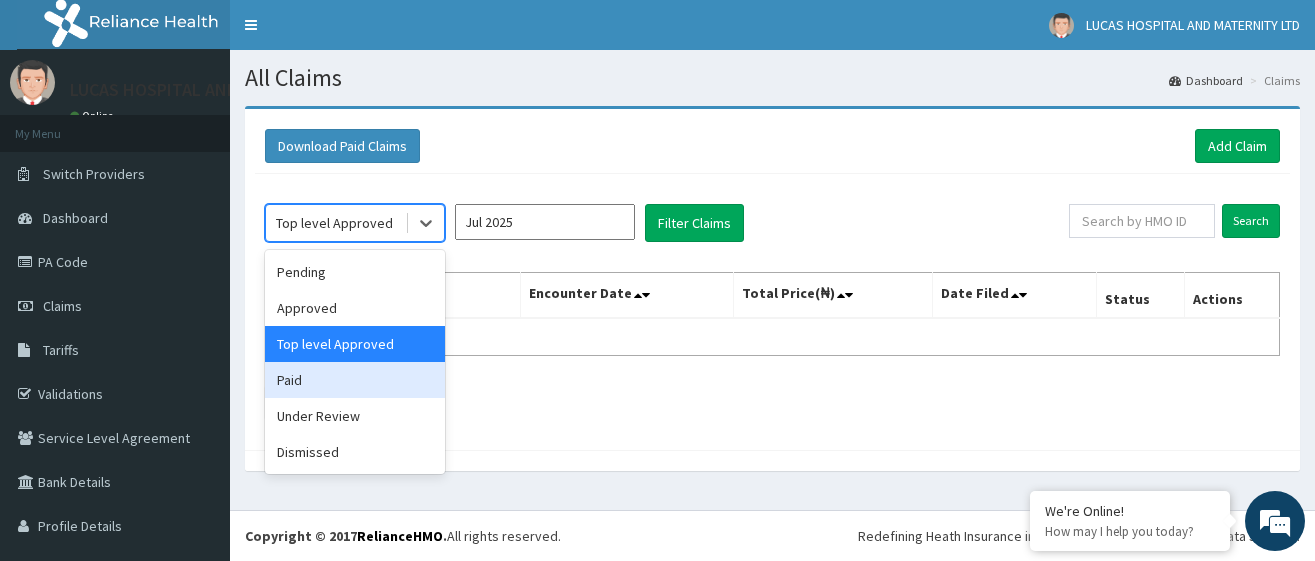 click on "Paid" at bounding box center (355, 380) 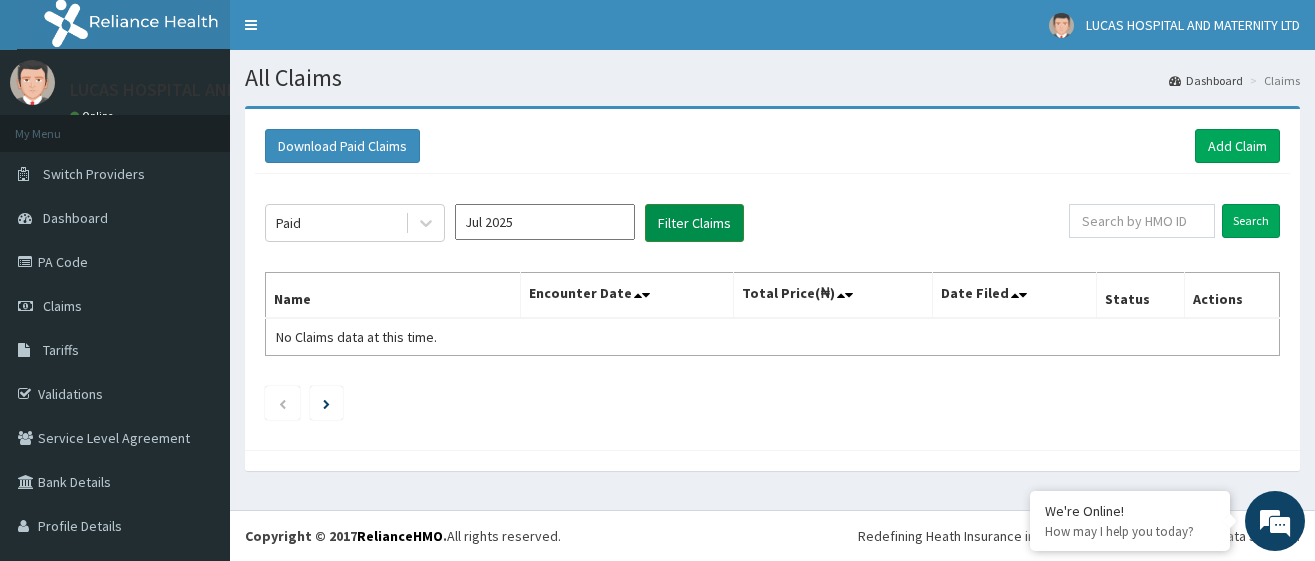click on "Filter Claims" at bounding box center [694, 223] 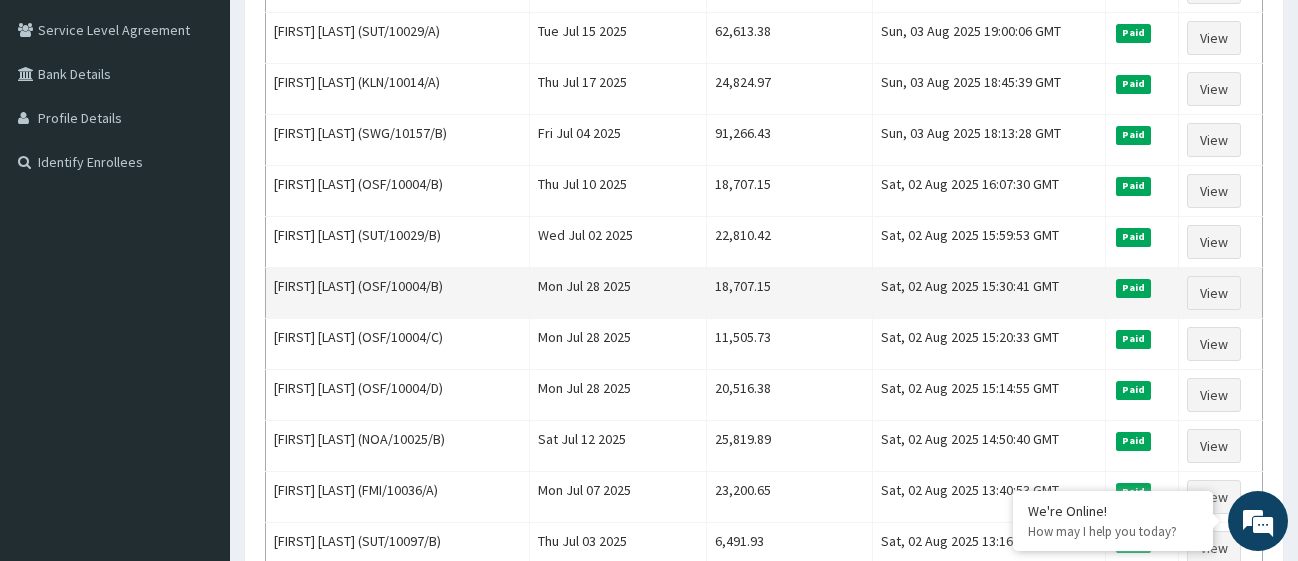 scroll, scrollTop: 510, scrollLeft: 0, axis: vertical 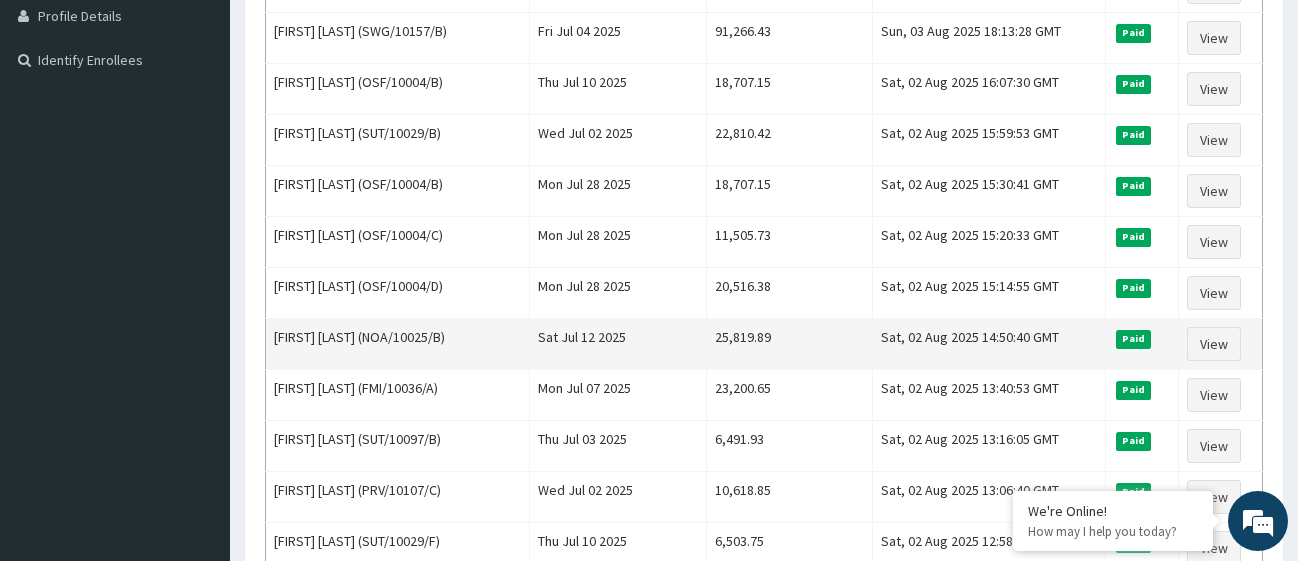 drag, startPoint x: 476, startPoint y: 334, endPoint x: 397, endPoint y: 337, distance: 79.05694 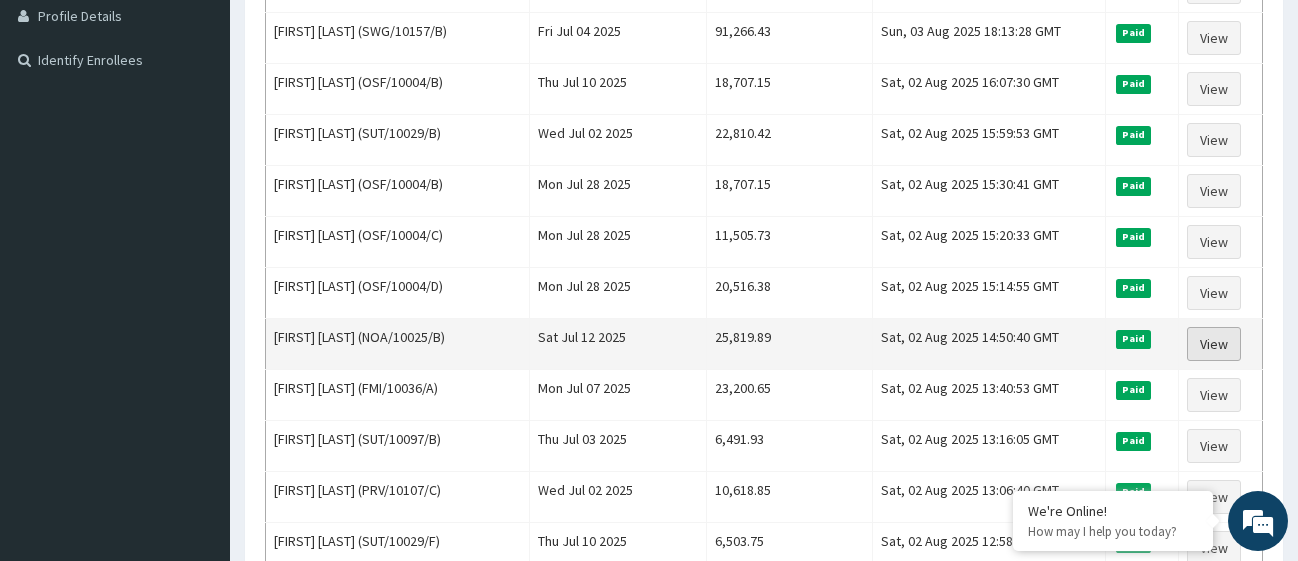 click on "View" at bounding box center [1214, 344] 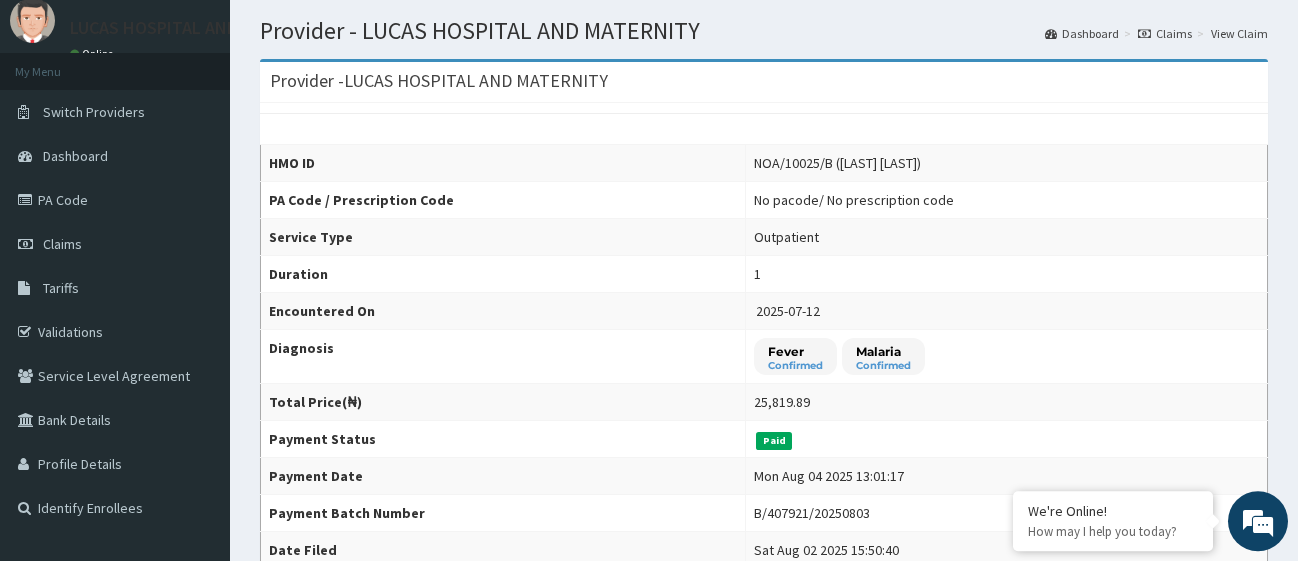 scroll, scrollTop: 102, scrollLeft: 0, axis: vertical 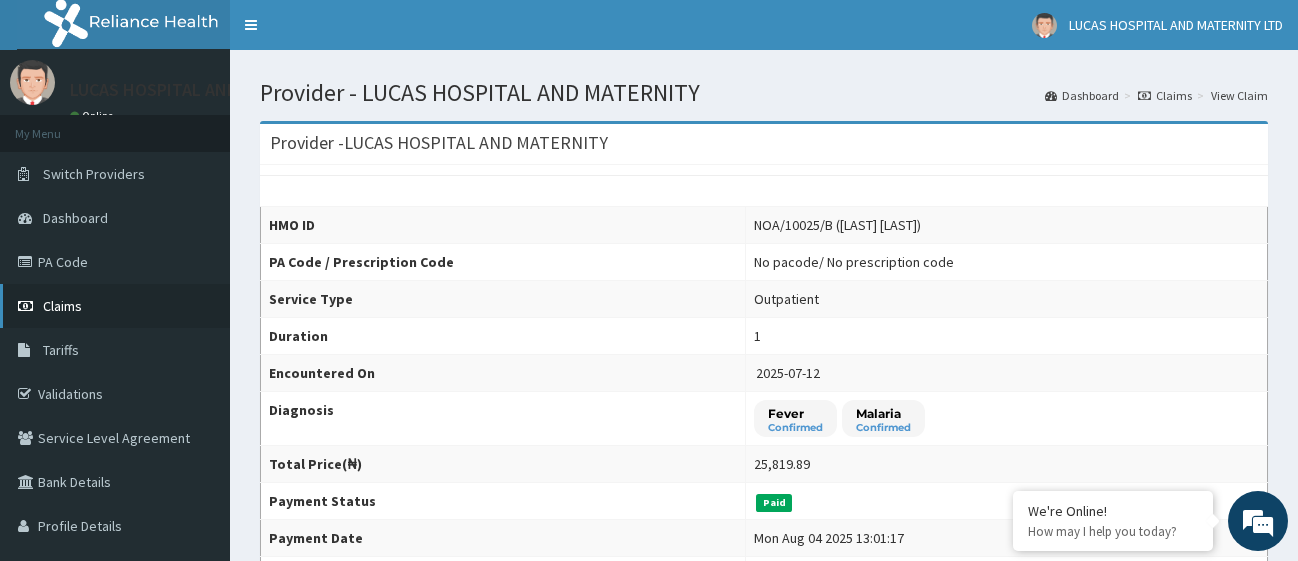 click on "Claims" at bounding box center [115, 306] 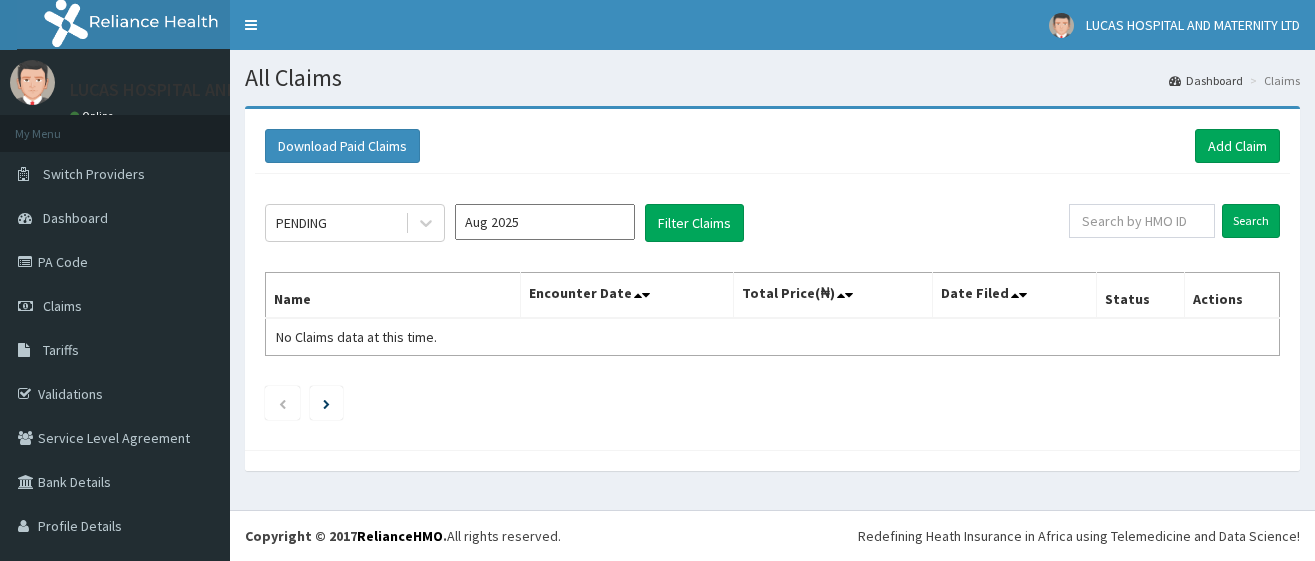 scroll, scrollTop: 0, scrollLeft: 0, axis: both 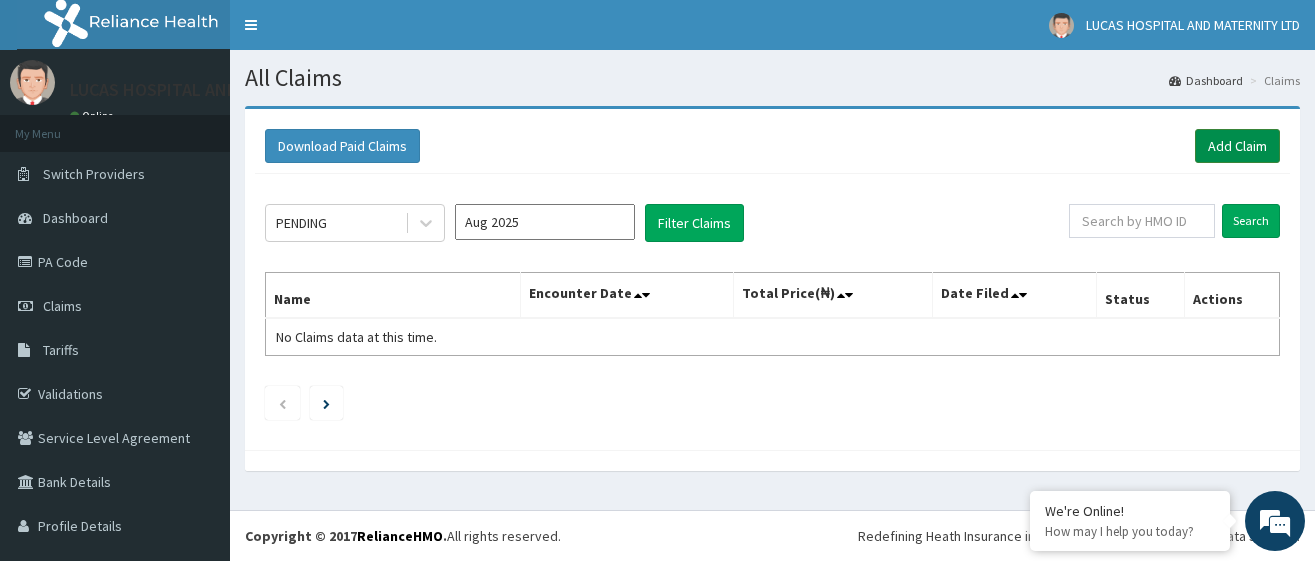 click on "Add Claim" at bounding box center (1237, 146) 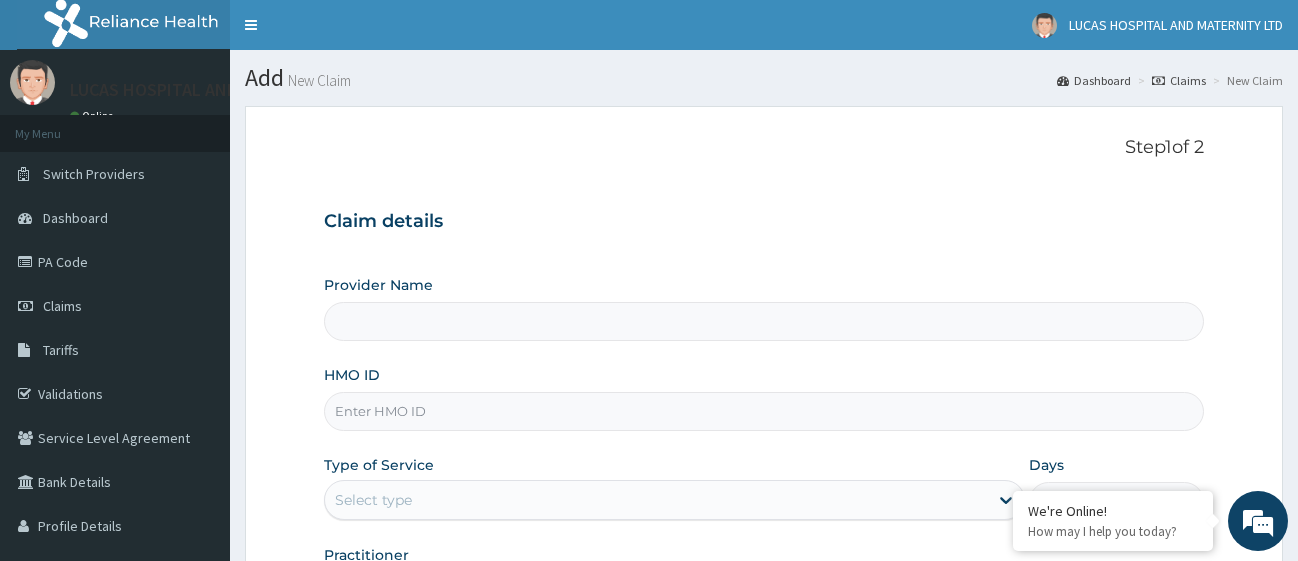 scroll, scrollTop: 0, scrollLeft: 0, axis: both 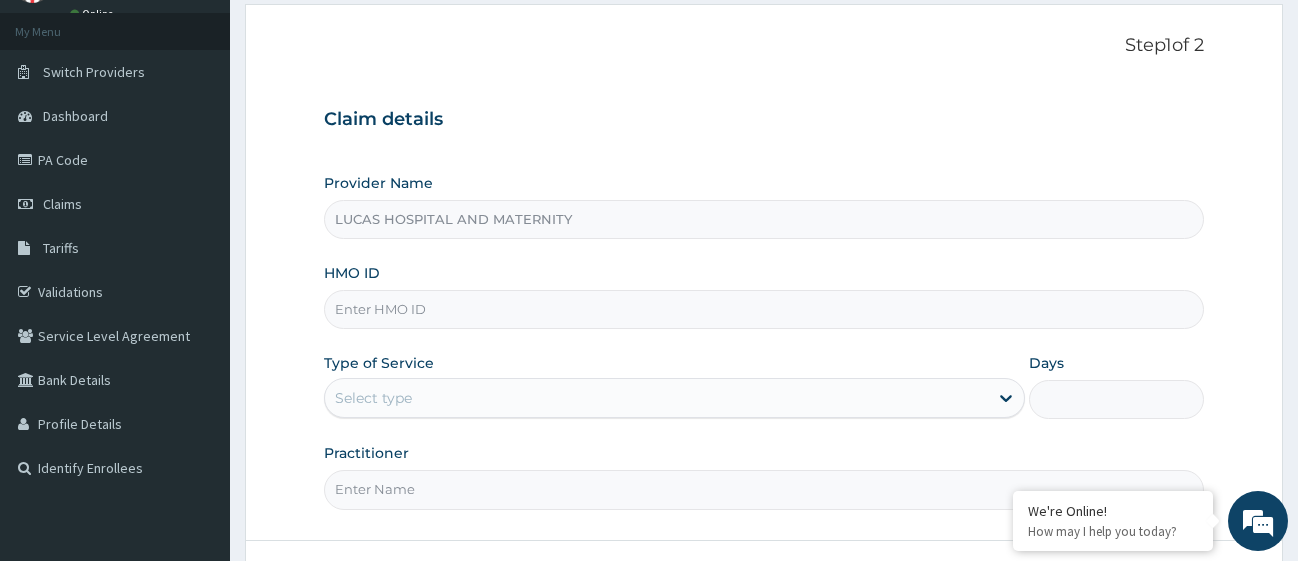 click on "HMO ID" at bounding box center [764, 309] 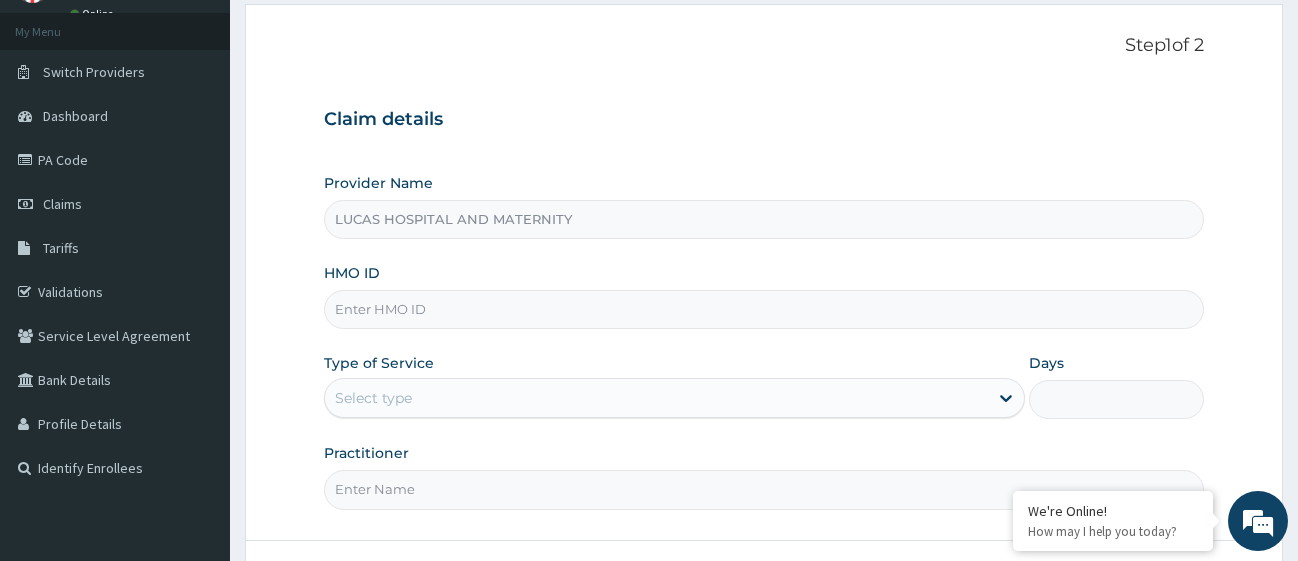 paste on "NOA/10025/B" 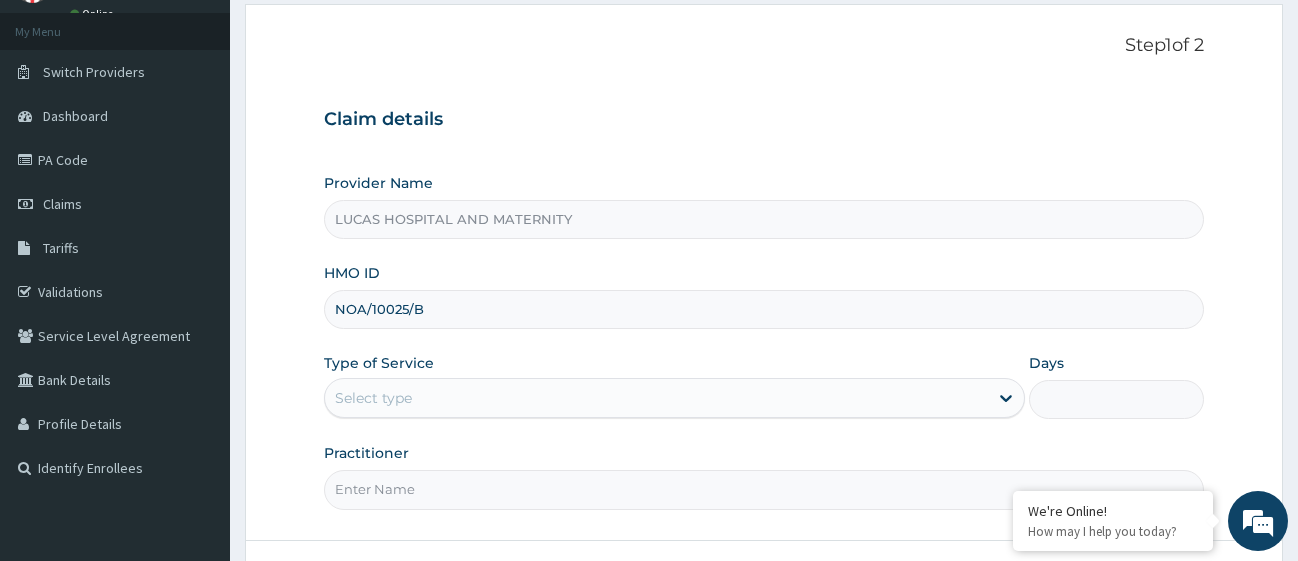 type on "NOA/10025/B" 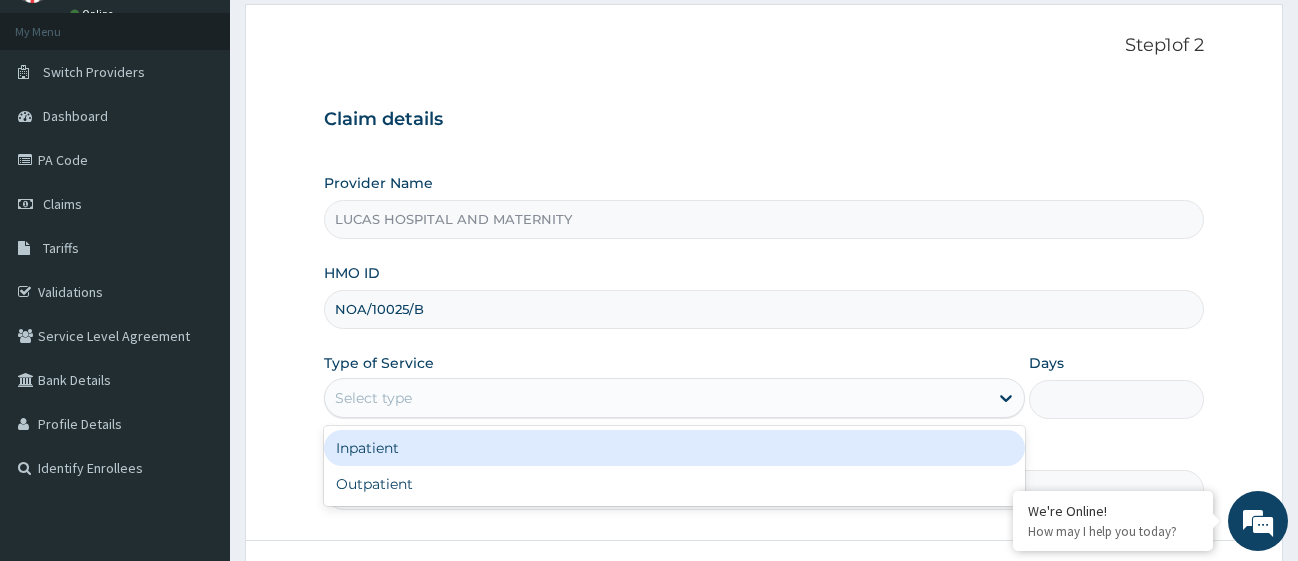 click on "Select type" at bounding box center (656, 398) 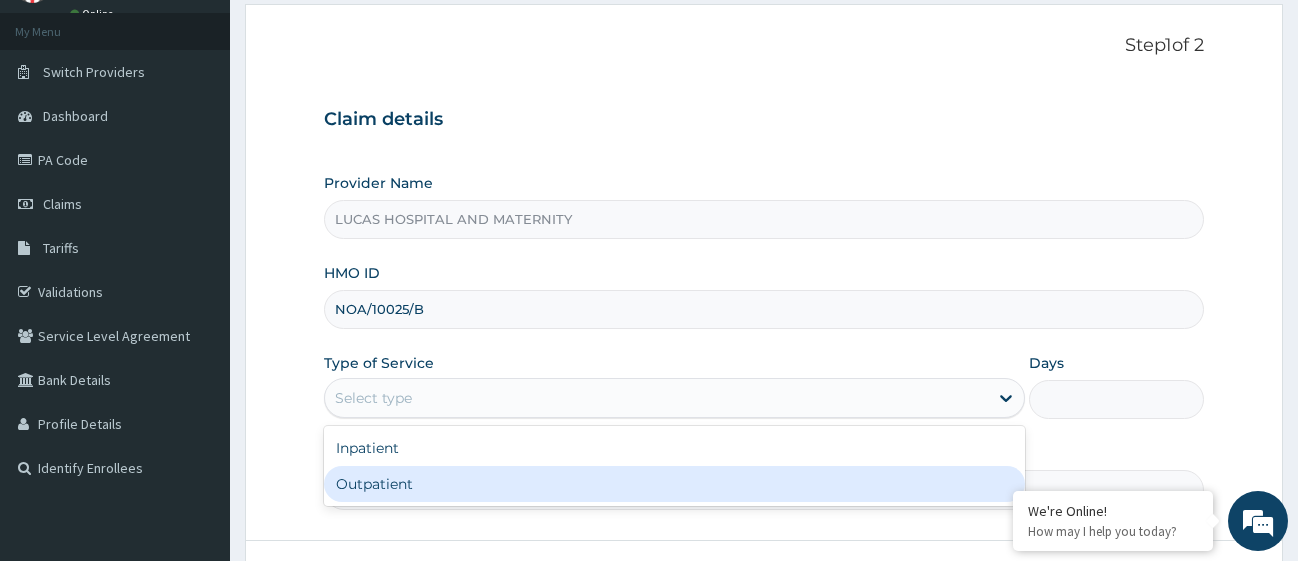 drag, startPoint x: 405, startPoint y: 477, endPoint x: 424, endPoint y: 446, distance: 36.359318 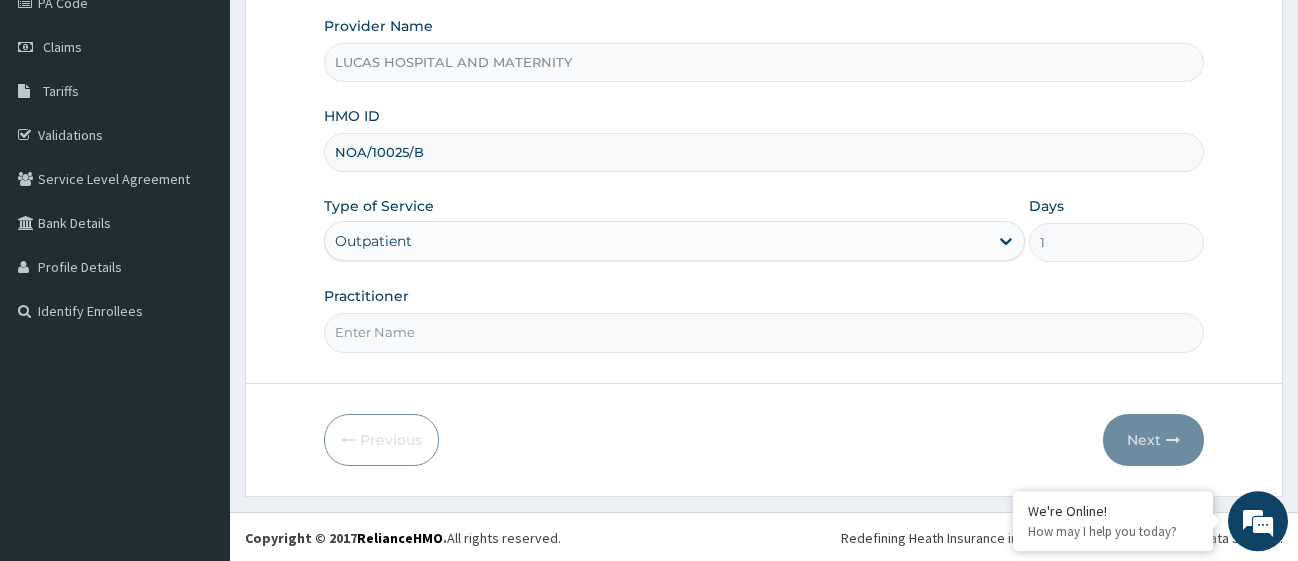 scroll, scrollTop: 261, scrollLeft: 0, axis: vertical 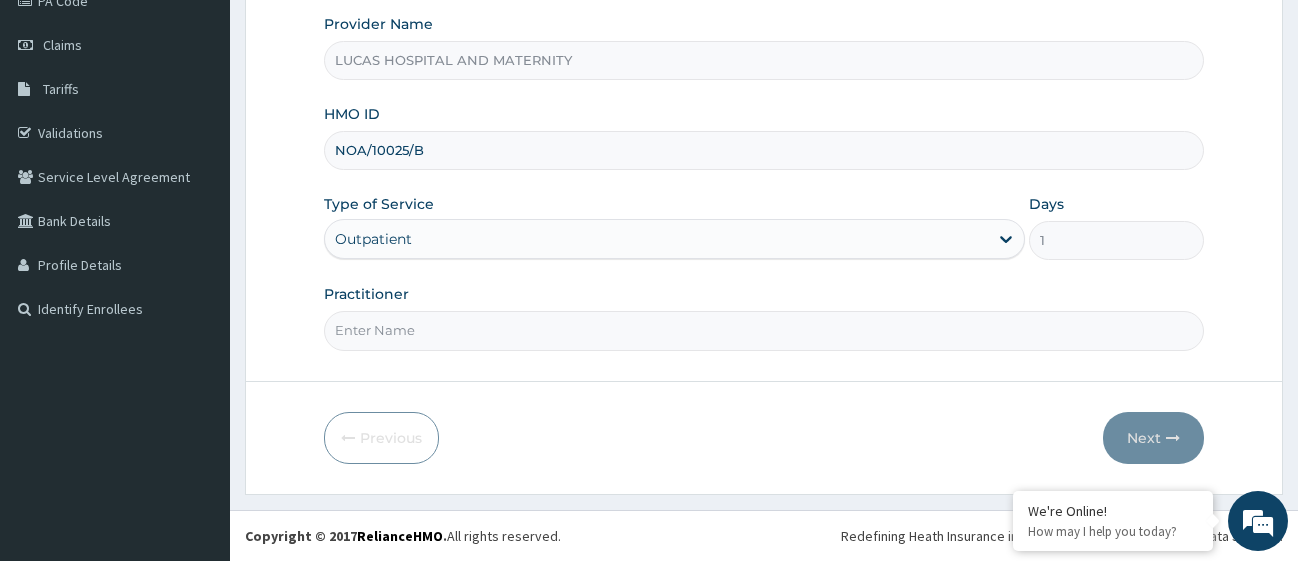 click on "Practitioner" at bounding box center (764, 330) 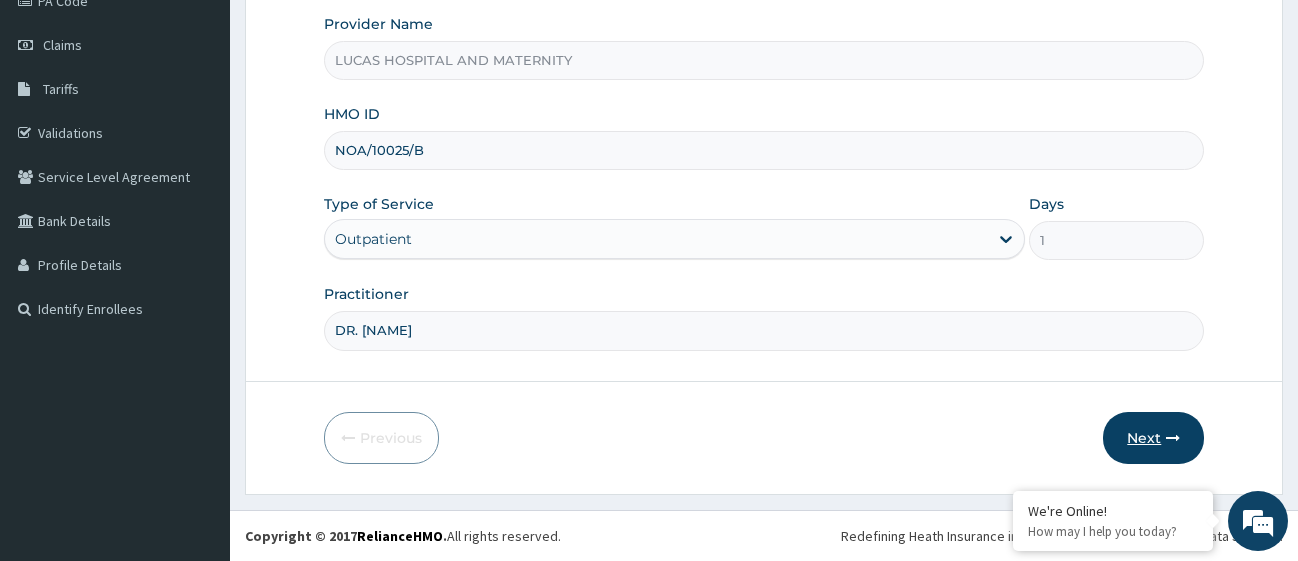 type on "DR. NNEKA" 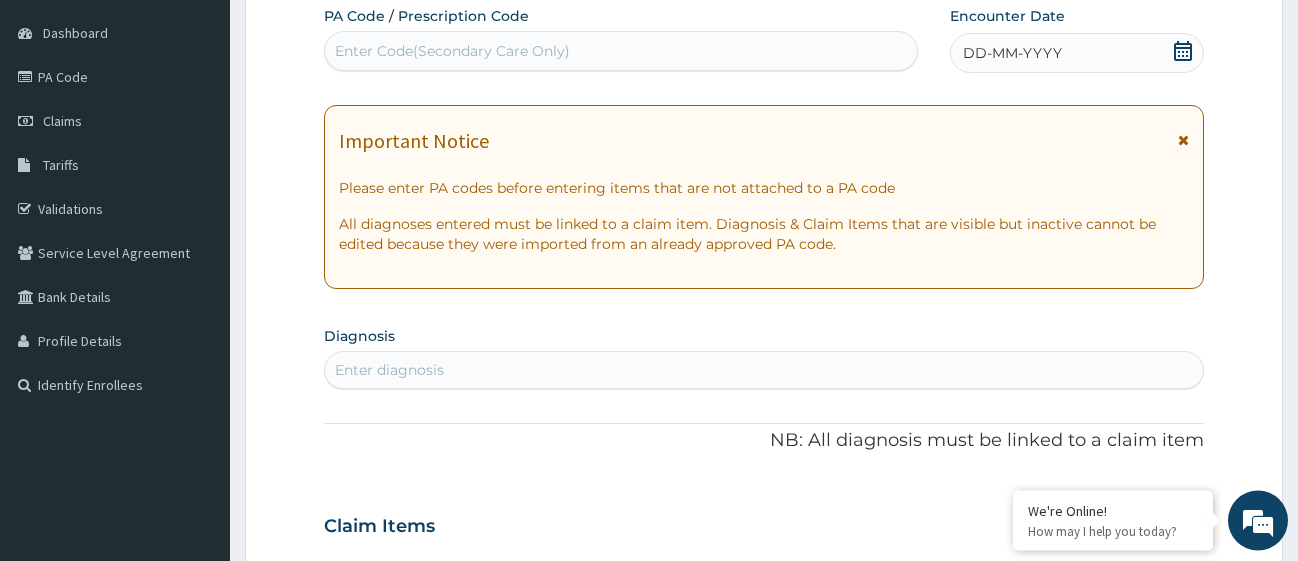 scroll, scrollTop: 159, scrollLeft: 0, axis: vertical 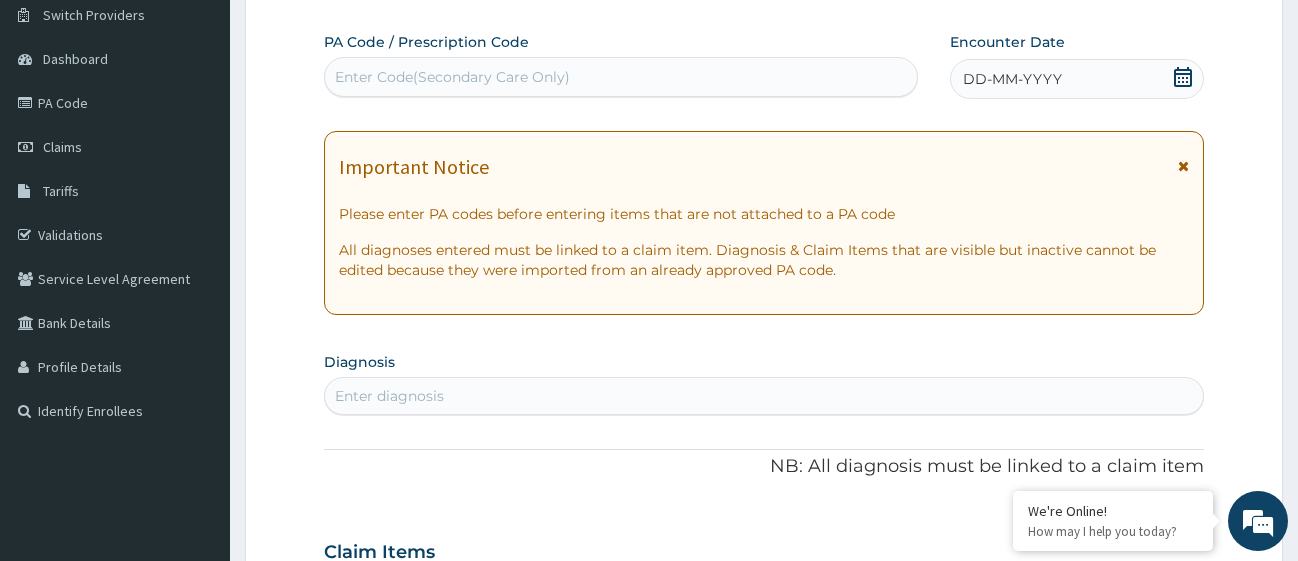 click on "DD-MM-YYYY" at bounding box center (1077, 79) 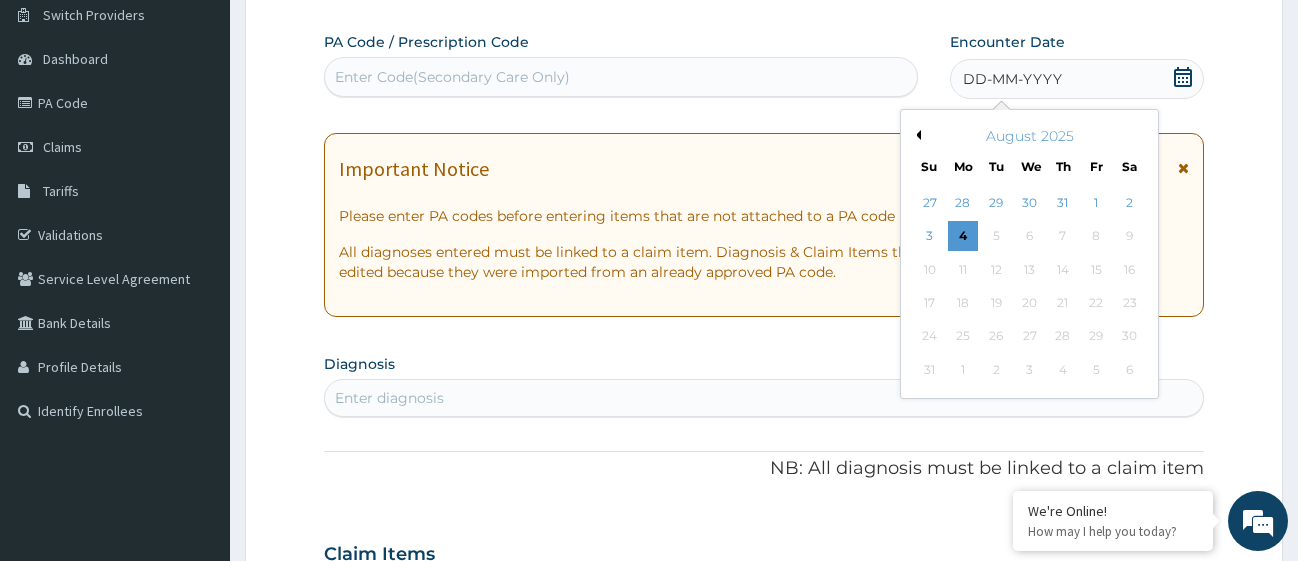 click on "Previous Month" at bounding box center [916, 135] 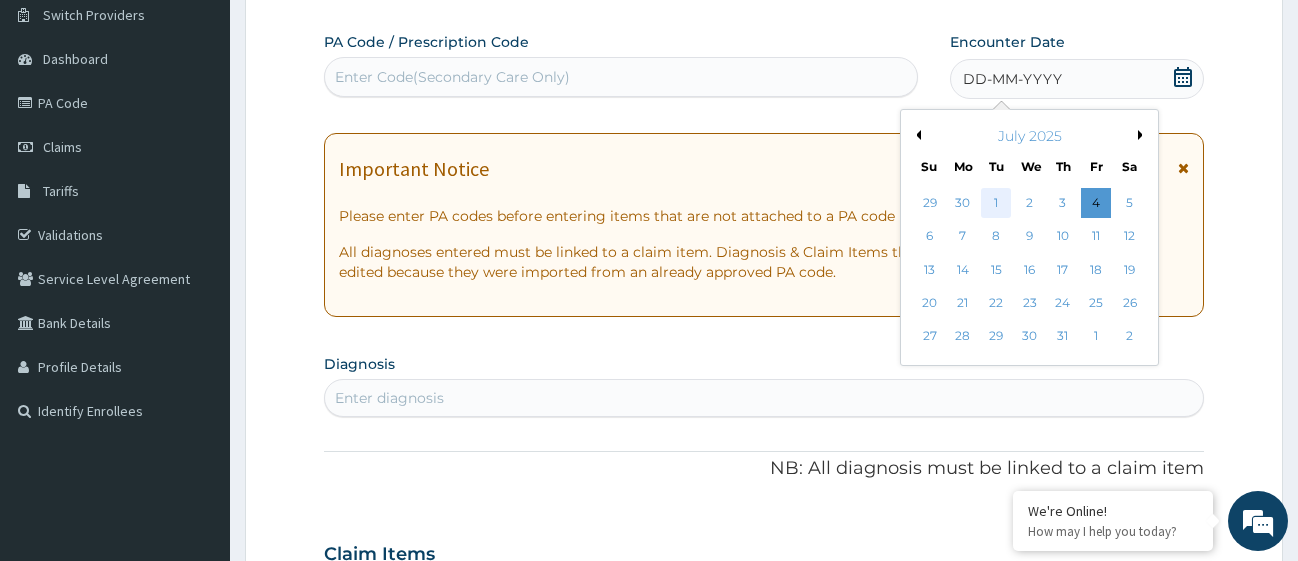 click on "1" at bounding box center [996, 203] 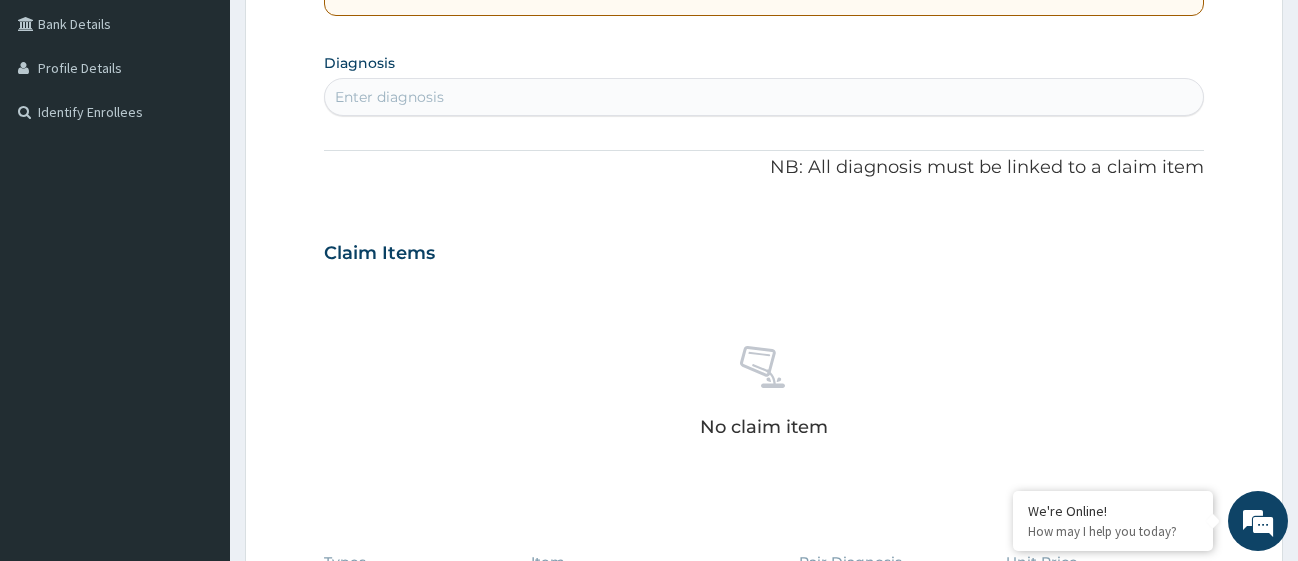 scroll, scrollTop: 465, scrollLeft: 0, axis: vertical 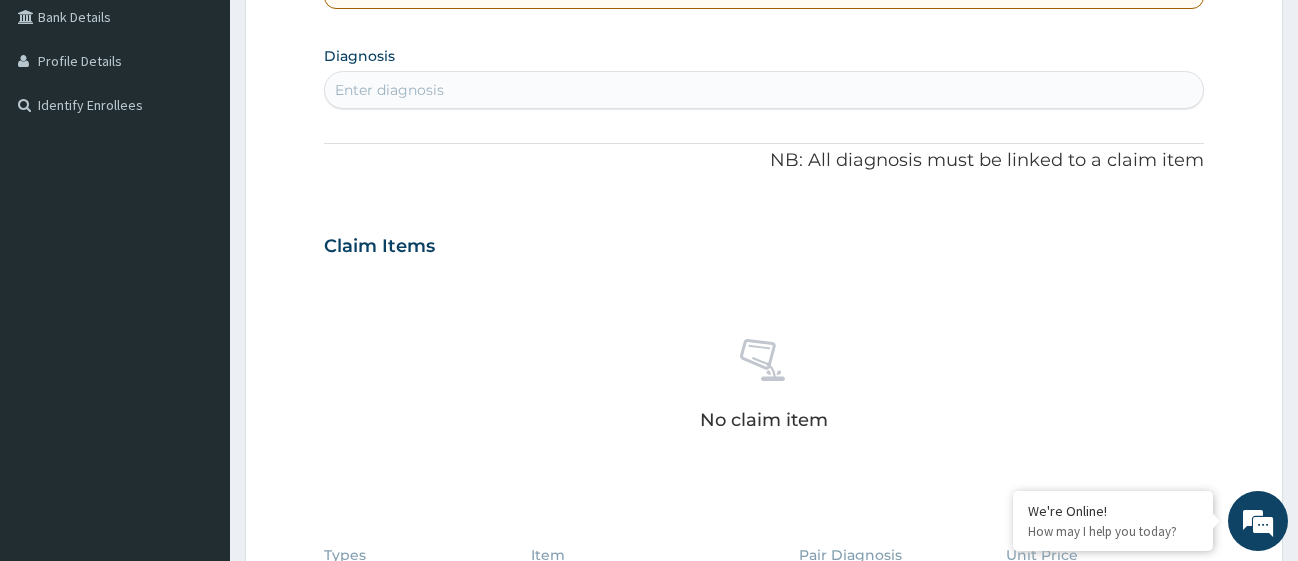 click on "Enter diagnosis" at bounding box center (764, 90) 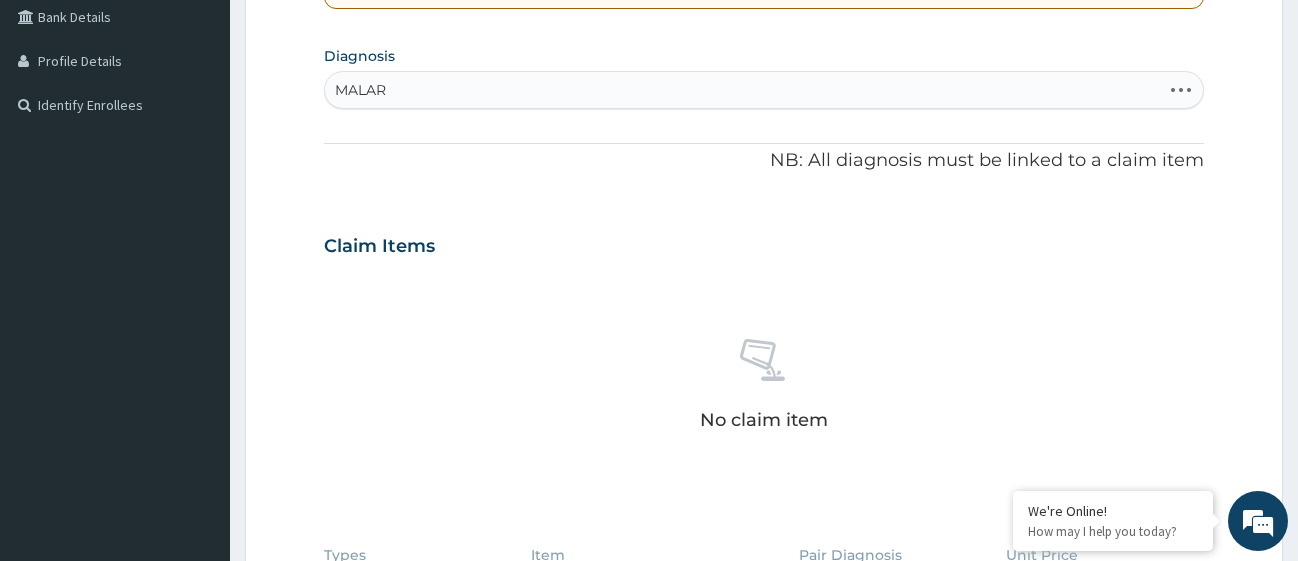 type on "MALARI" 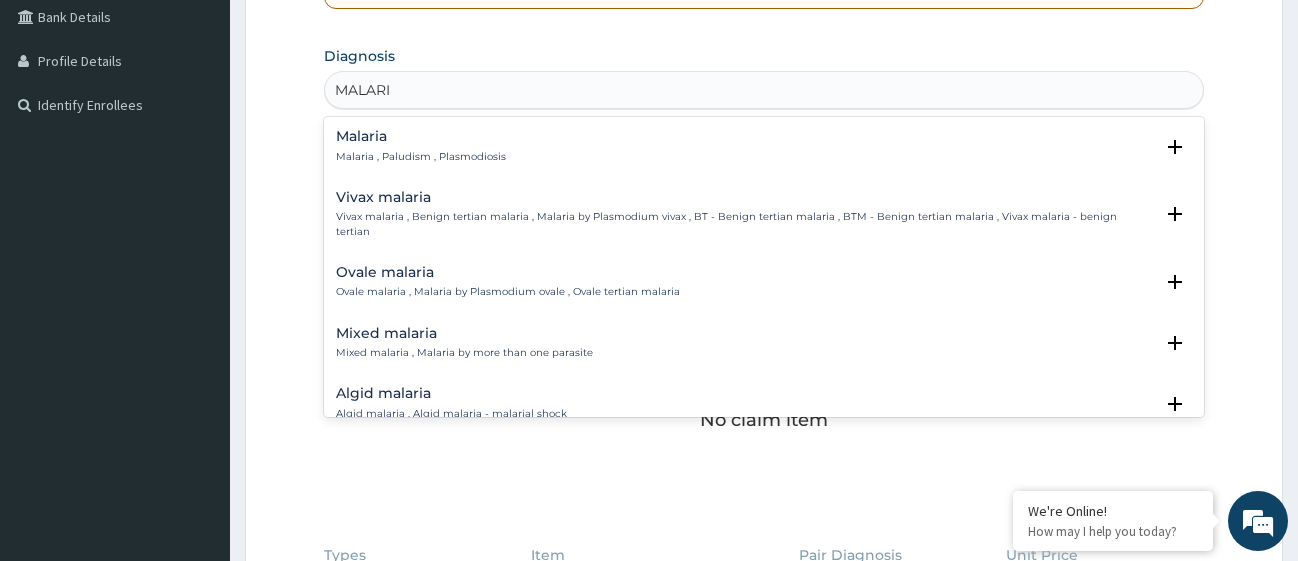 click on "Malaria Malaria , Paludism , Plasmodiosis" at bounding box center [421, 146] 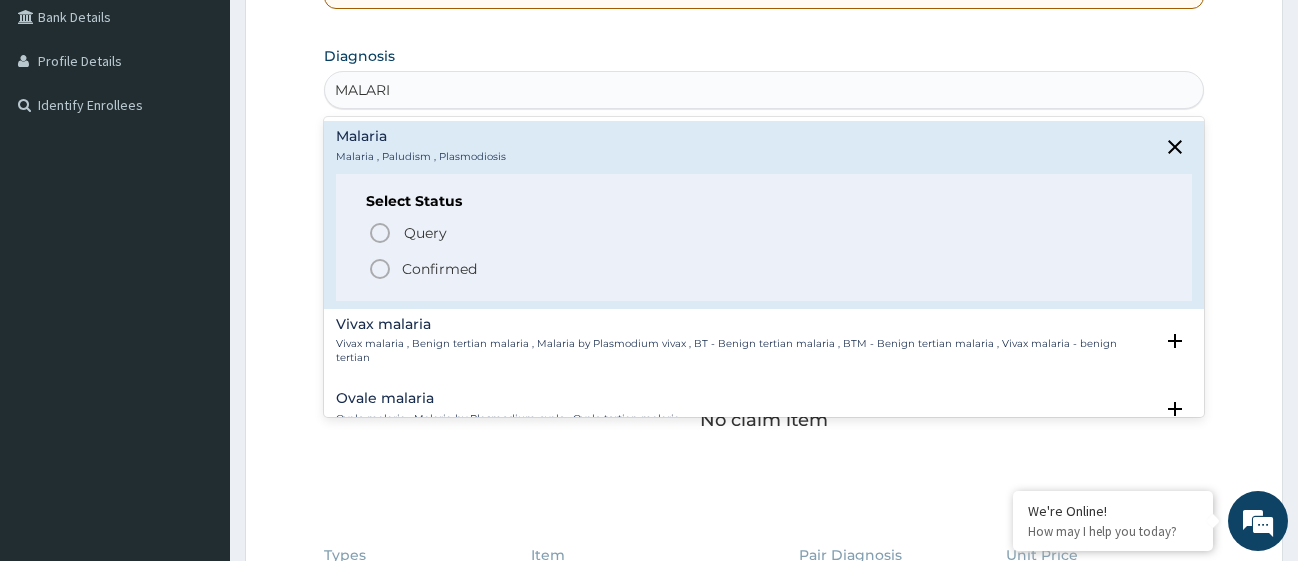 click 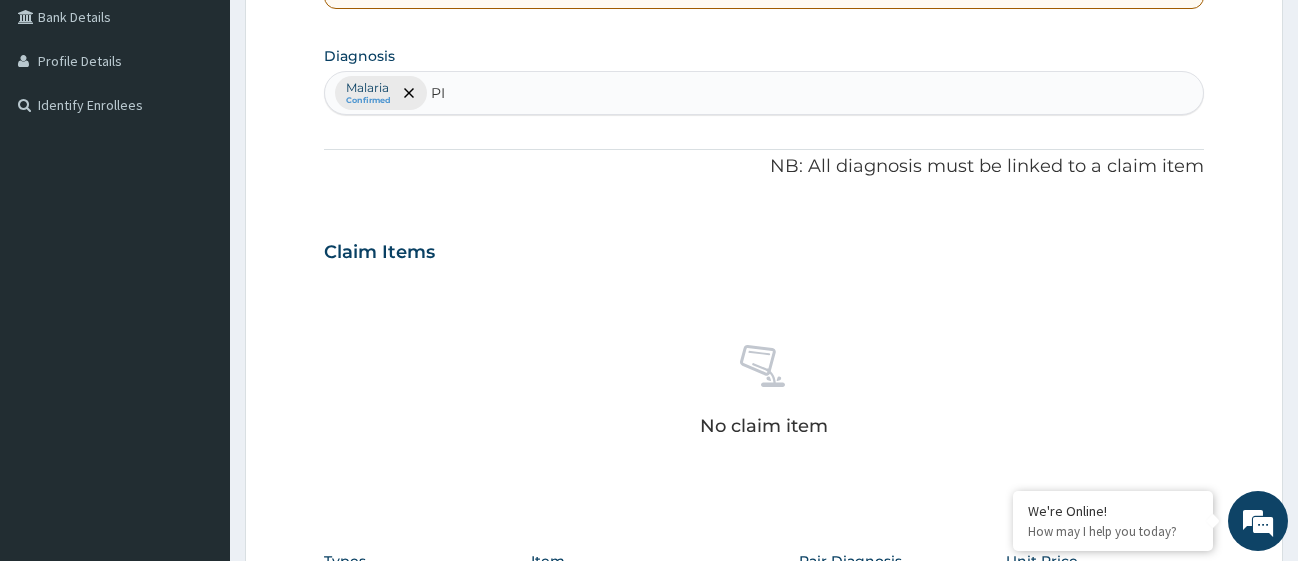 type on "PID" 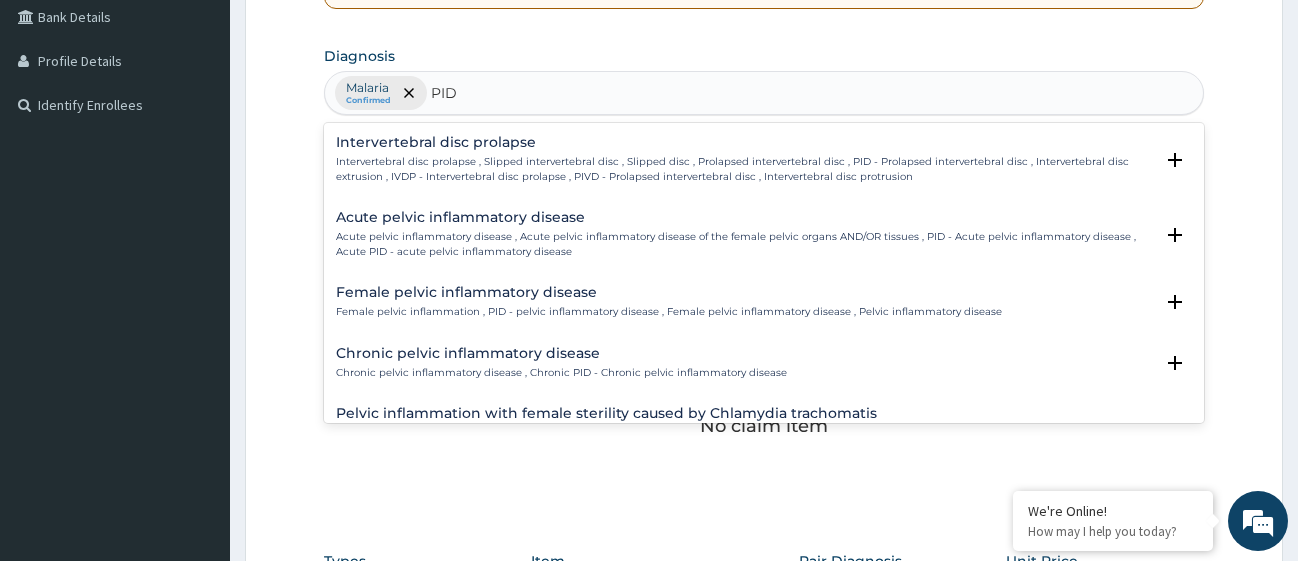 click on "Female pelvic inflammatory disease" at bounding box center (669, 292) 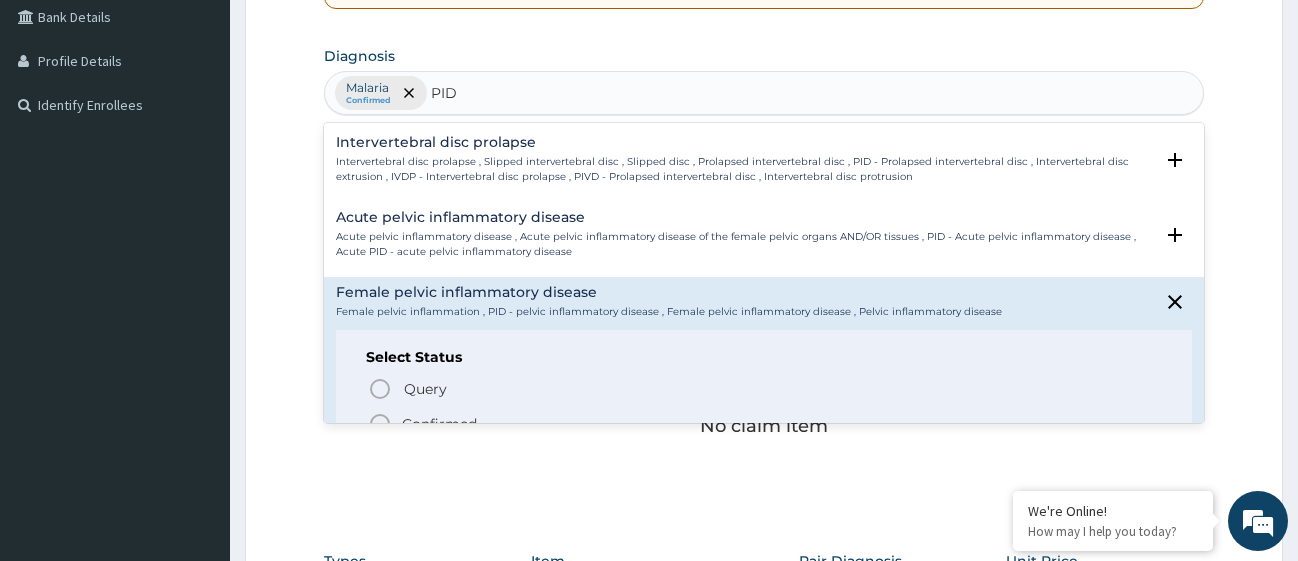 click 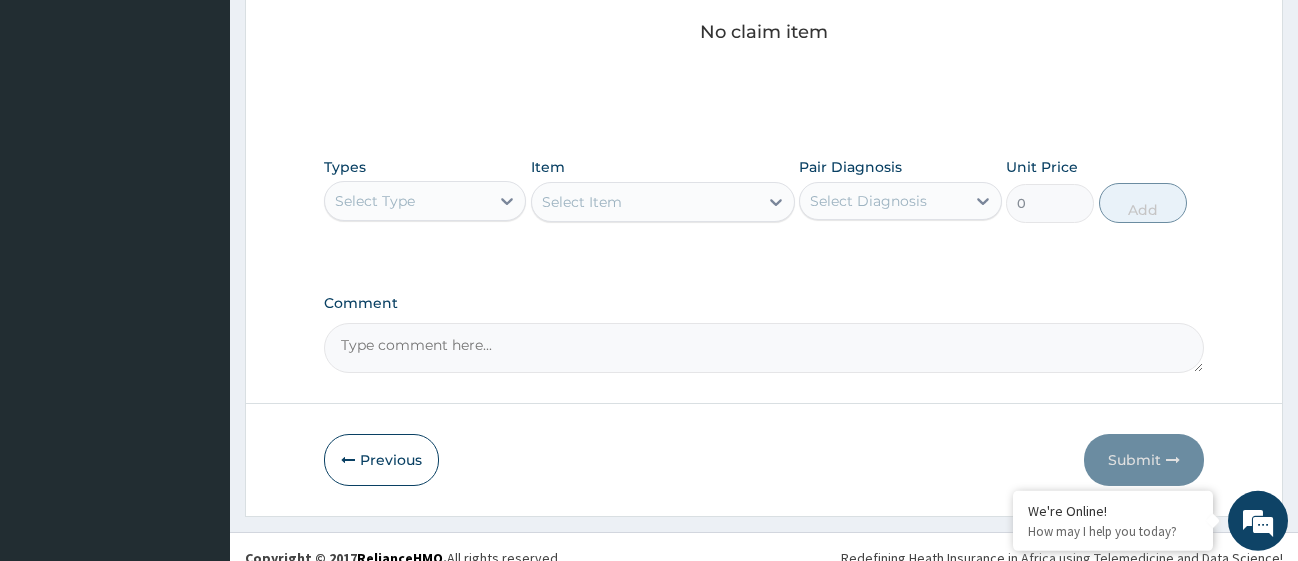 scroll, scrollTop: 873, scrollLeft: 0, axis: vertical 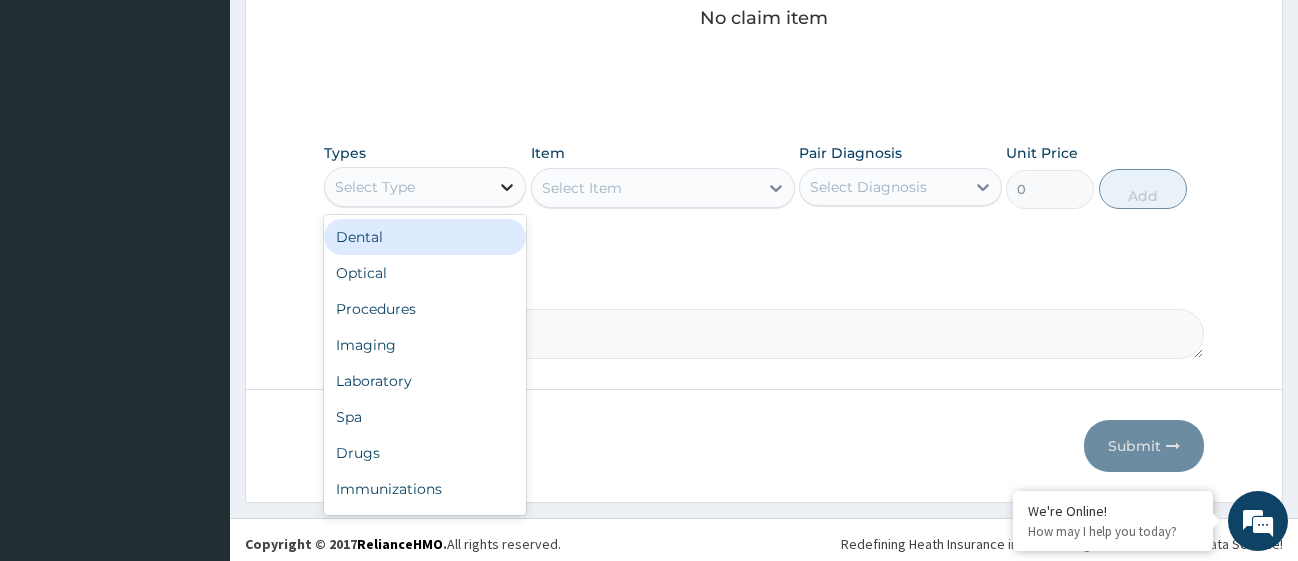 click at bounding box center [507, 187] 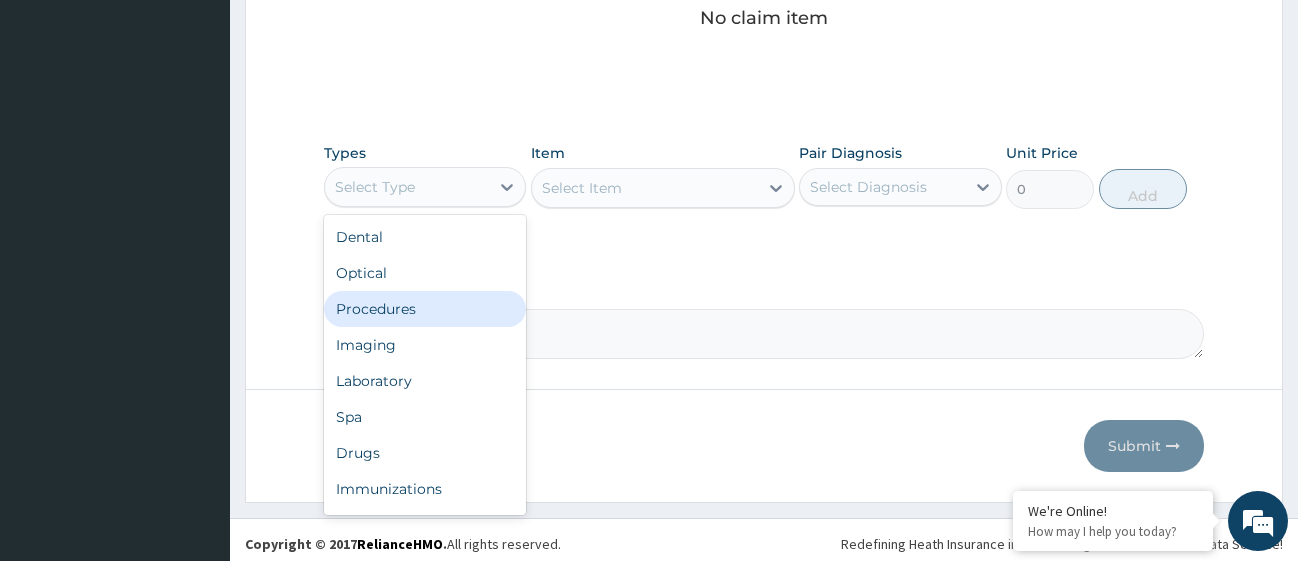 click on "Procedures" at bounding box center [425, 309] 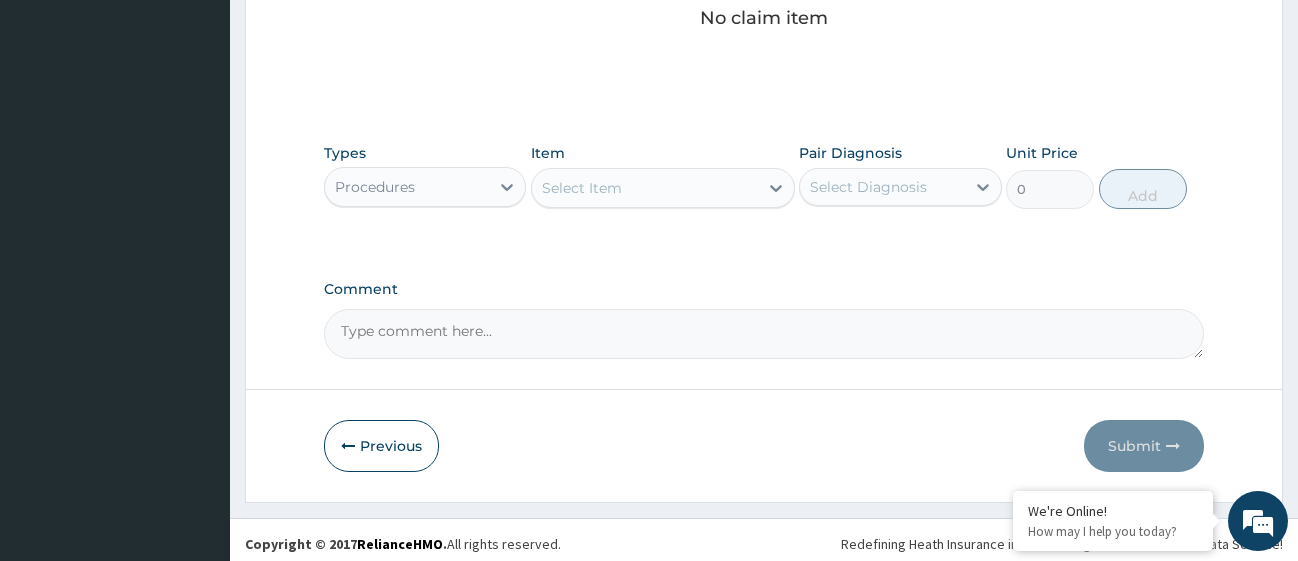 click on "Select Item" at bounding box center (645, 188) 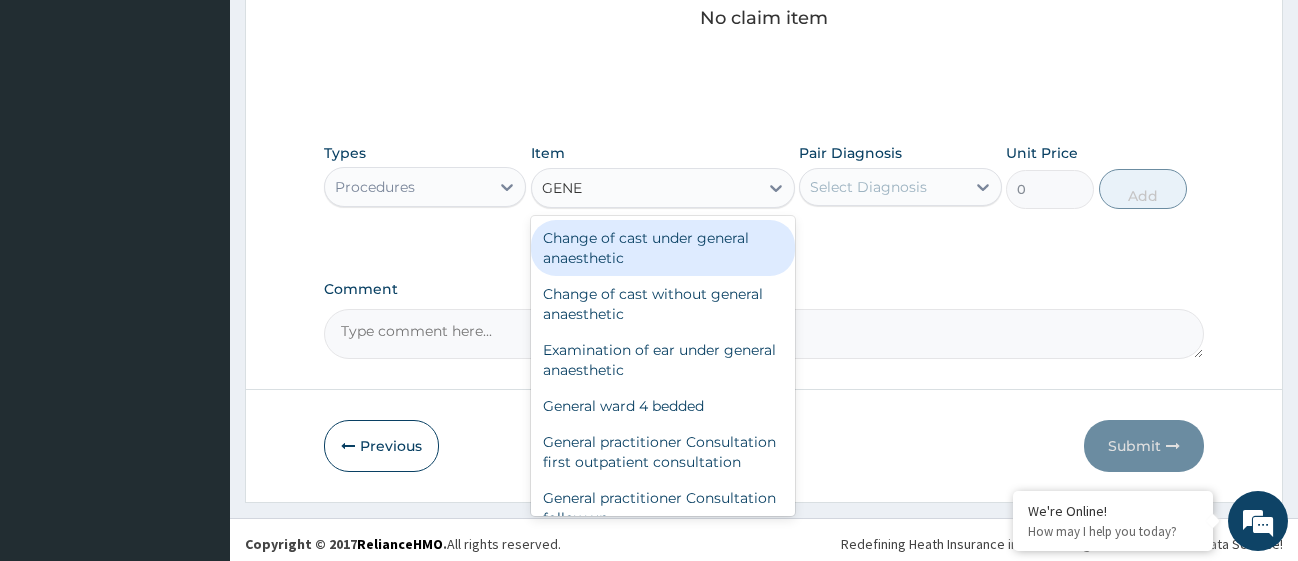 type on "GENER" 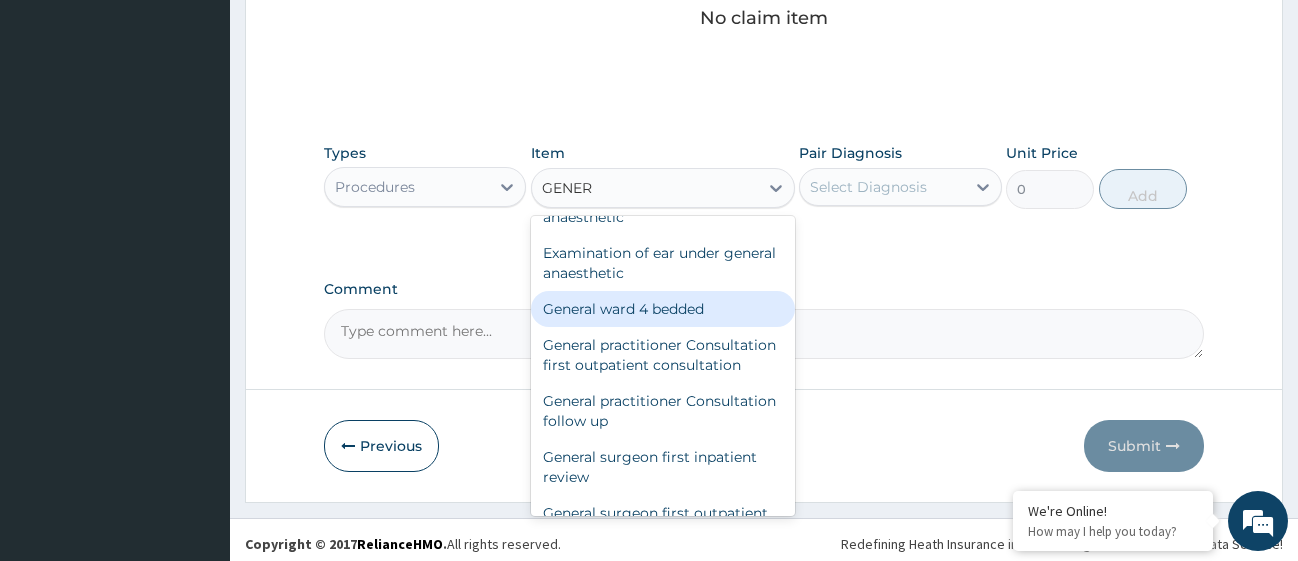 scroll, scrollTop: 108, scrollLeft: 0, axis: vertical 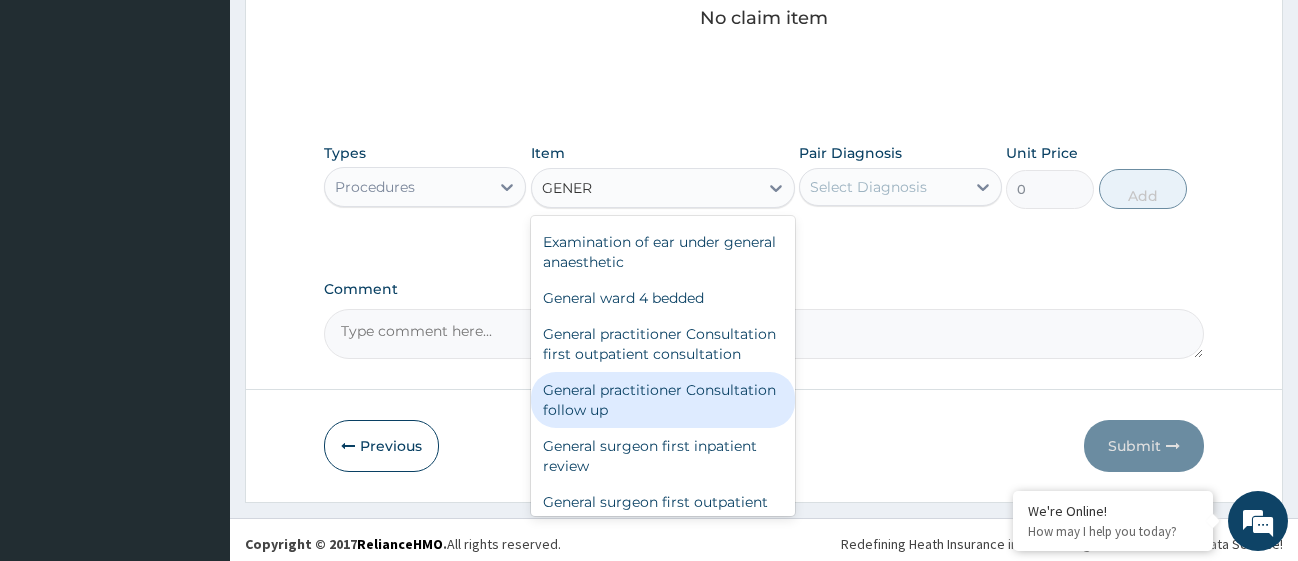 click on "General practitioner Consultation follow up" at bounding box center (663, 400) 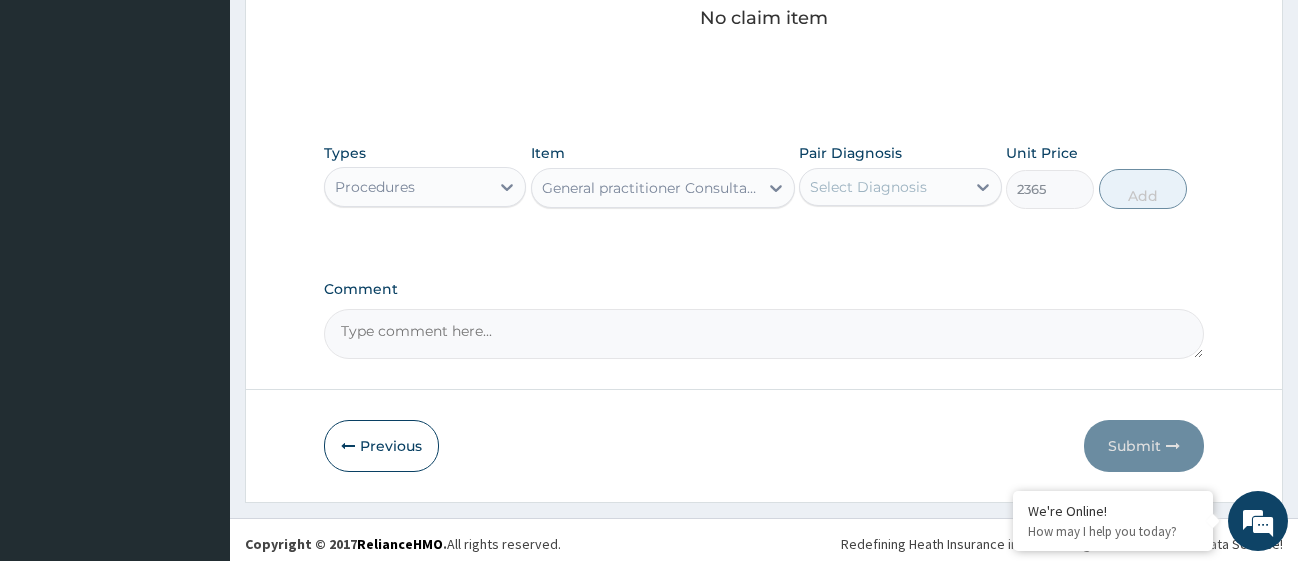 type 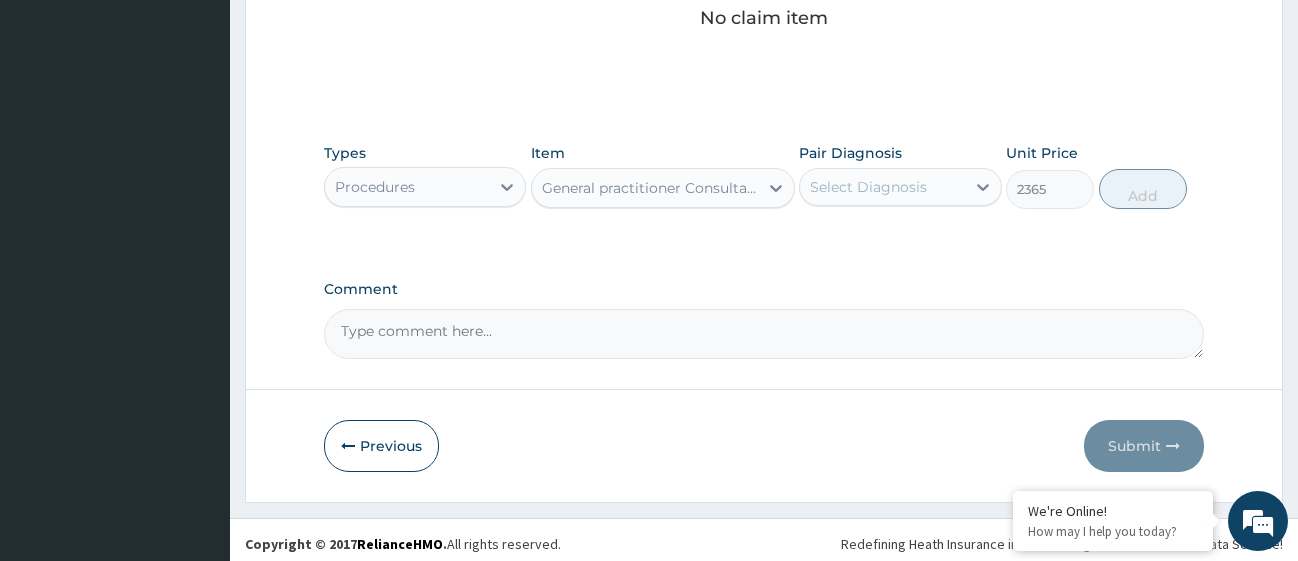 drag, startPoint x: 982, startPoint y: 182, endPoint x: 960, endPoint y: 189, distance: 23.086792 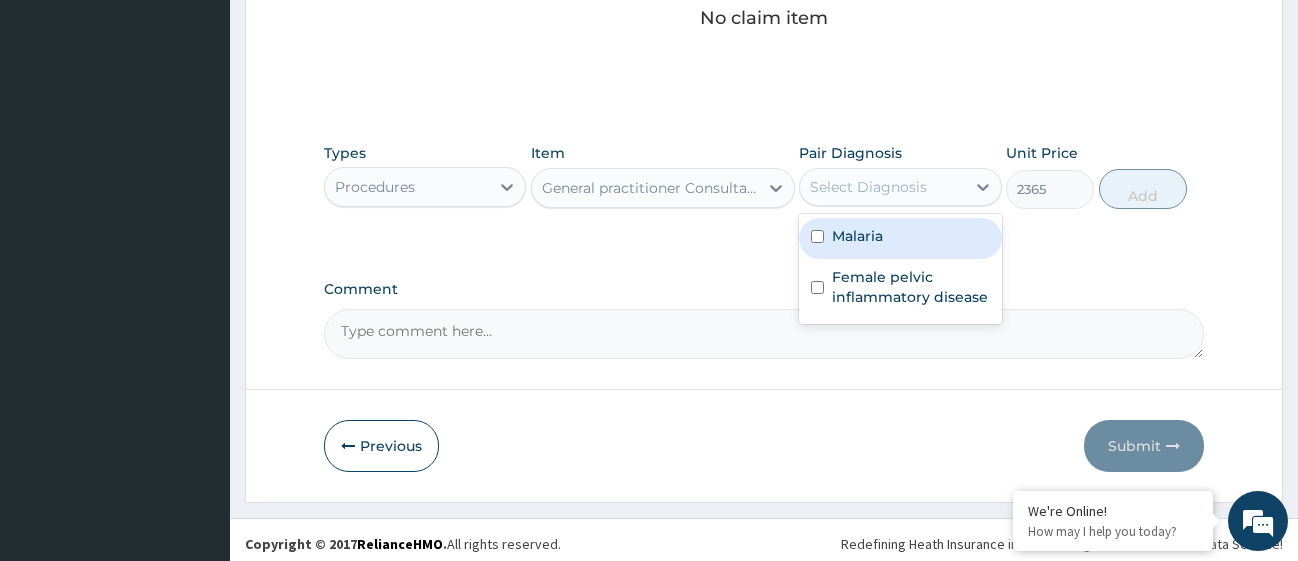 drag, startPoint x: 818, startPoint y: 235, endPoint x: 816, endPoint y: 294, distance: 59.03389 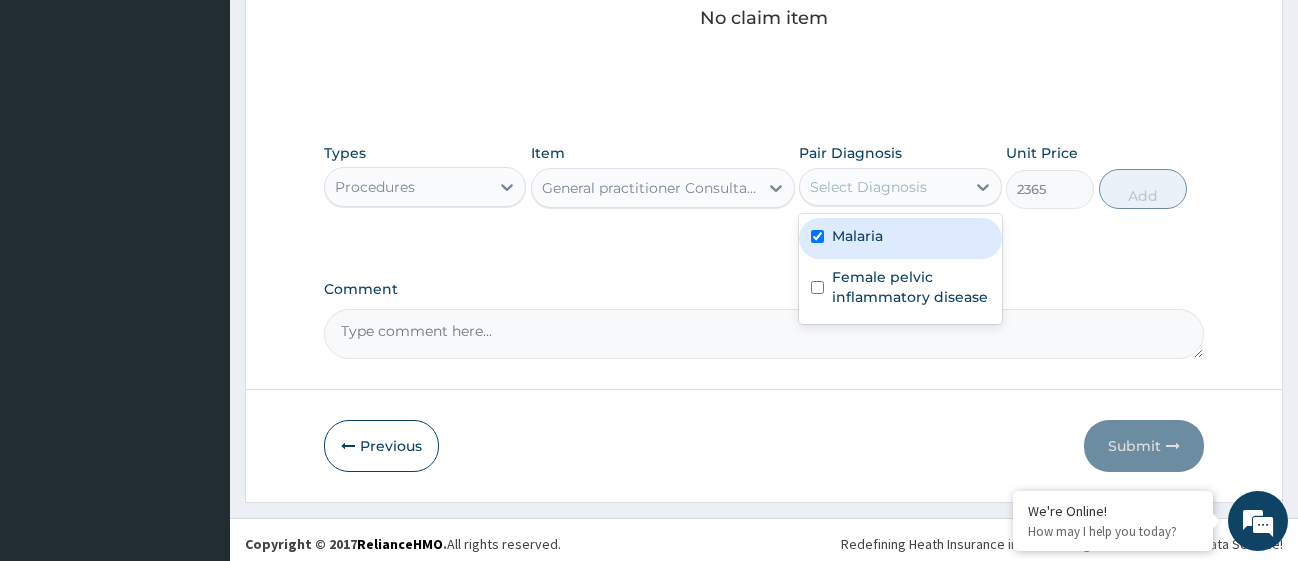 checkbox on "true" 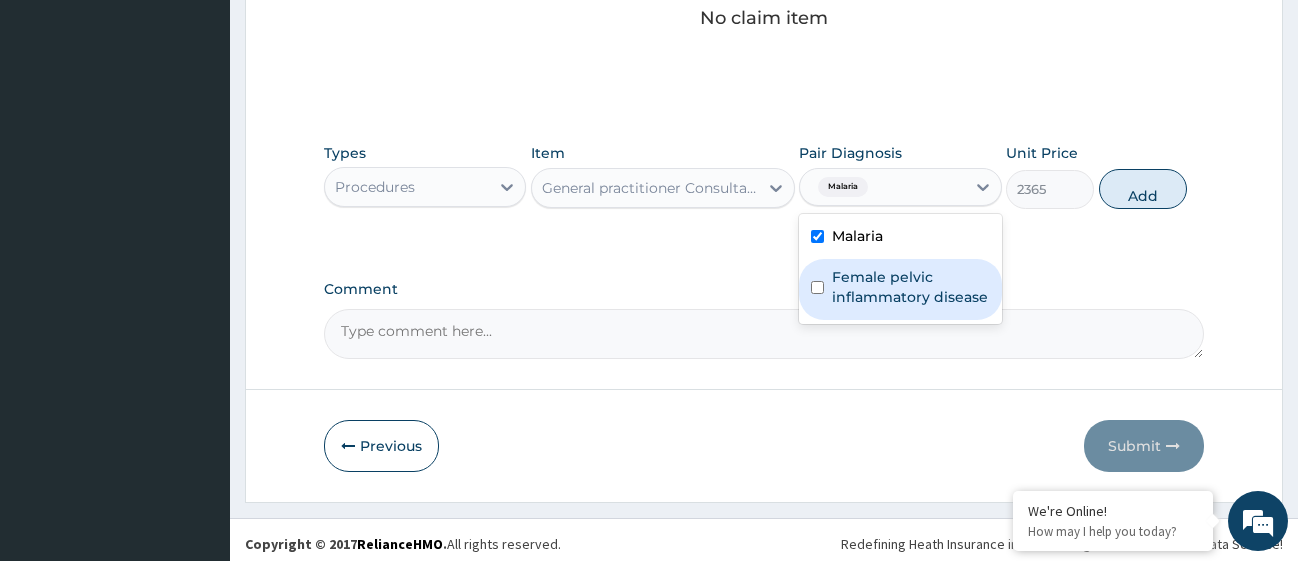 click at bounding box center (817, 287) 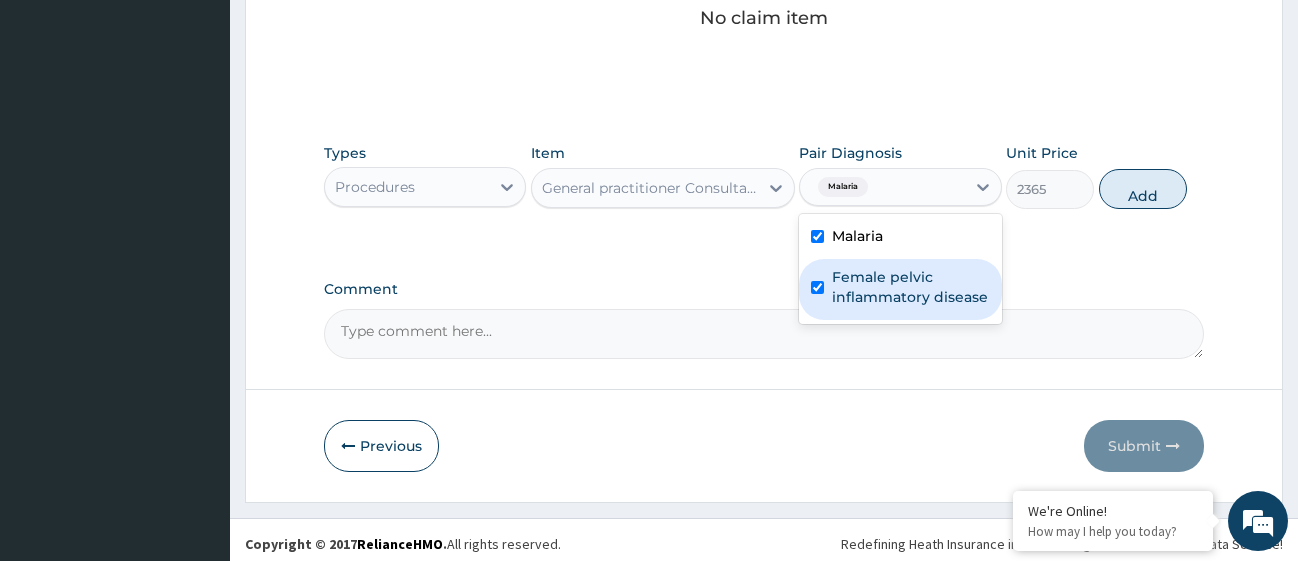 checkbox on "true" 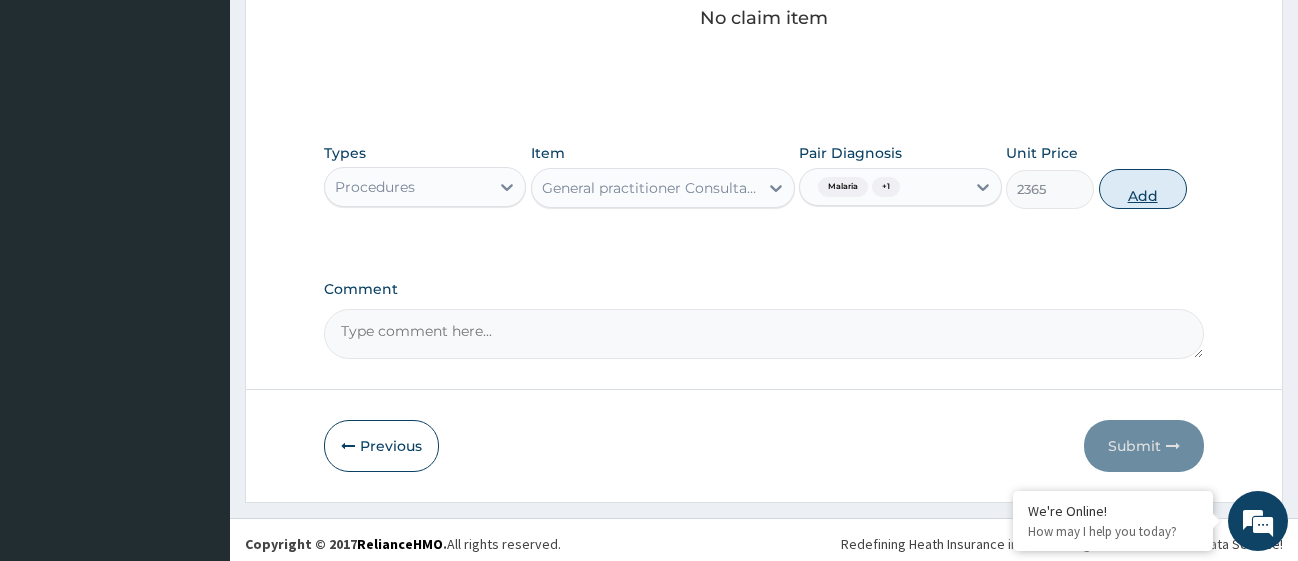 click on "Add" at bounding box center [1143, 189] 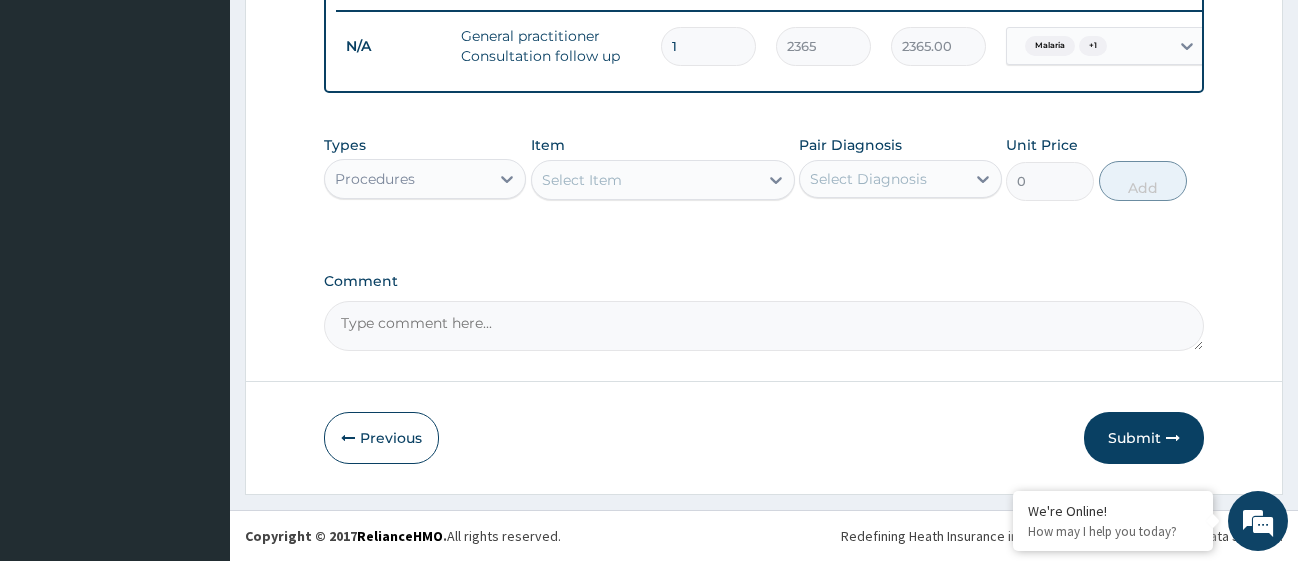 scroll, scrollTop: 803, scrollLeft: 0, axis: vertical 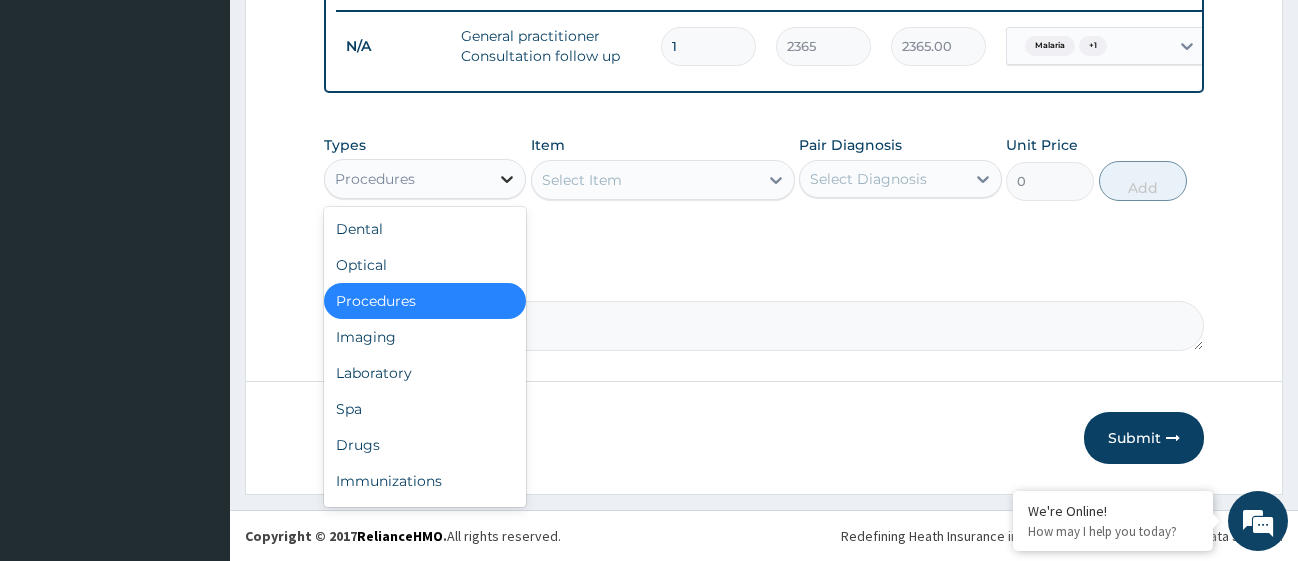 click 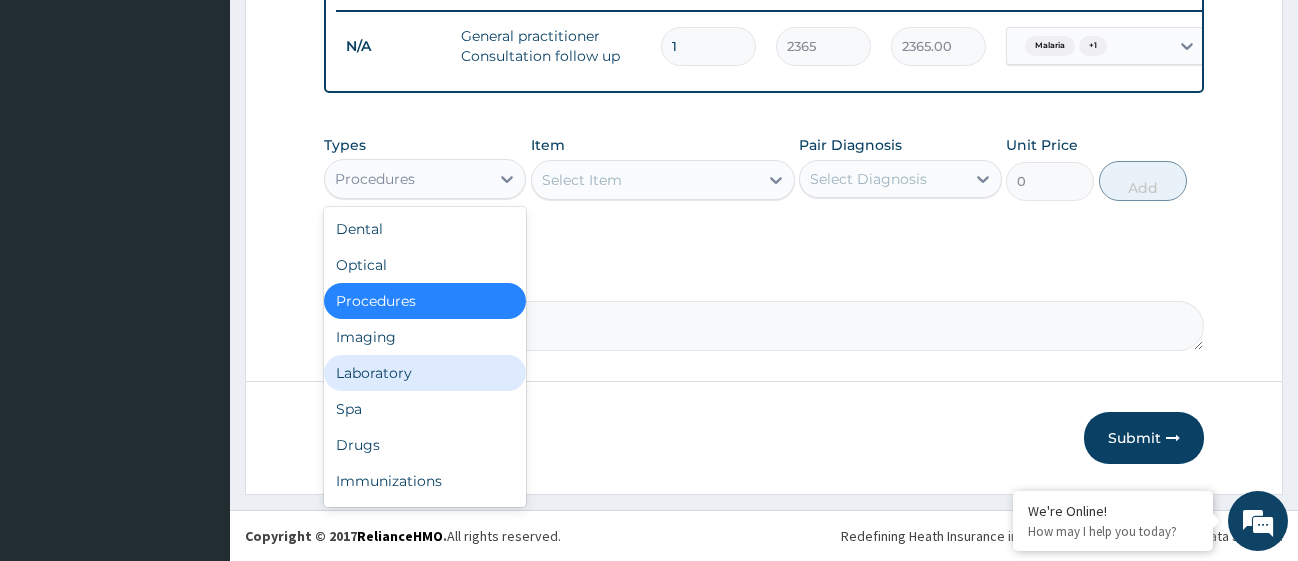 click on "Laboratory" at bounding box center [425, 373] 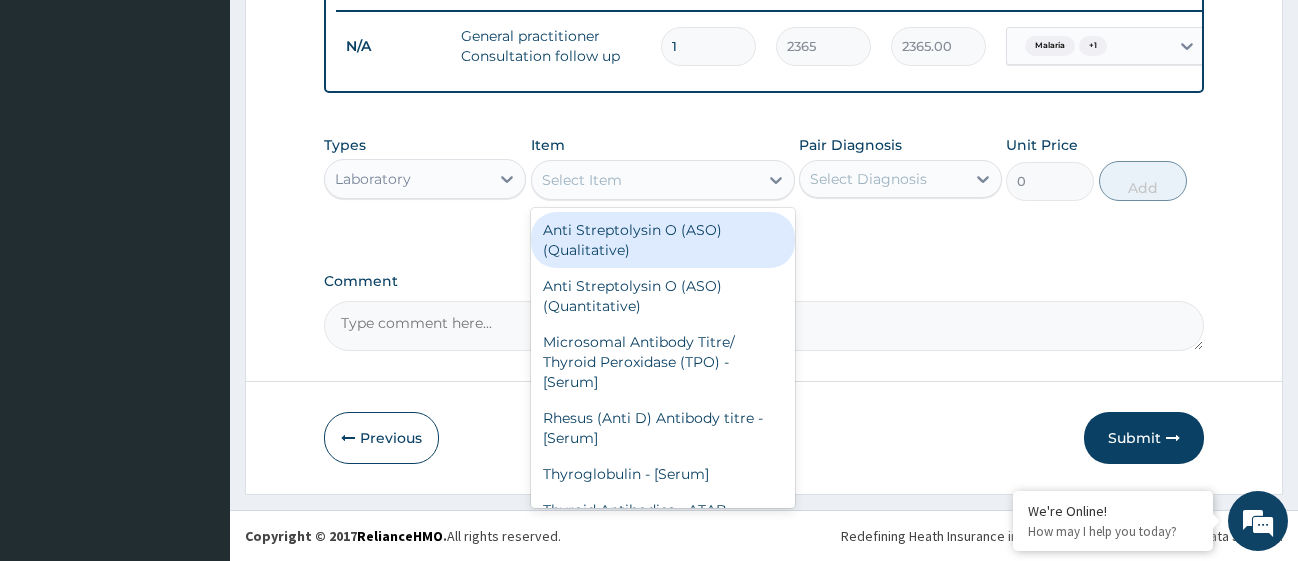 click on "Select Item" at bounding box center [645, 180] 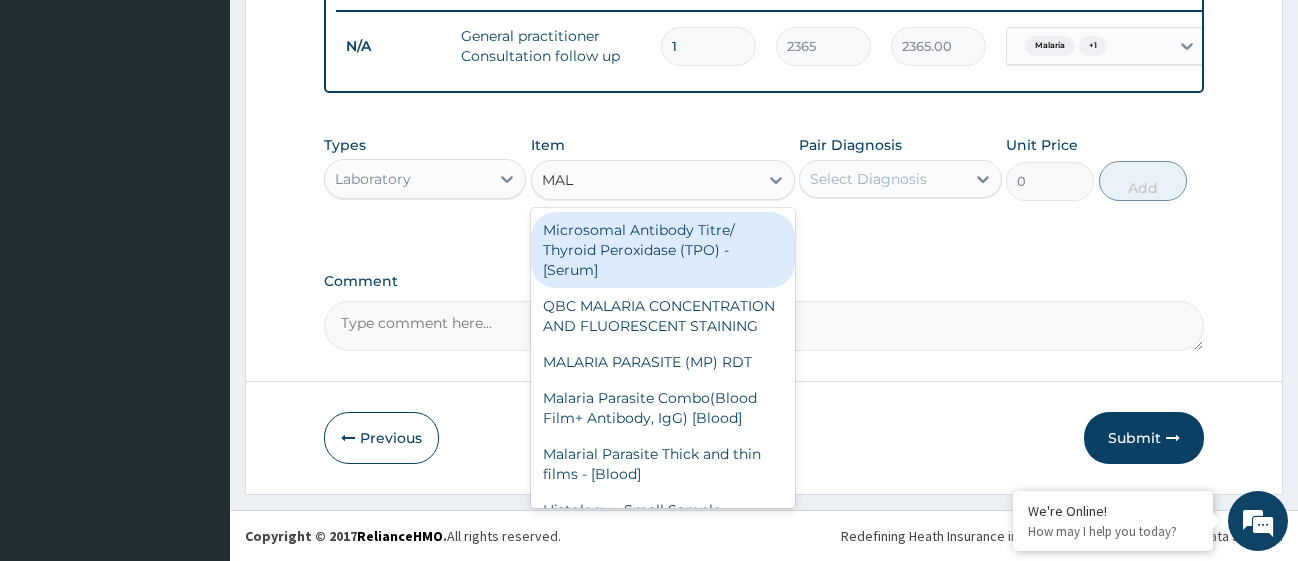 type on "MALA" 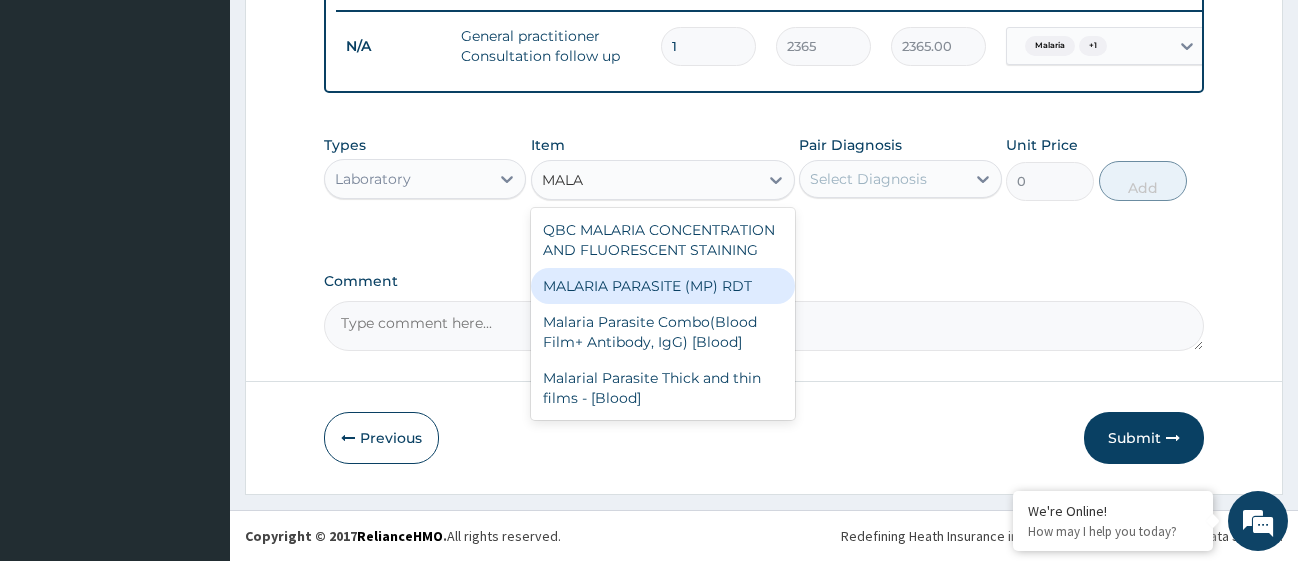 click on "MALARIA PARASITE (MP) RDT" at bounding box center [663, 286] 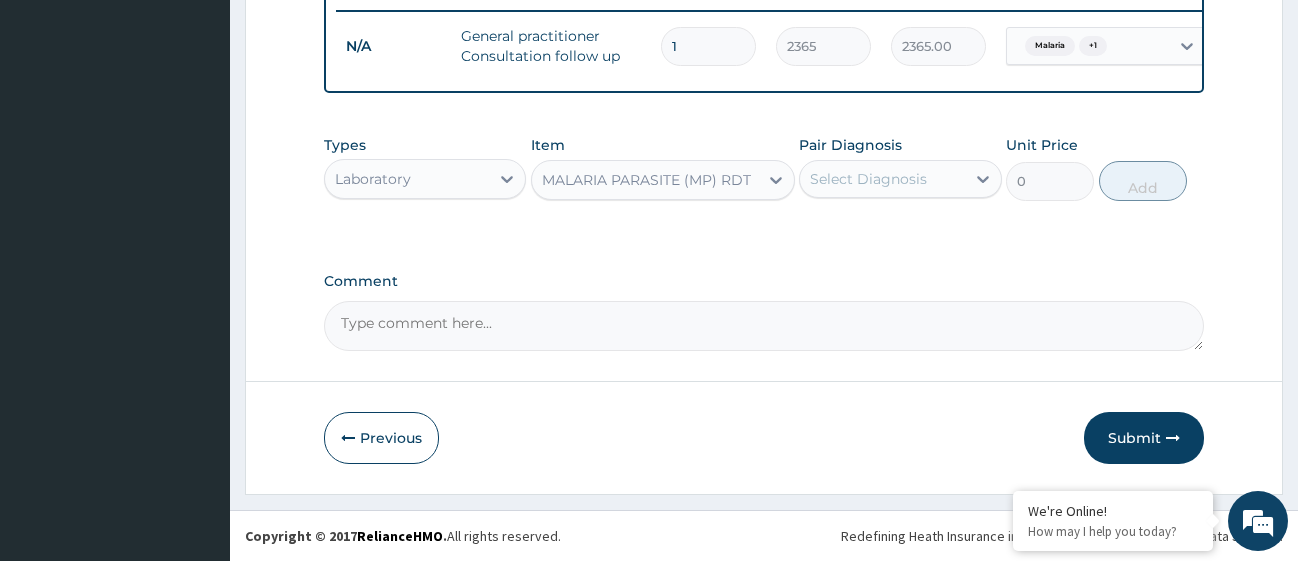 type 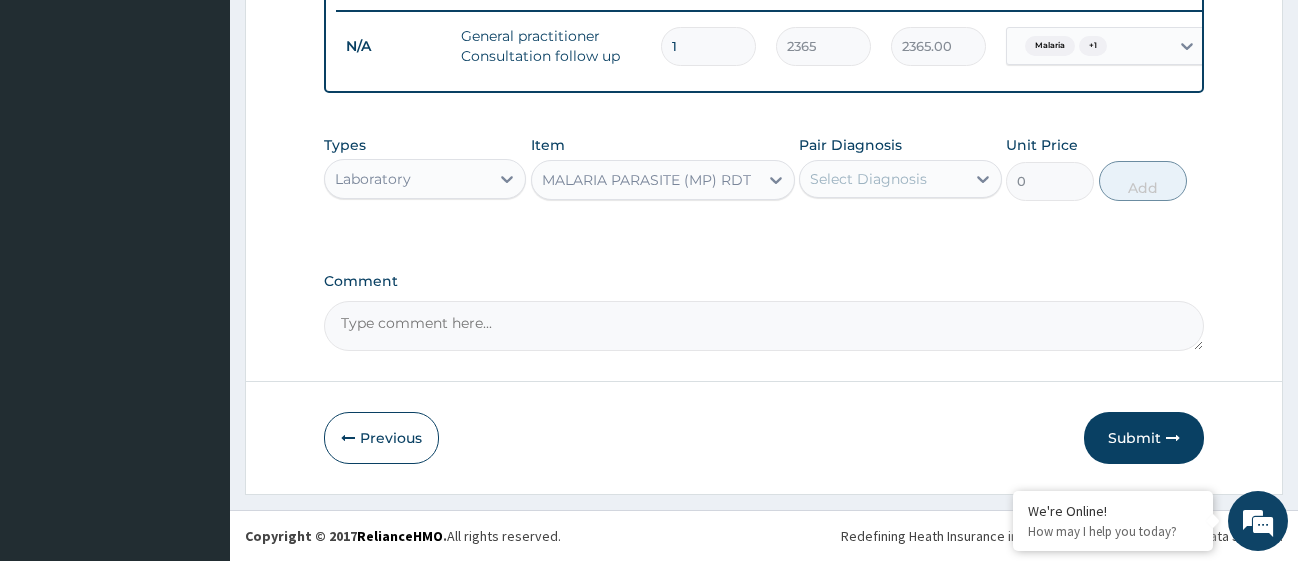 type on "1612.5" 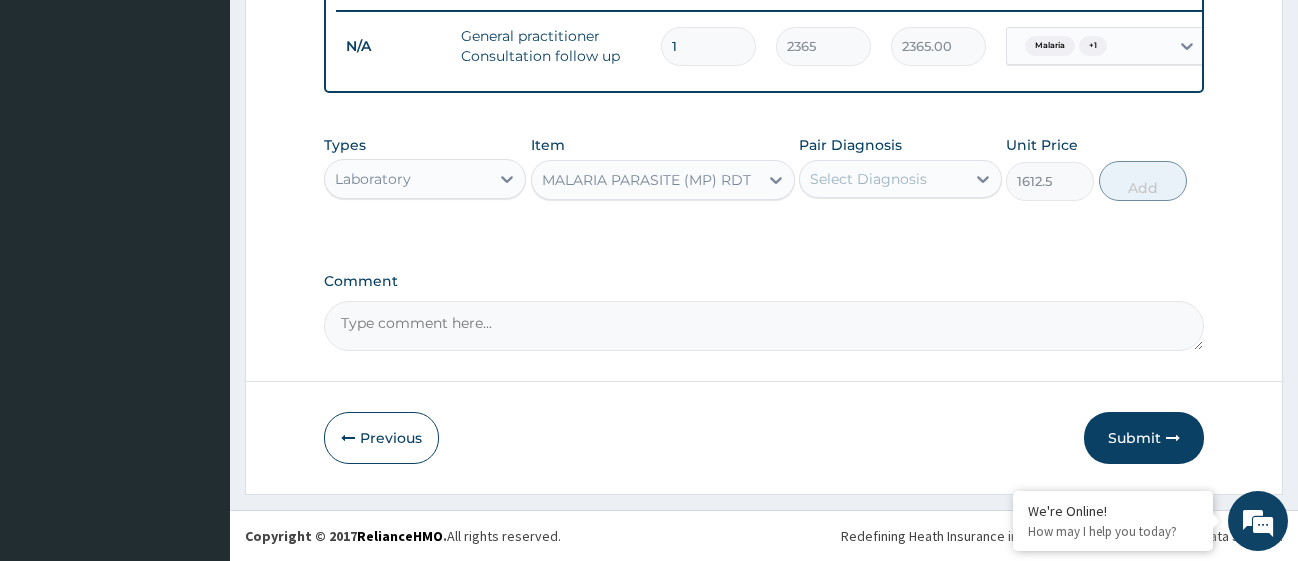 click on "Select Diagnosis" at bounding box center [882, 179] 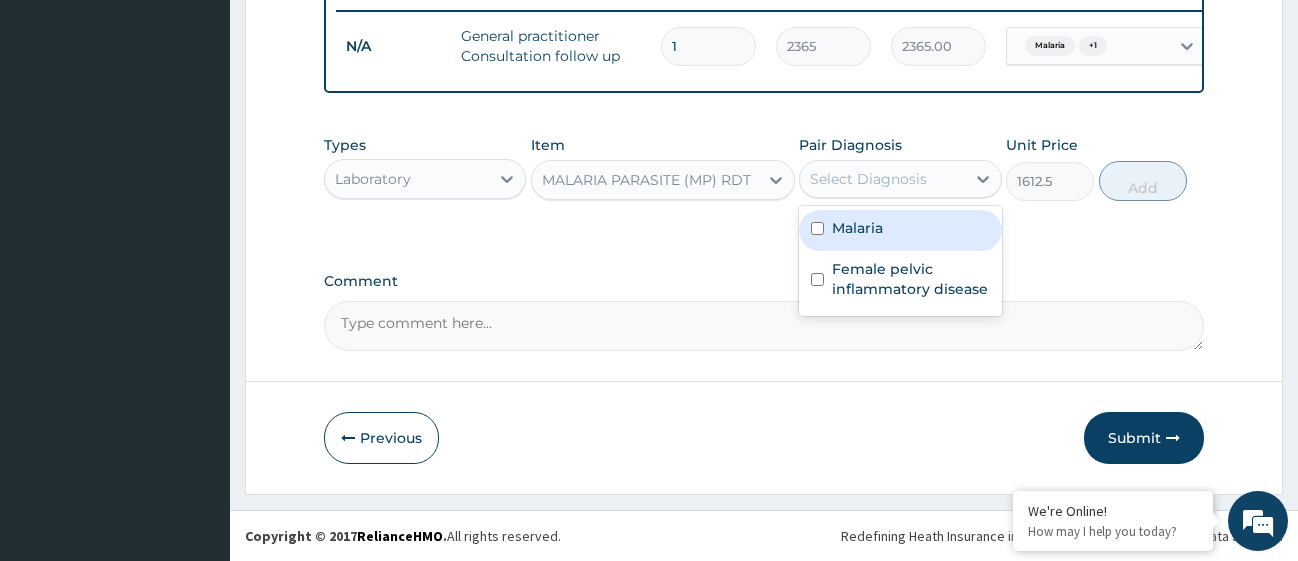 click at bounding box center [817, 228] 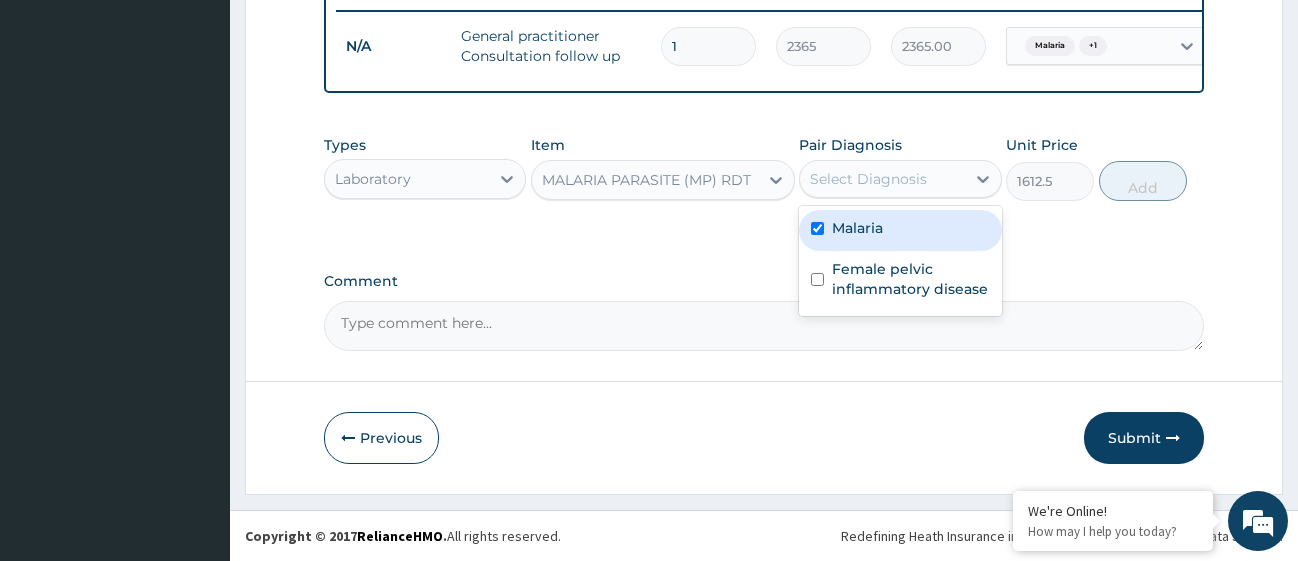 checkbox on "true" 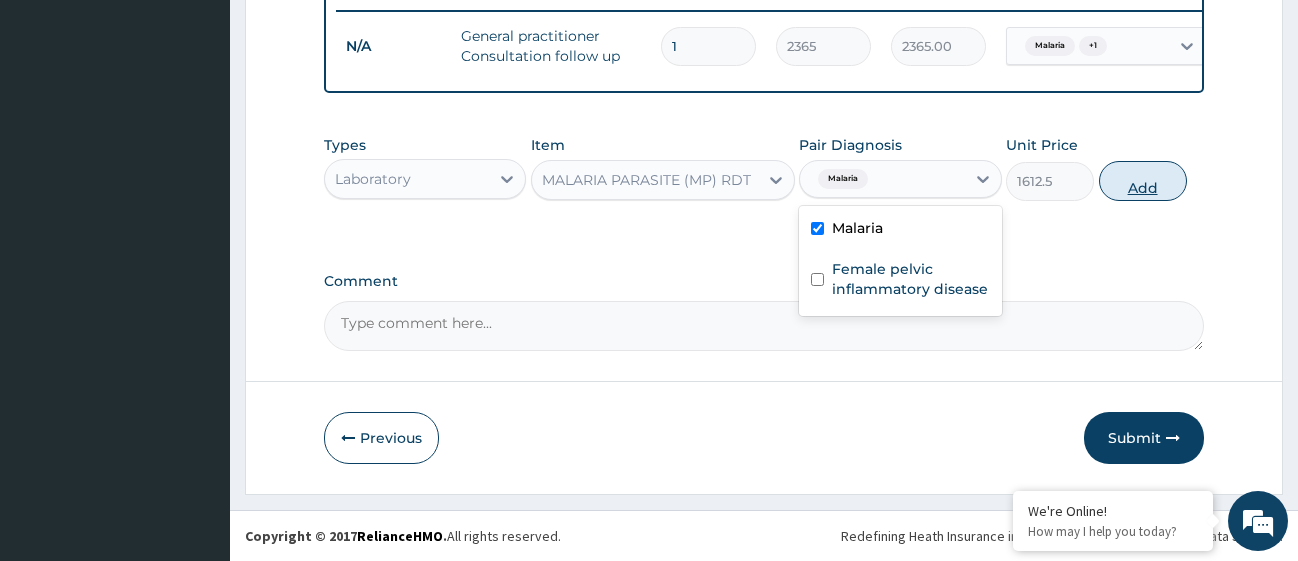 click on "Add" at bounding box center (1143, 181) 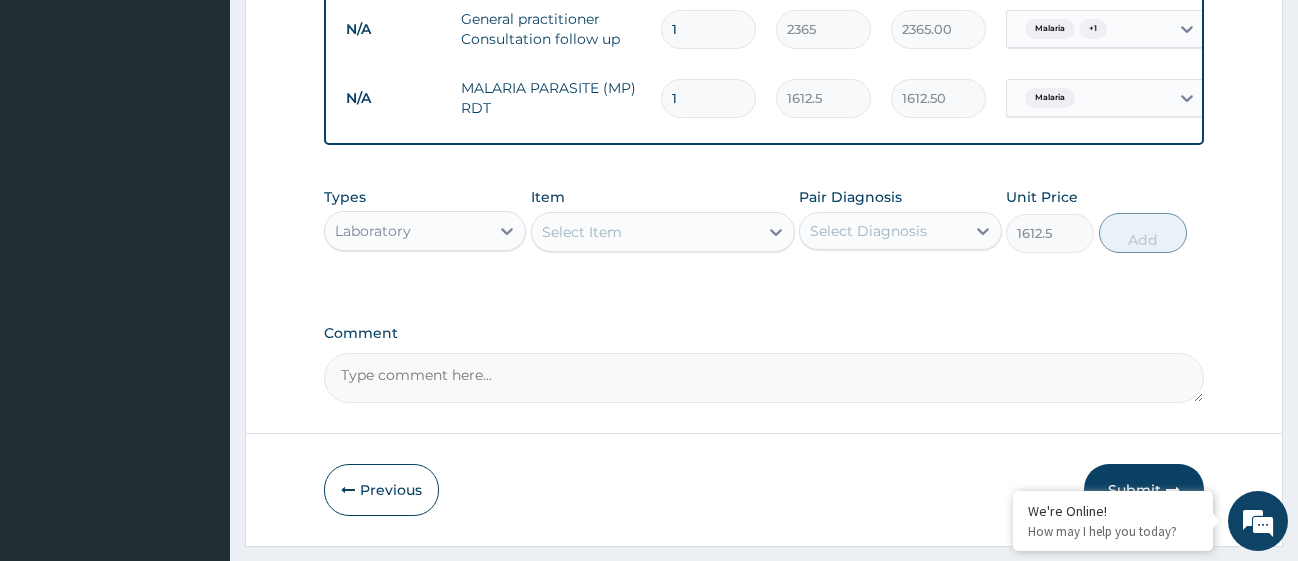 type on "0" 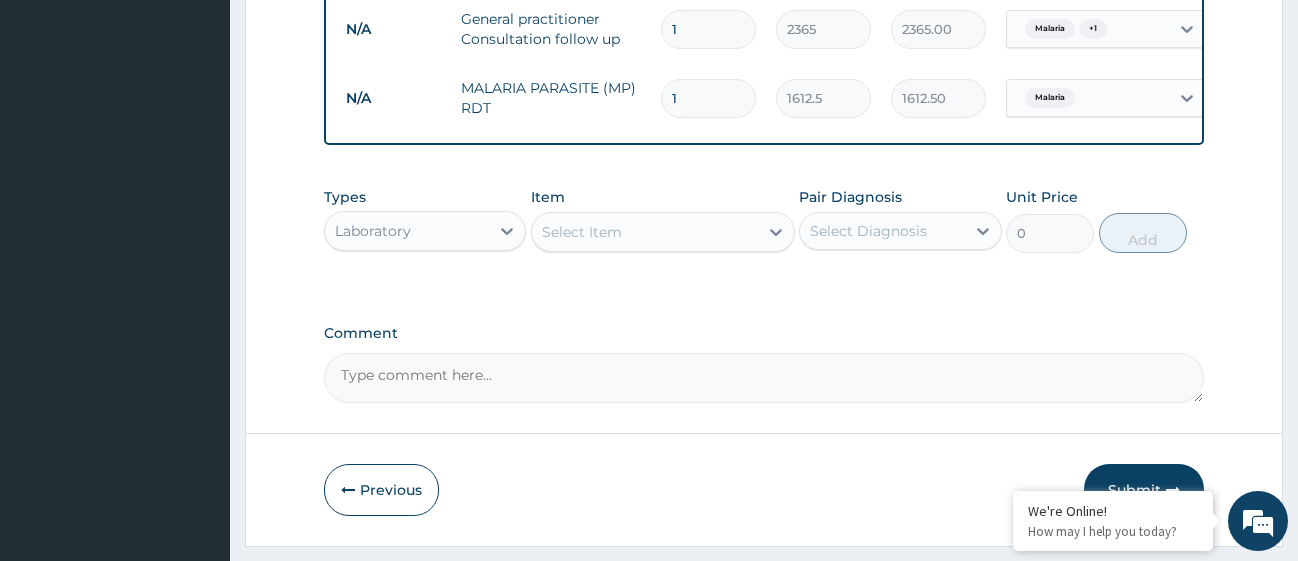 click on "Select Item" at bounding box center (645, 232) 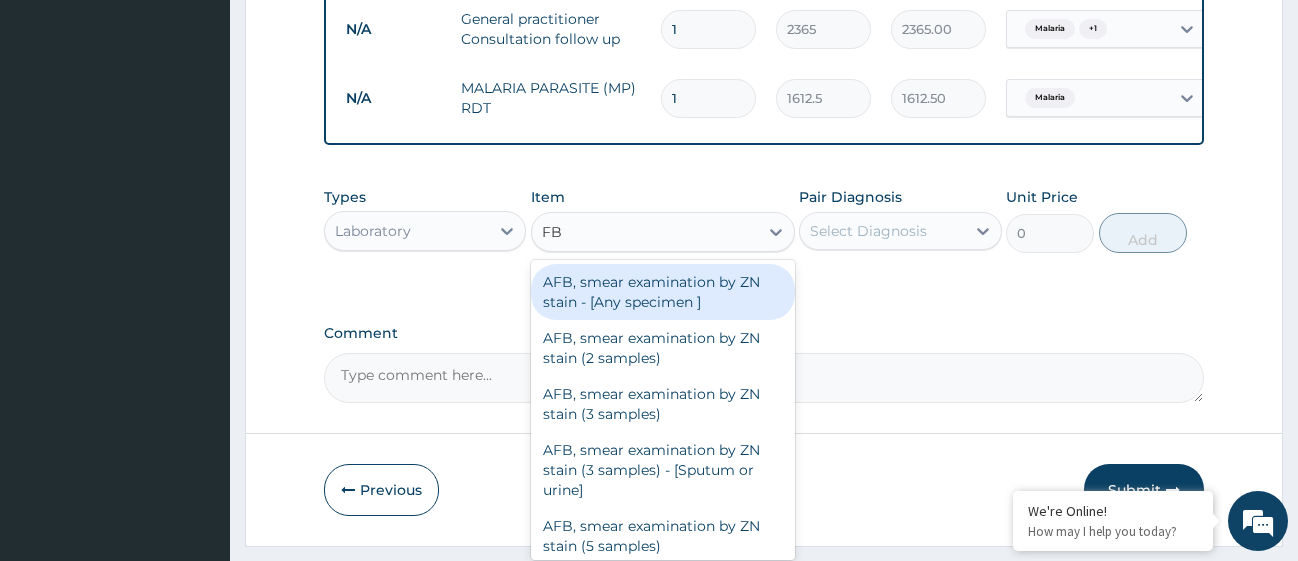 type on "FBC" 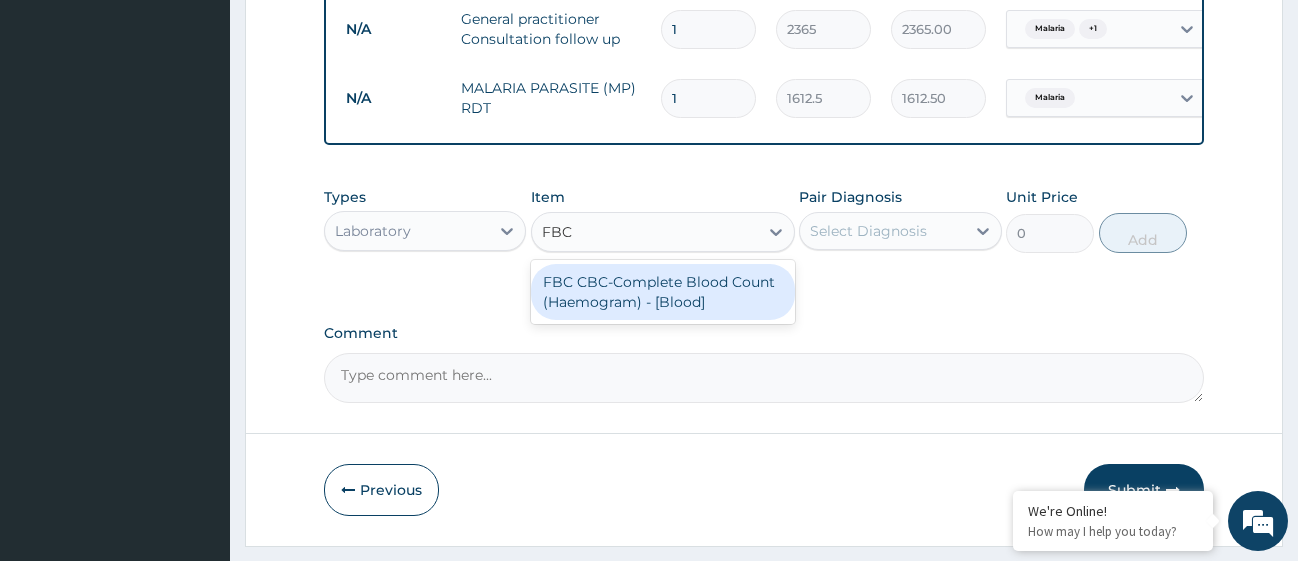 click on "FBC CBC-Complete Blood Count (Haemogram) - [Blood]" at bounding box center [663, 292] 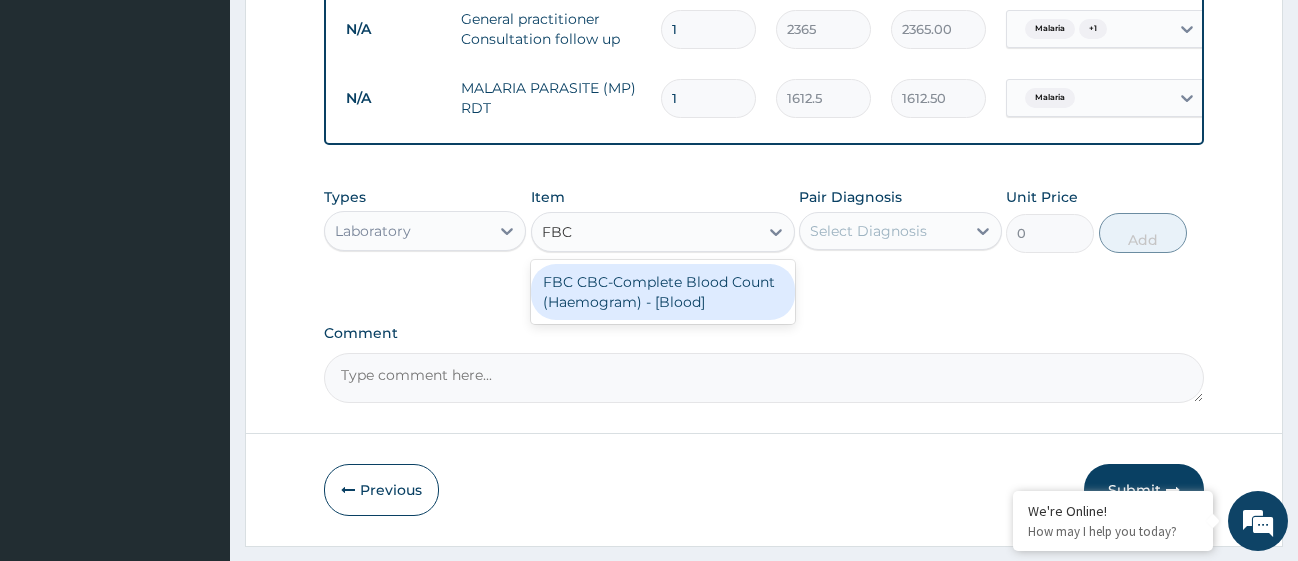 type 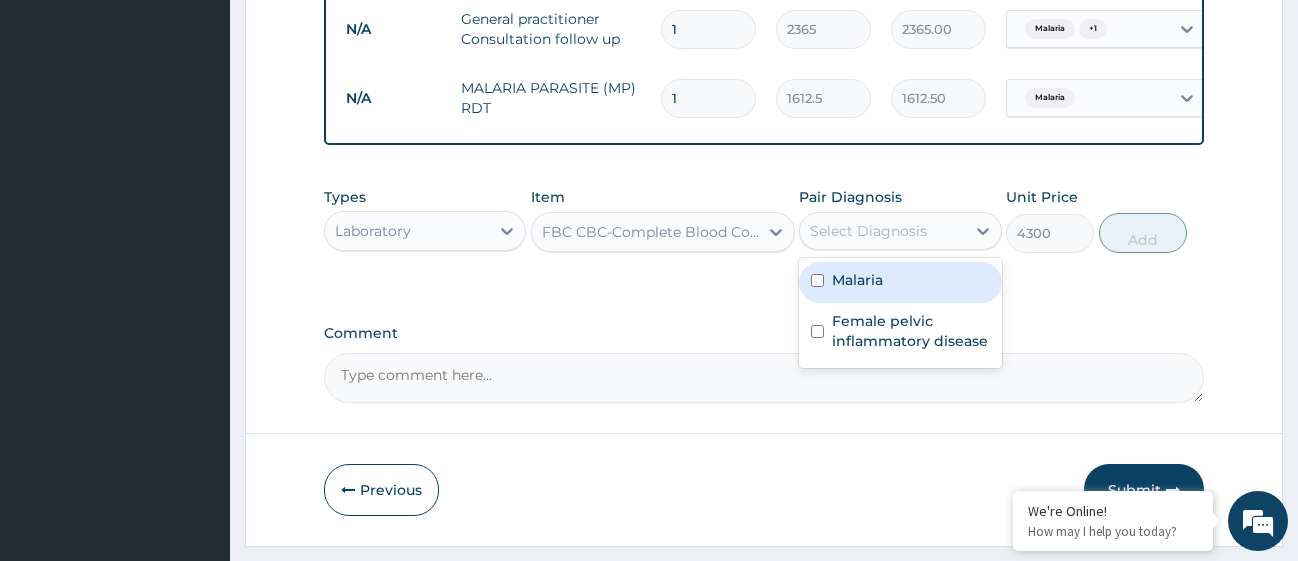 click on "Select Diagnosis" at bounding box center [868, 231] 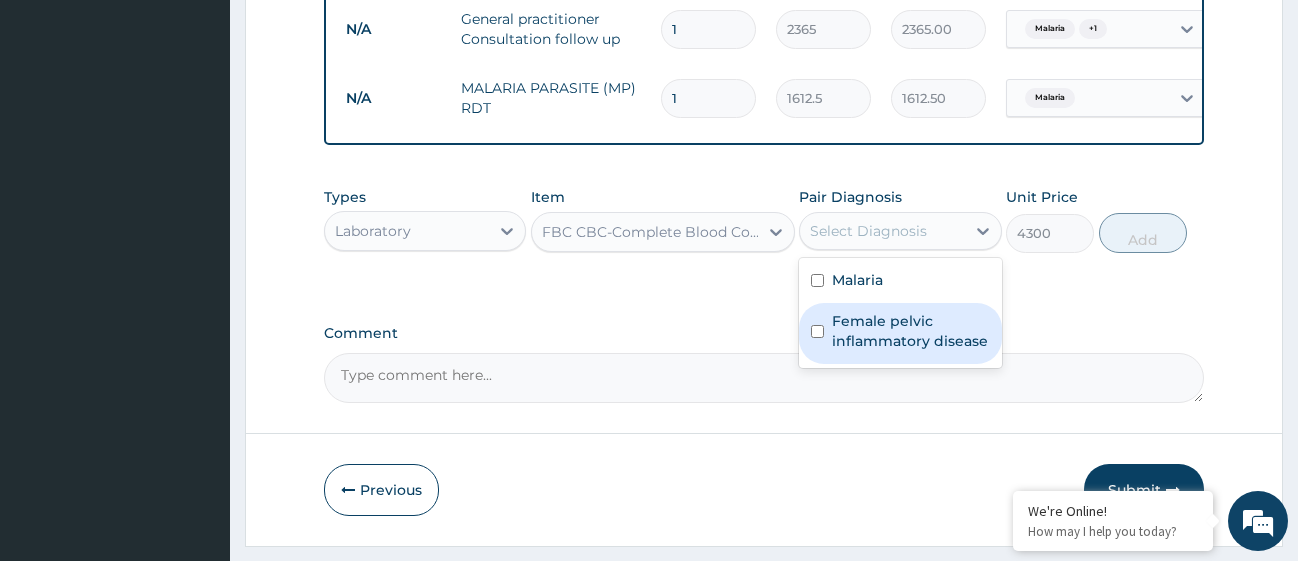 click at bounding box center (817, 331) 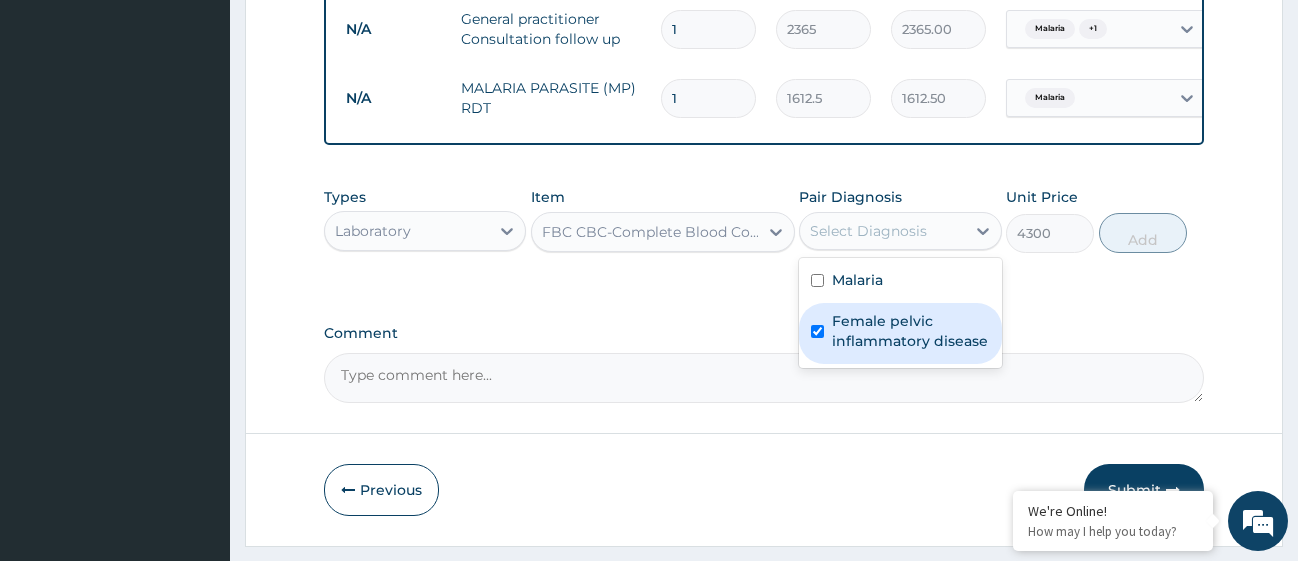 checkbox on "true" 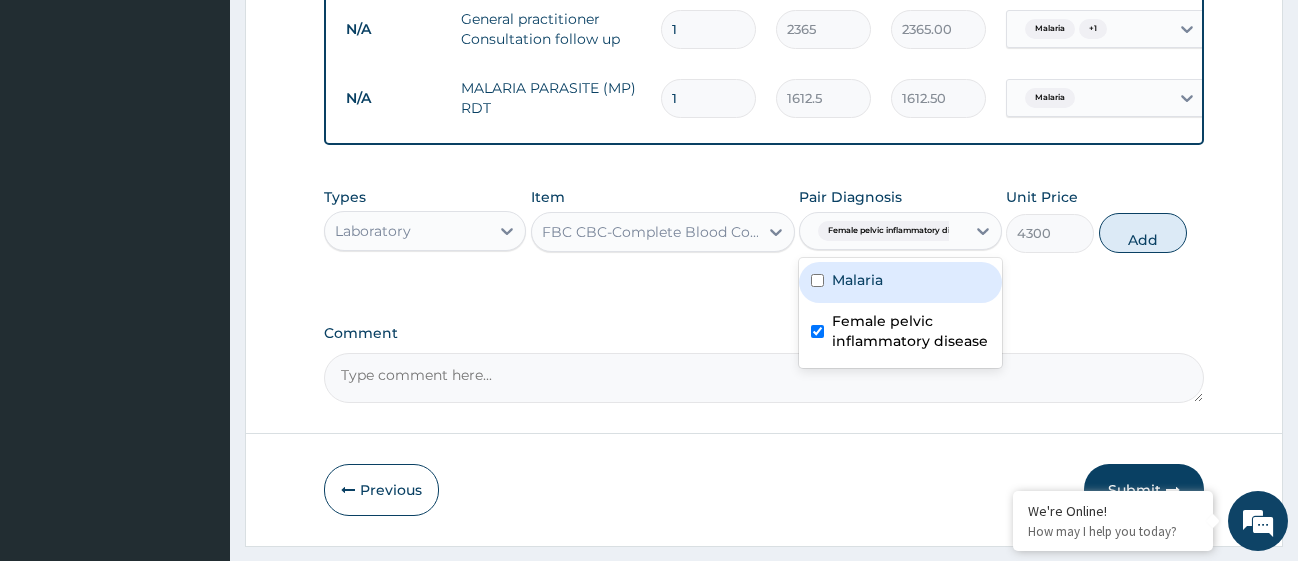 click on "Malaria" at bounding box center (900, 282) 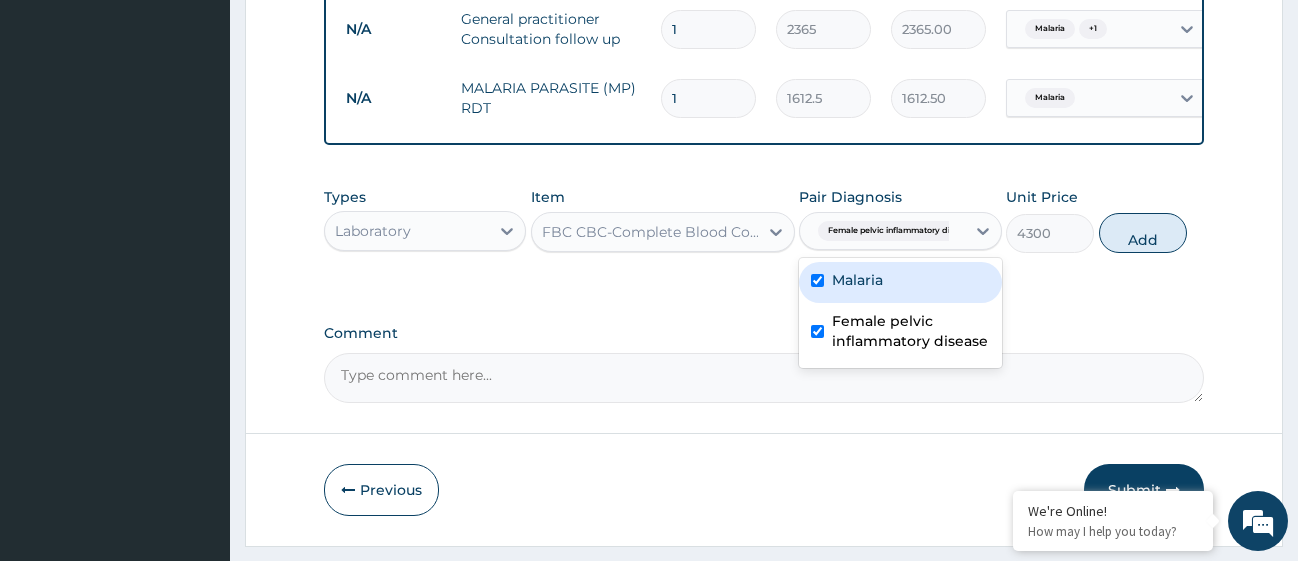 checkbox on "true" 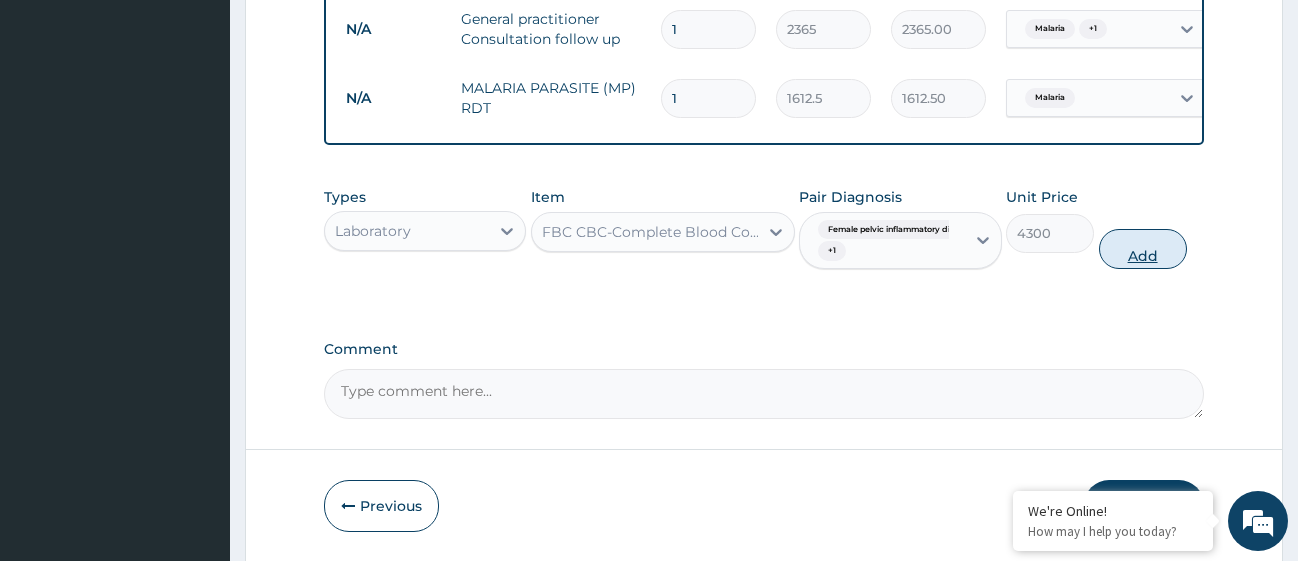 click on "Add" at bounding box center (1143, 249) 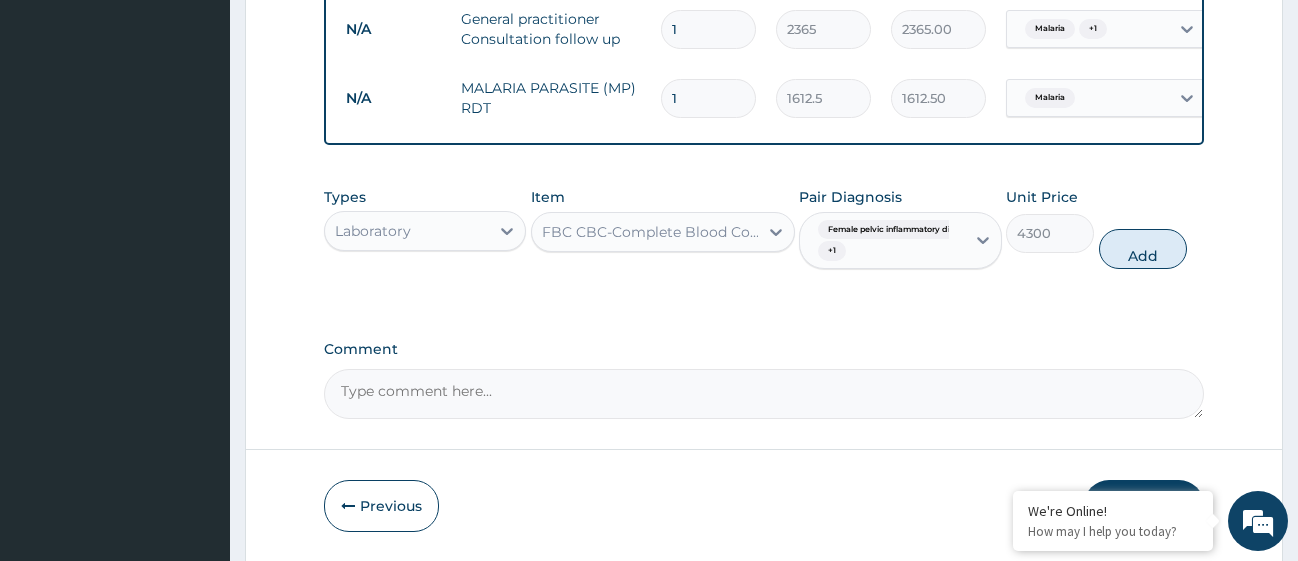 type on "0" 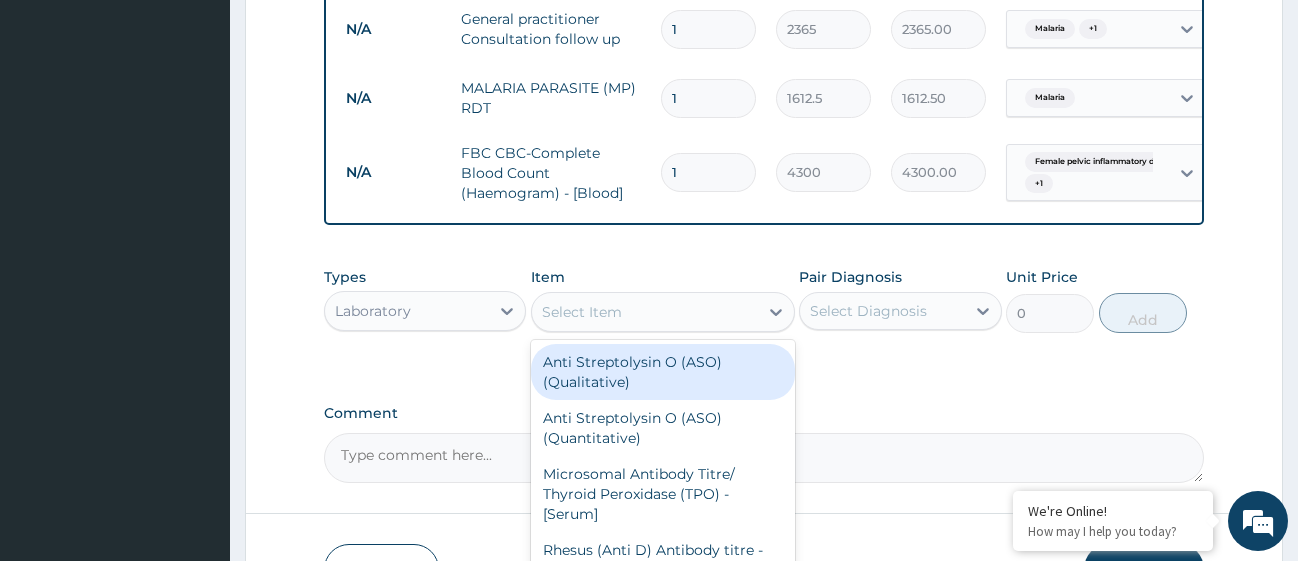 click on "Select Item" at bounding box center (645, 312) 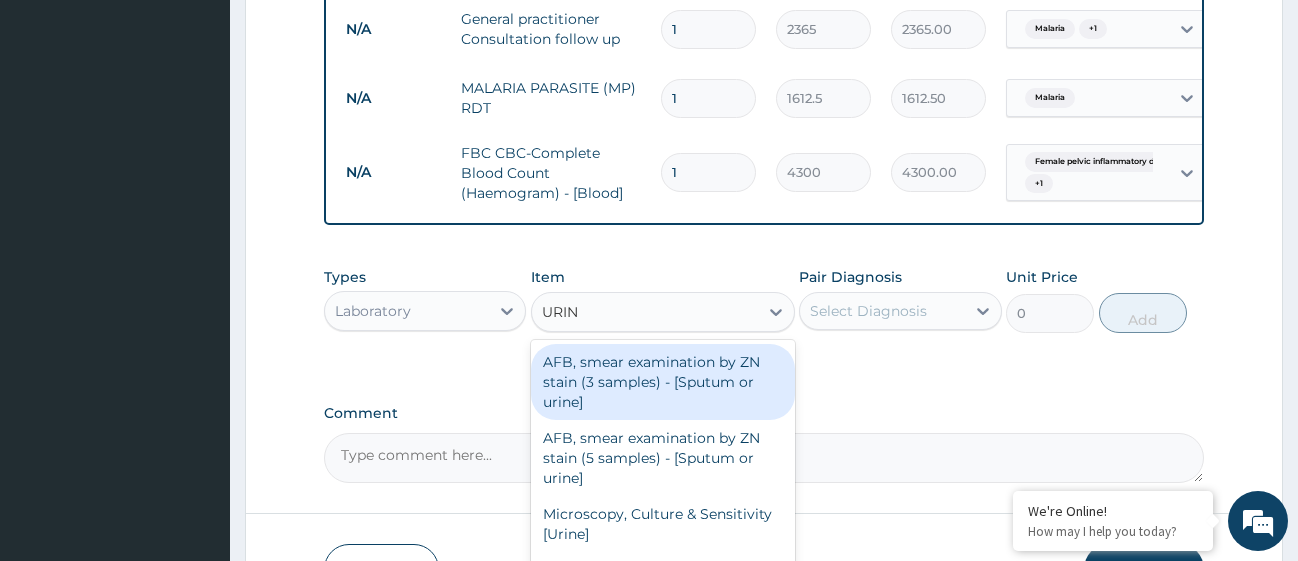 type on "URINA" 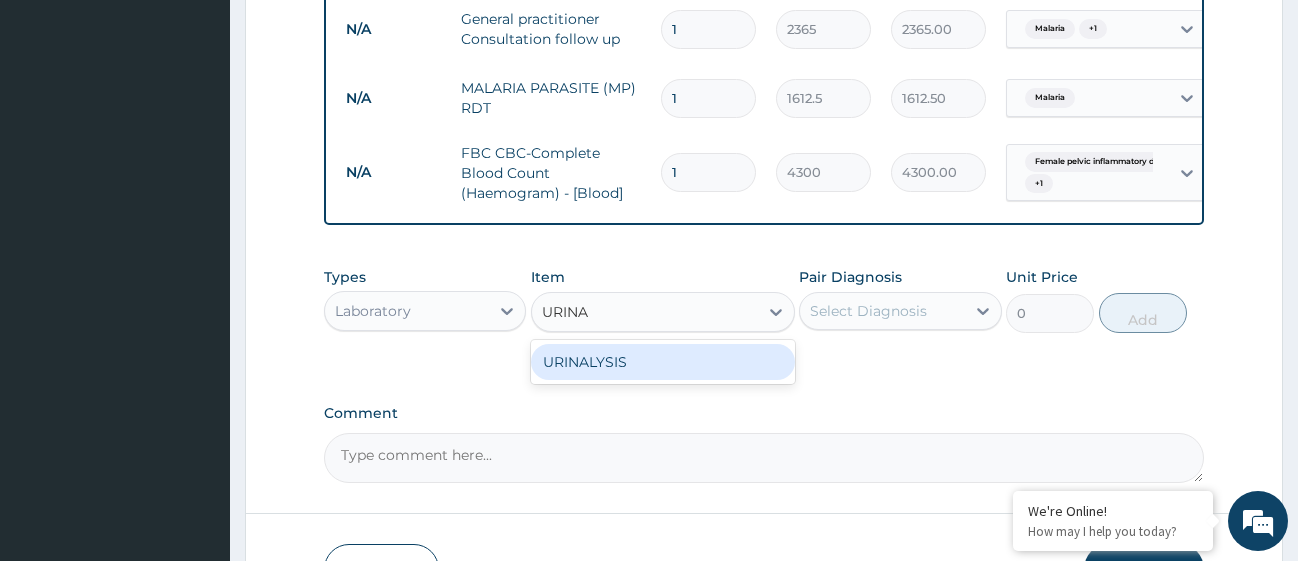 click on "URINALYSIS" at bounding box center [663, 362] 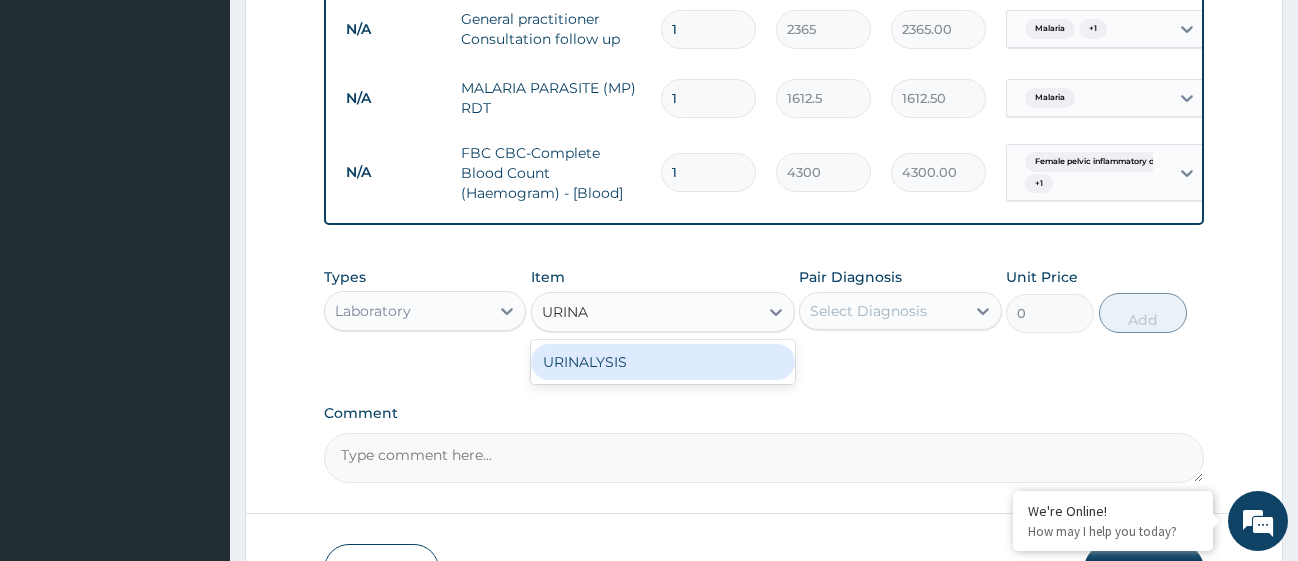 type 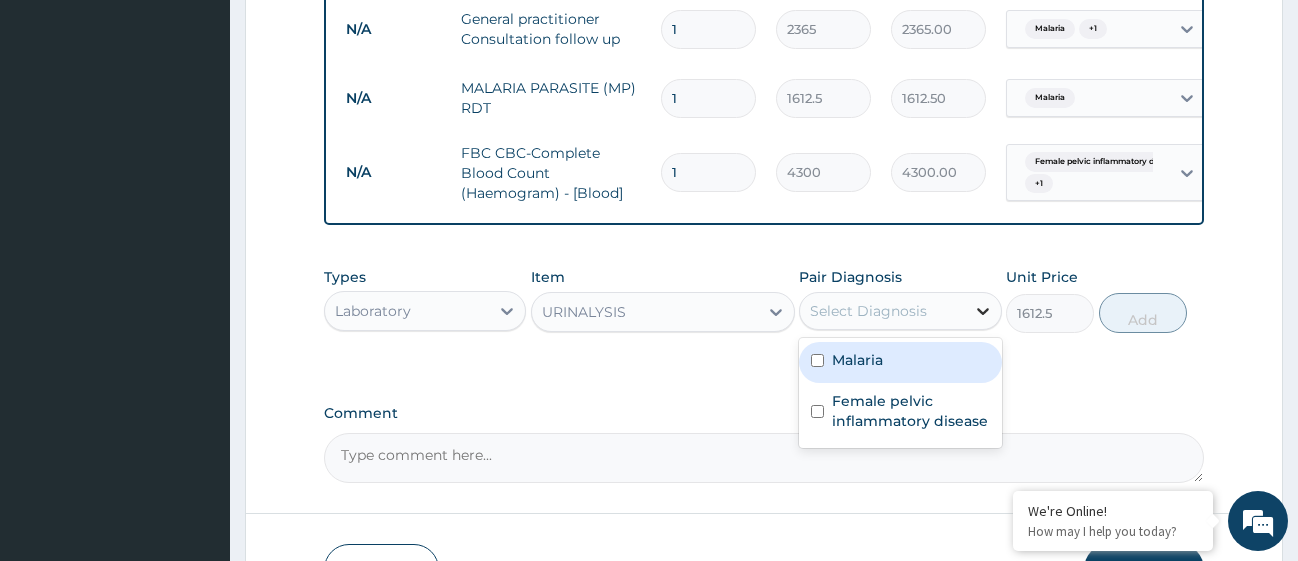 click 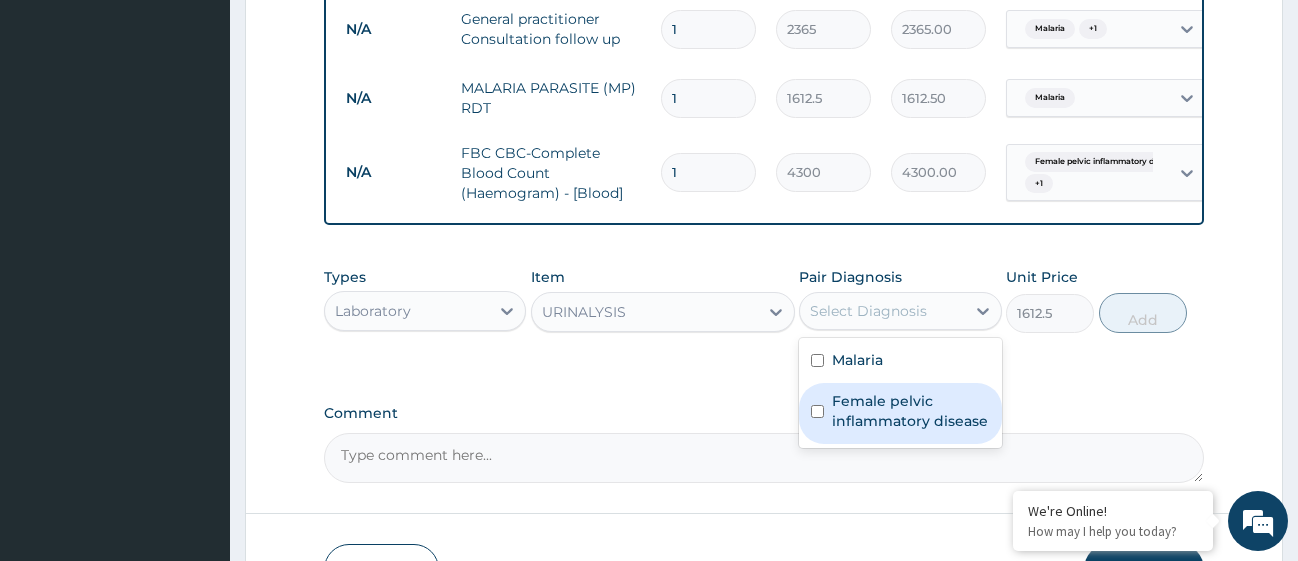 click at bounding box center (817, 411) 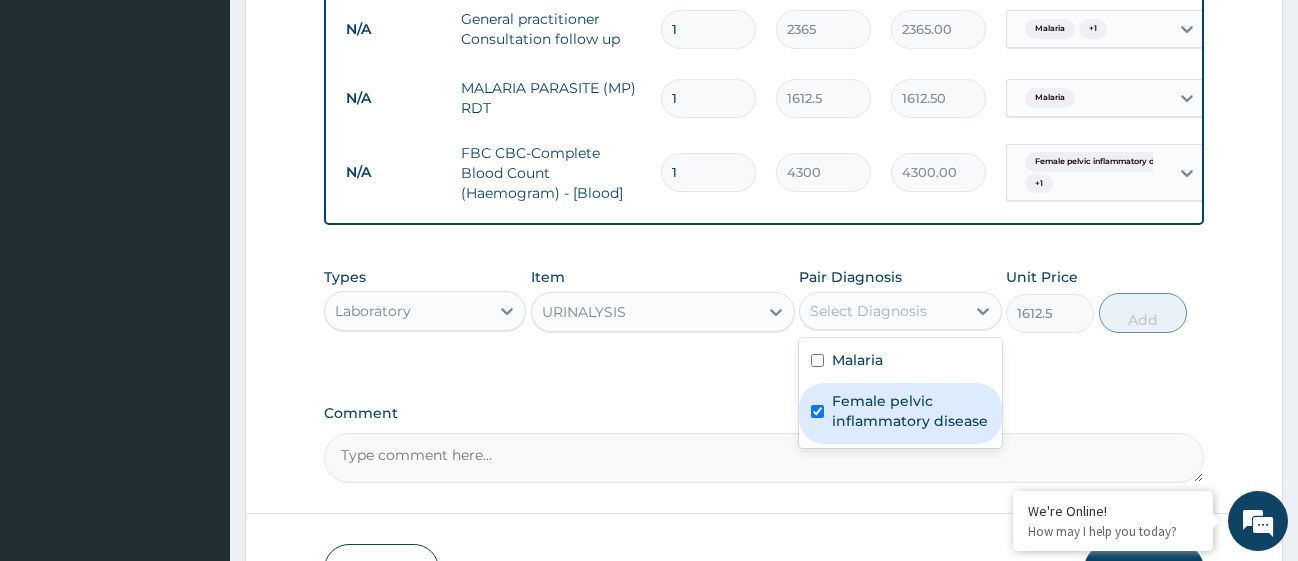 checkbox on "true" 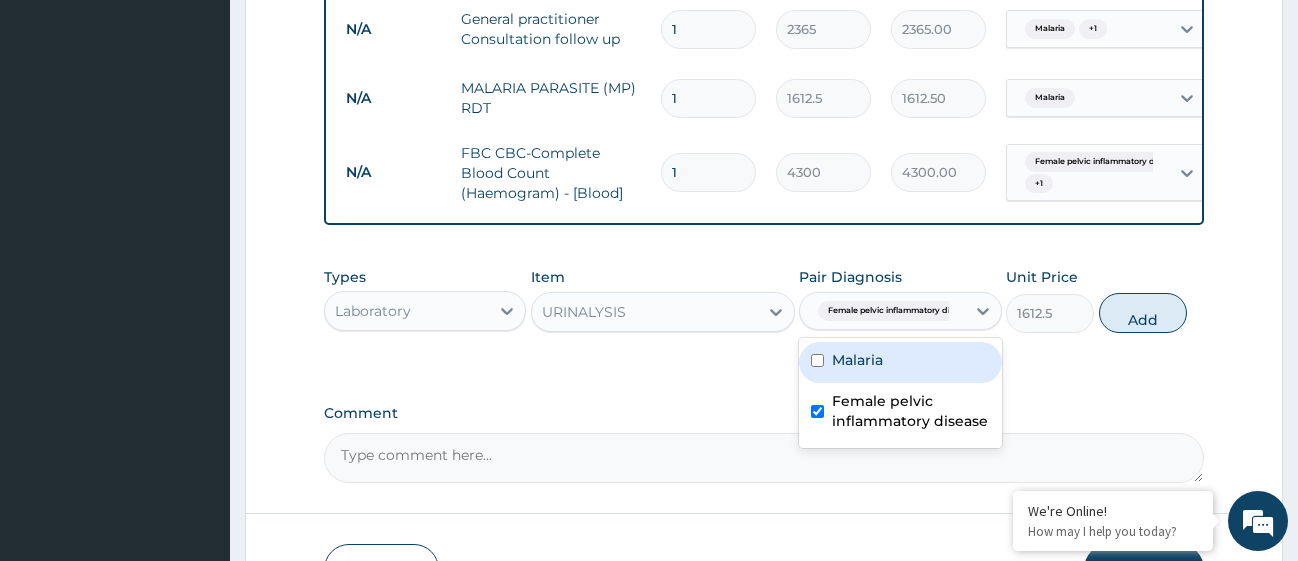 click at bounding box center [817, 360] 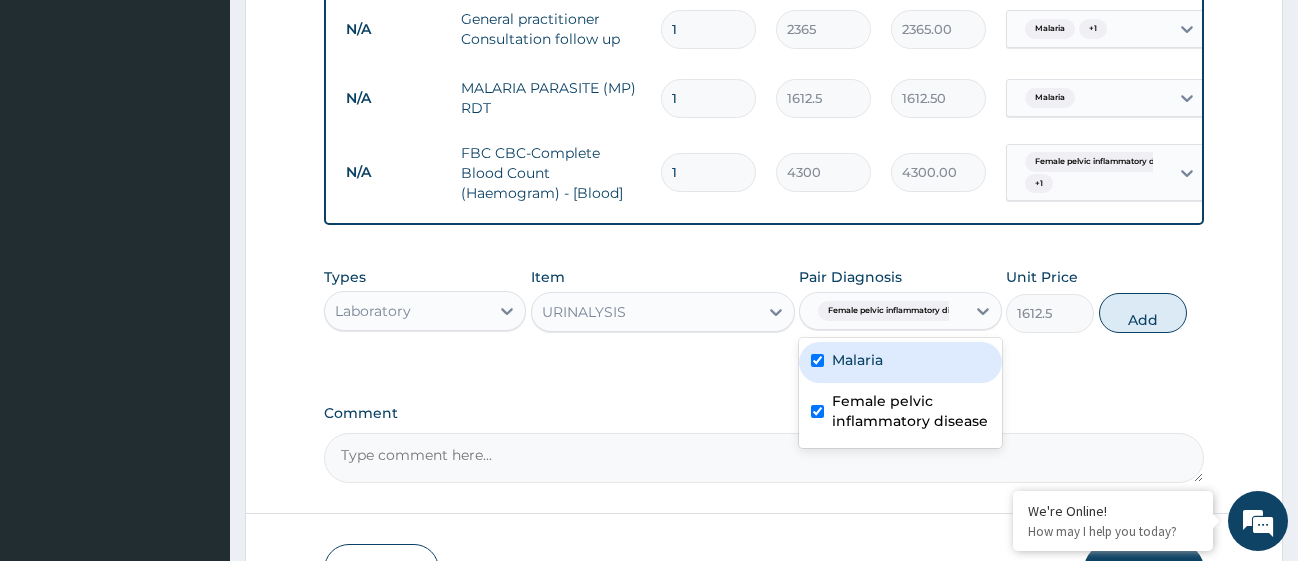 checkbox on "true" 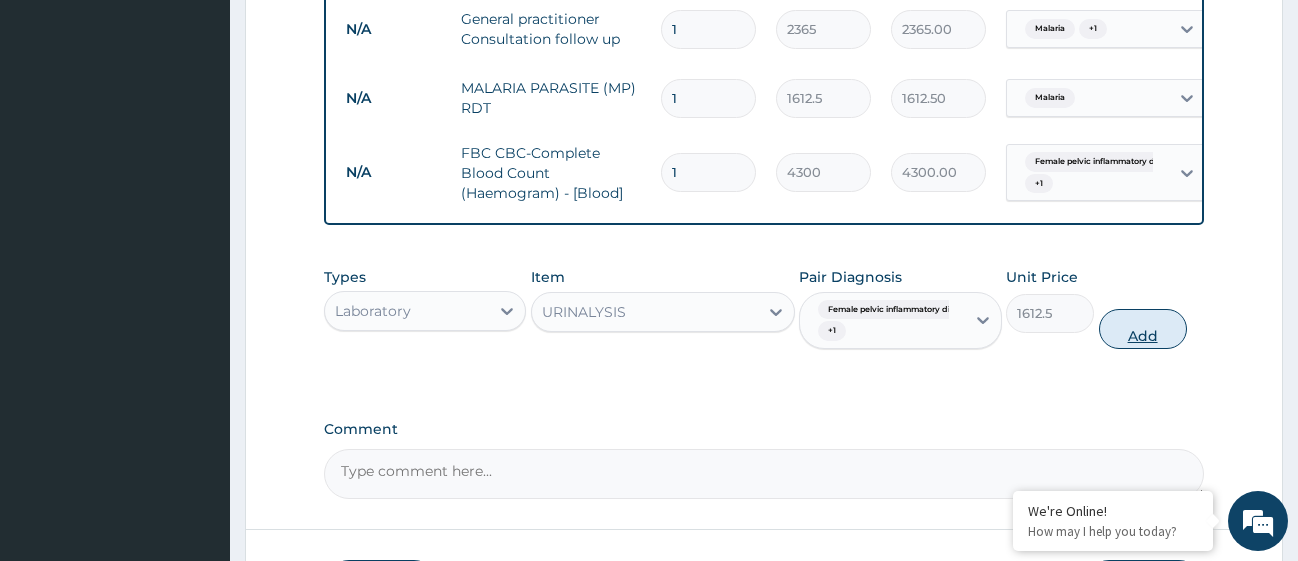 click on "Add" at bounding box center [1143, 329] 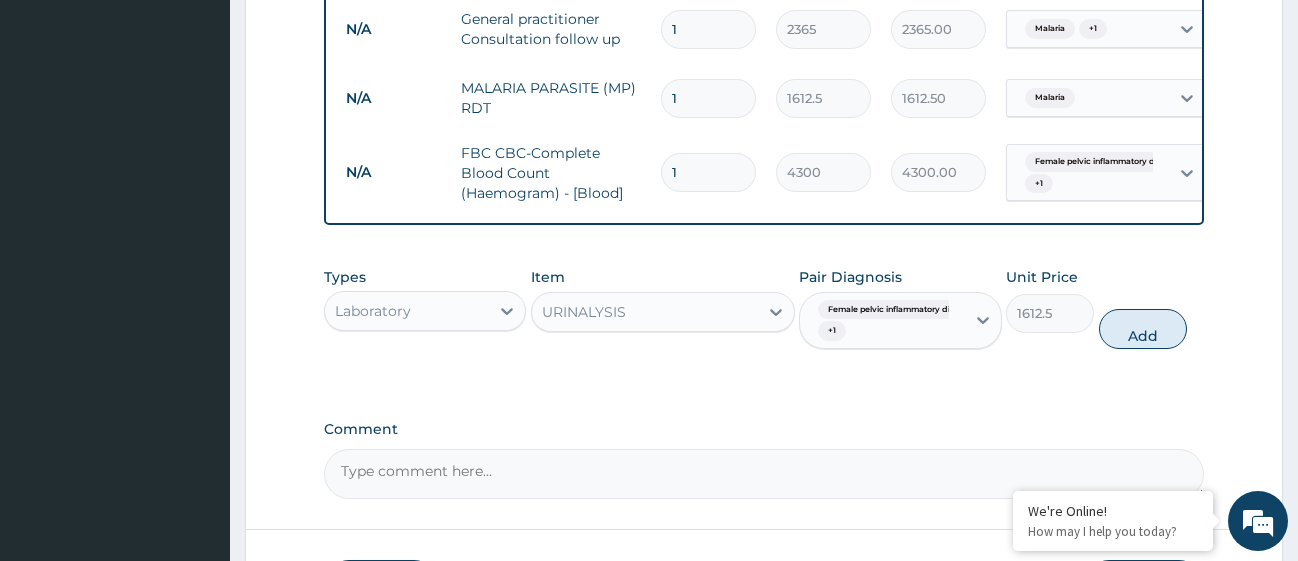 type on "0" 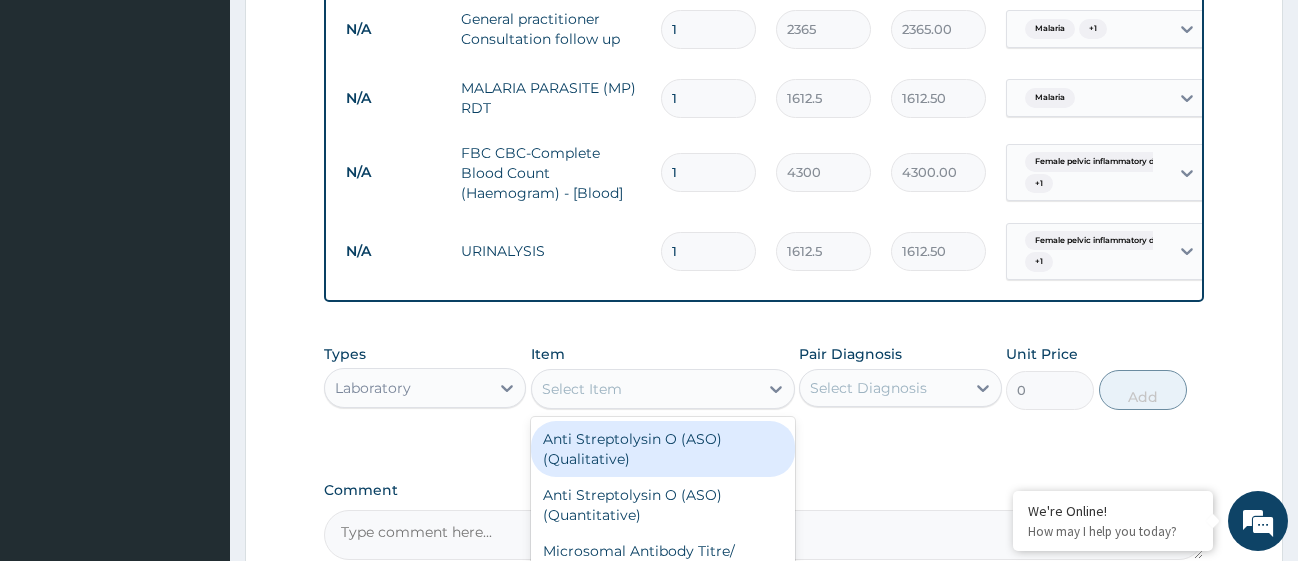 click on "Select Item" at bounding box center (645, 389) 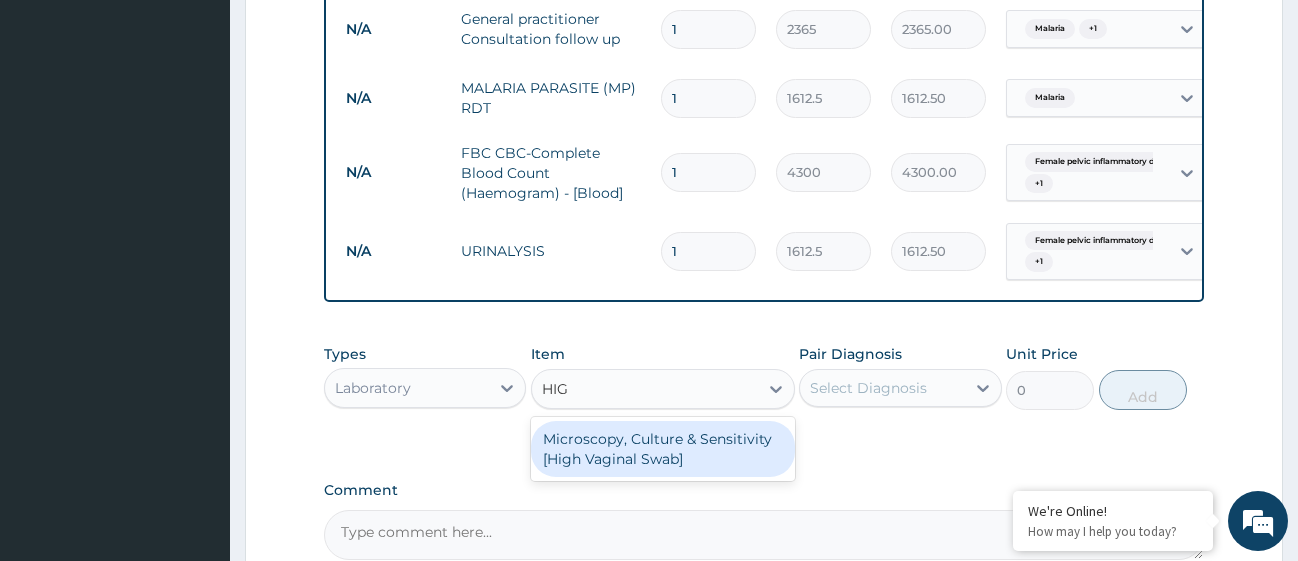 type on "HIGH" 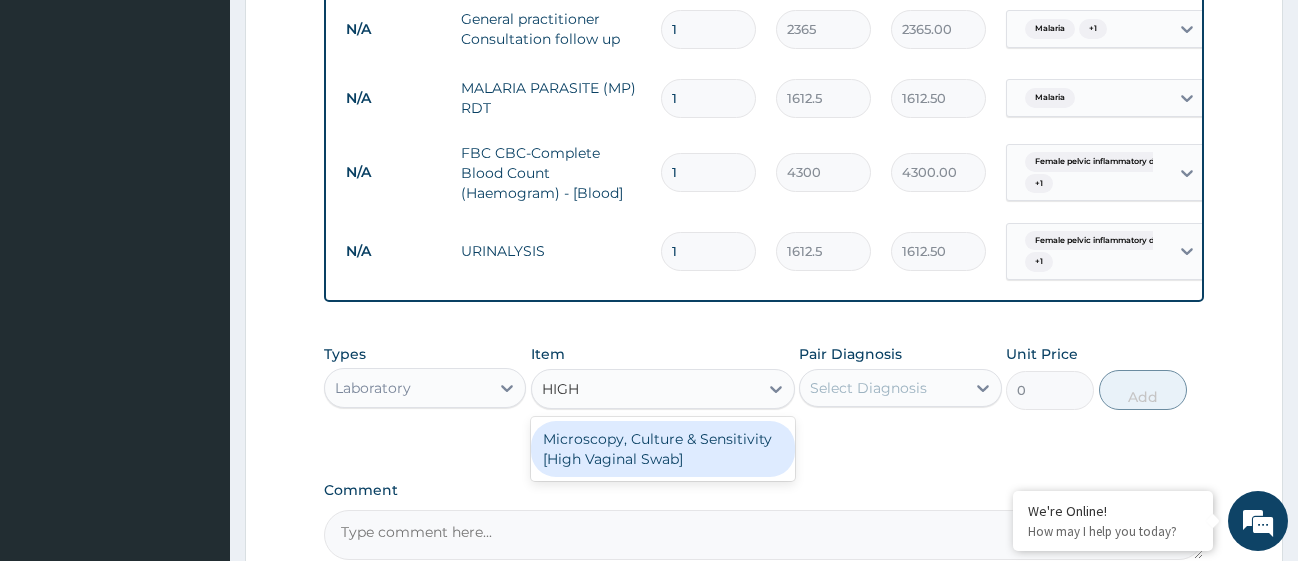click on "Microscopy, Culture & Sensitivity [High Vaginal Swab]" at bounding box center (663, 449) 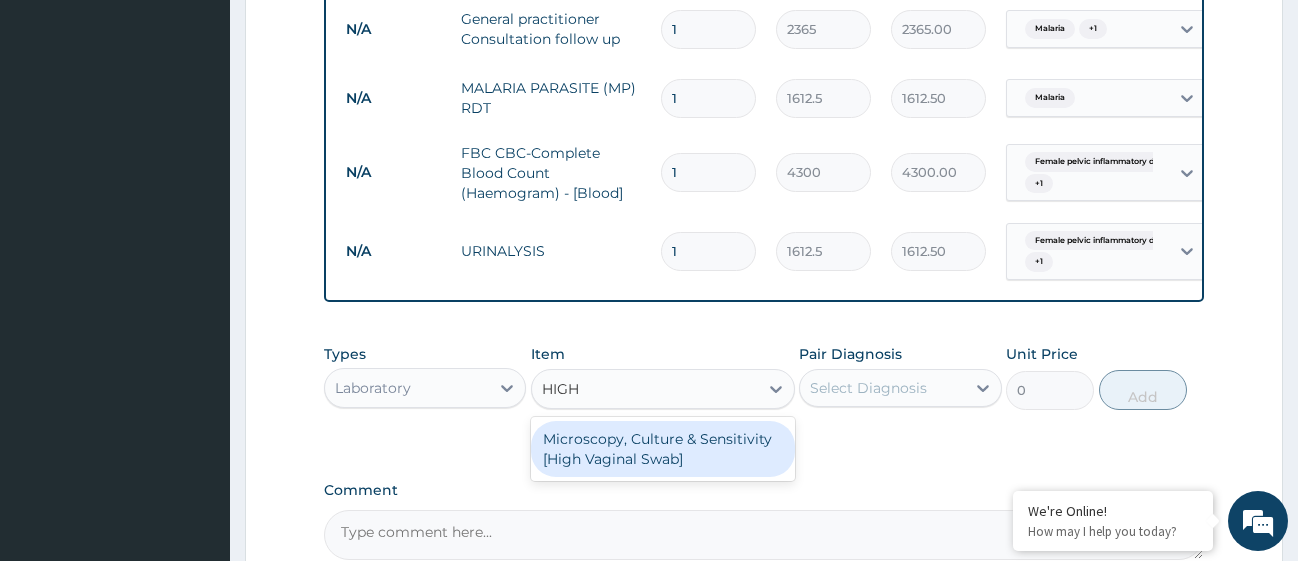 type 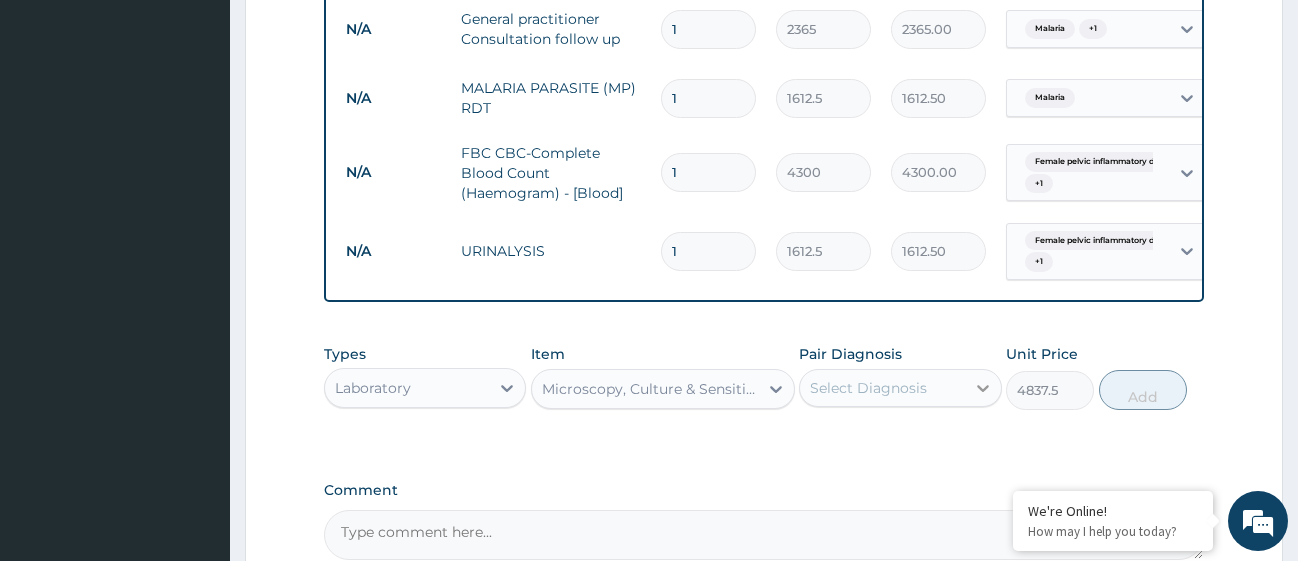 click 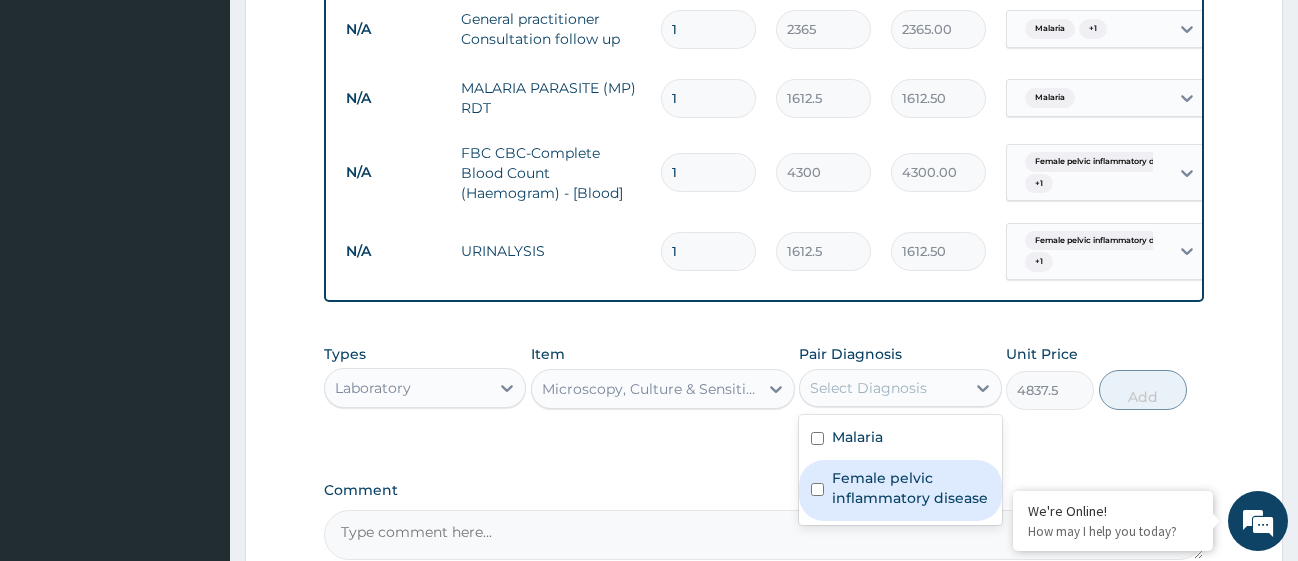click at bounding box center [817, 489] 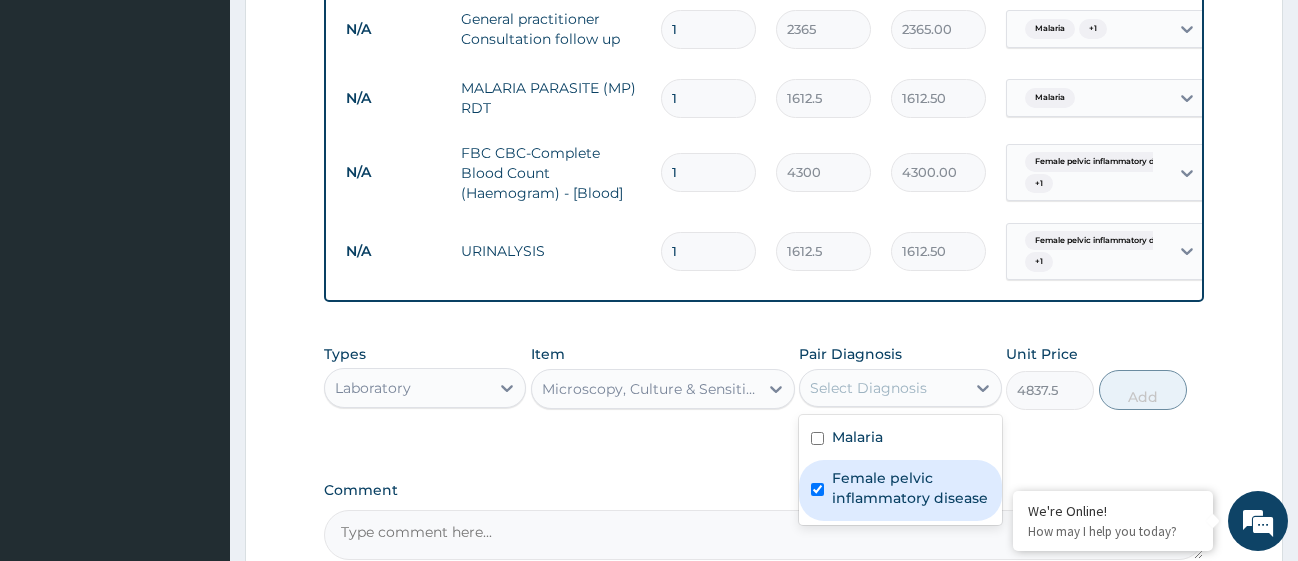 checkbox on "true" 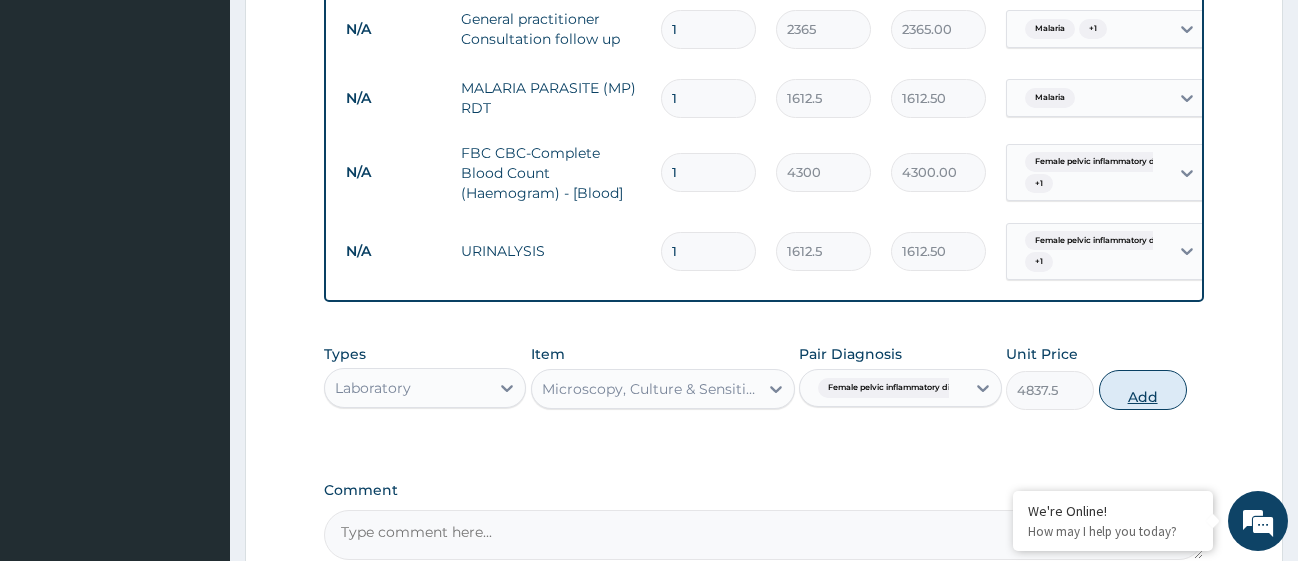 click on "Add" at bounding box center (1143, 390) 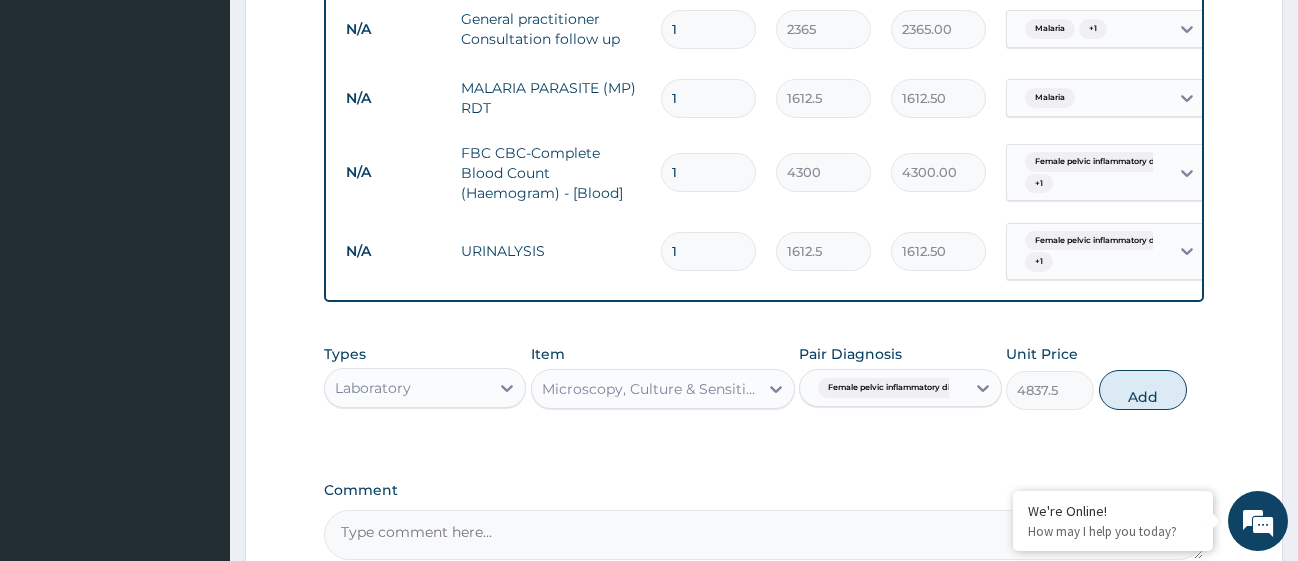 type on "0" 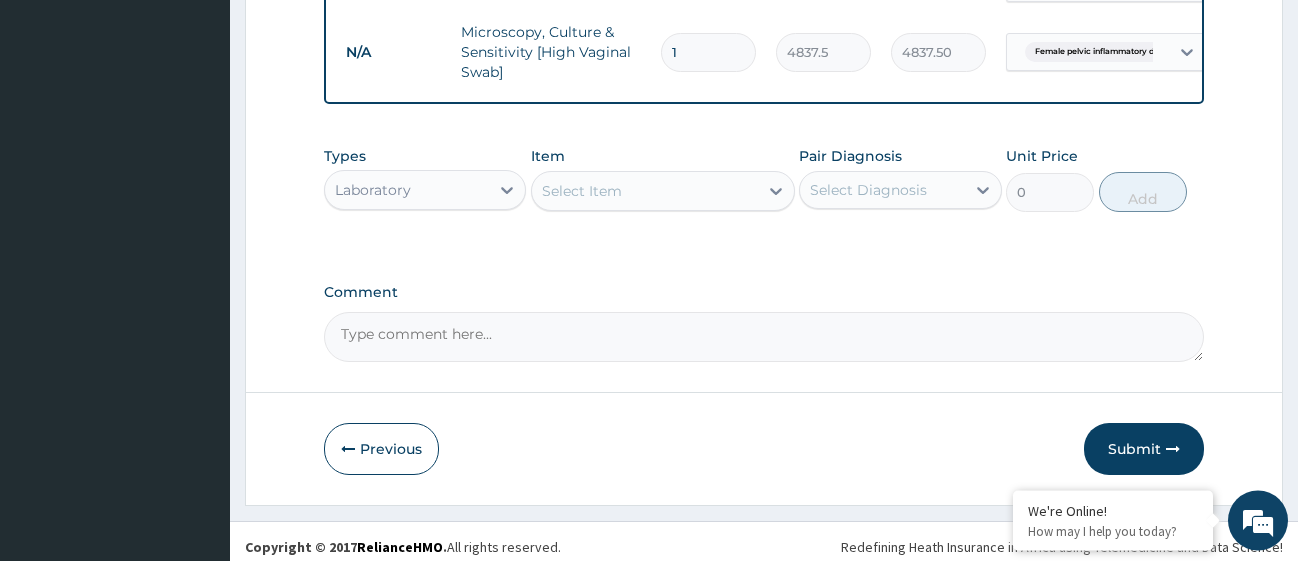 scroll, scrollTop: 1109, scrollLeft: 0, axis: vertical 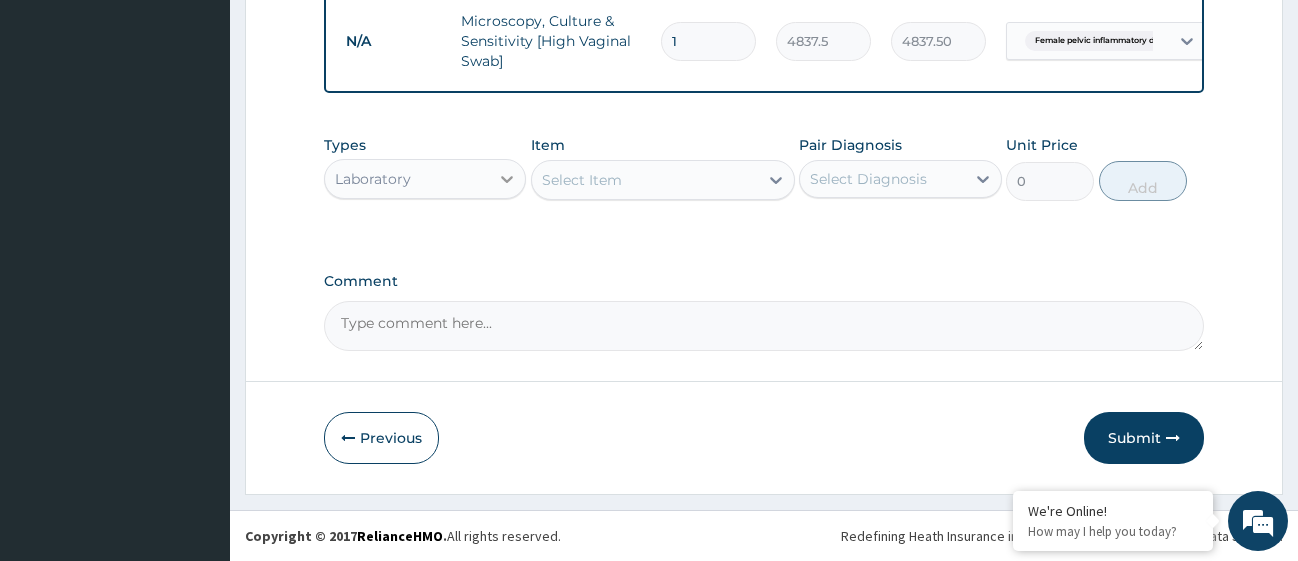 click 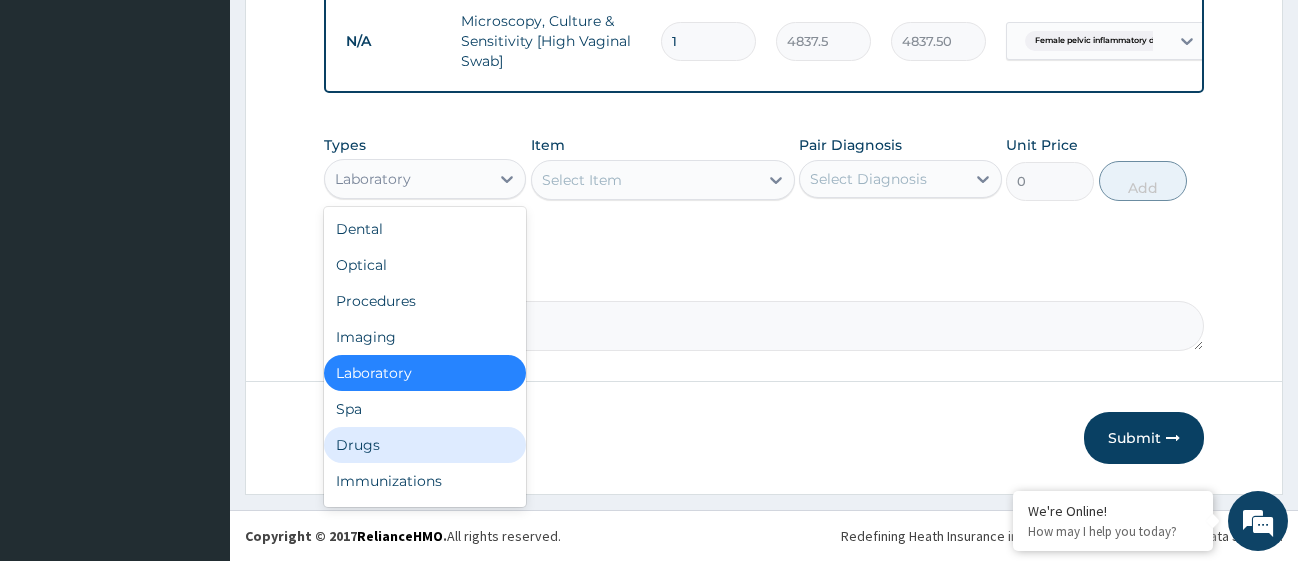click on "Drugs" at bounding box center (425, 445) 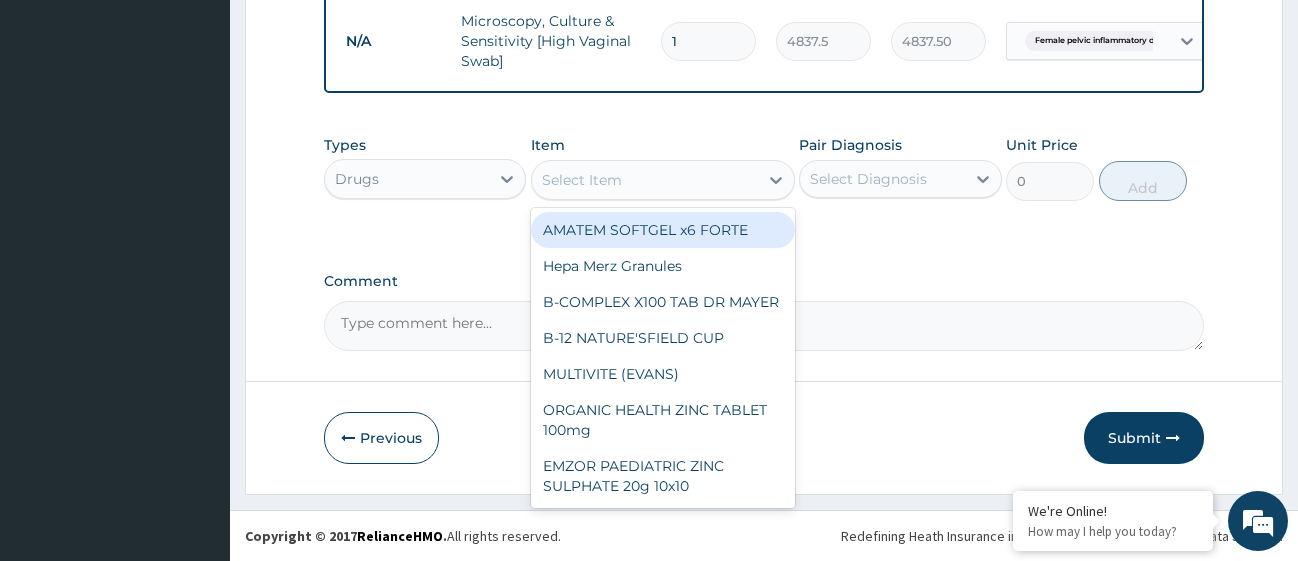 click on "Select Item" at bounding box center (645, 180) 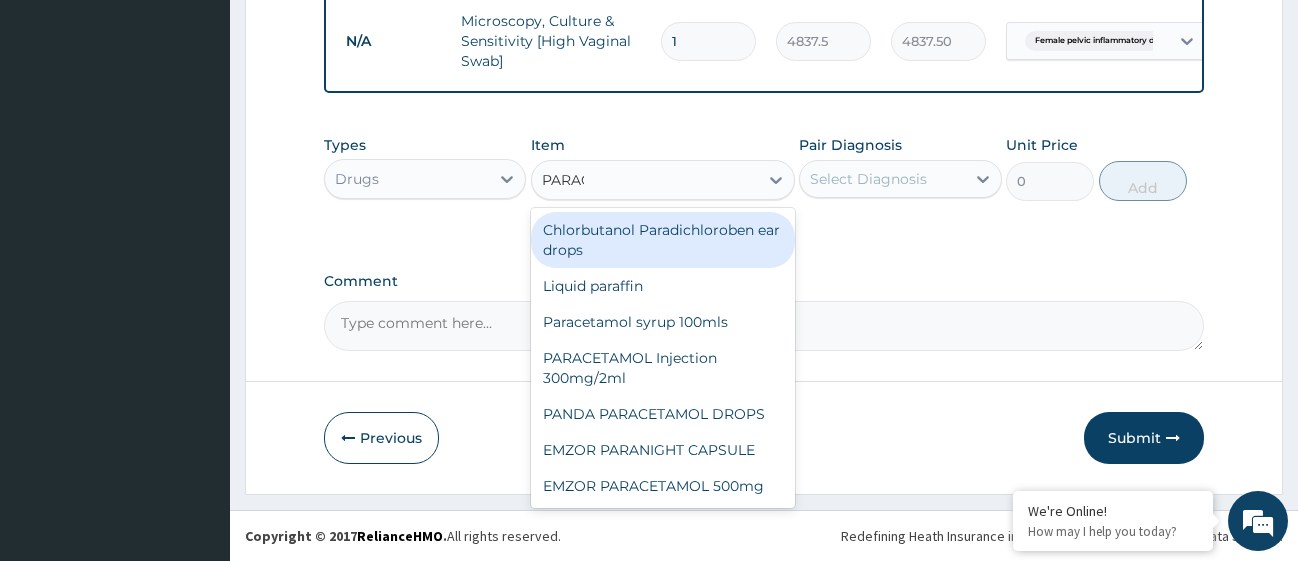 type on "PARACE" 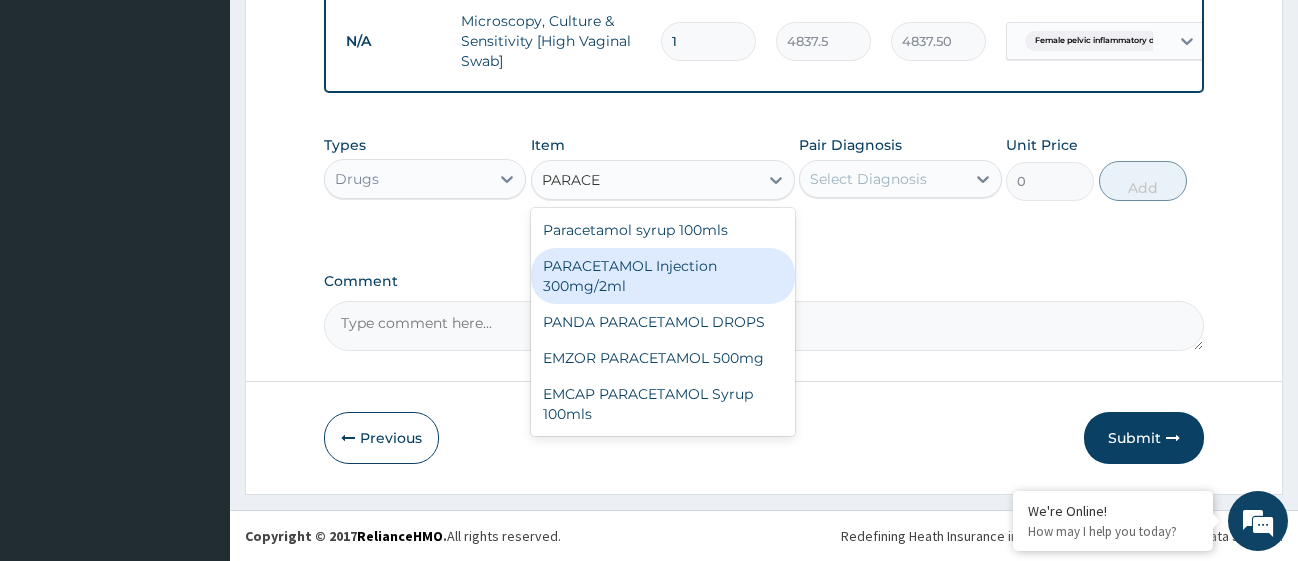 click on "PARACETAMOL Injection 300mg/2ml" at bounding box center (663, 276) 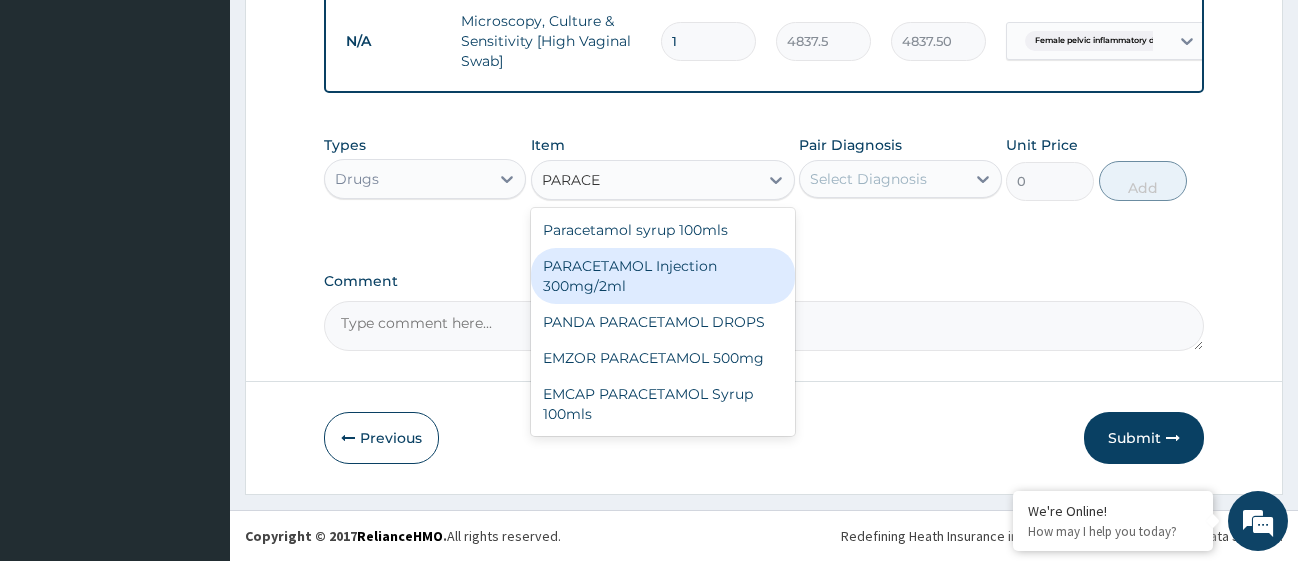 type 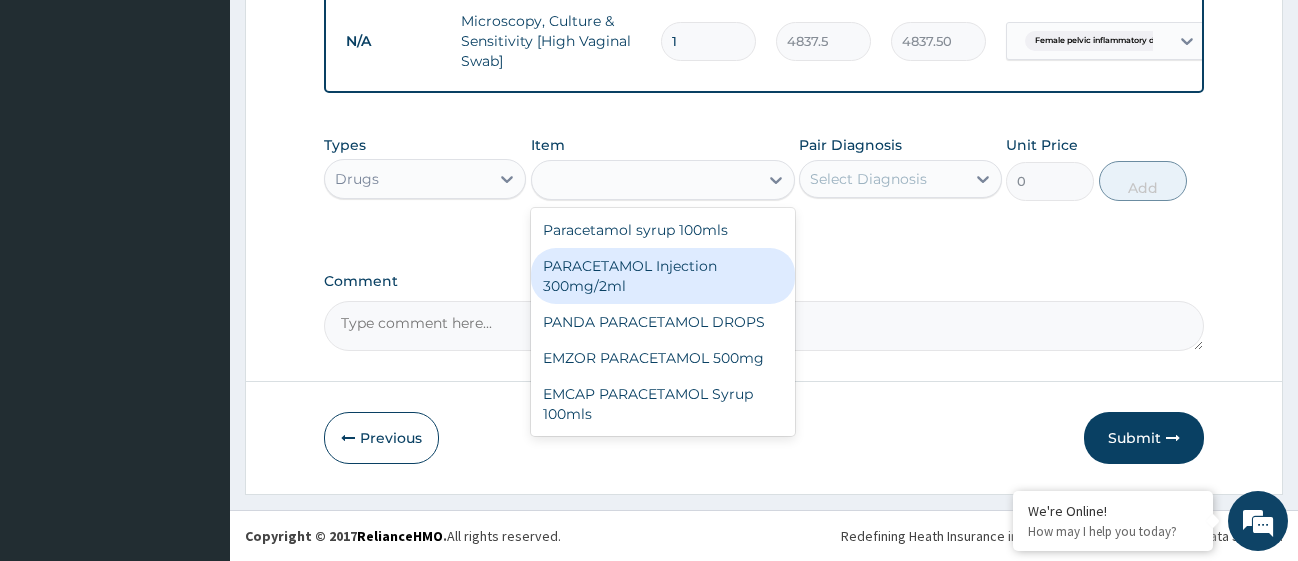 type on "260.15" 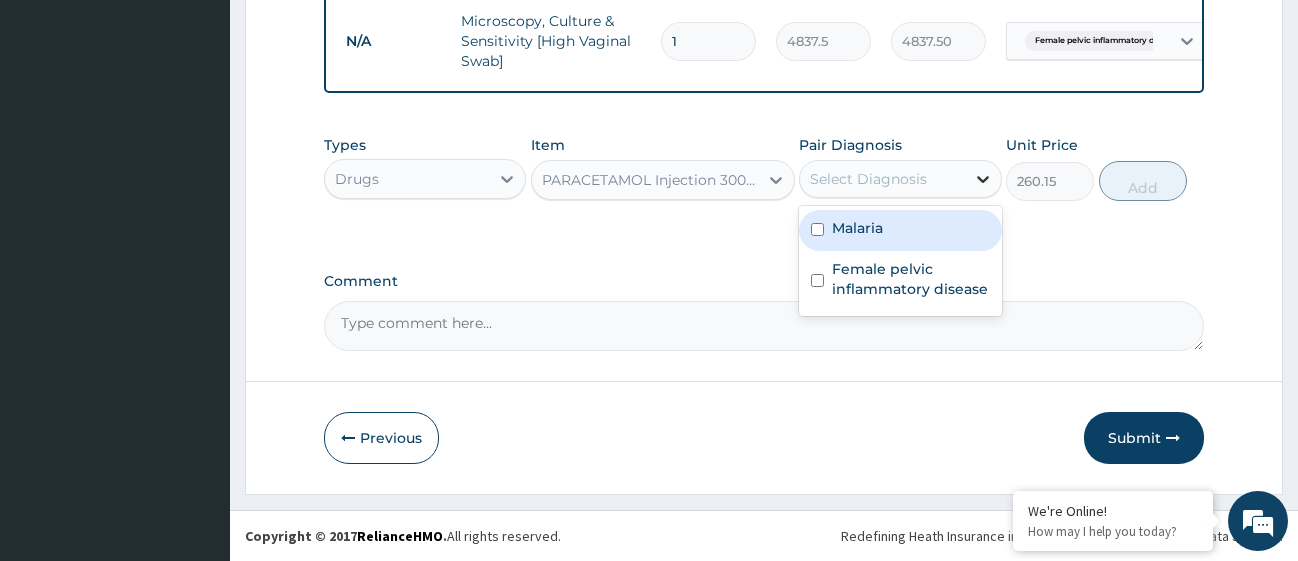 click at bounding box center [983, 179] 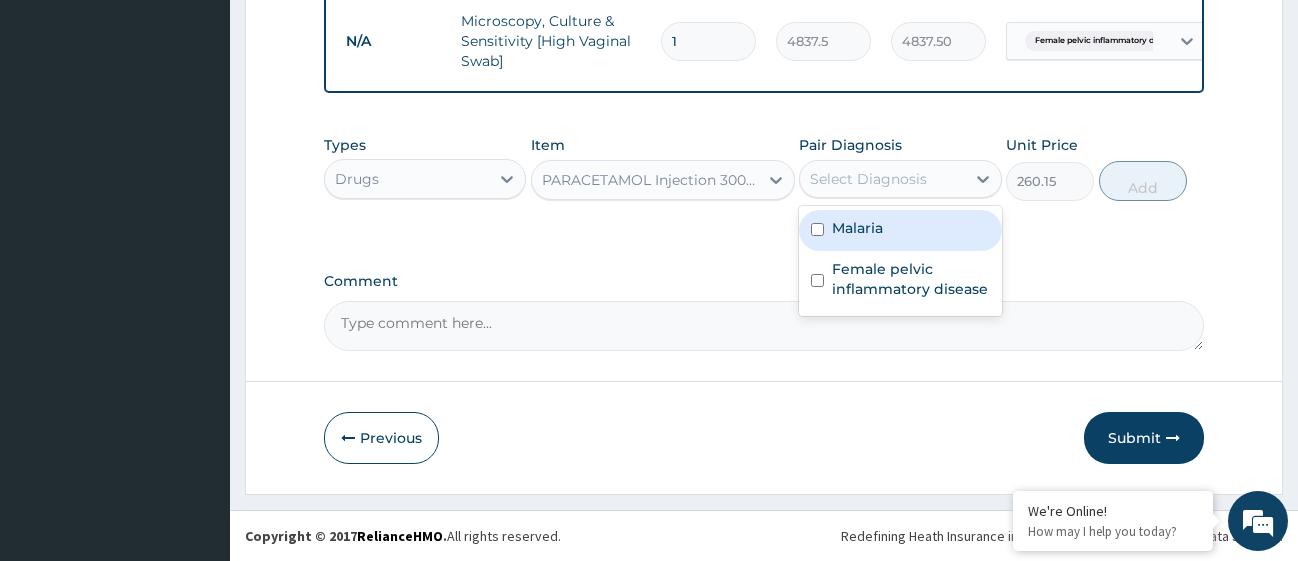 drag, startPoint x: 813, startPoint y: 228, endPoint x: 815, endPoint y: 267, distance: 39.051247 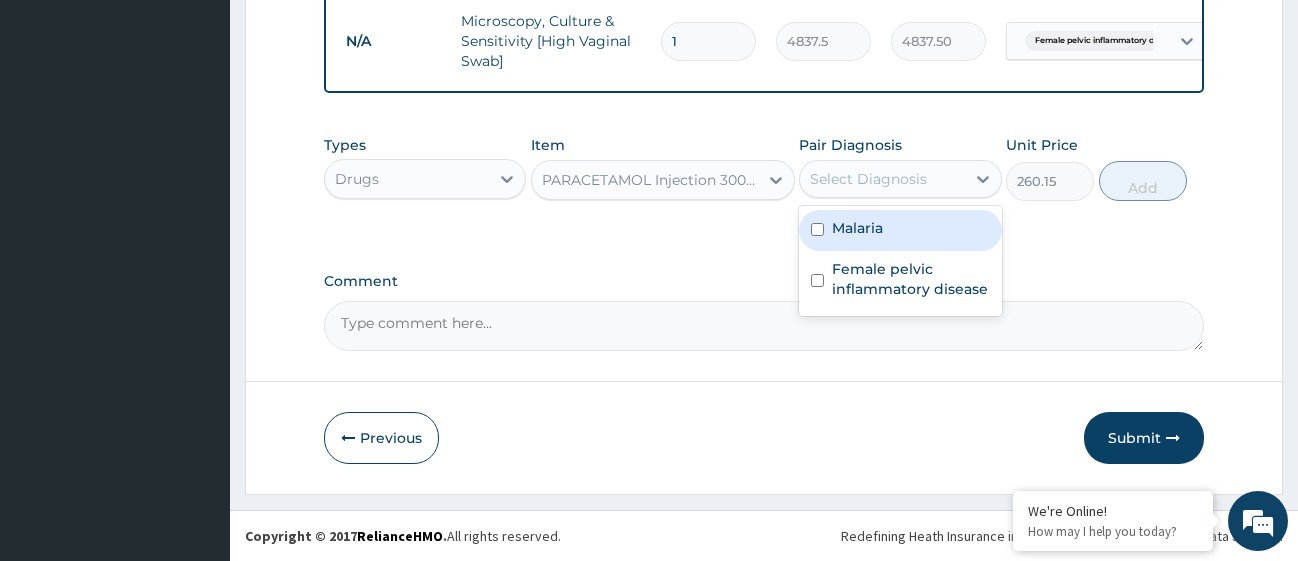 click on "Malaria" at bounding box center (900, 230) 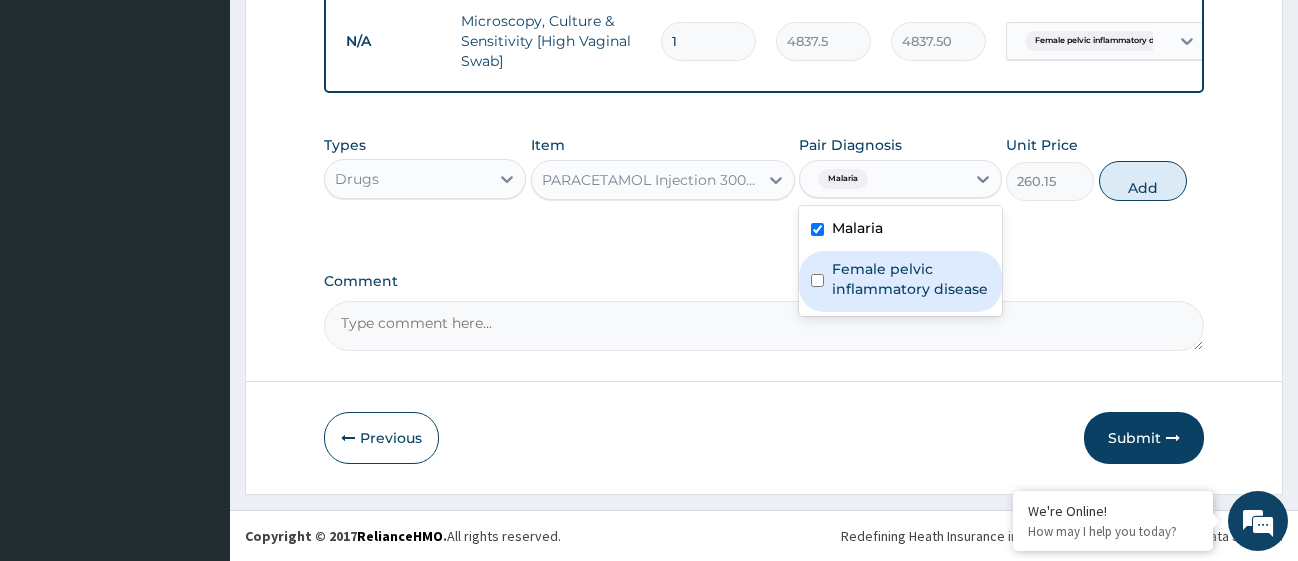 checkbox on "true" 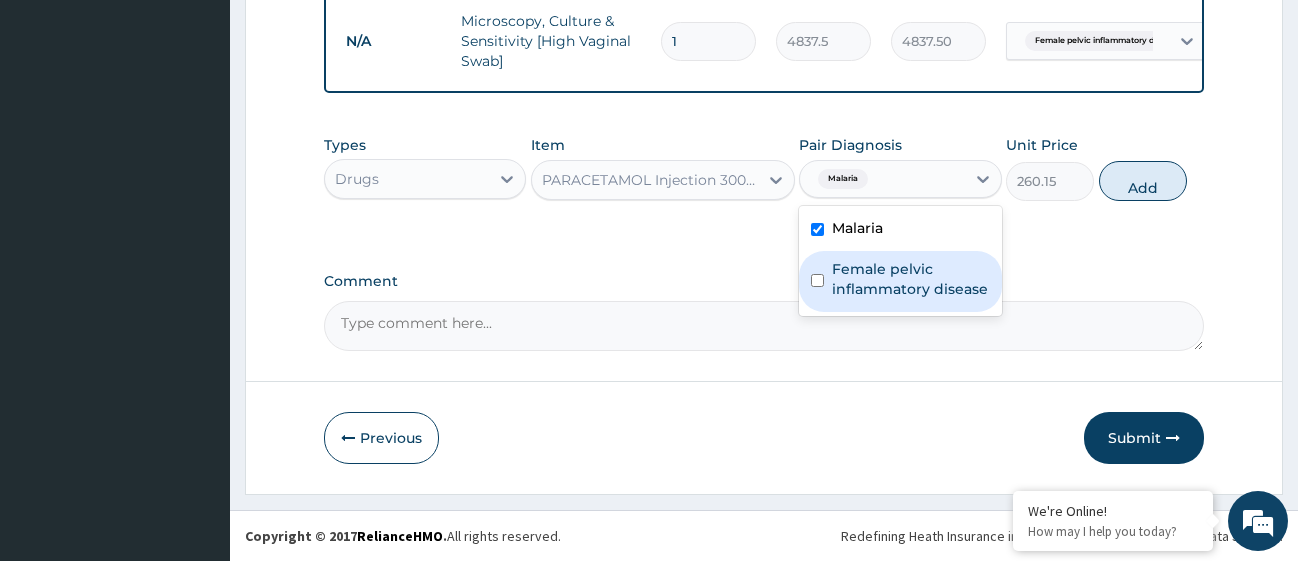 click at bounding box center [817, 280] 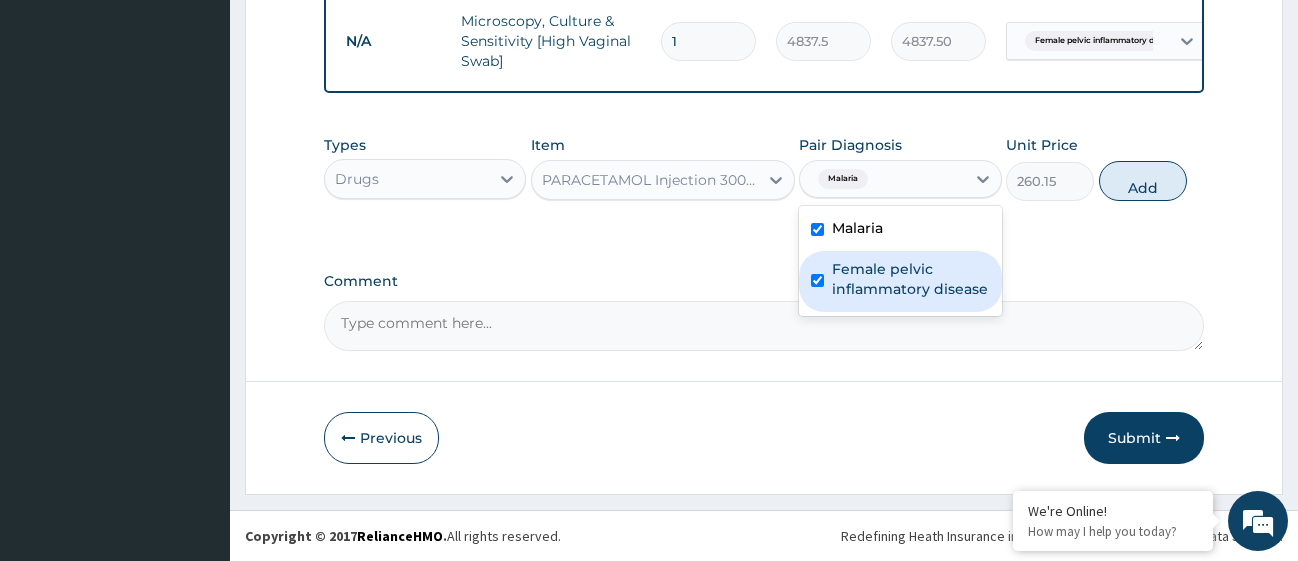 checkbox on "true" 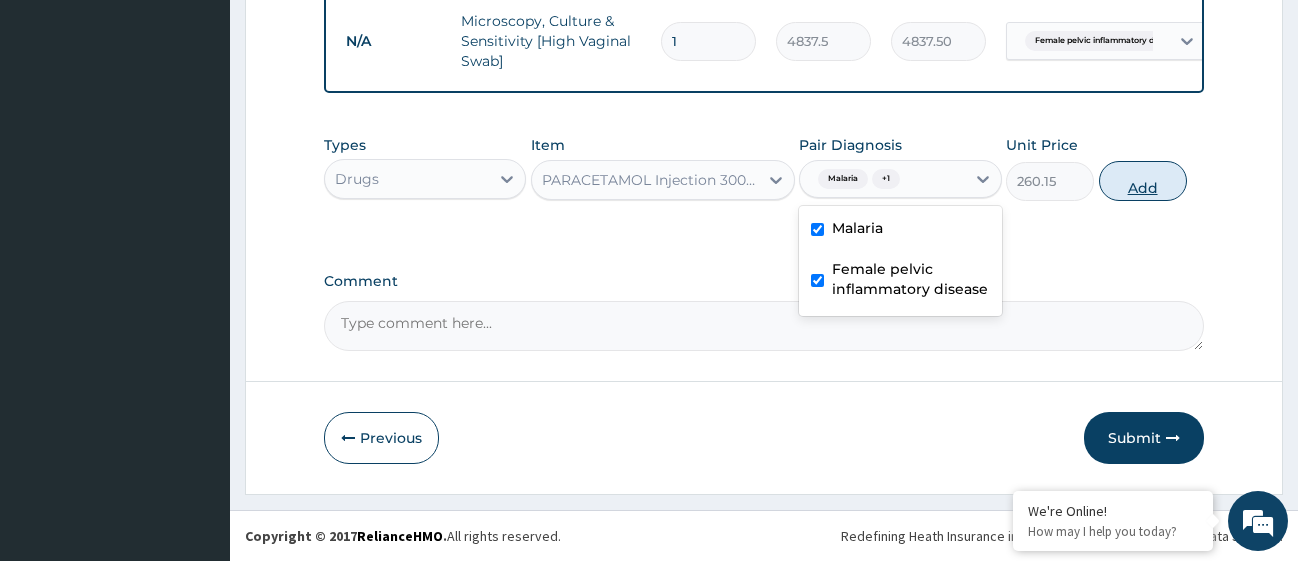 click on "Add" at bounding box center (1143, 181) 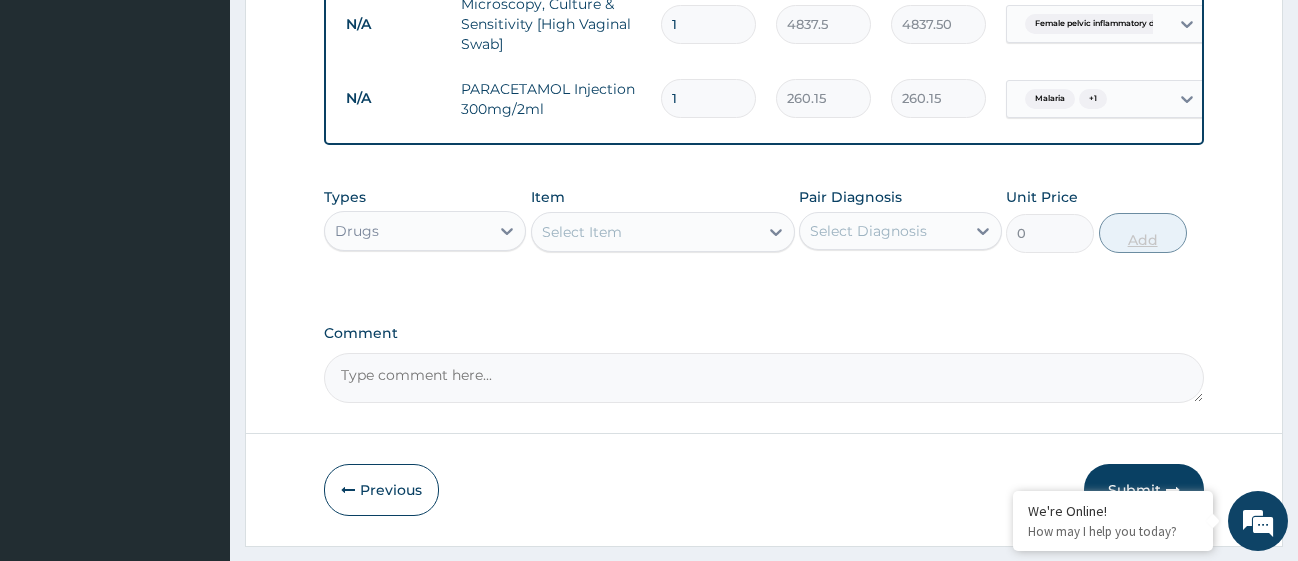 type 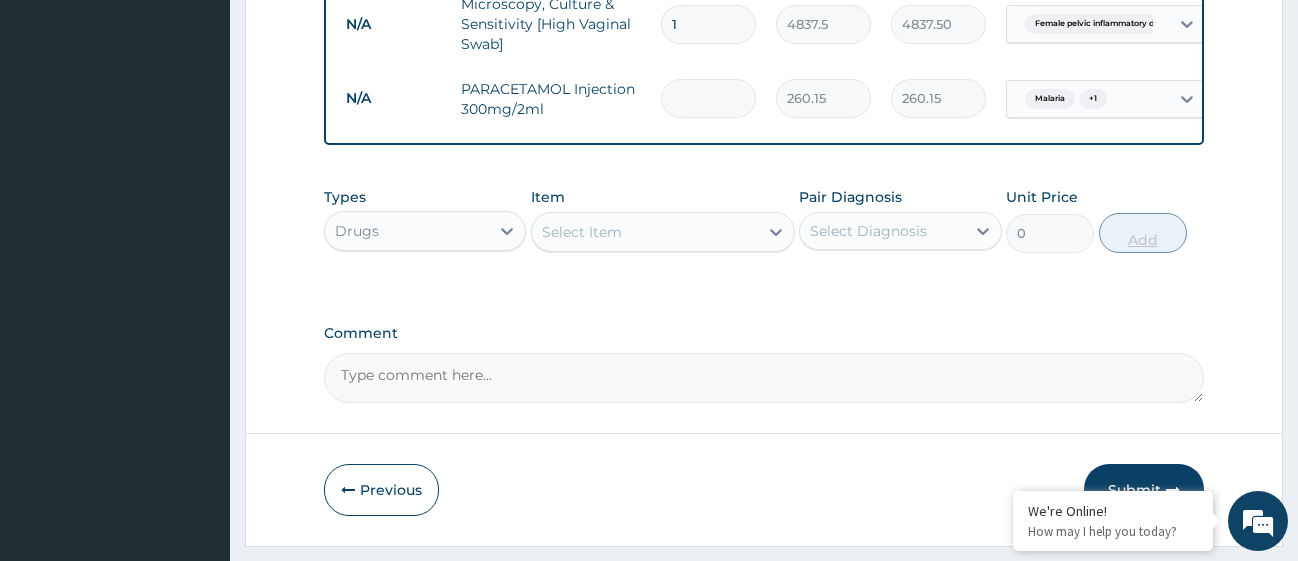 type on "0.00" 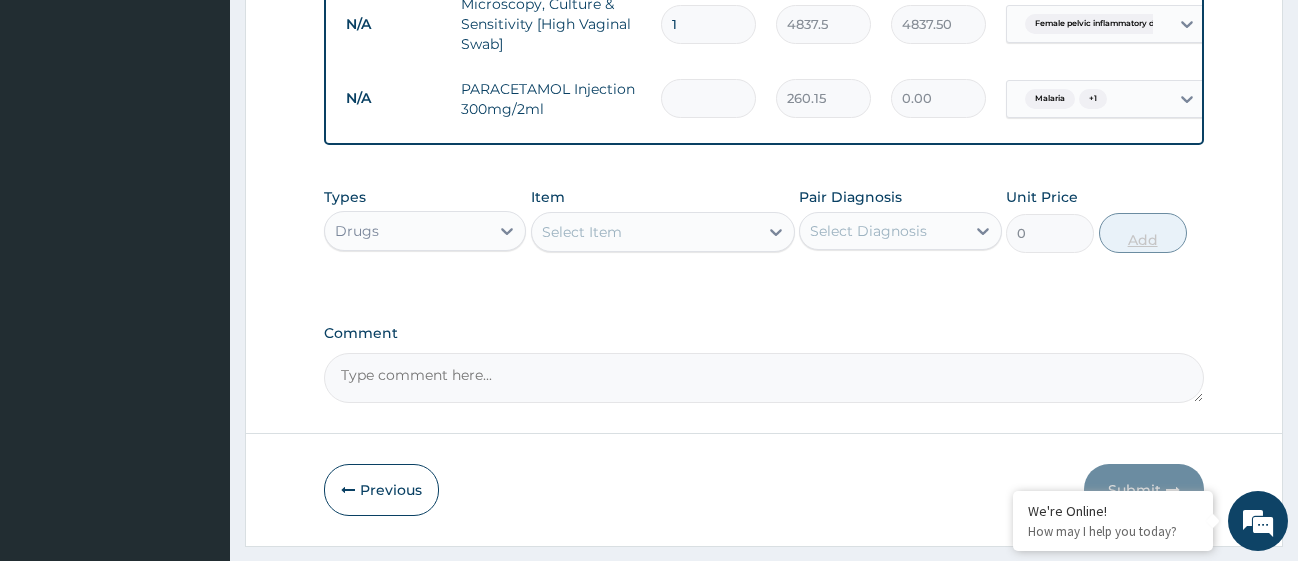 type on "2" 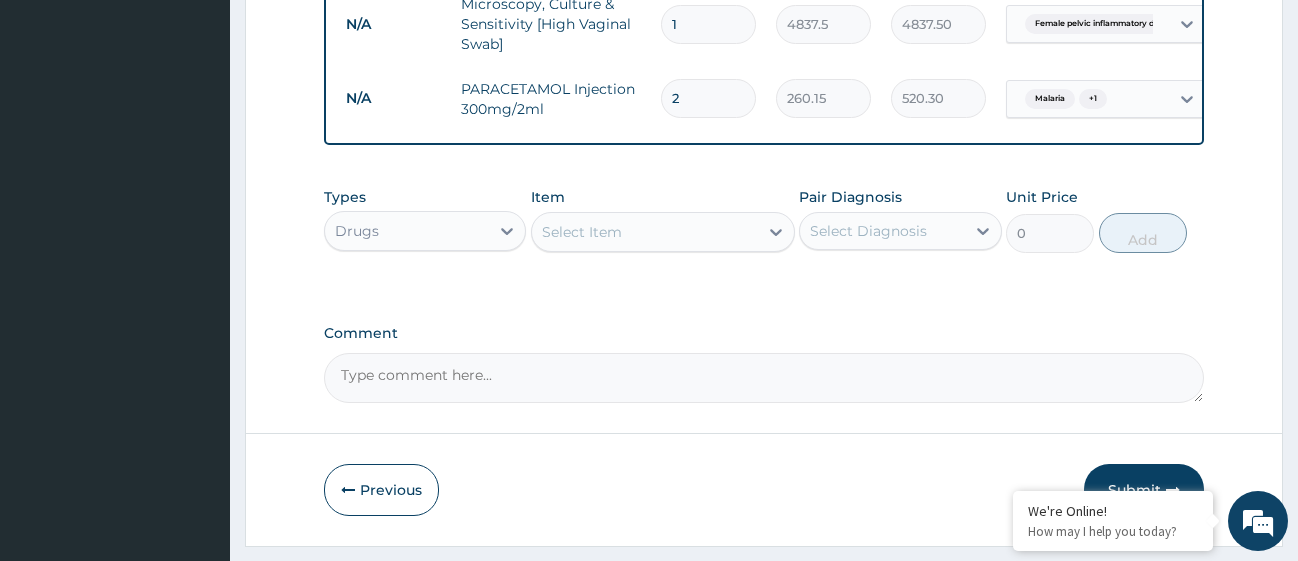 type on "2" 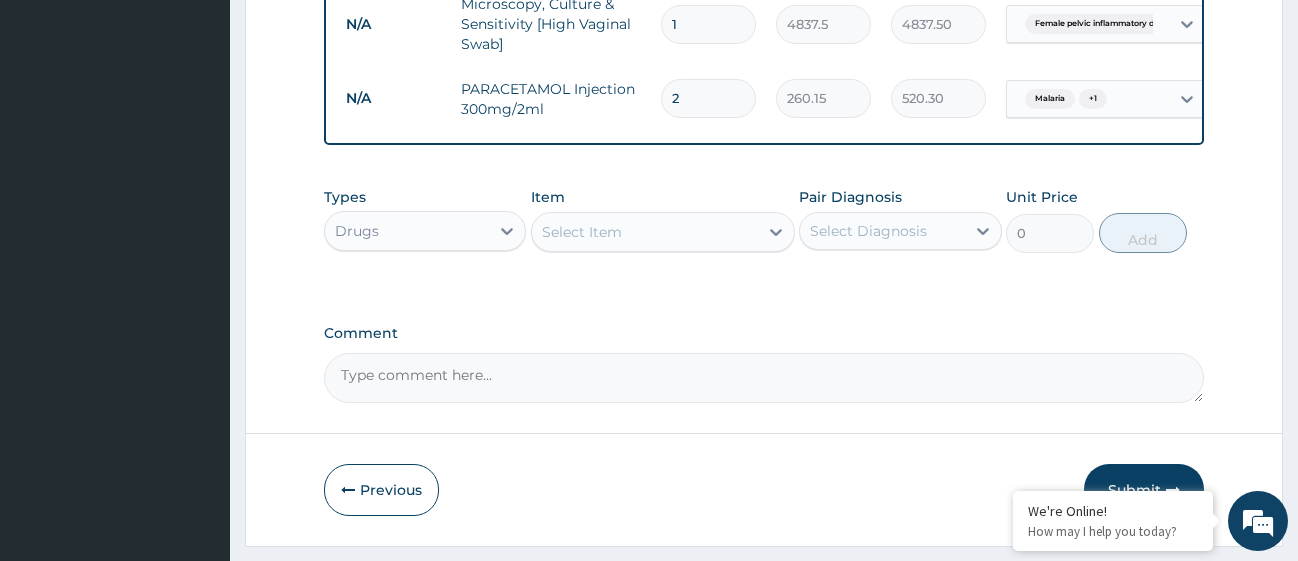click on "Select Item" at bounding box center (582, 232) 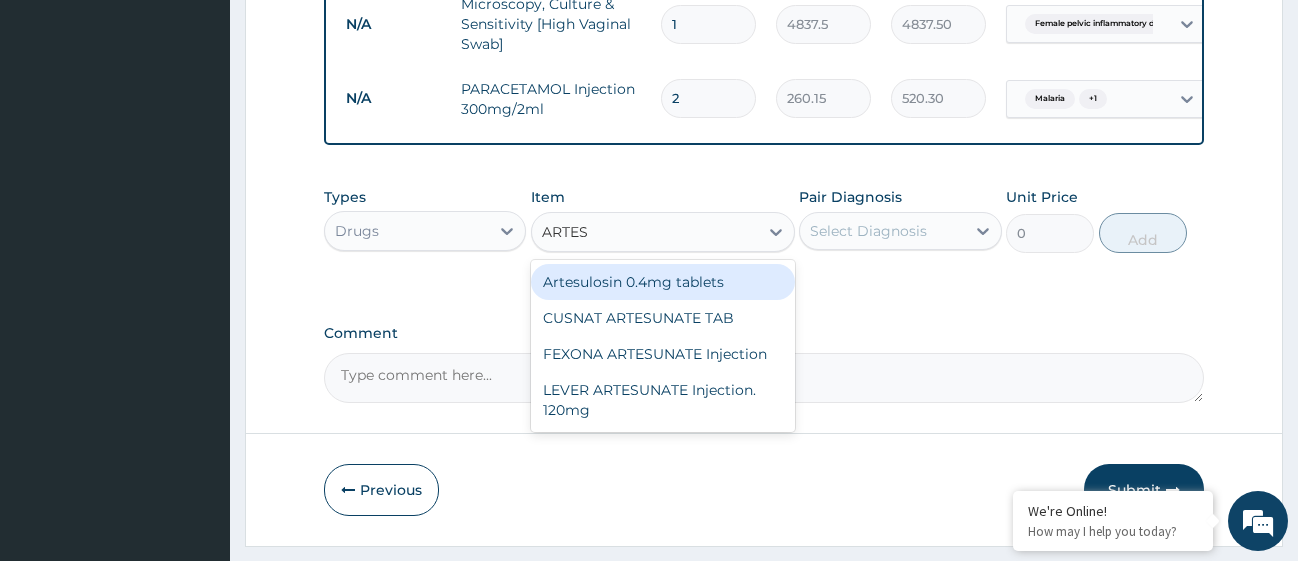 type on "ARTESU" 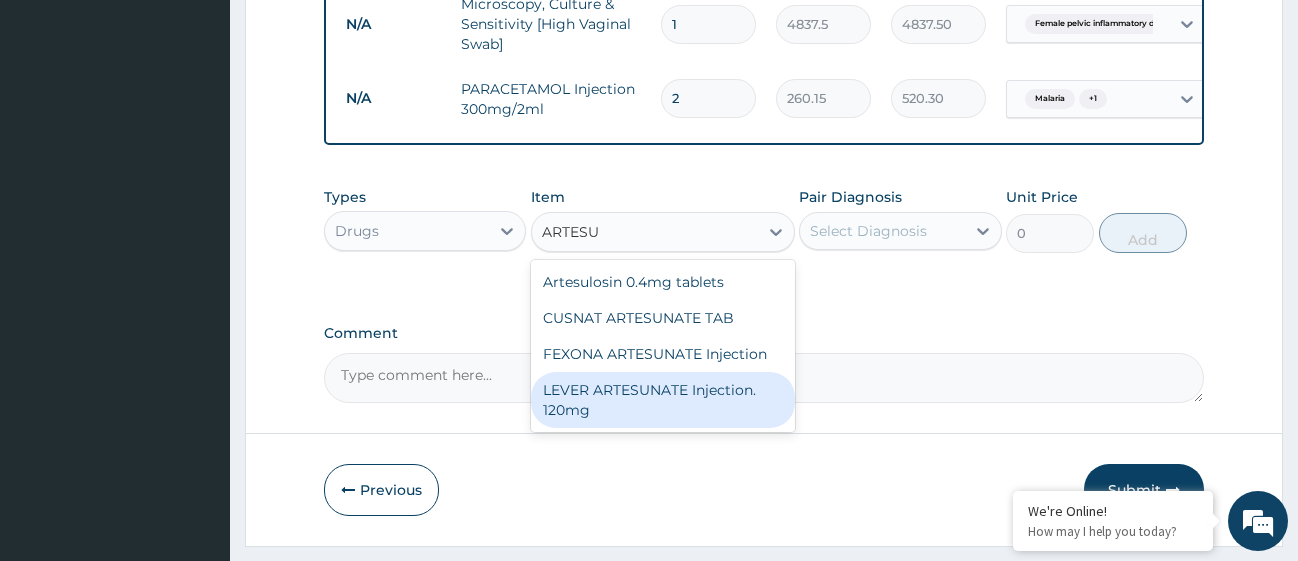 click on "LEVER ARTESUNATE Injection. 120mg" at bounding box center (663, 400) 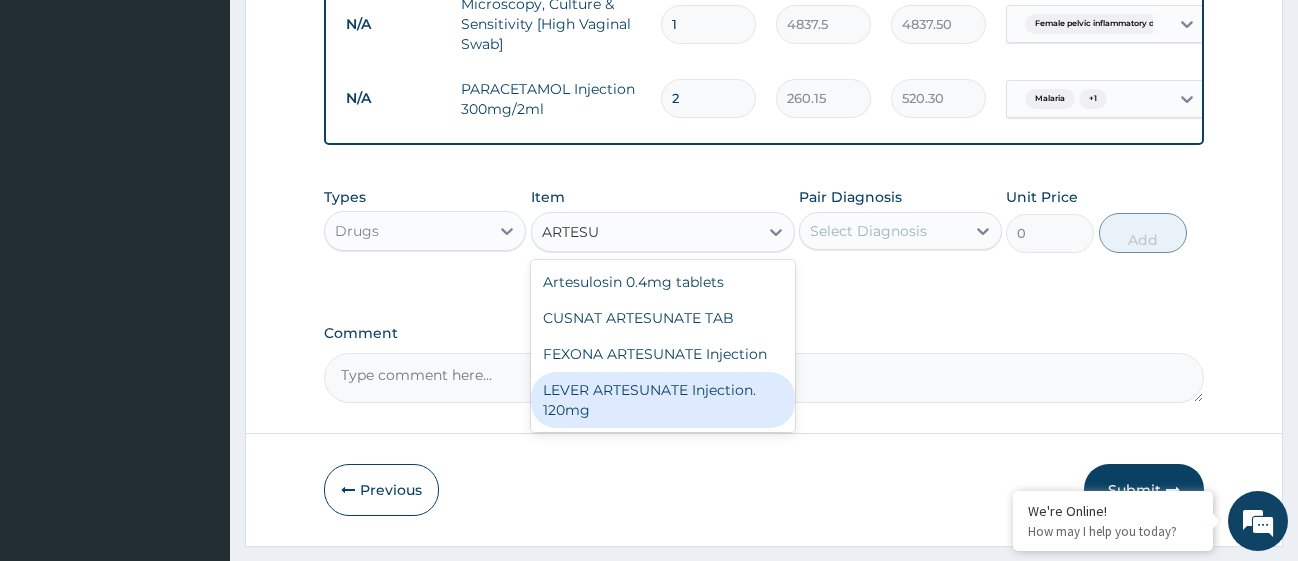 type 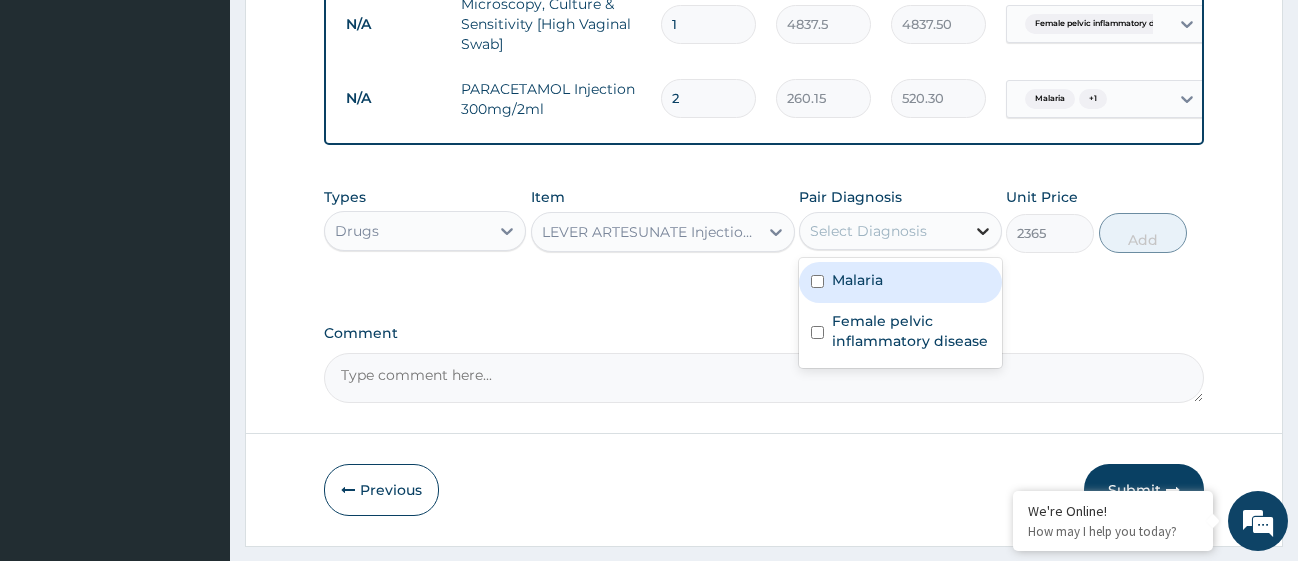 click 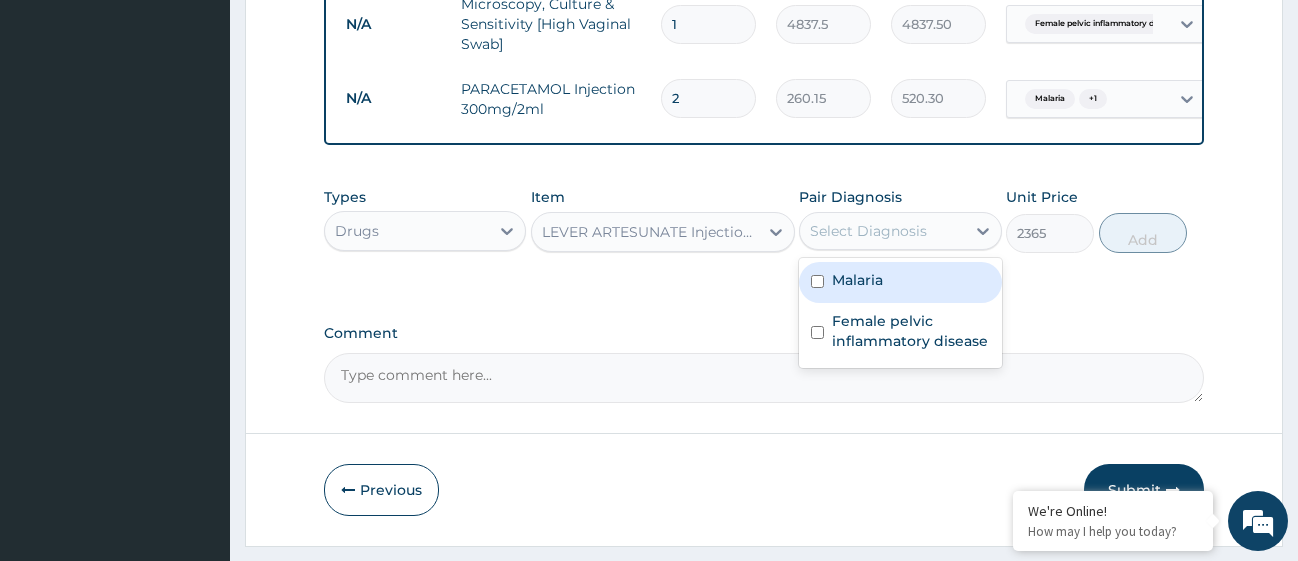 click at bounding box center (817, 281) 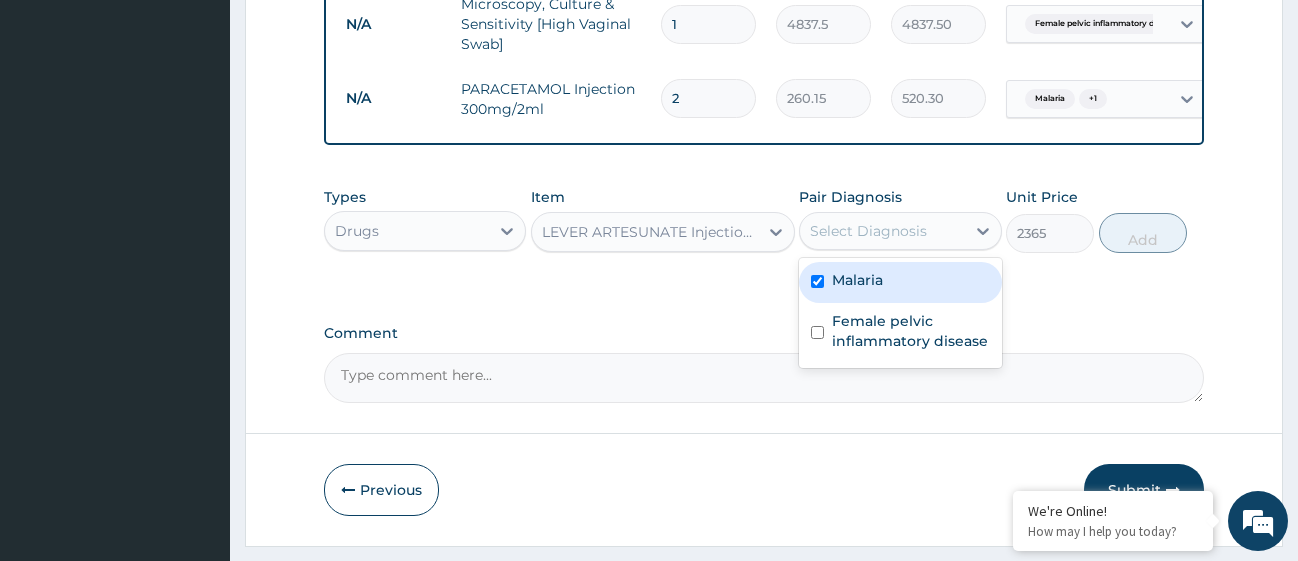 checkbox on "true" 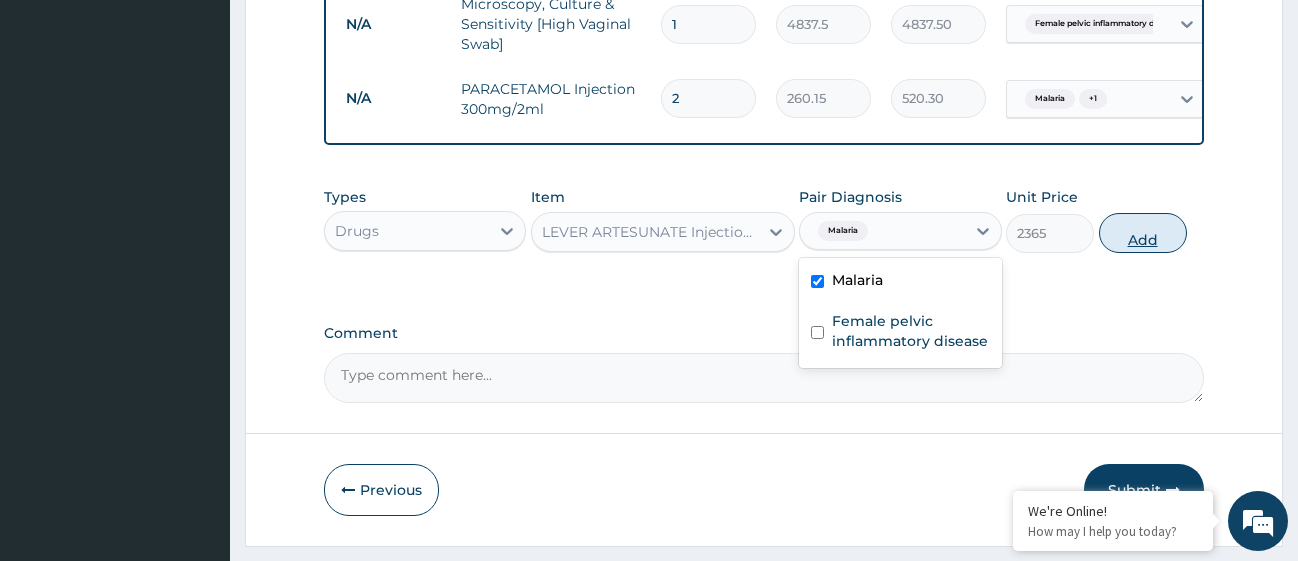 click on "Add" at bounding box center (1143, 233) 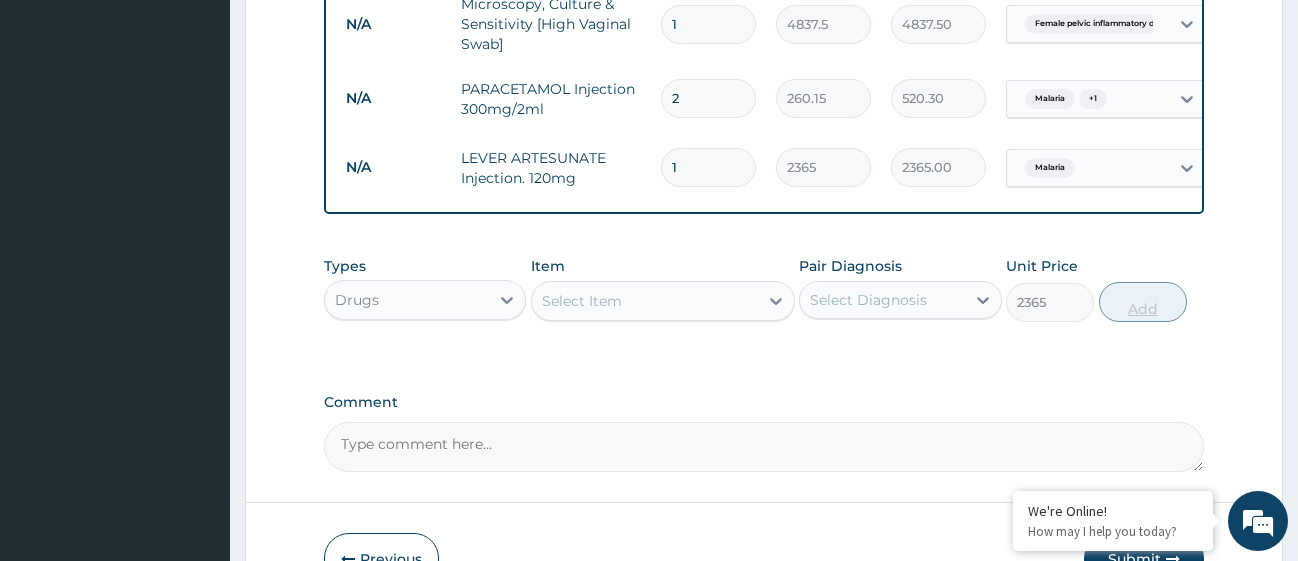 type on "0" 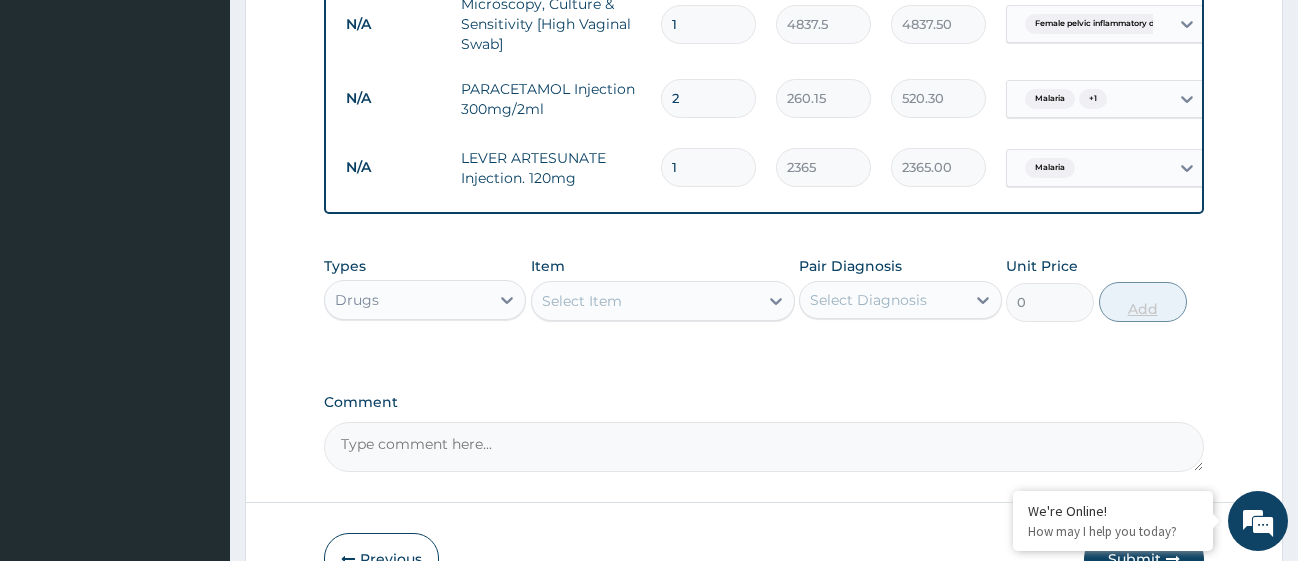 type 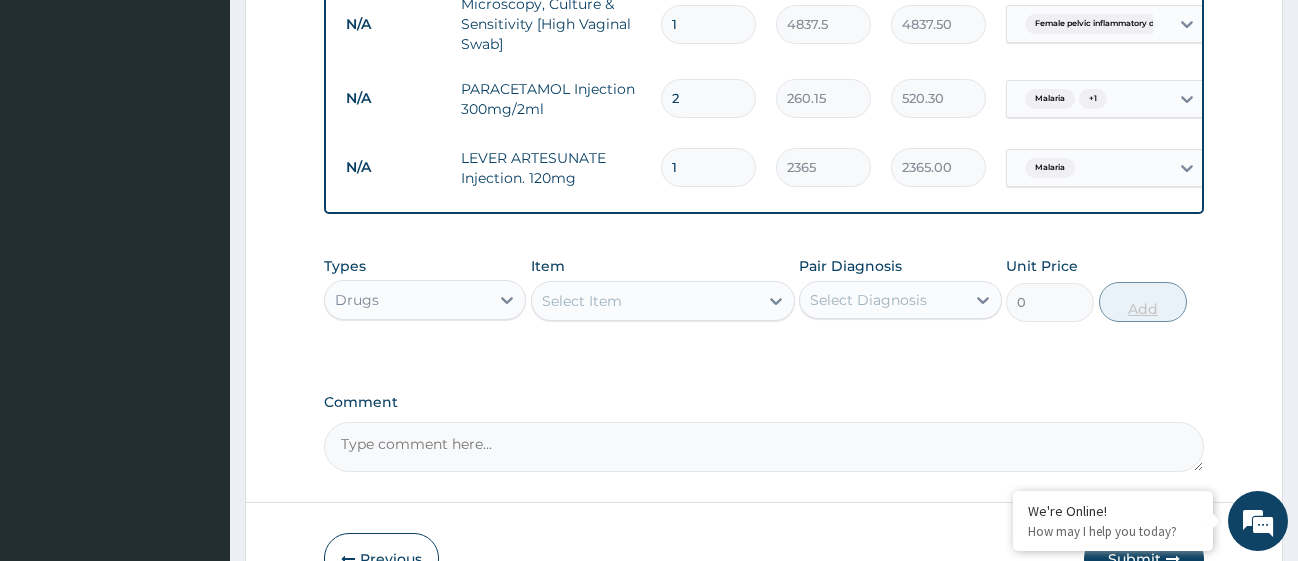 type on "0.00" 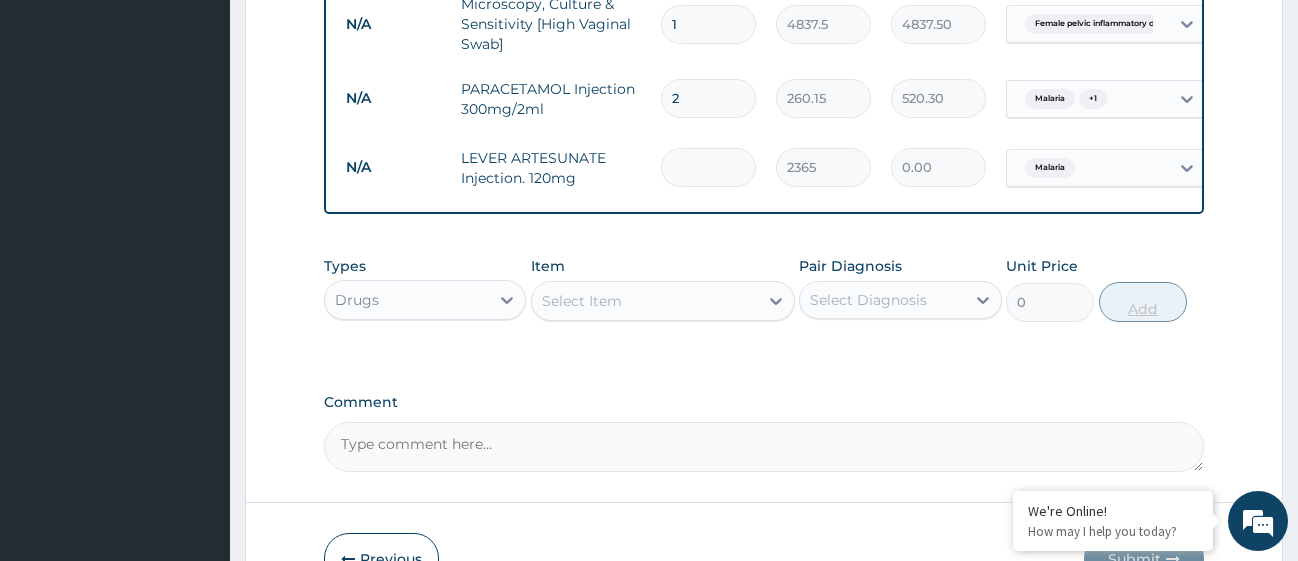 type on "3" 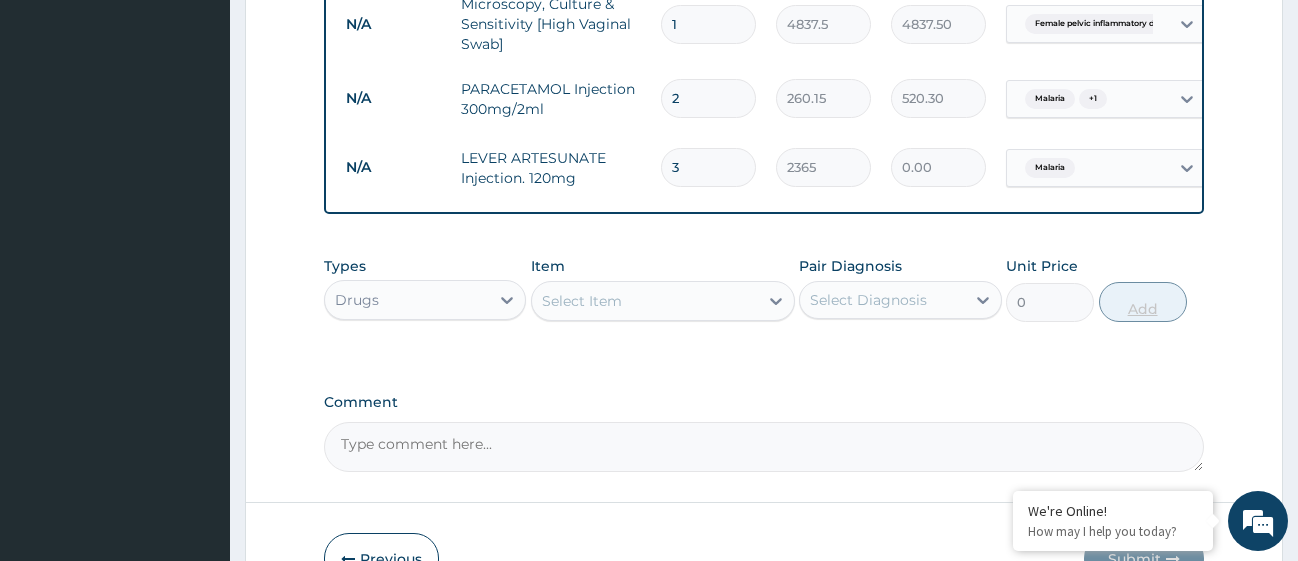 type on "7095.00" 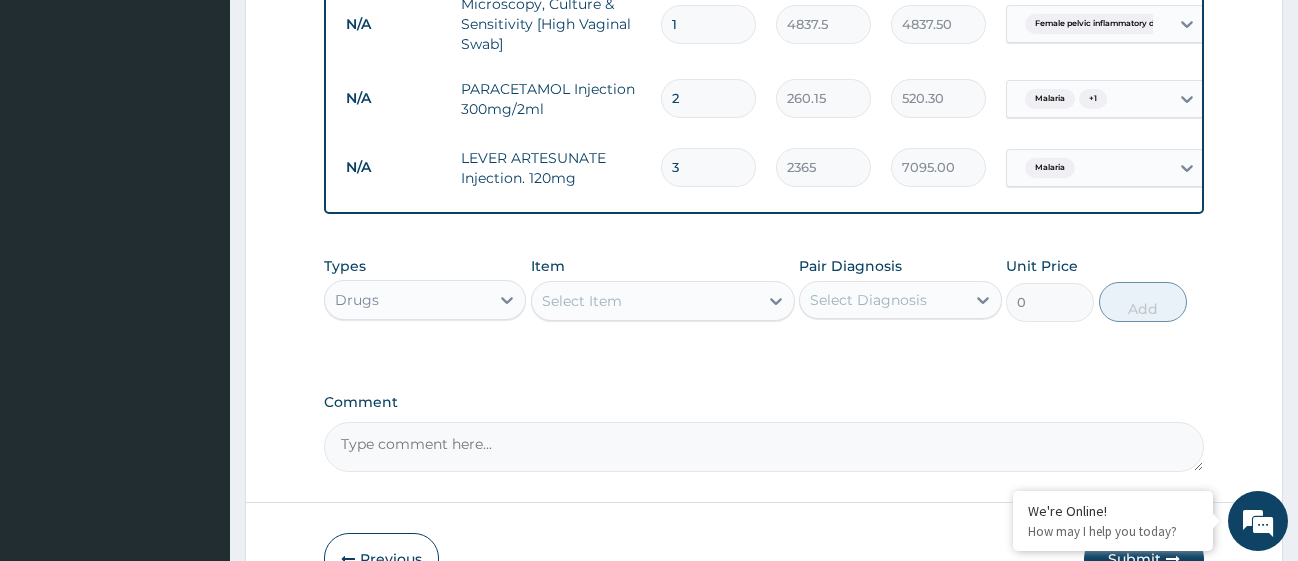 type on "3" 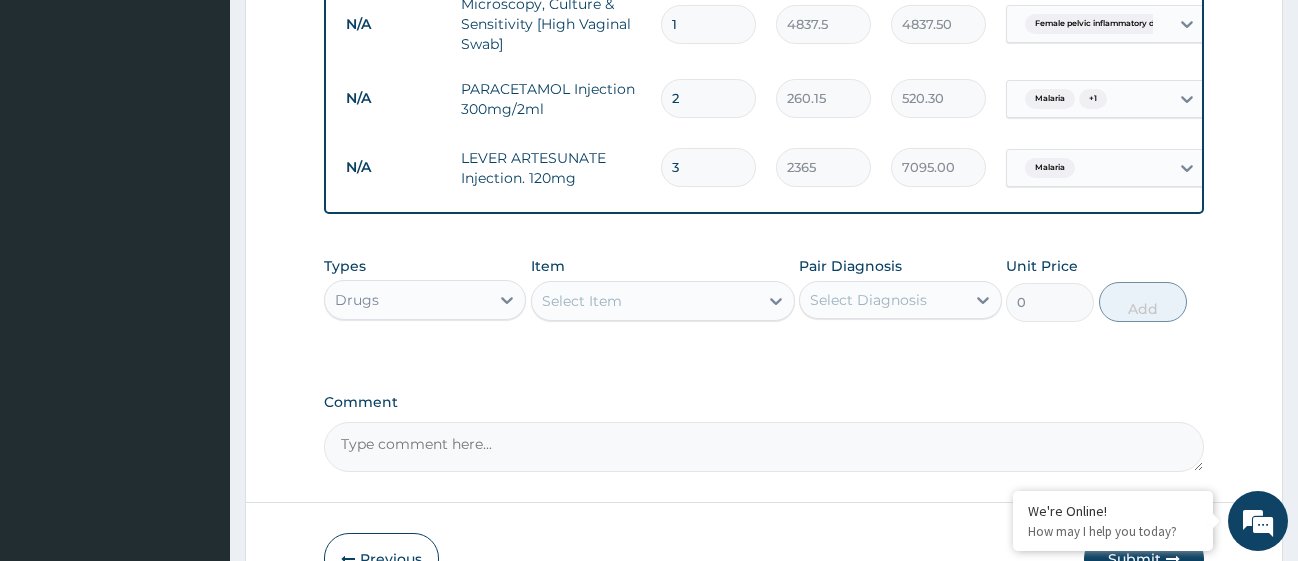 click on "Select Item" at bounding box center (645, 301) 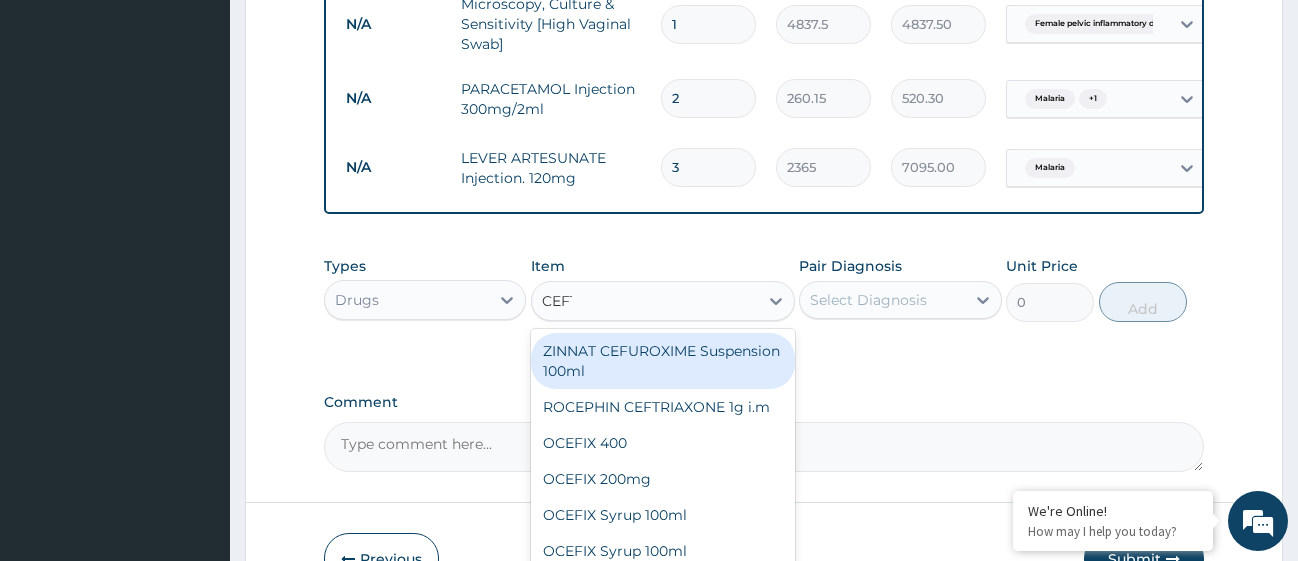 type on "CEFTR" 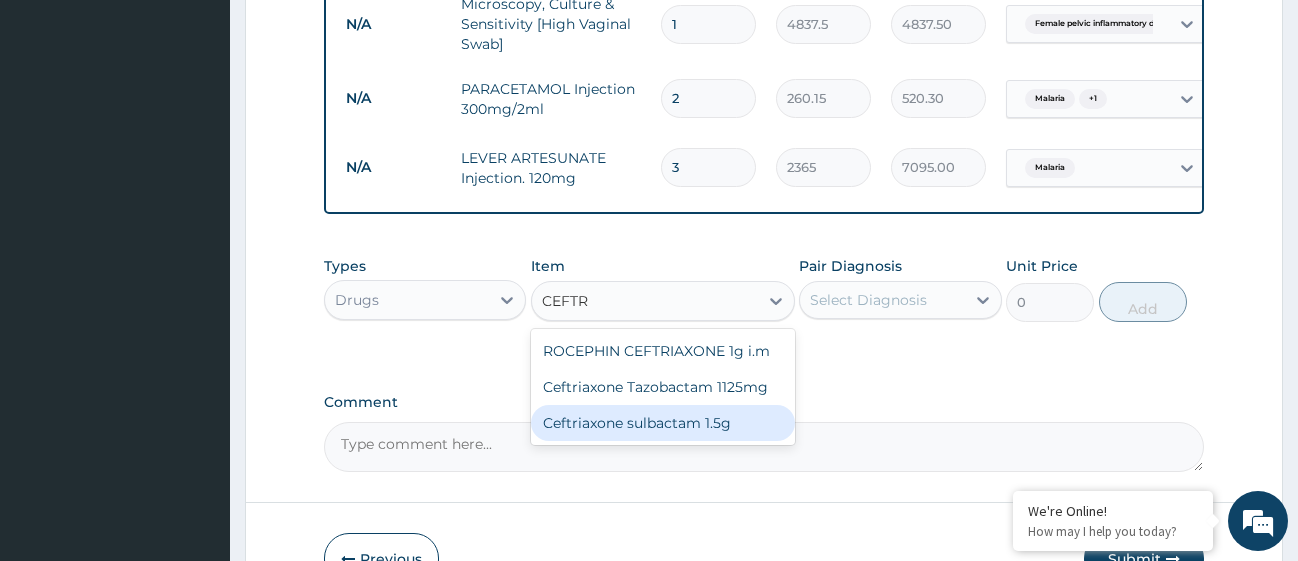 click on "Ceftriaxone sulbactam 1.5g" at bounding box center [663, 423] 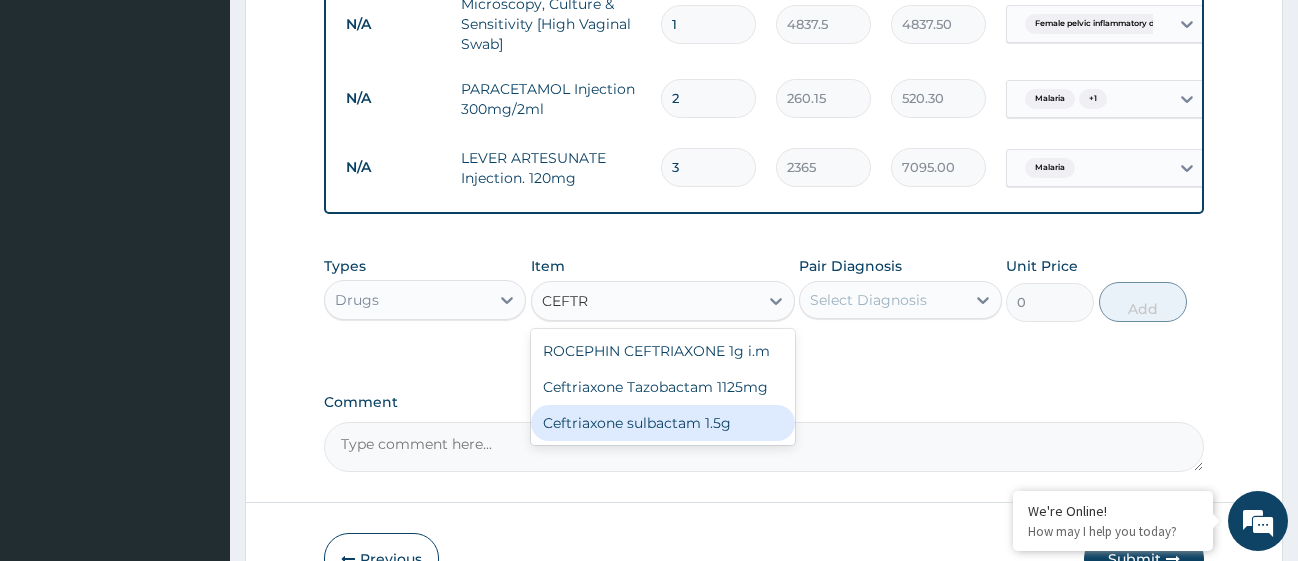 type 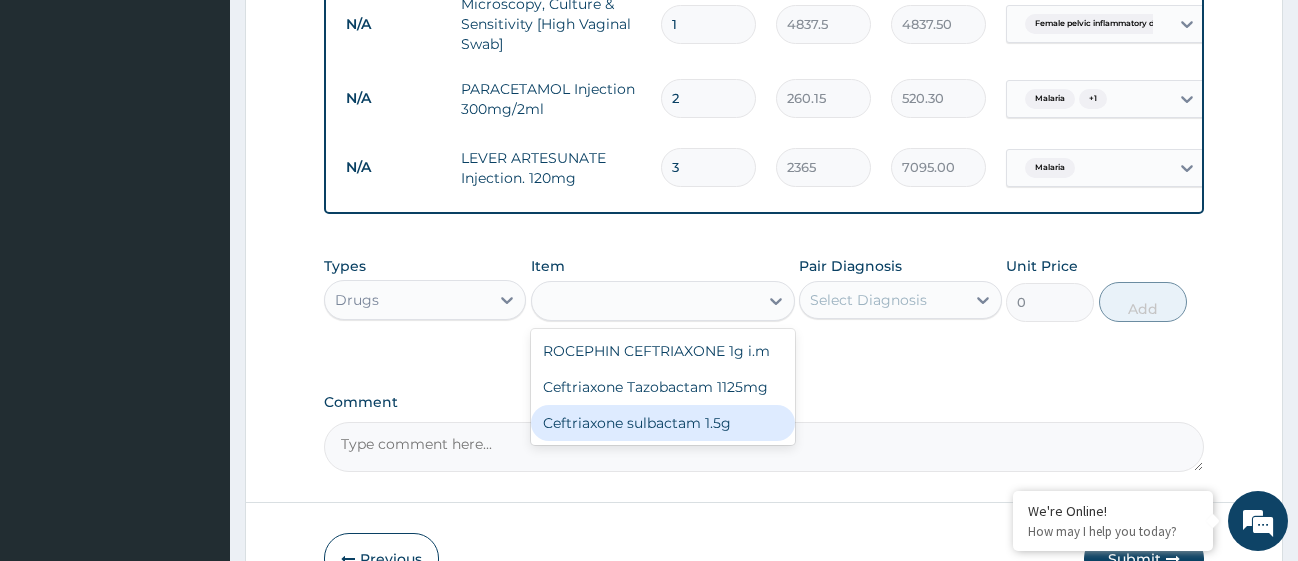 type on "1419" 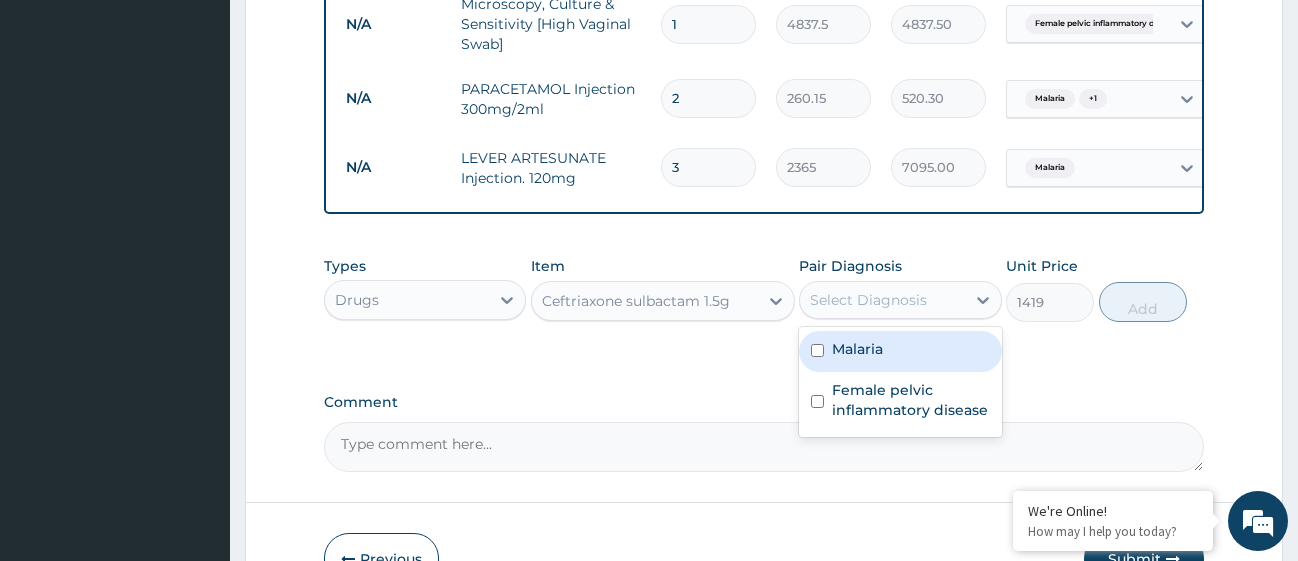 click on "Select Diagnosis" at bounding box center (868, 300) 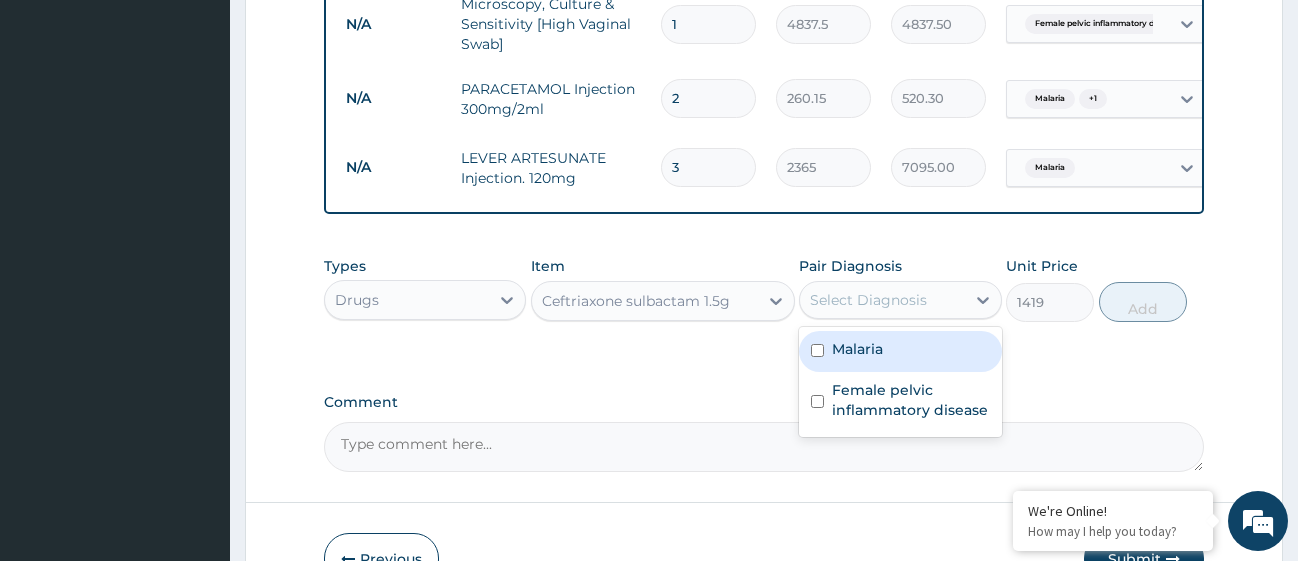 click at bounding box center [817, 350] 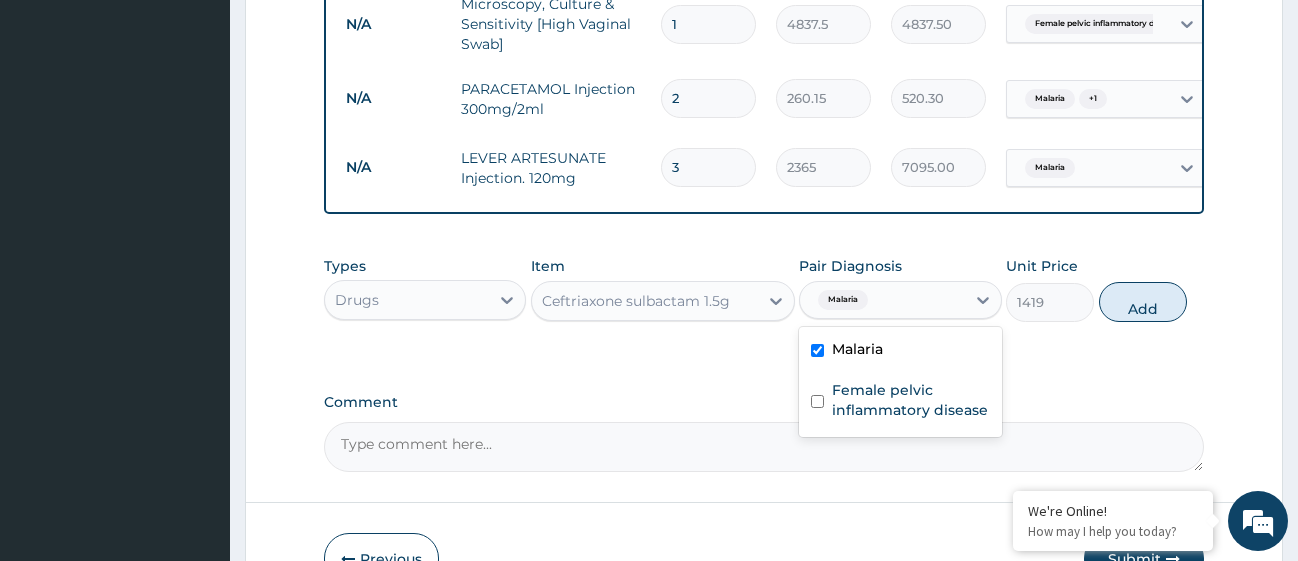click at bounding box center [817, 350] 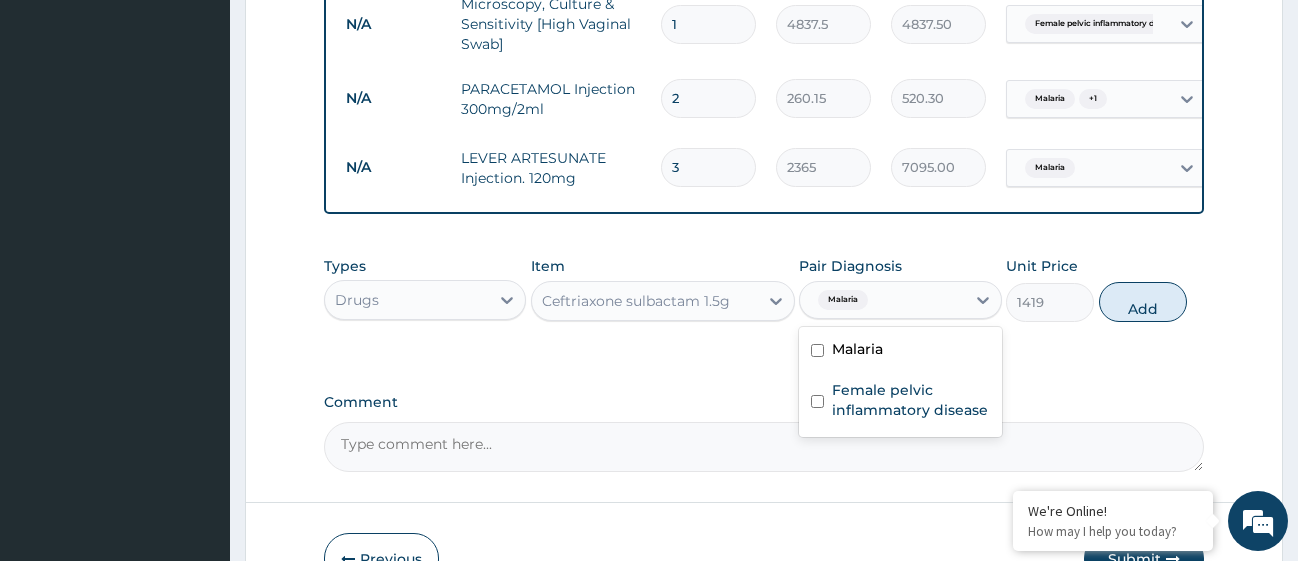 checkbox on "false" 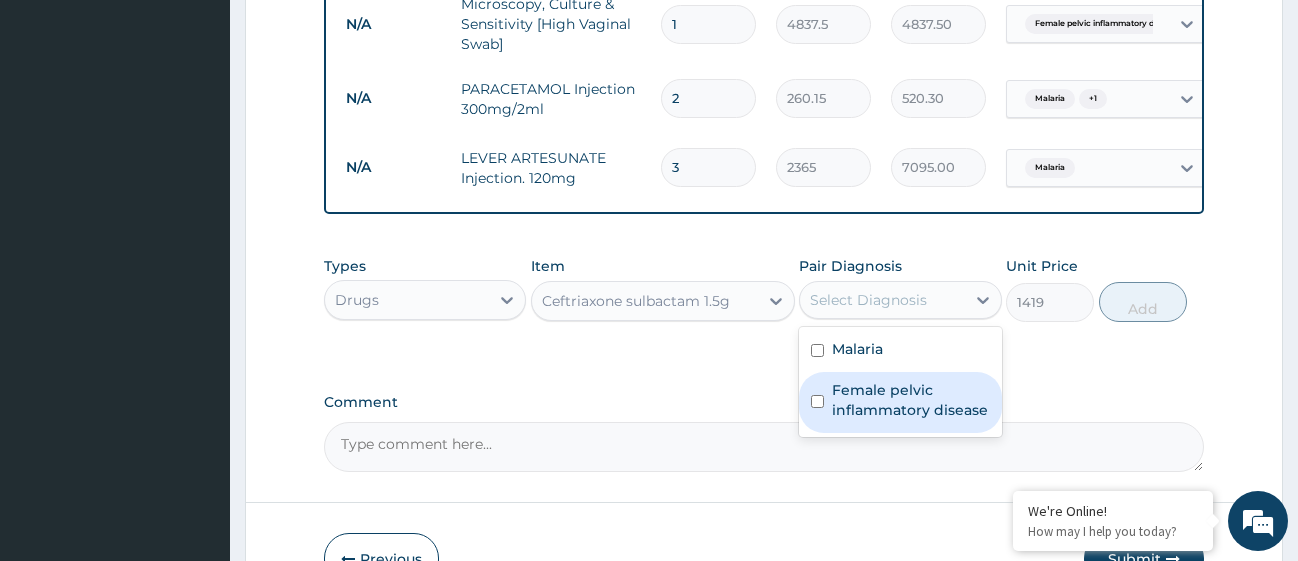 drag, startPoint x: 824, startPoint y: 415, endPoint x: 832, endPoint y: 397, distance: 19.697716 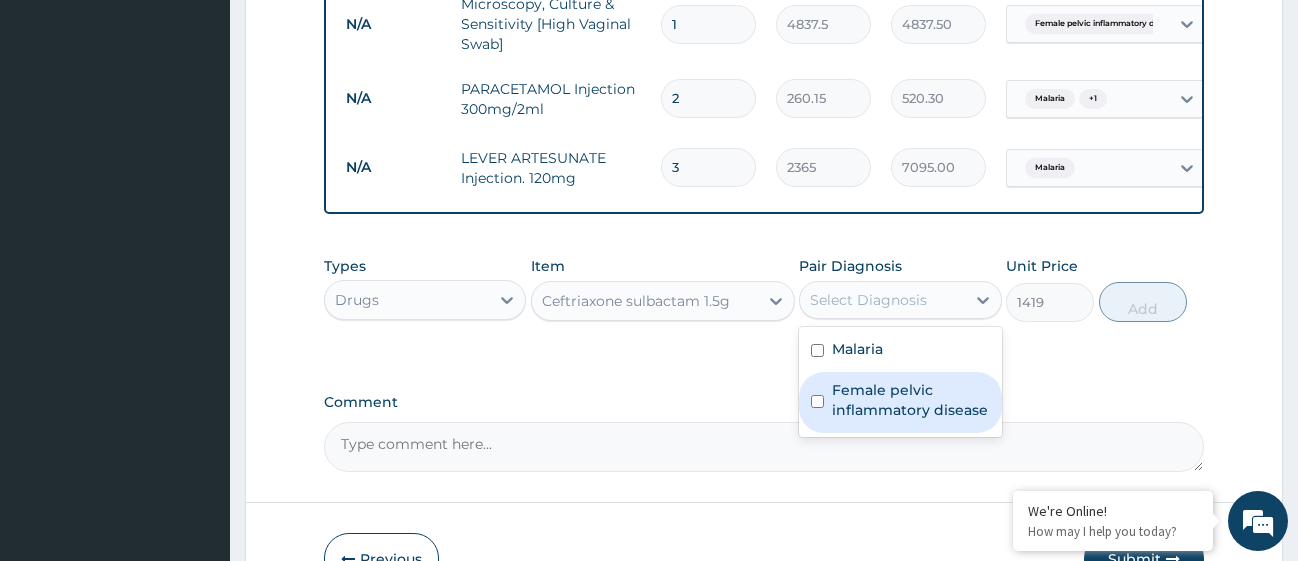click at bounding box center (817, 401) 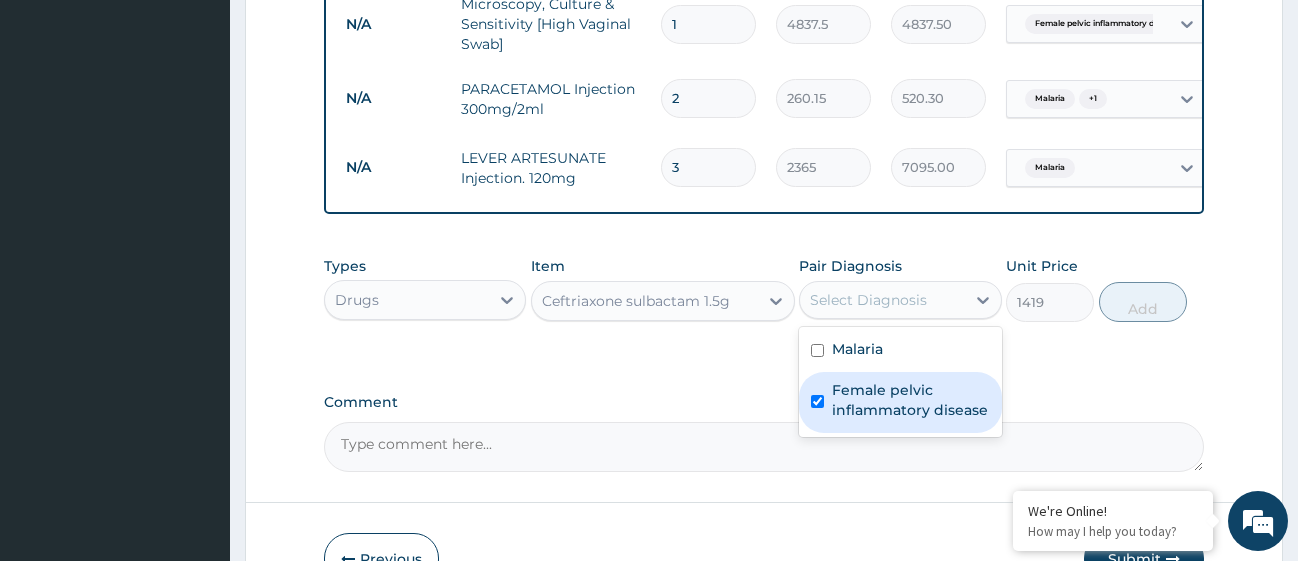checkbox on "true" 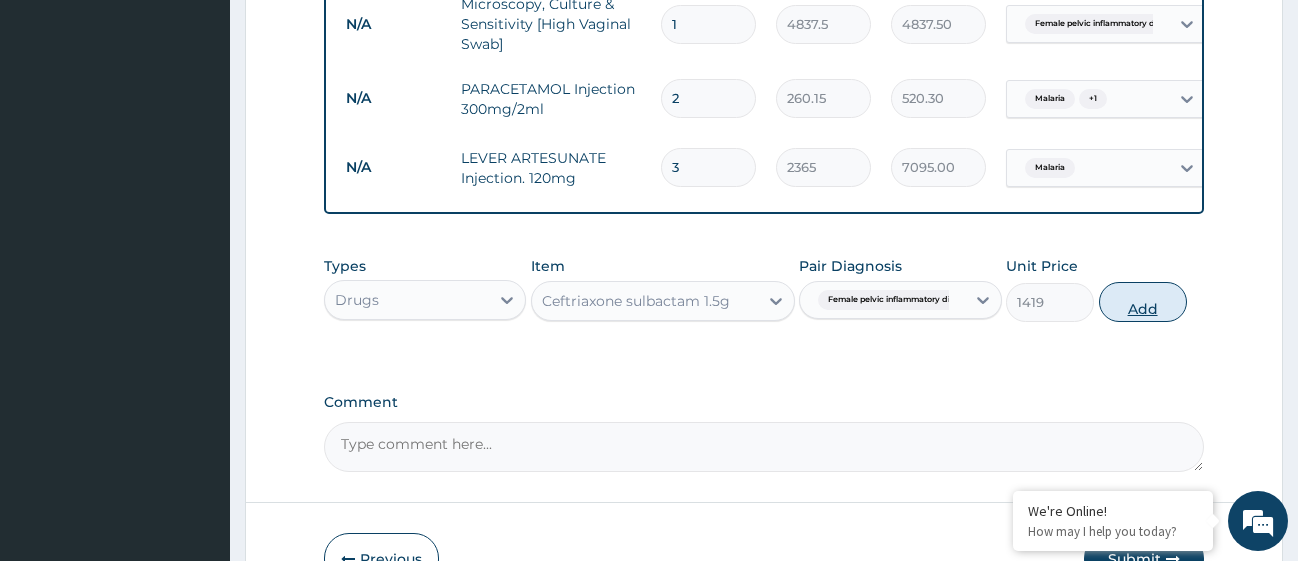 click on "Add" at bounding box center (1143, 302) 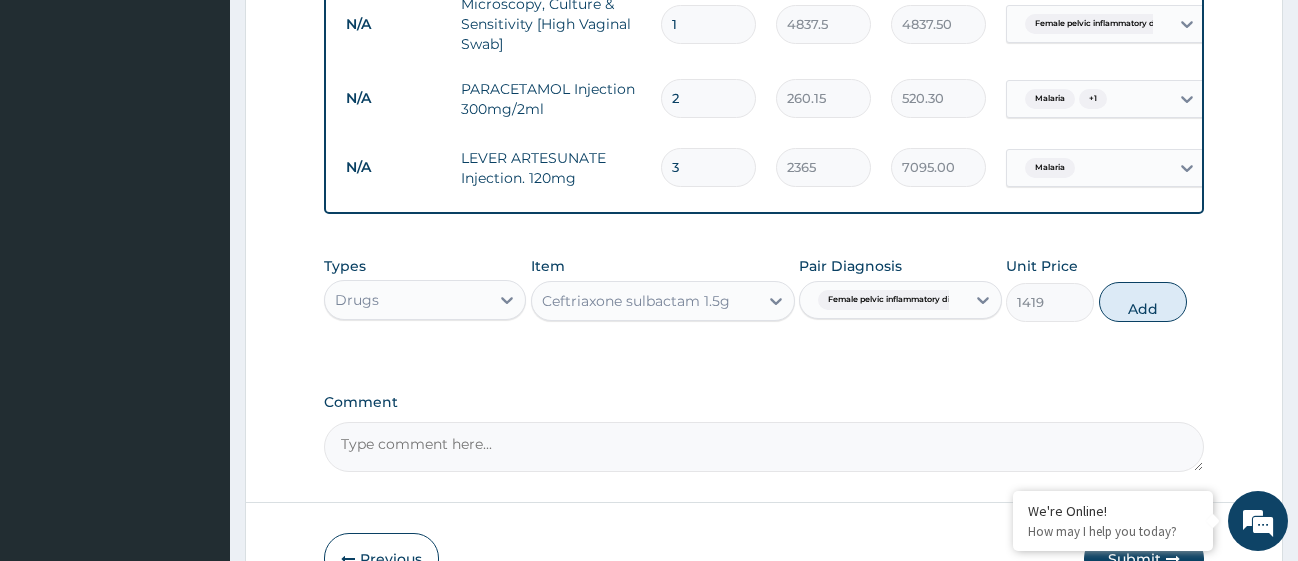type on "0" 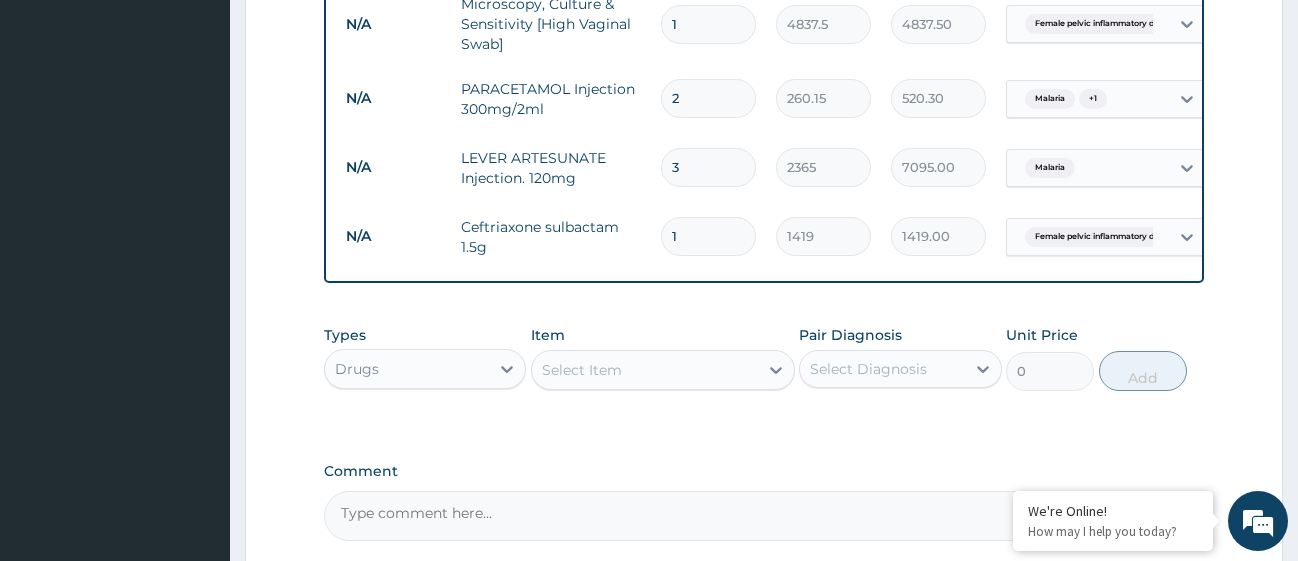 type 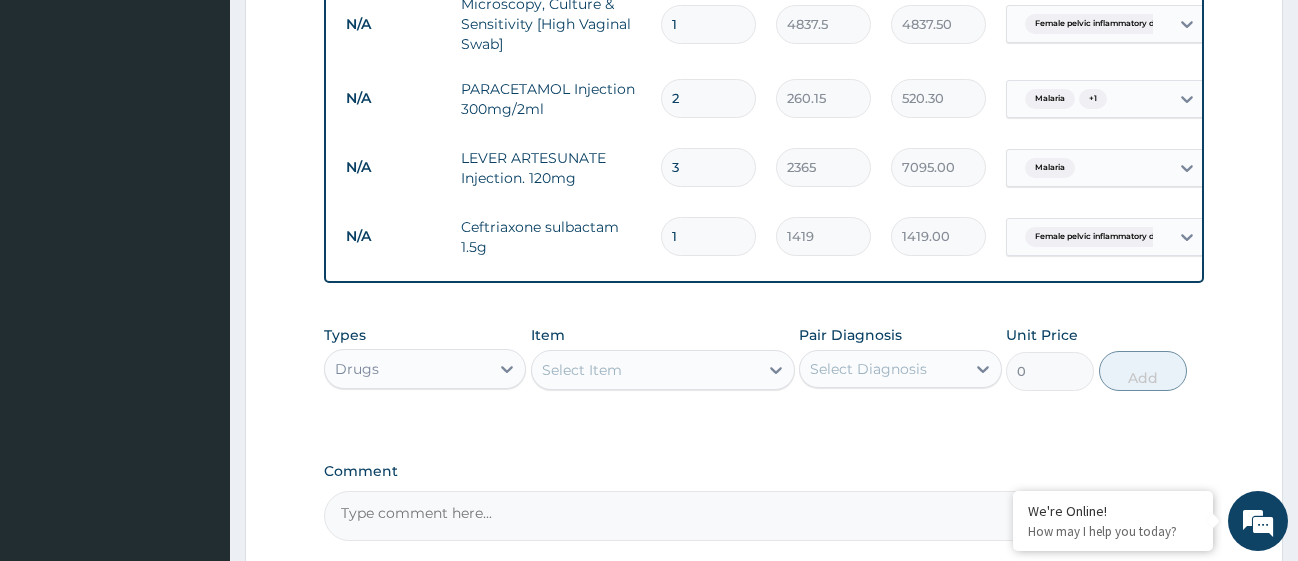 type on "0.00" 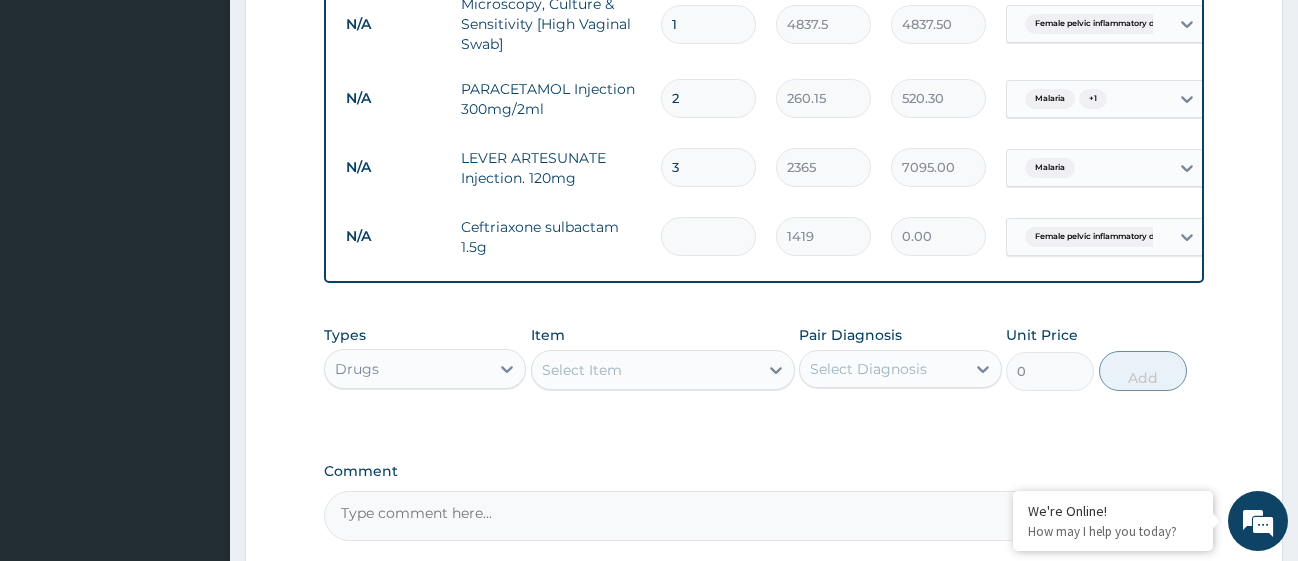 type on "5" 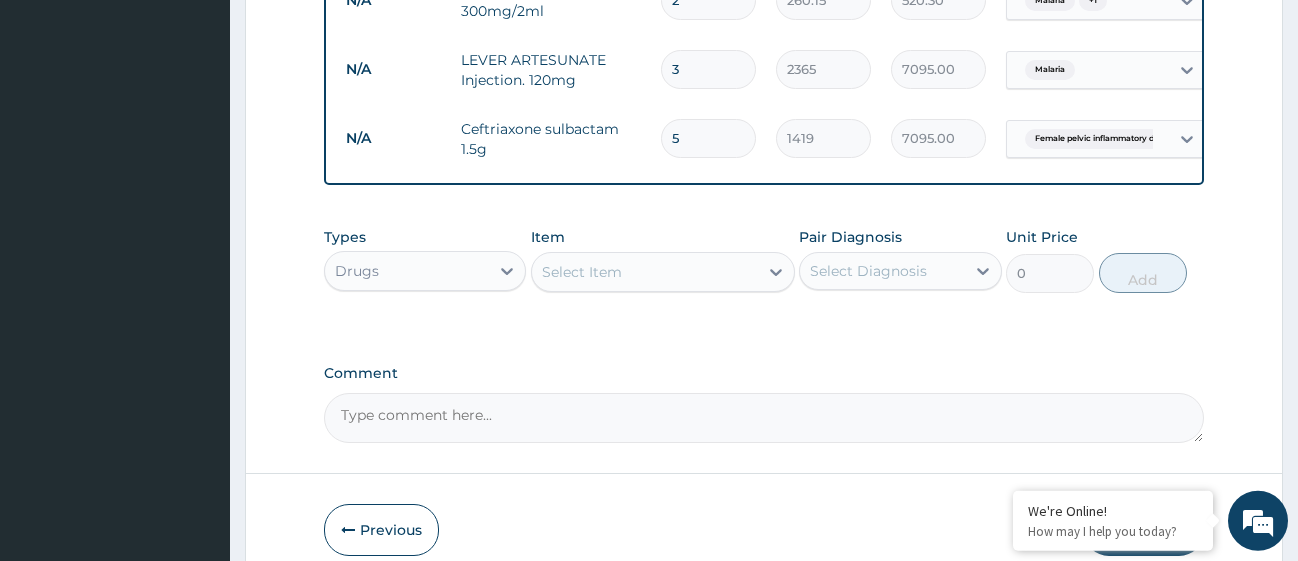 scroll, scrollTop: 1211, scrollLeft: 0, axis: vertical 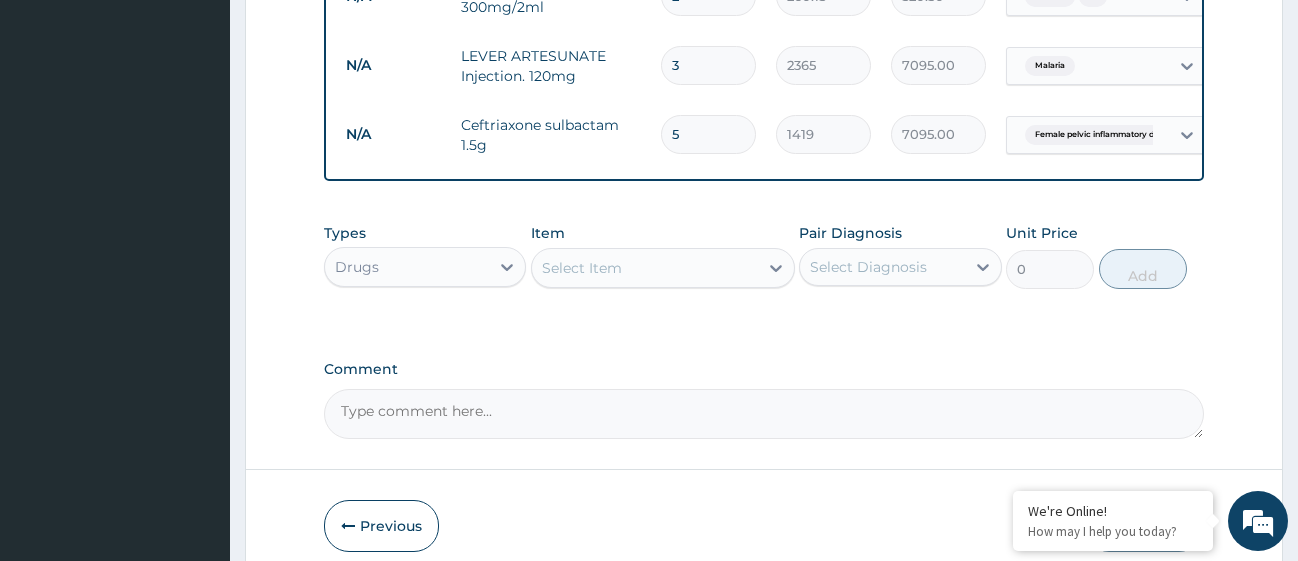 type on "5" 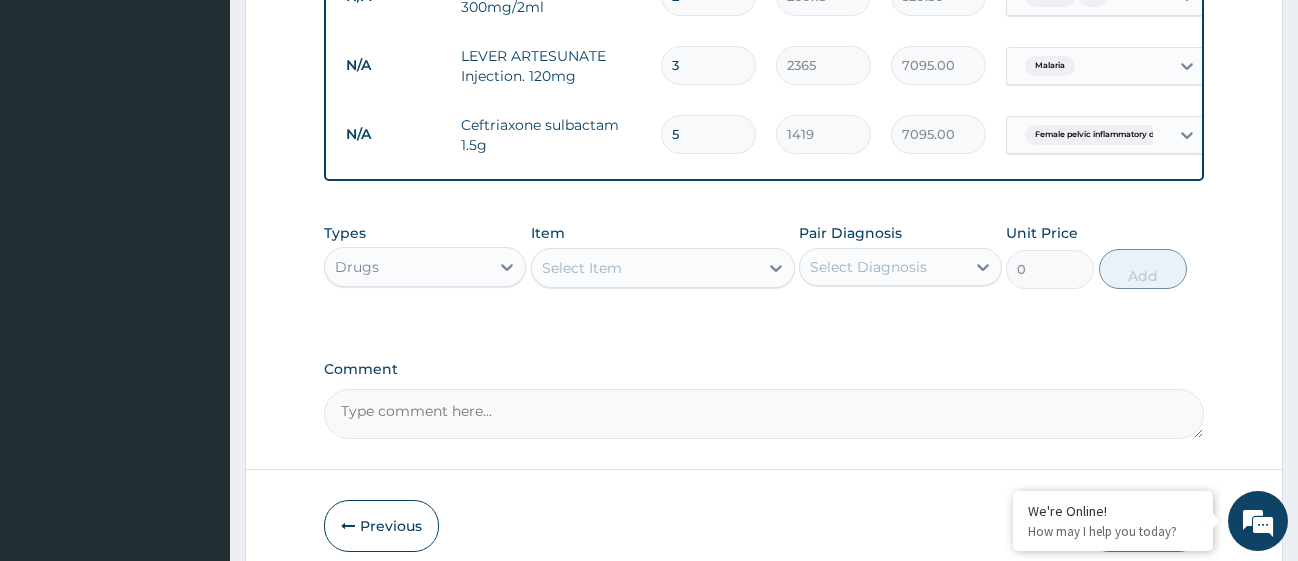 click on "Select Item" at bounding box center (645, 268) 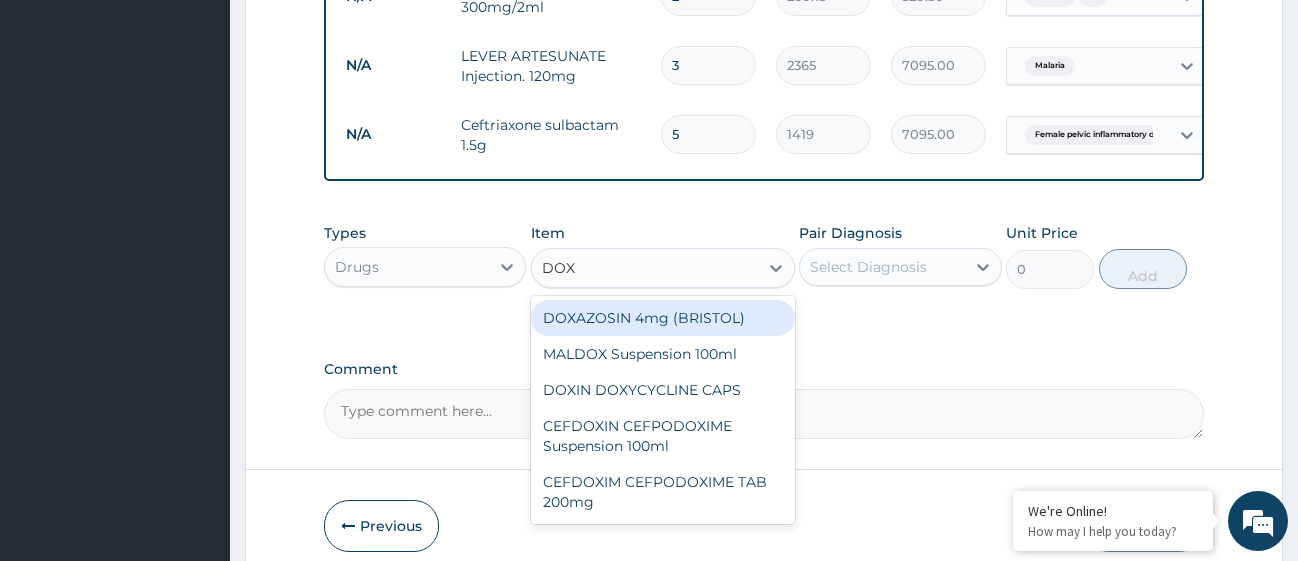 type on "DOXY" 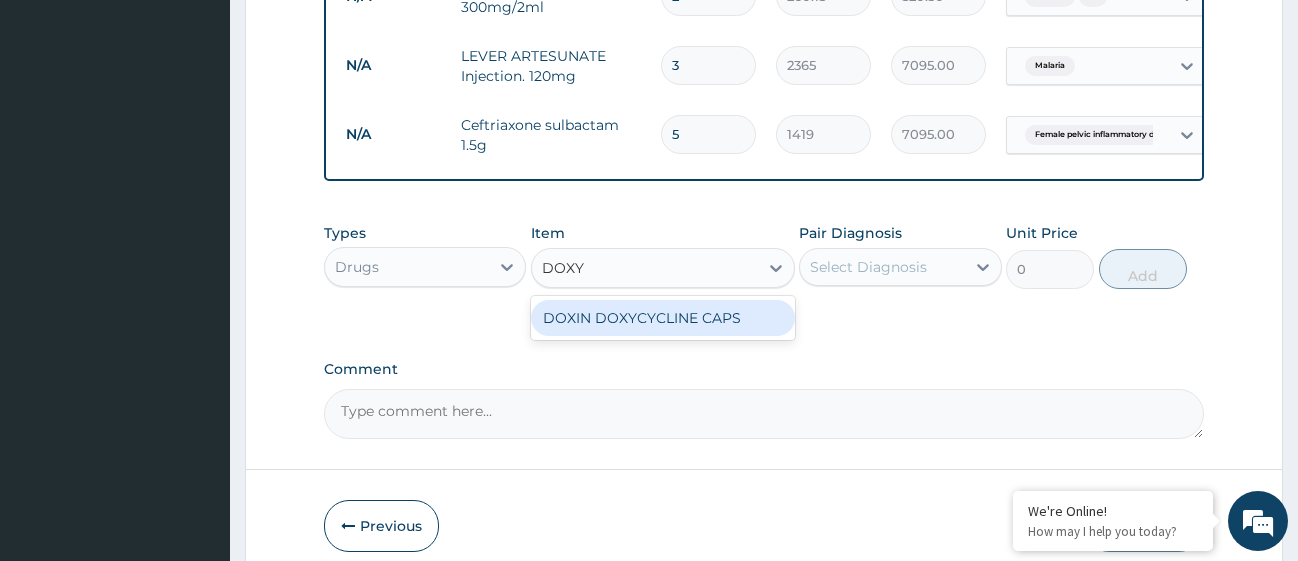drag, startPoint x: 698, startPoint y: 344, endPoint x: 696, endPoint y: 320, distance: 24.083189 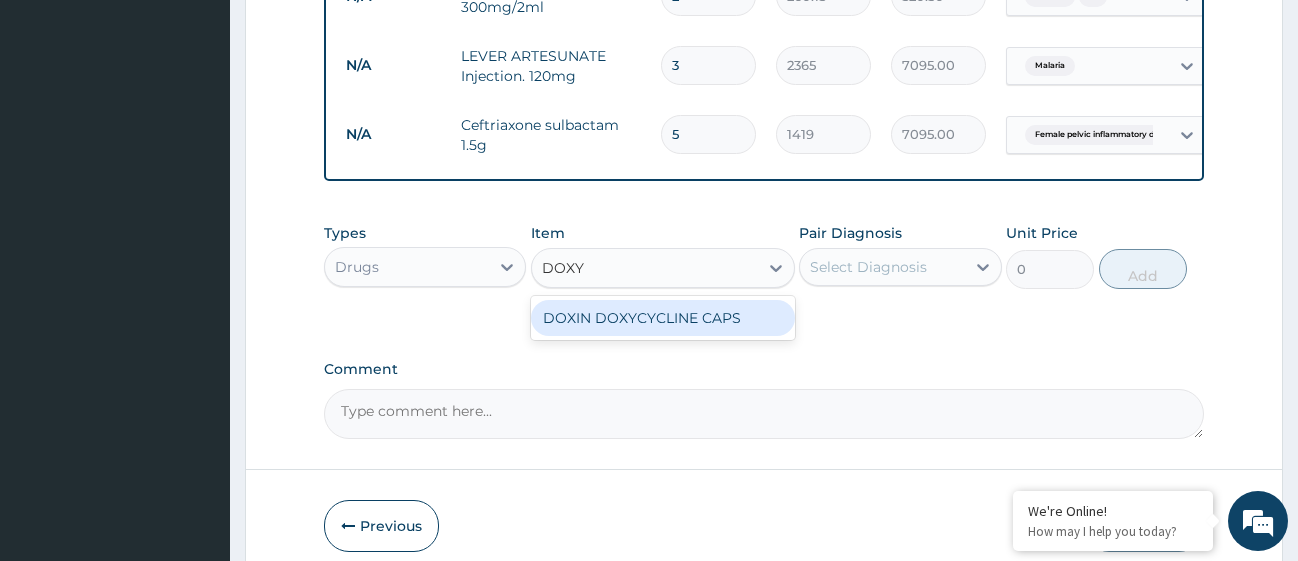 click on "DOXIN DOXYCYCLINE CAPS" at bounding box center [663, 318] 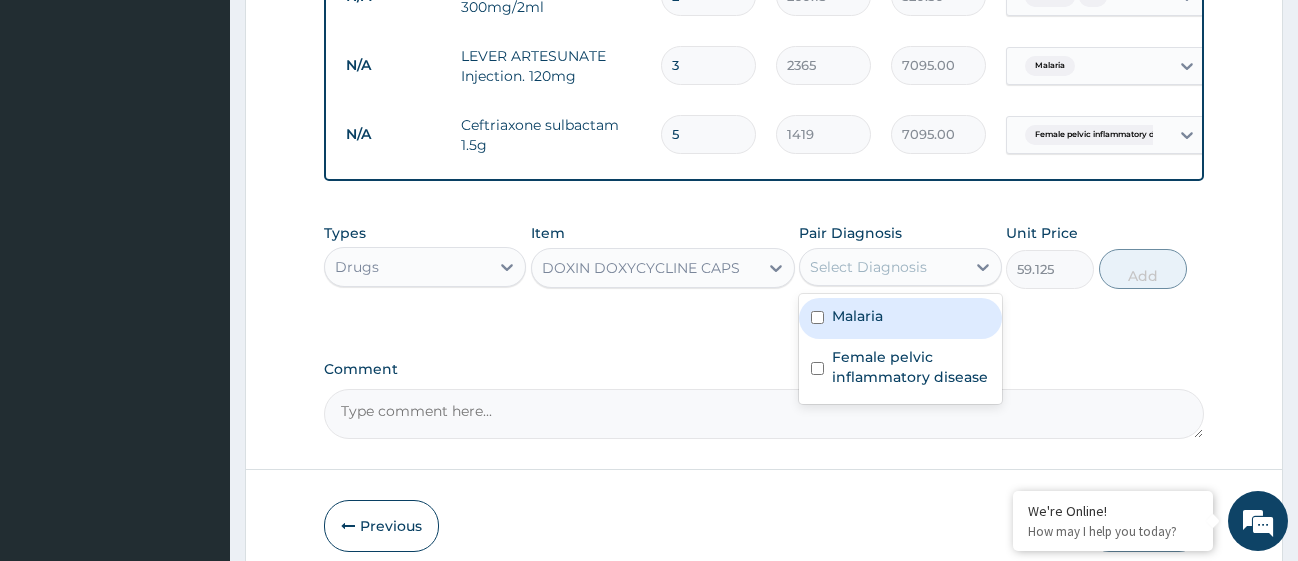 click on "Select Diagnosis" at bounding box center (882, 267) 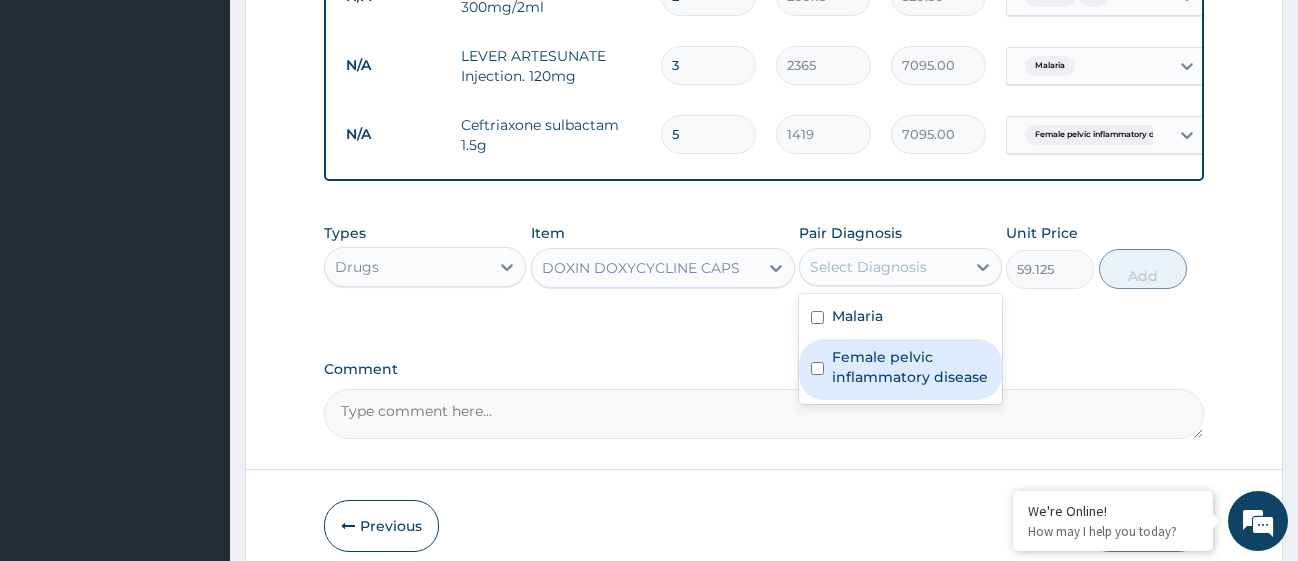click at bounding box center (817, 368) 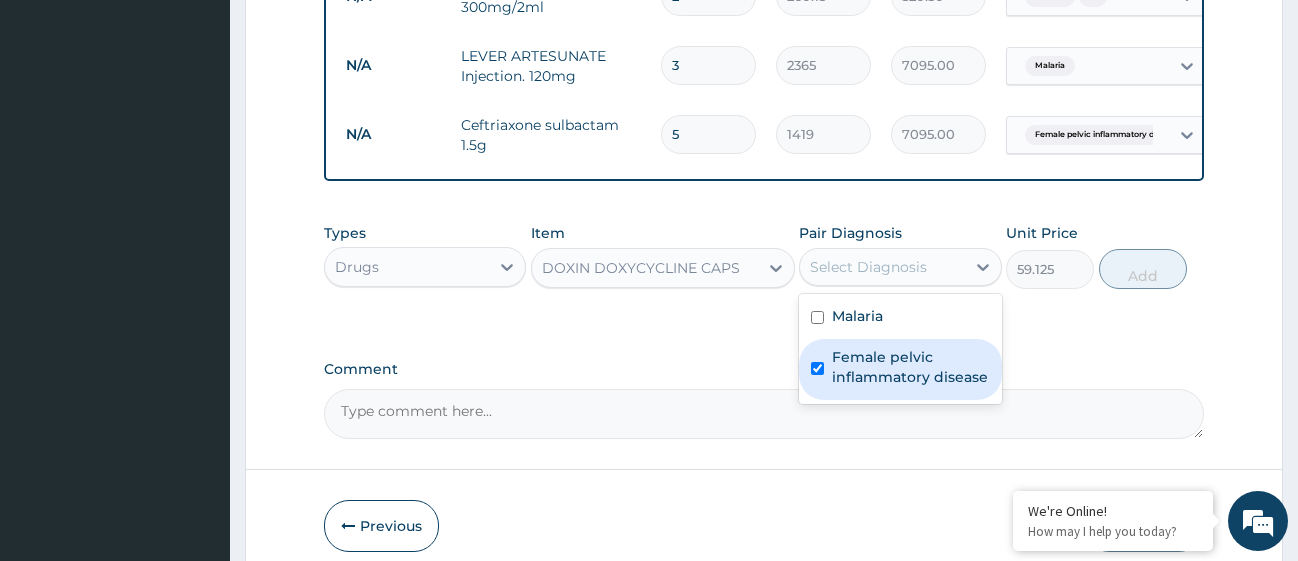 checkbox on "true" 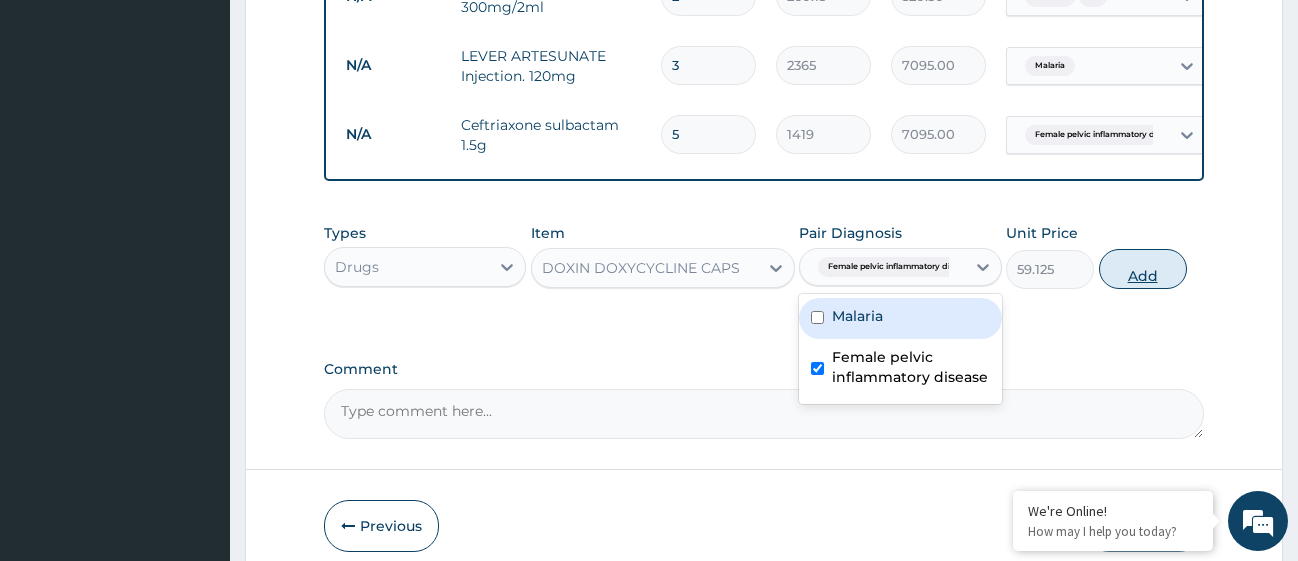 click on "Add" at bounding box center (1143, 269) 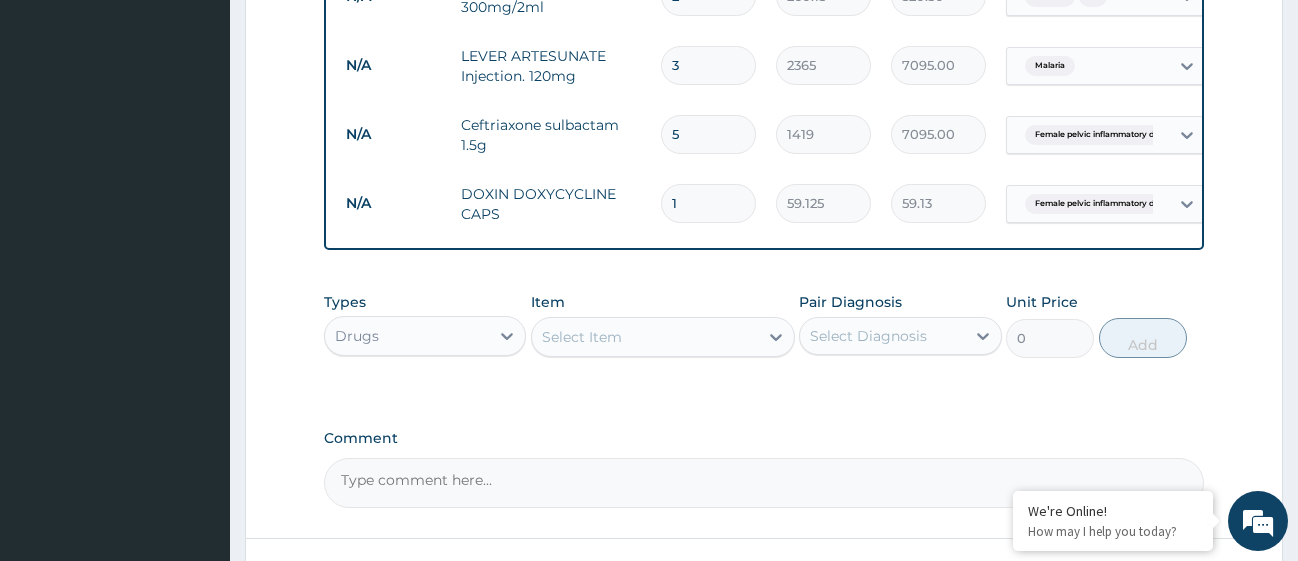 type 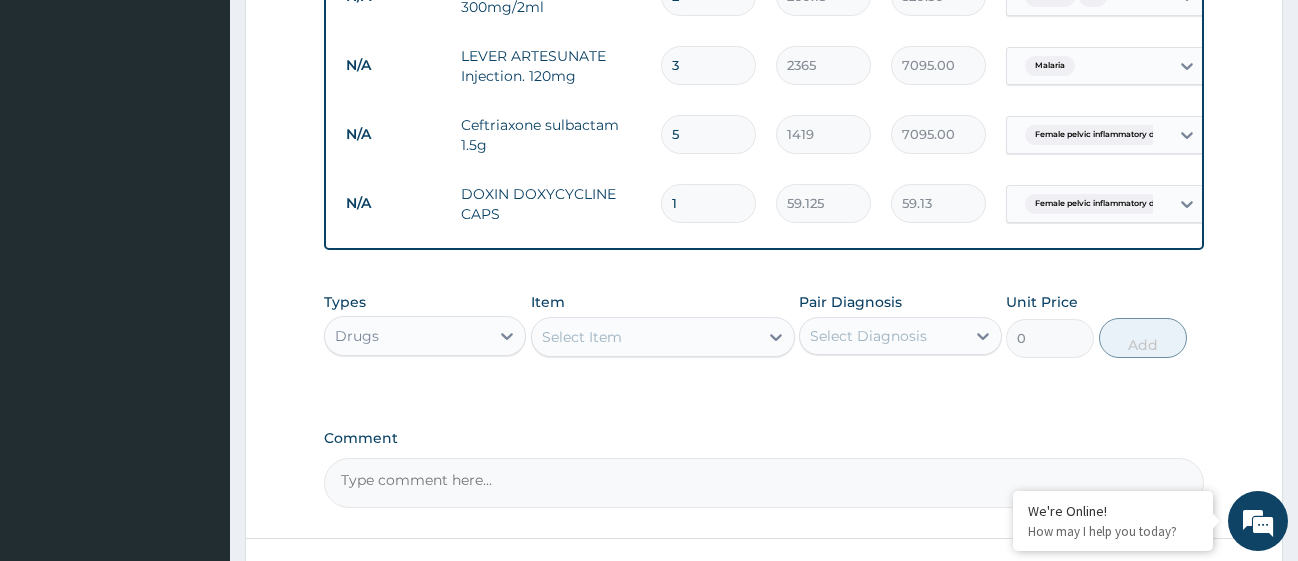 type on "0.00" 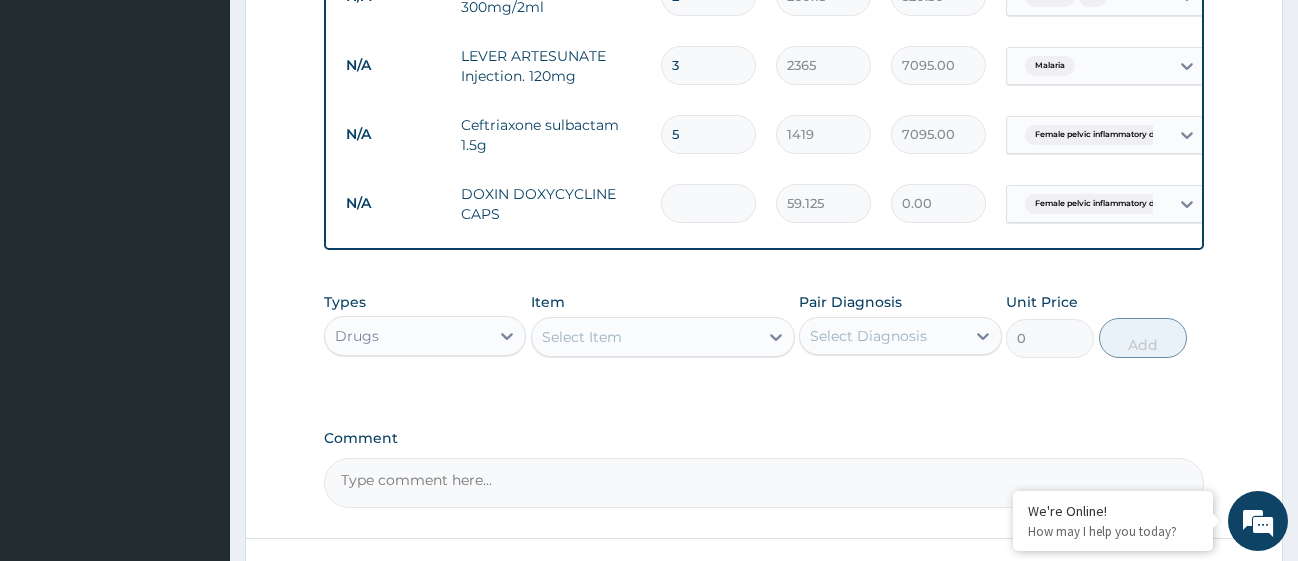 type on "2" 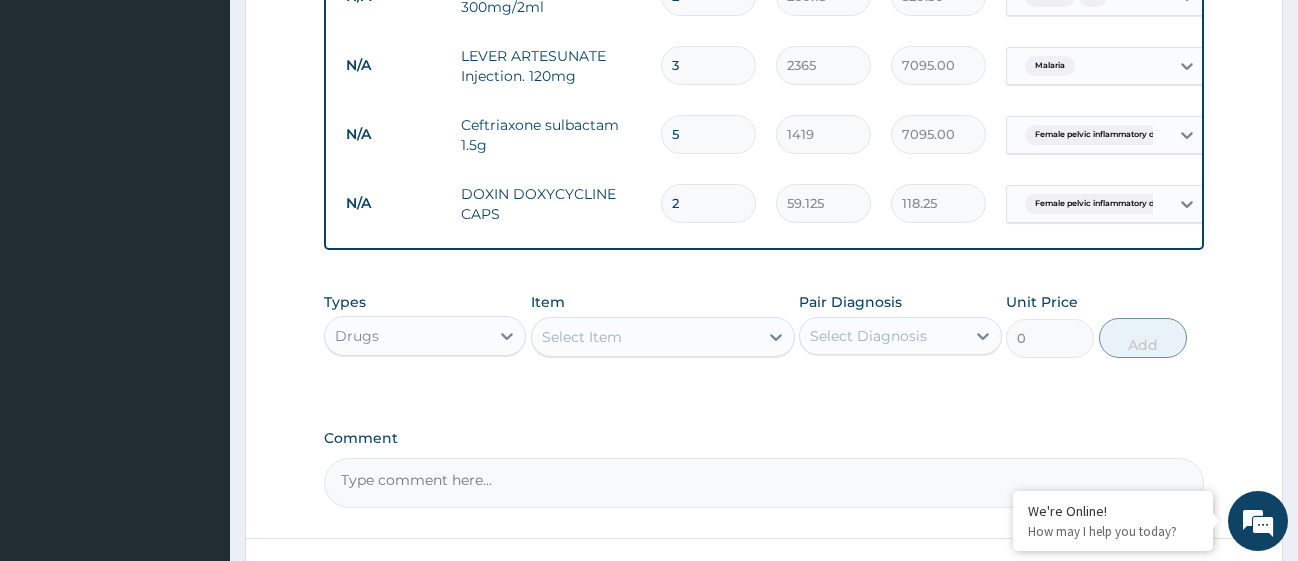 type on "20" 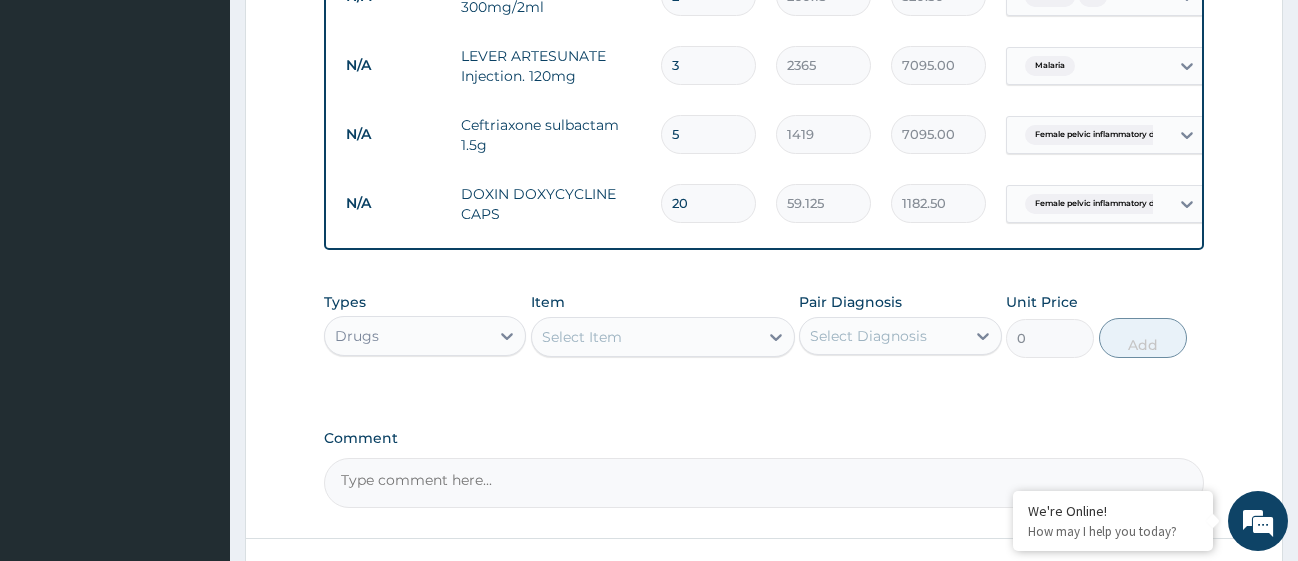 type on "20" 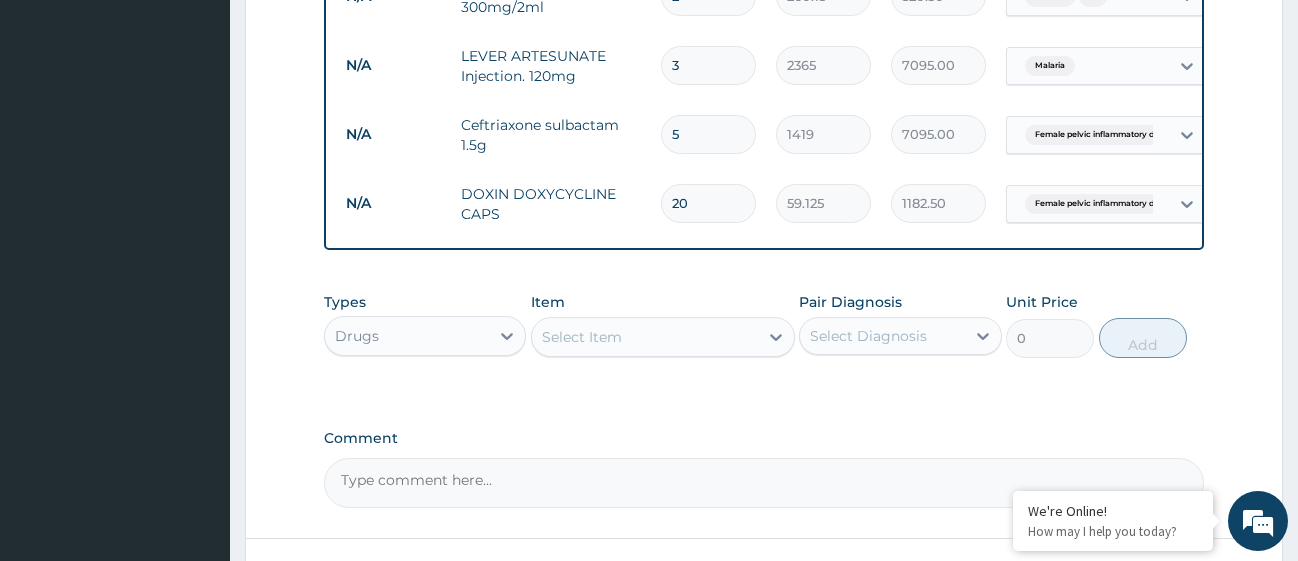 click on "Select Item" at bounding box center [645, 337] 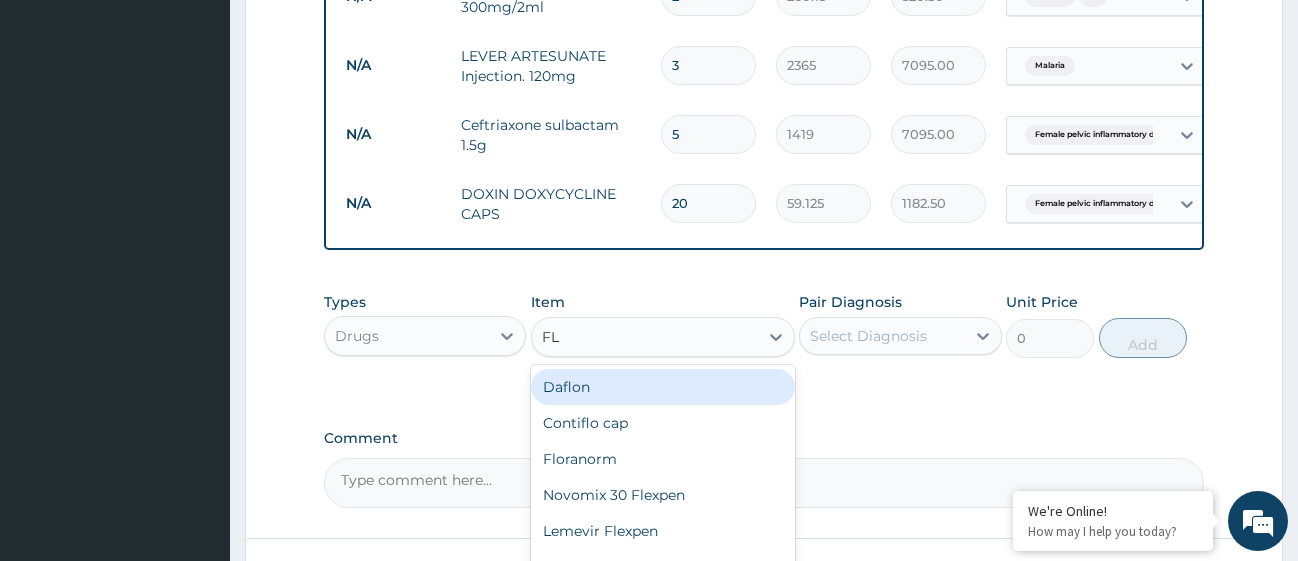 type on "FLA" 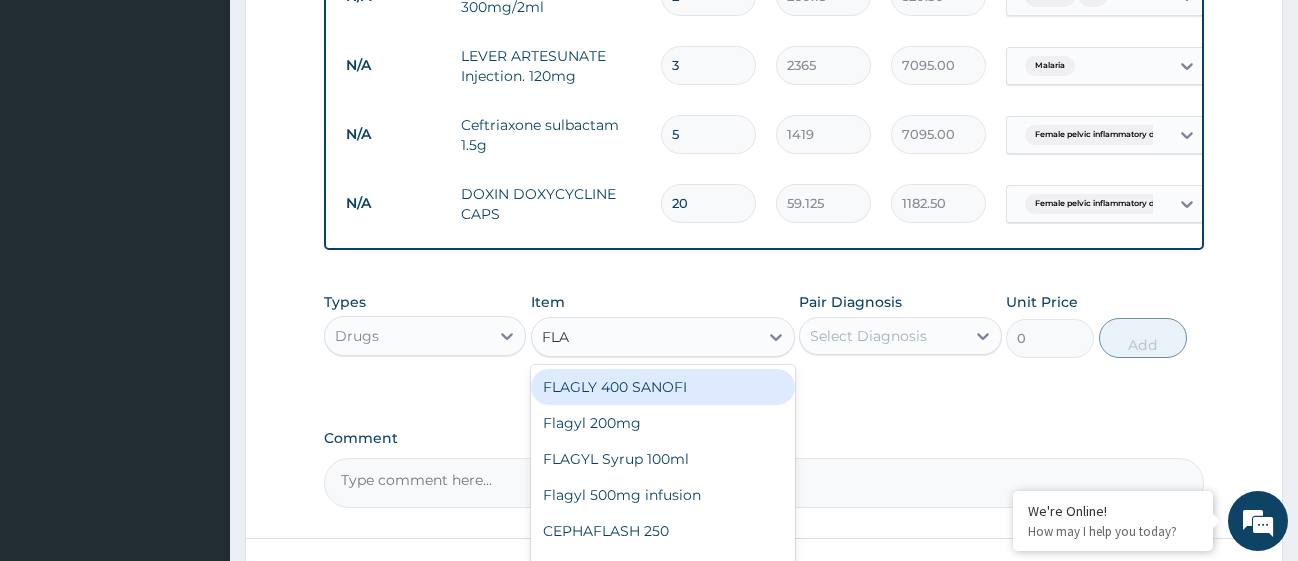 click on "FLAGLY 400 SANOFI" at bounding box center [663, 387] 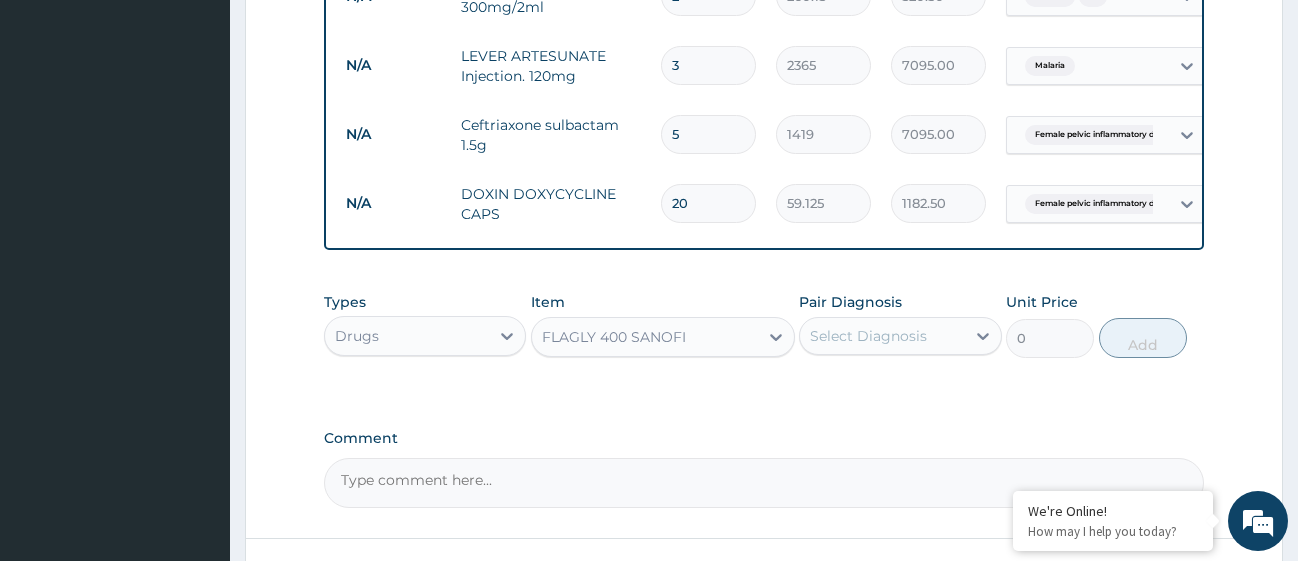 type 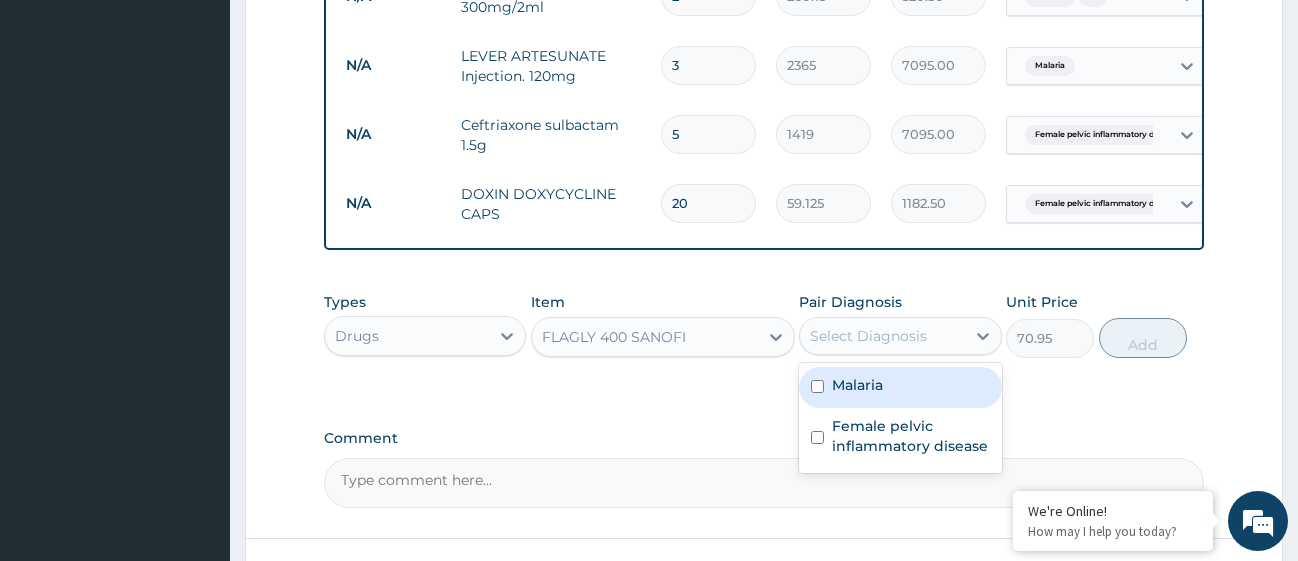 click on "Select Diagnosis" at bounding box center [882, 336] 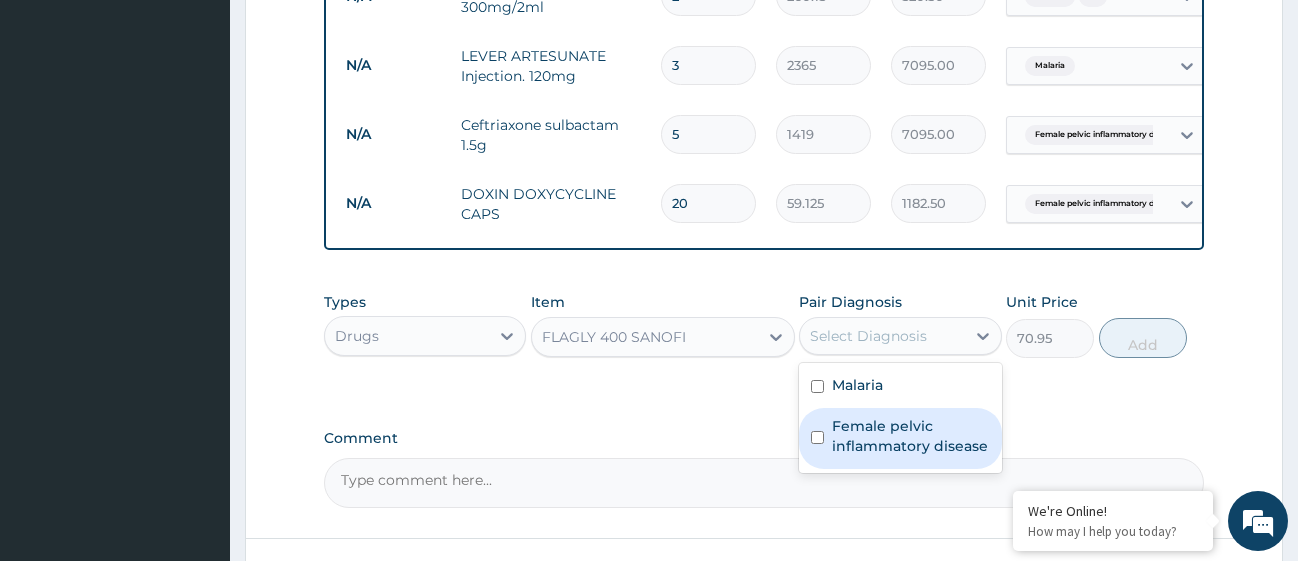 drag, startPoint x: 815, startPoint y: 457, endPoint x: 814, endPoint y: 444, distance: 13.038404 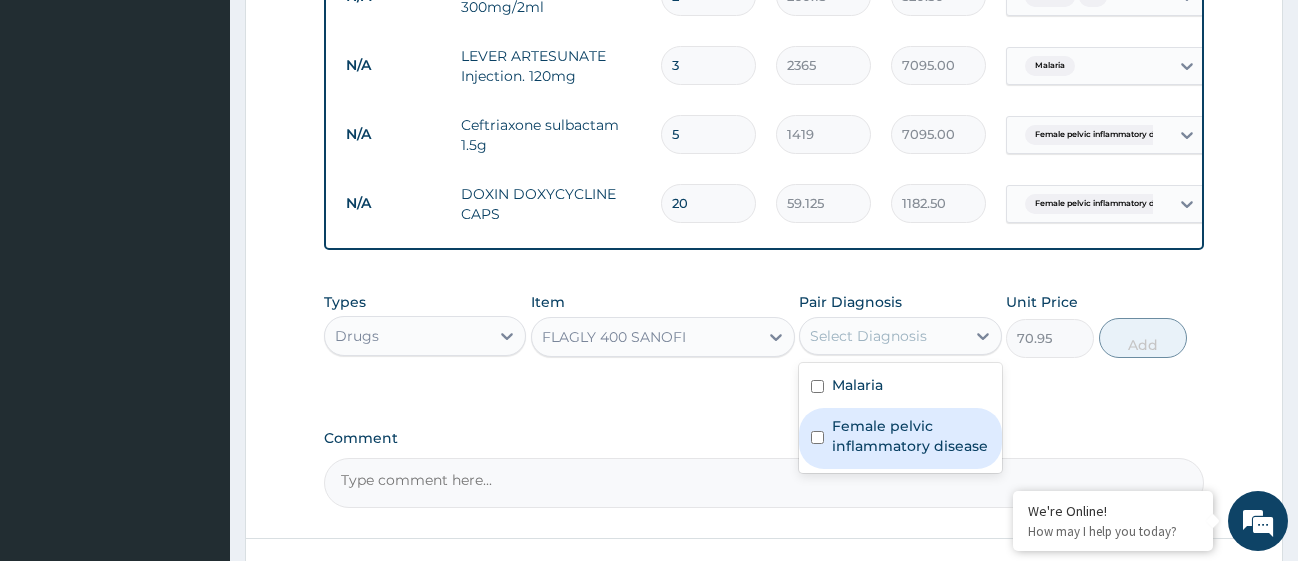 click at bounding box center [817, 437] 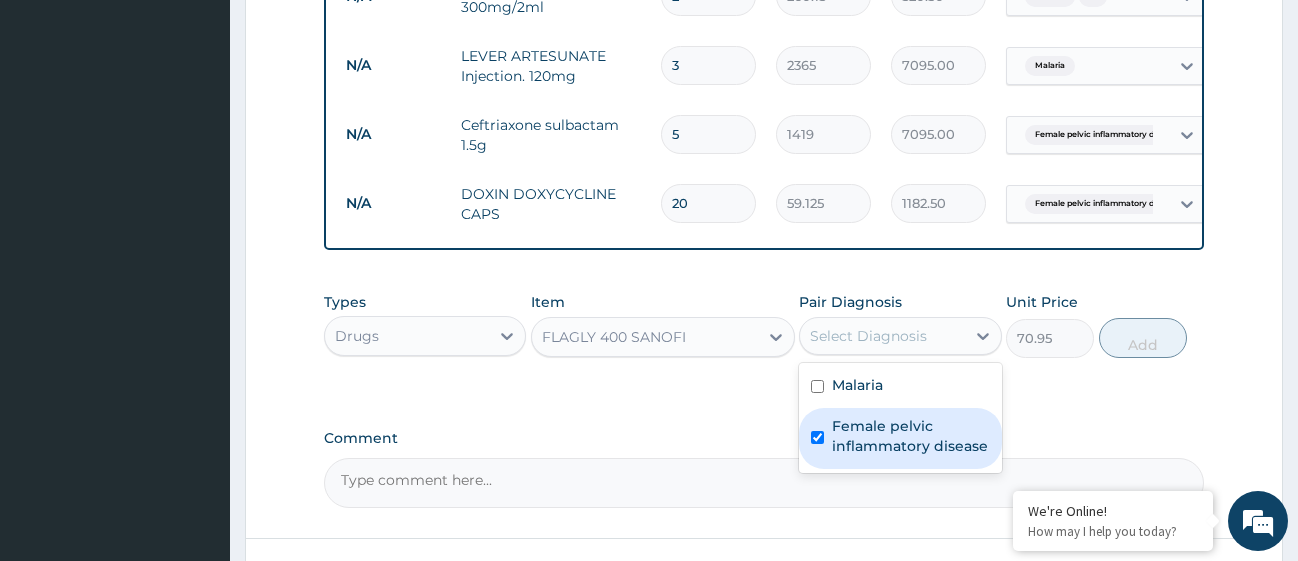 checkbox on "true" 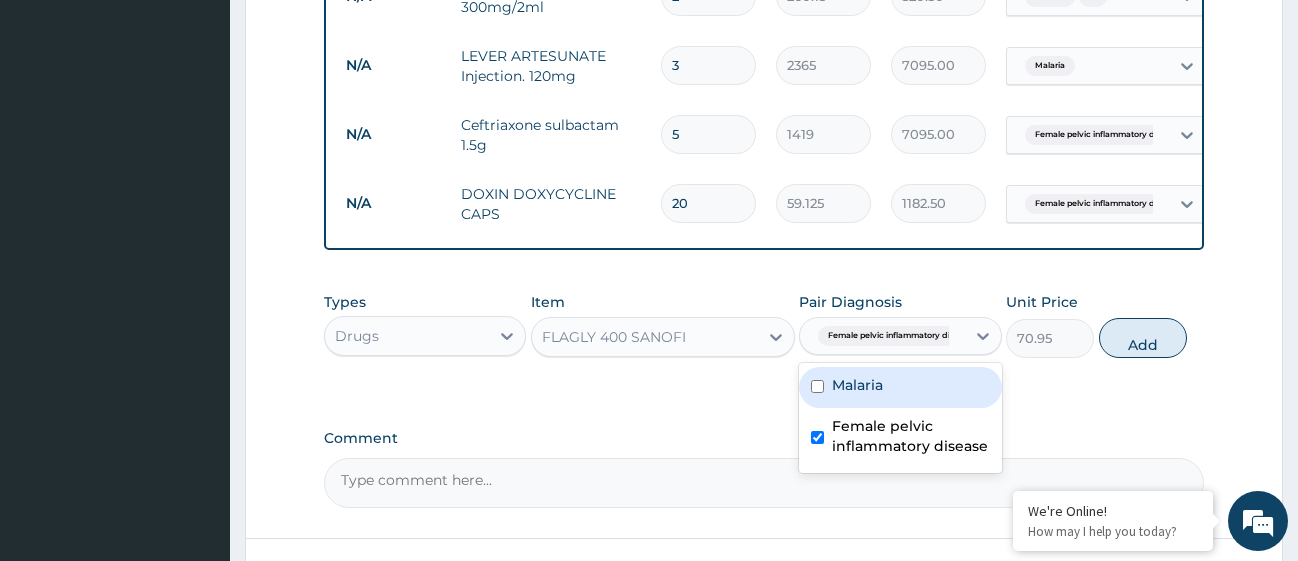drag, startPoint x: 816, startPoint y: 385, endPoint x: 819, endPoint y: 406, distance: 21.213203 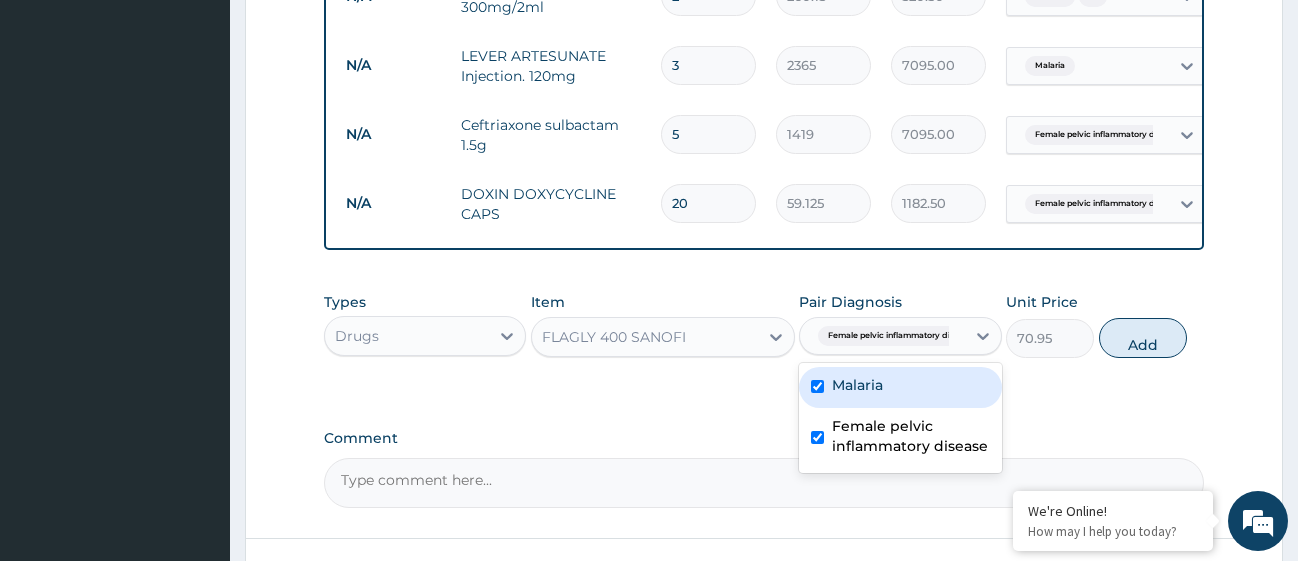 checkbox on "true" 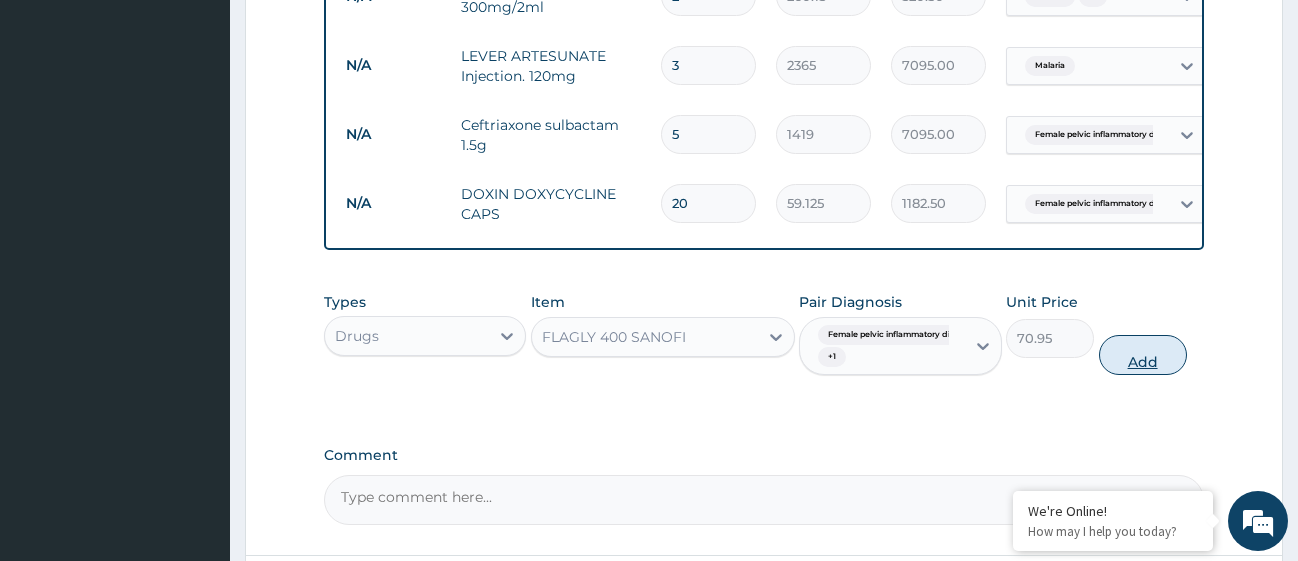 click on "Add" at bounding box center (1143, 355) 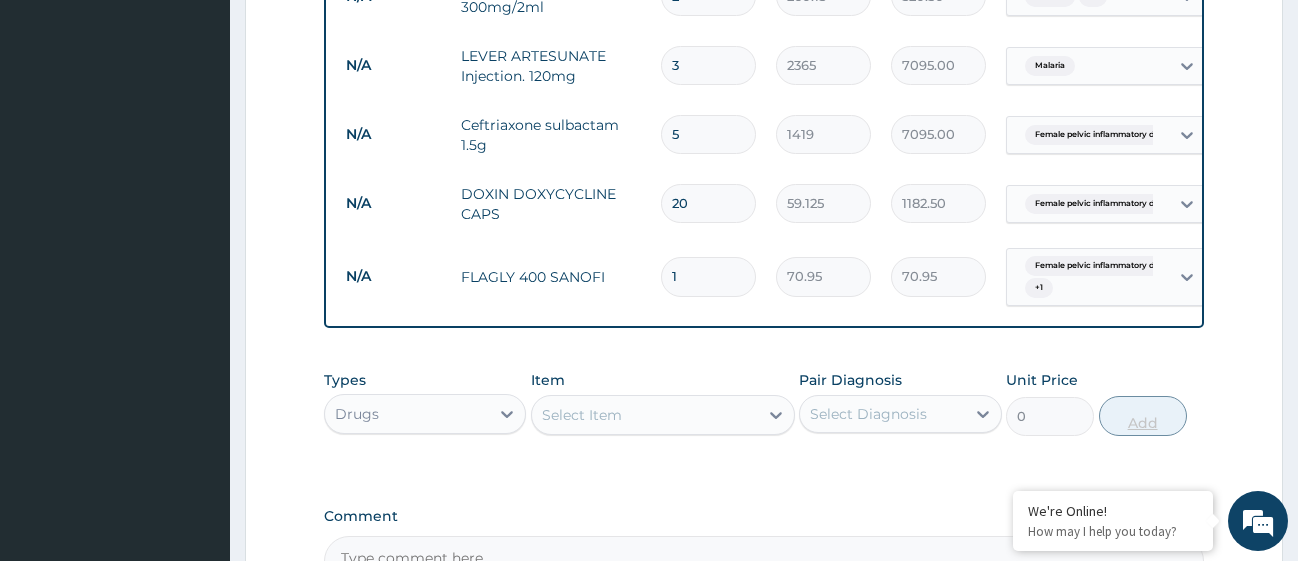 type on "15" 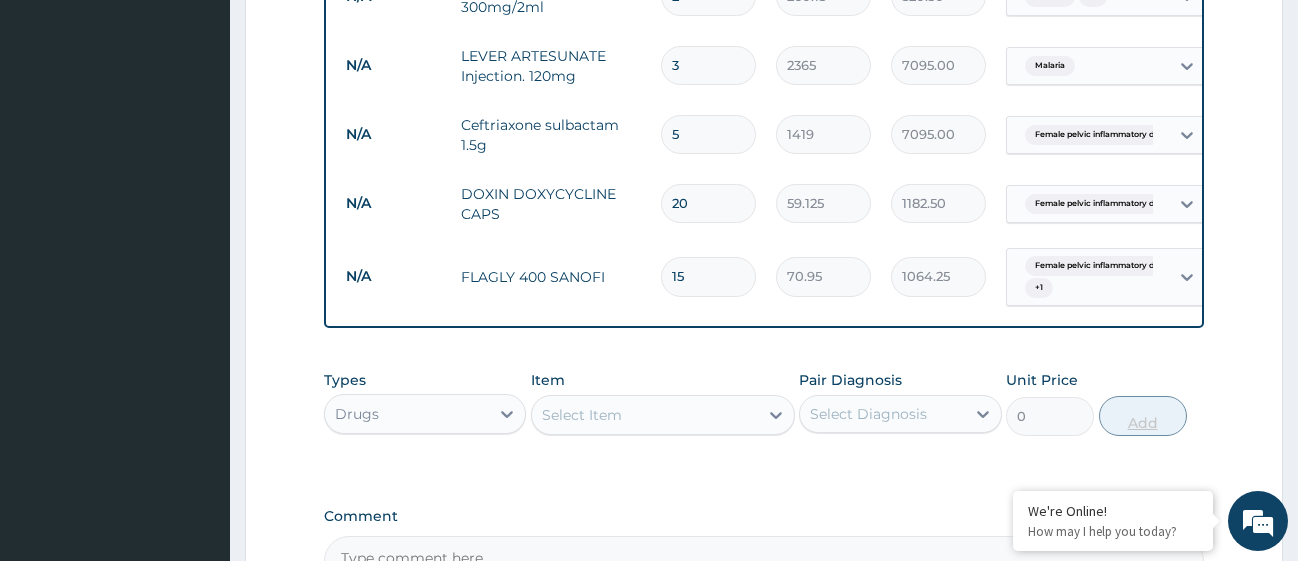 type on "1064.25" 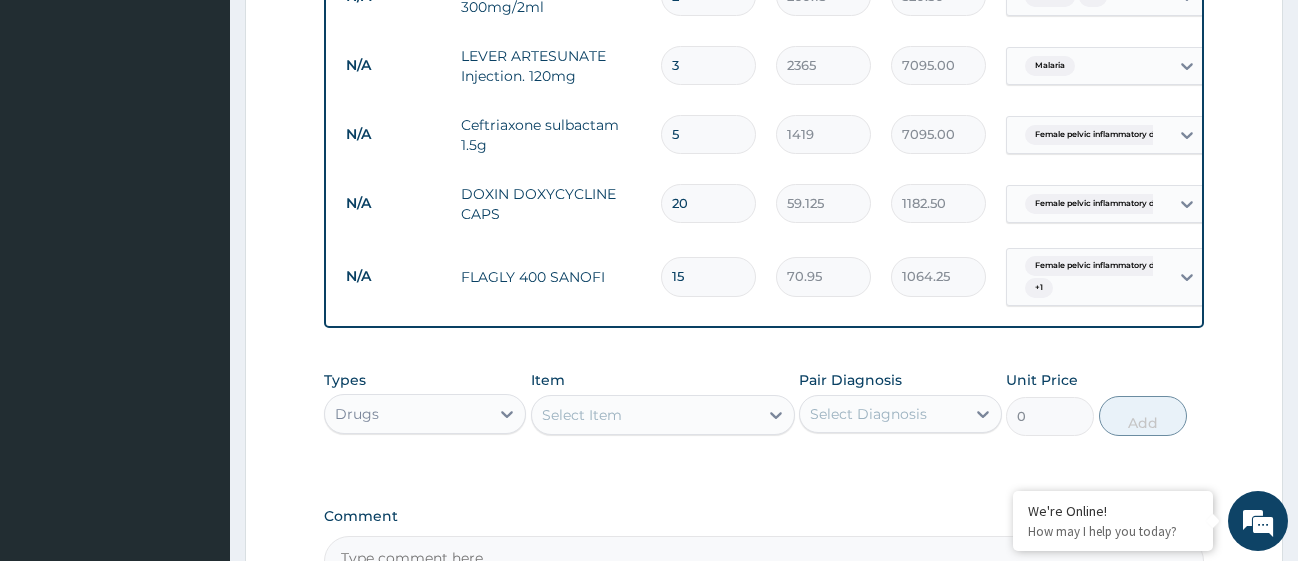 type on "15" 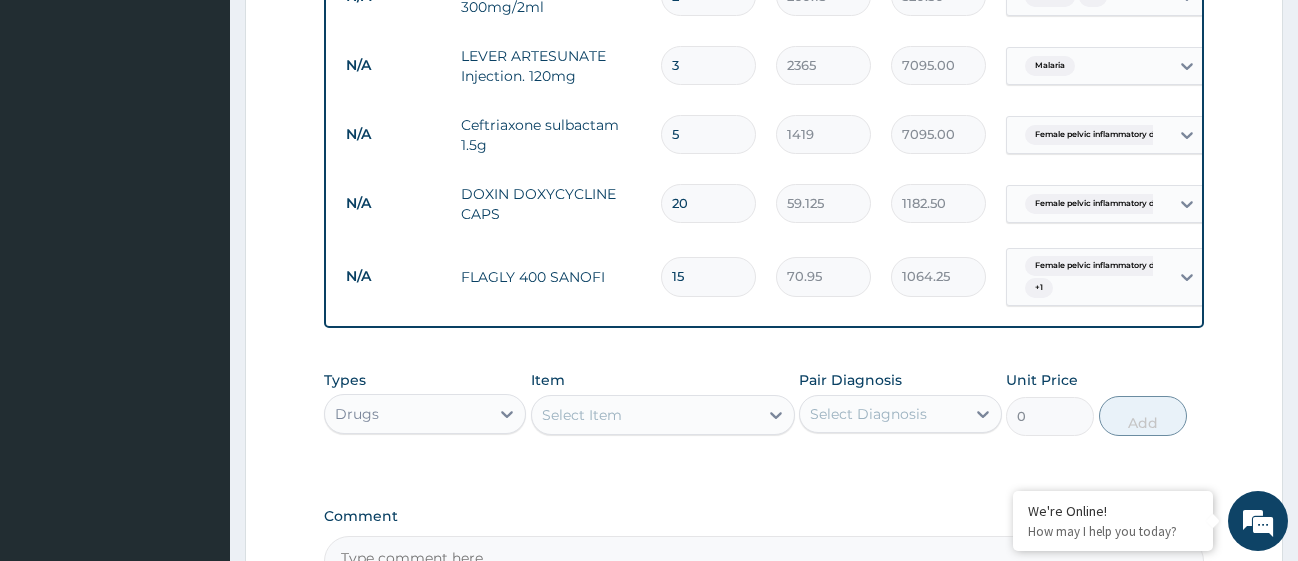 click on "Select Item" at bounding box center [582, 415] 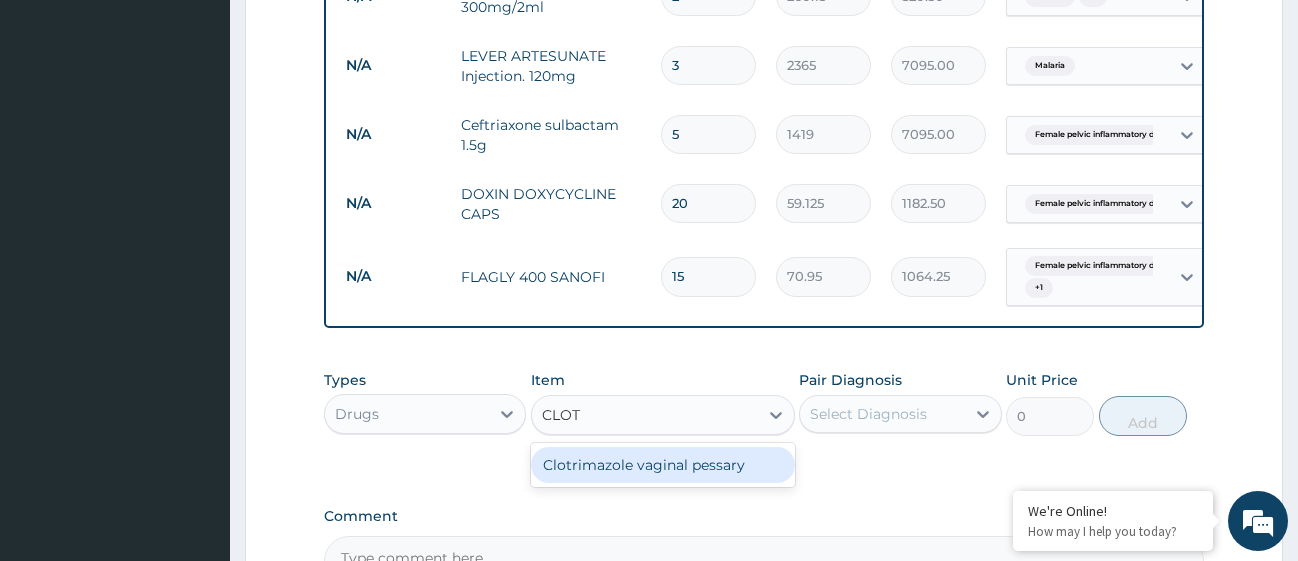type on "CLOTR" 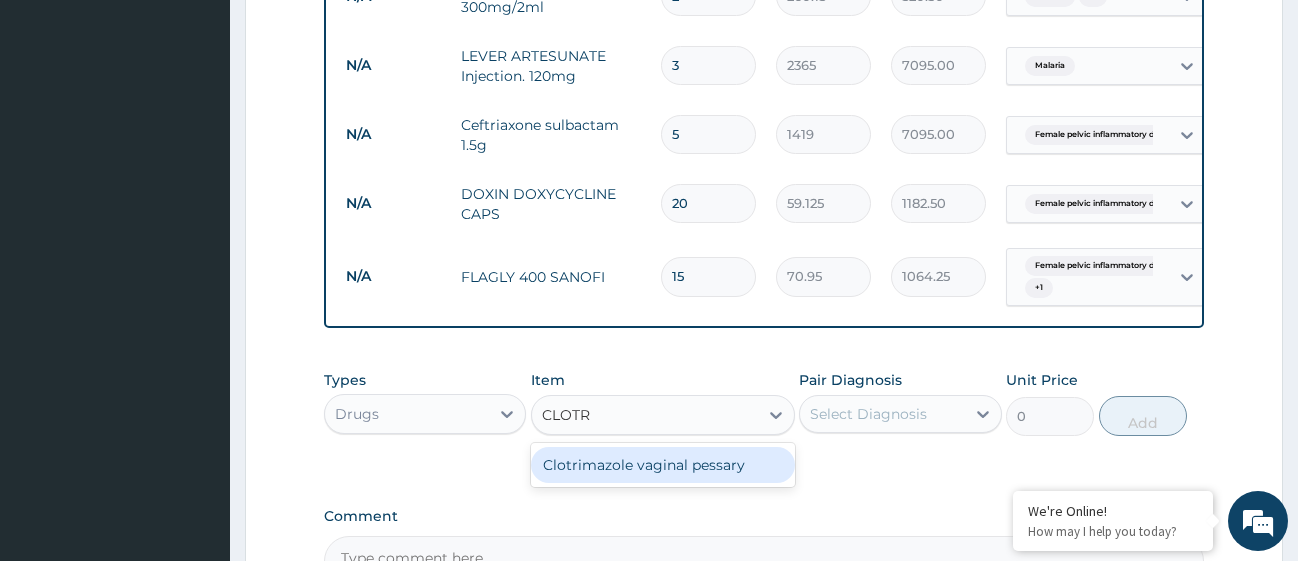 click on "Clotrimazole vaginal pessary" at bounding box center (663, 465) 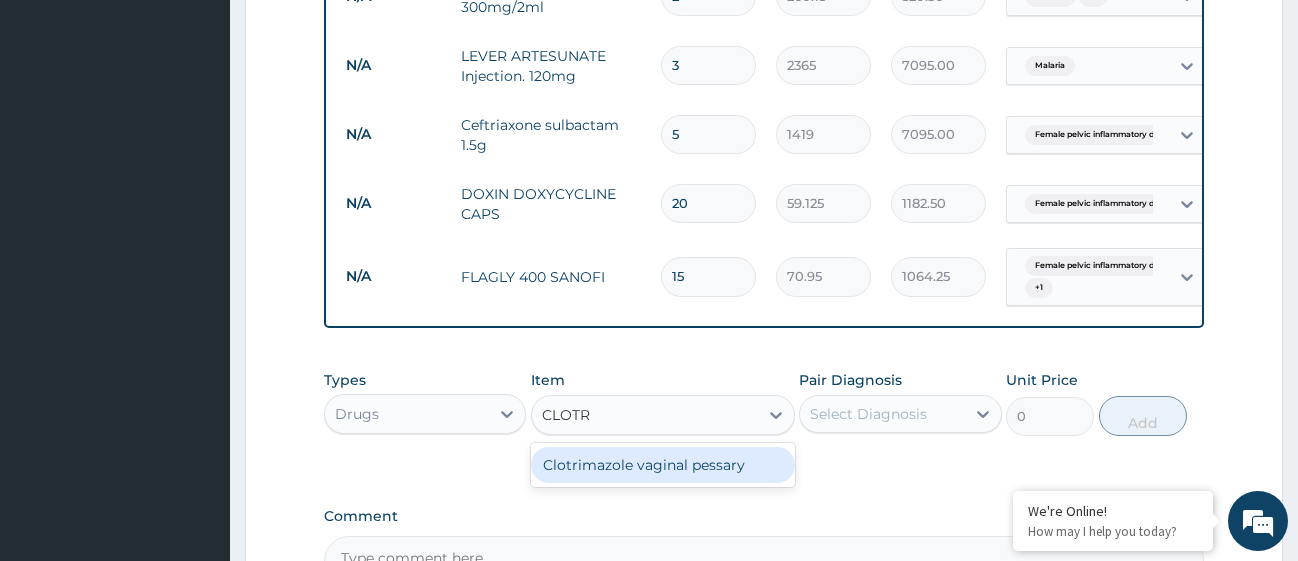 type 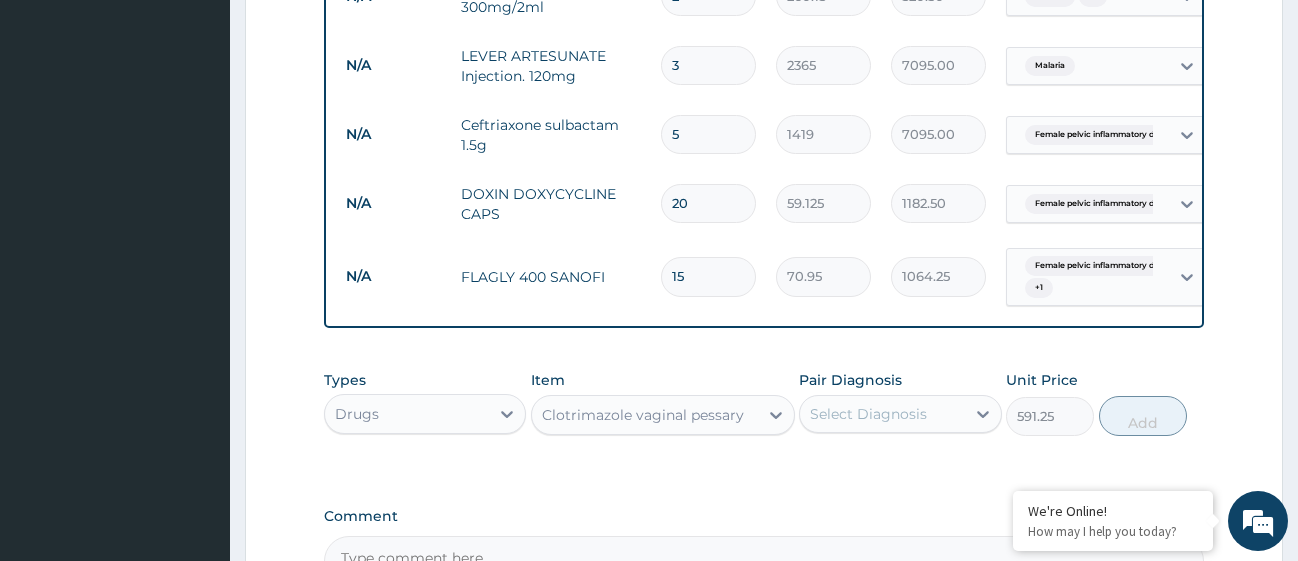 click on "Select Diagnosis" at bounding box center (882, 414) 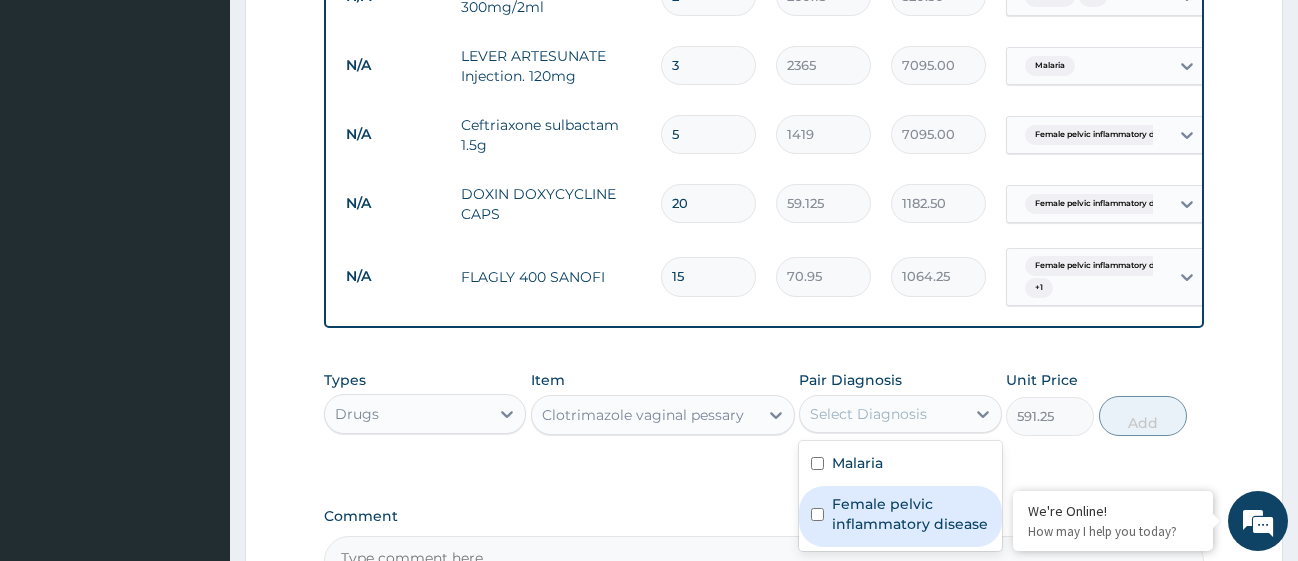 click at bounding box center [817, 514] 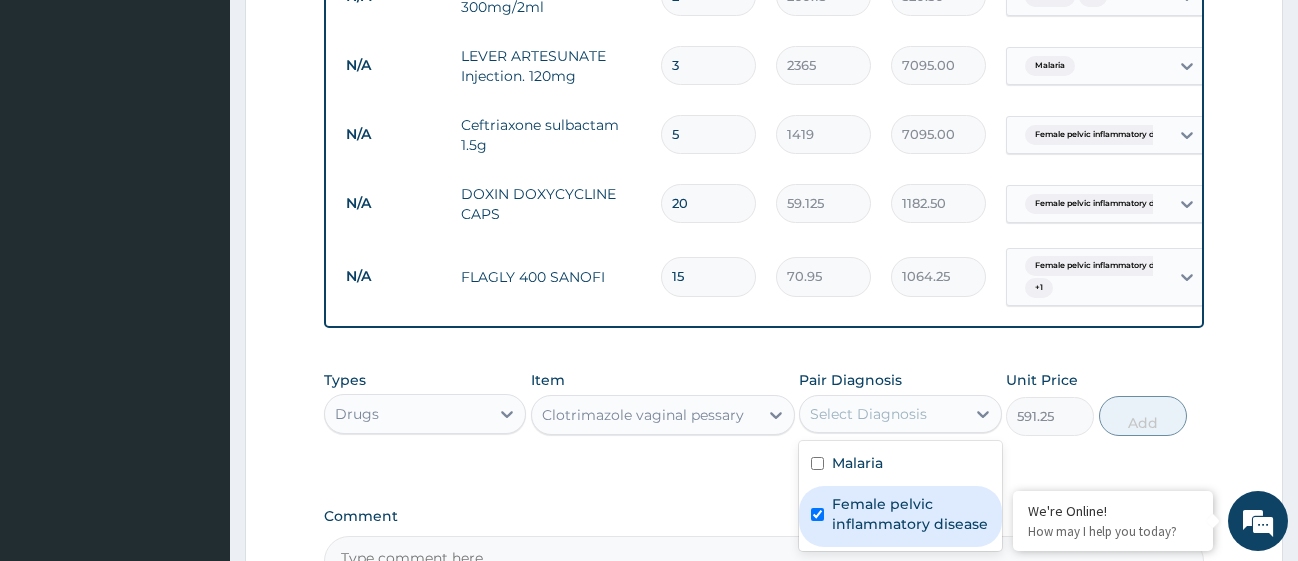 checkbox on "true" 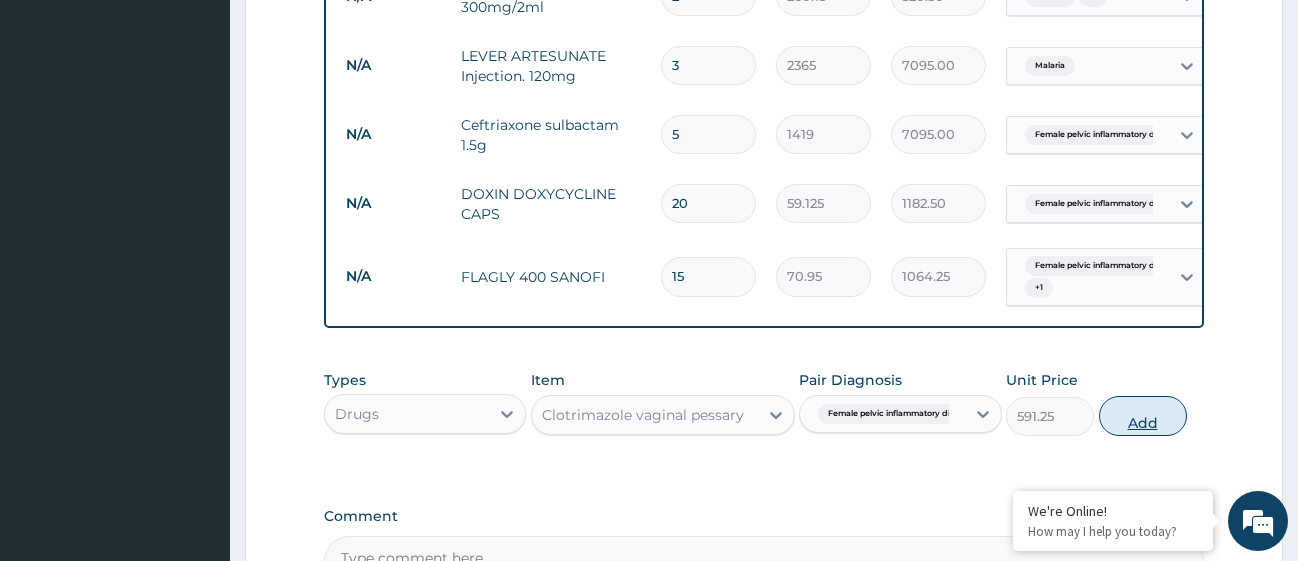 click on "Add" at bounding box center (1143, 416) 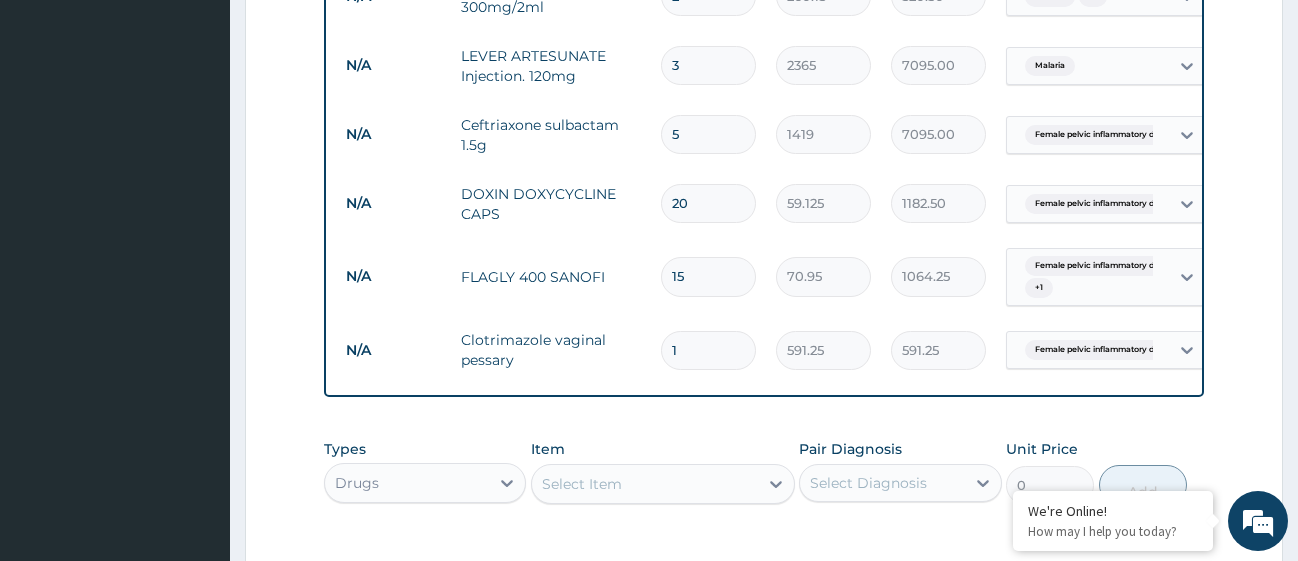 type 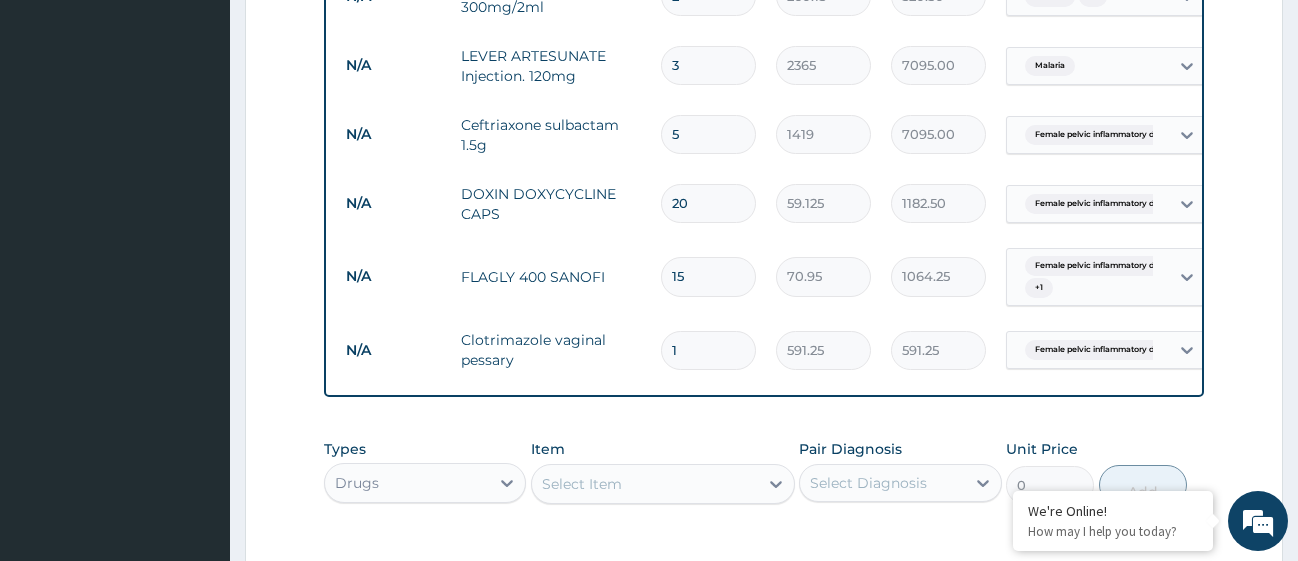 type on "0.00" 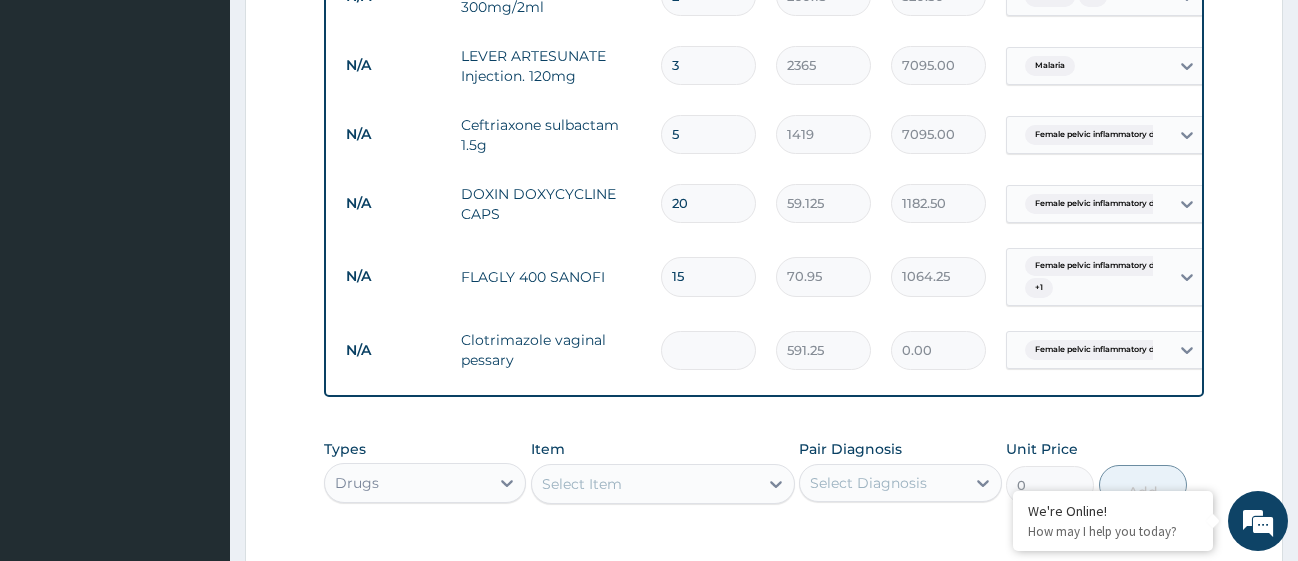 type on "6" 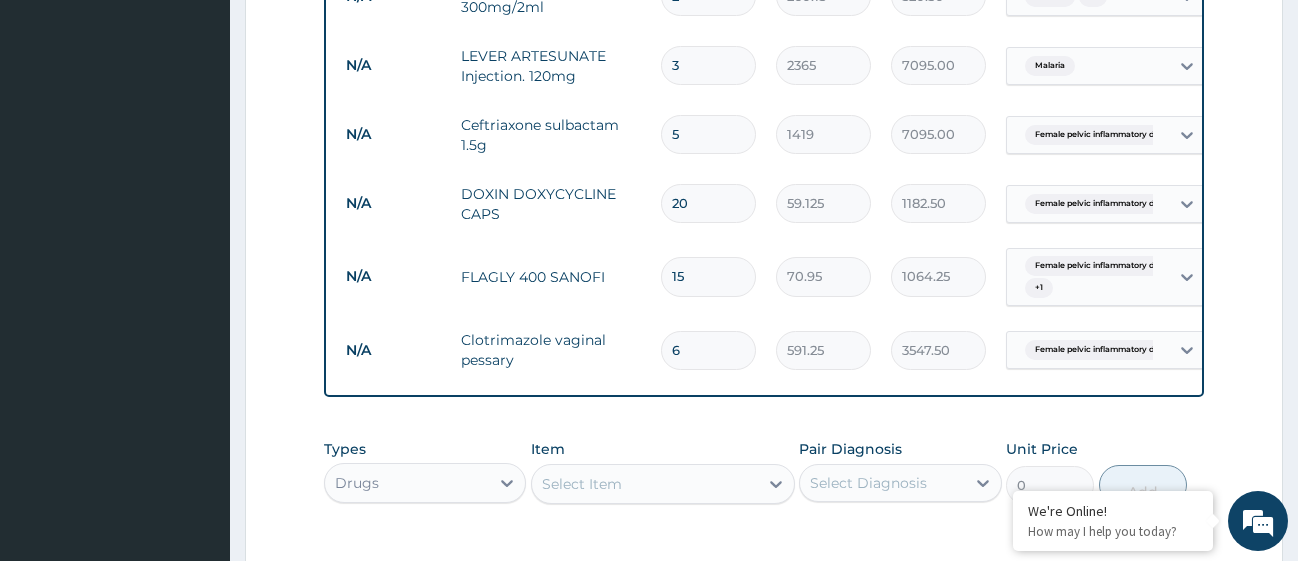type on "6" 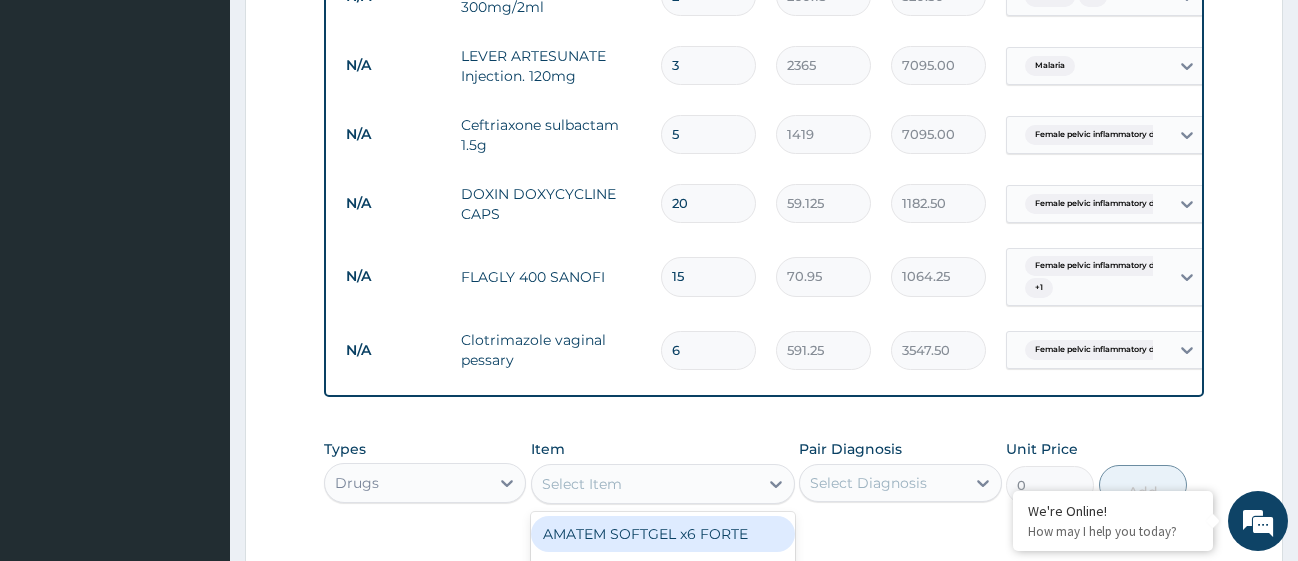 click on "Select Item" at bounding box center [645, 484] 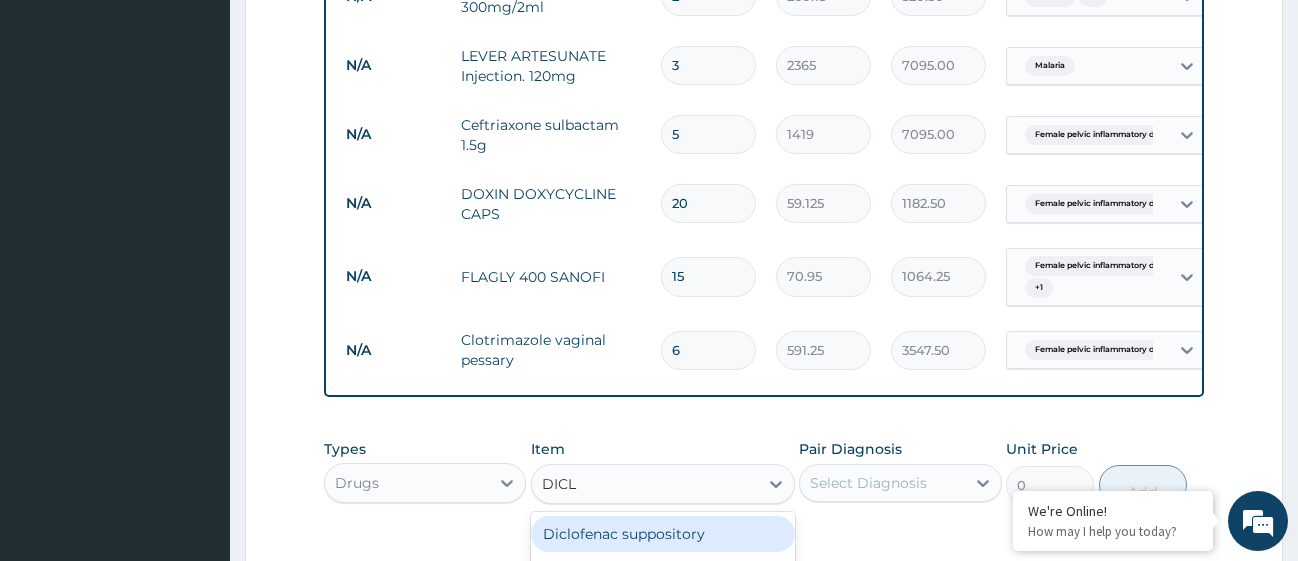 type on "DICLO" 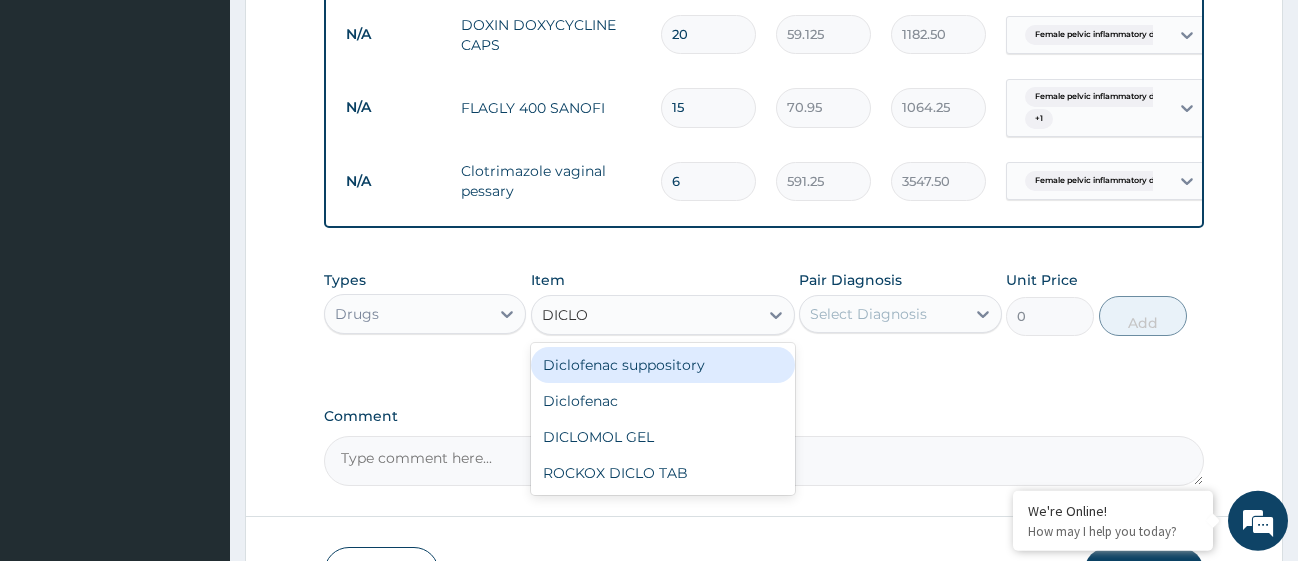 scroll, scrollTop: 1415, scrollLeft: 0, axis: vertical 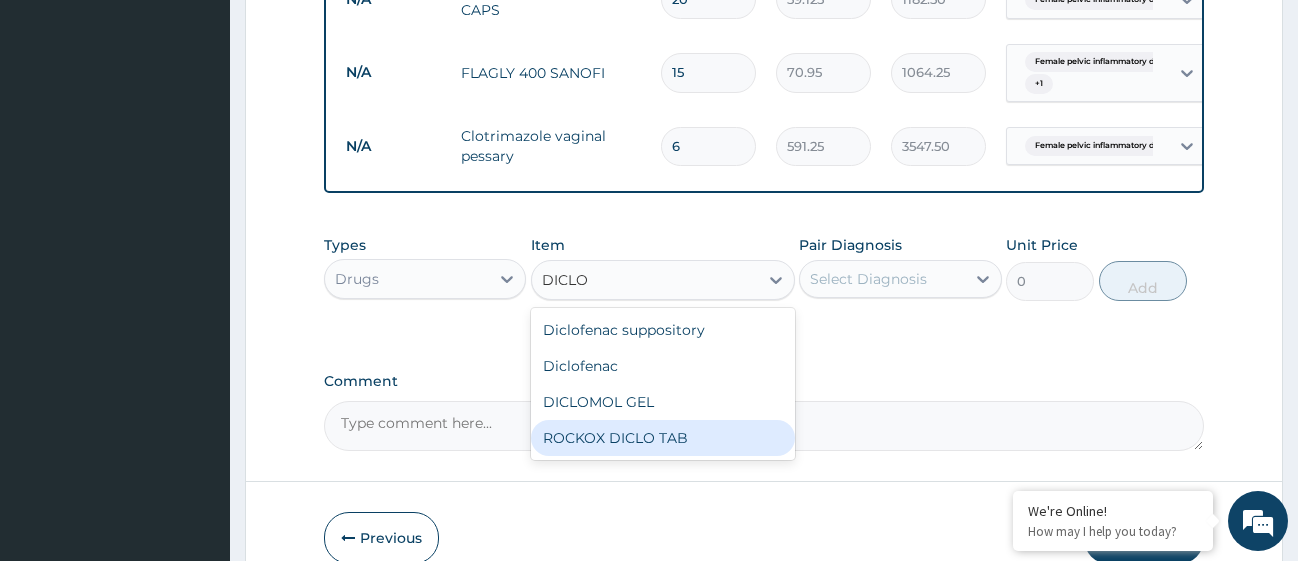 click on "ROCKOX DICLO TAB" at bounding box center [663, 438] 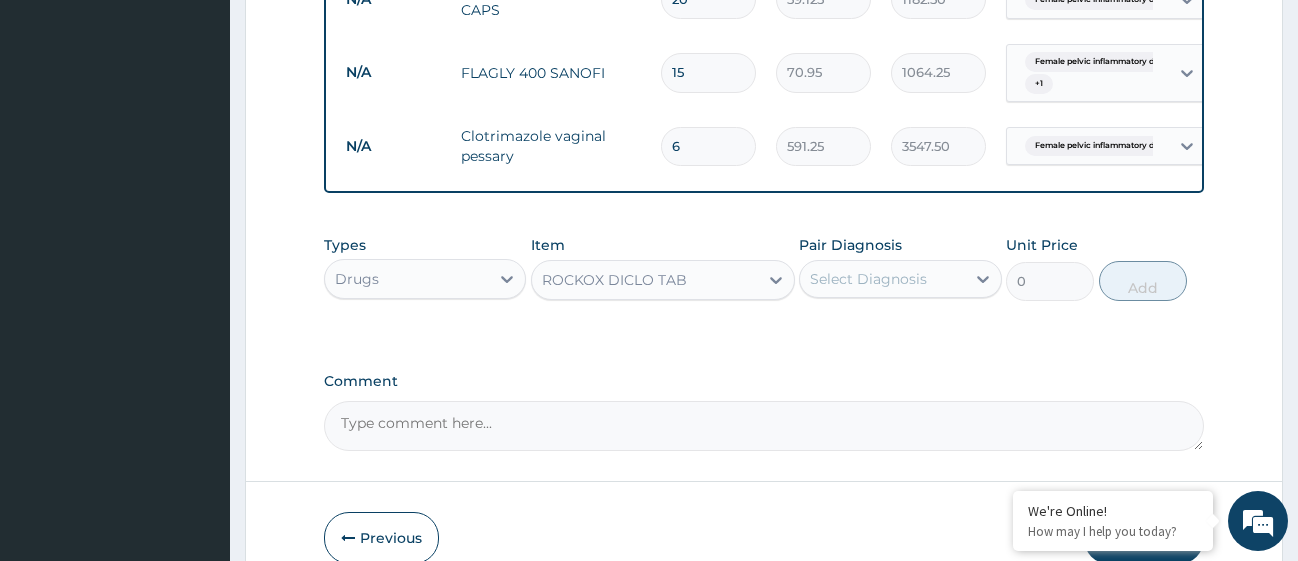 type 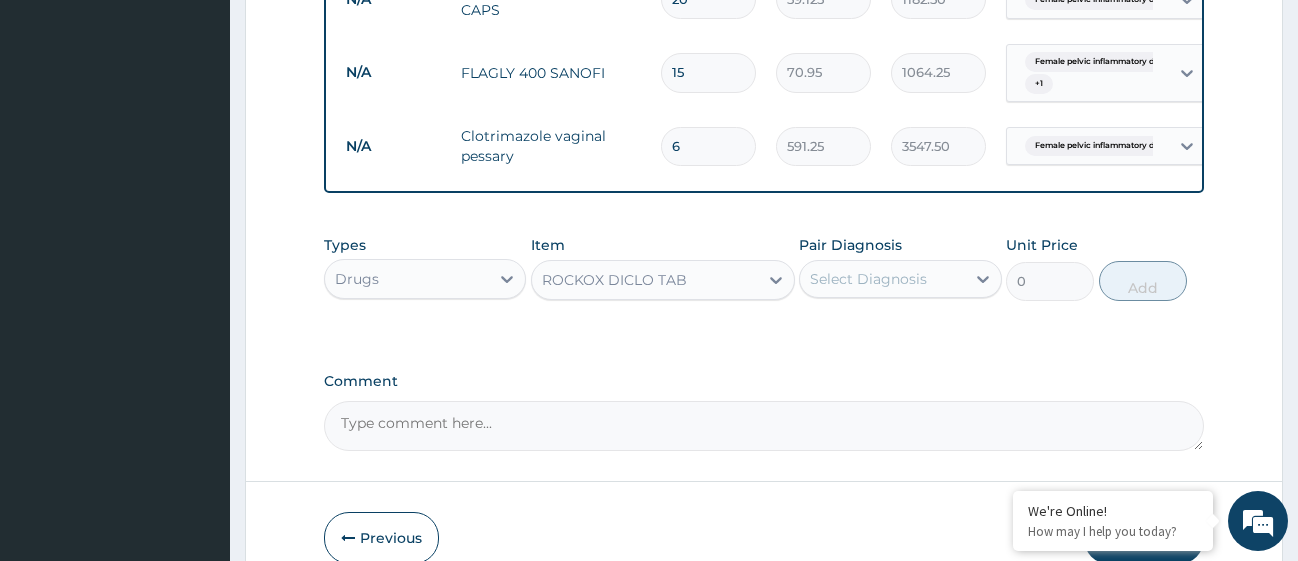 type on "82.775" 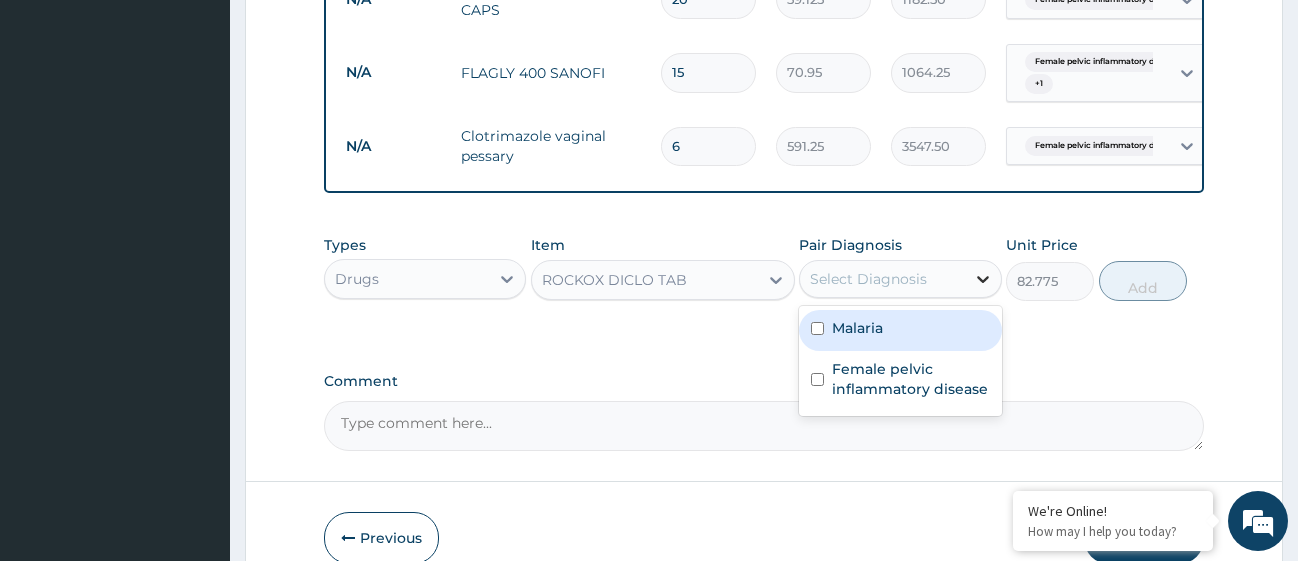 click at bounding box center (983, 279) 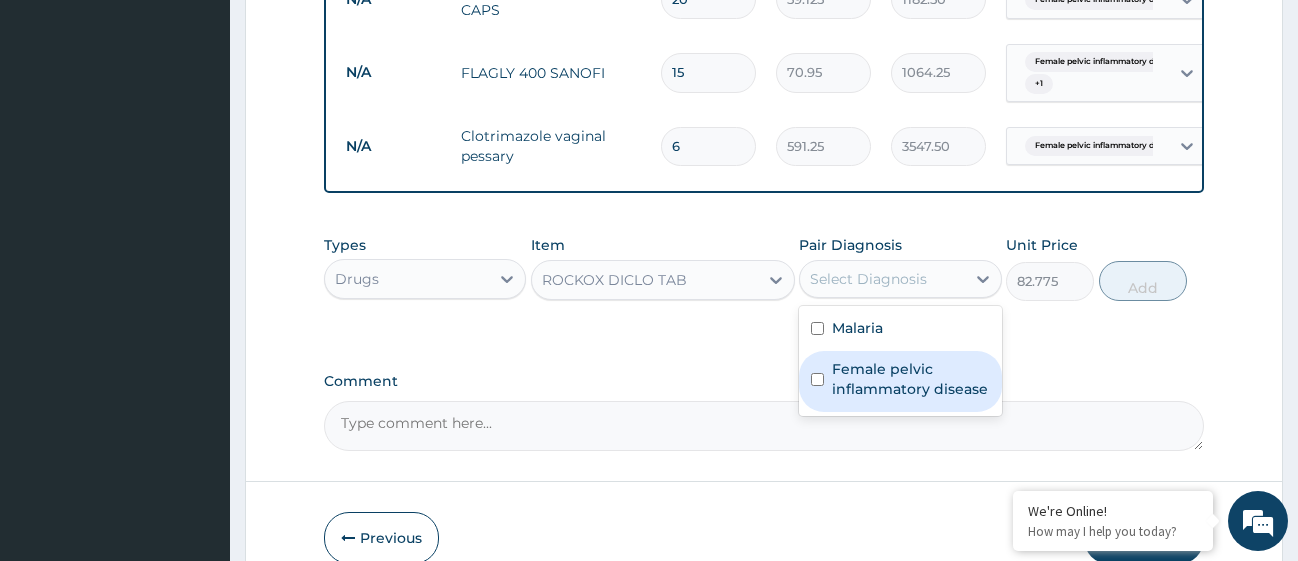 drag, startPoint x: 813, startPoint y: 404, endPoint x: 813, endPoint y: 389, distance: 15 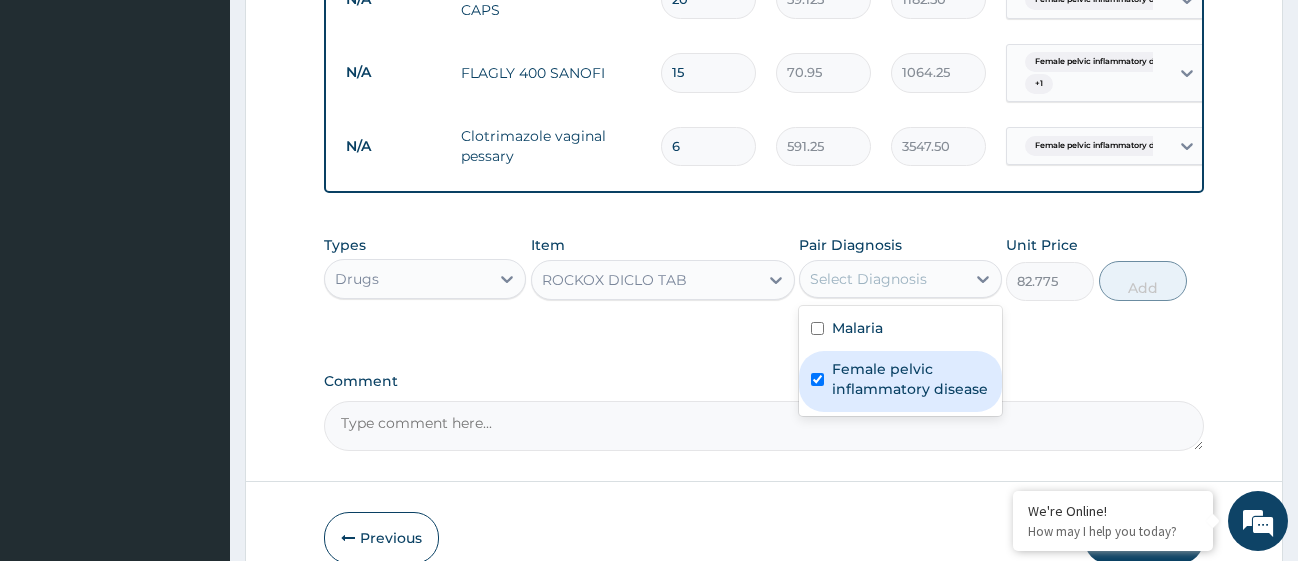 checkbox on "true" 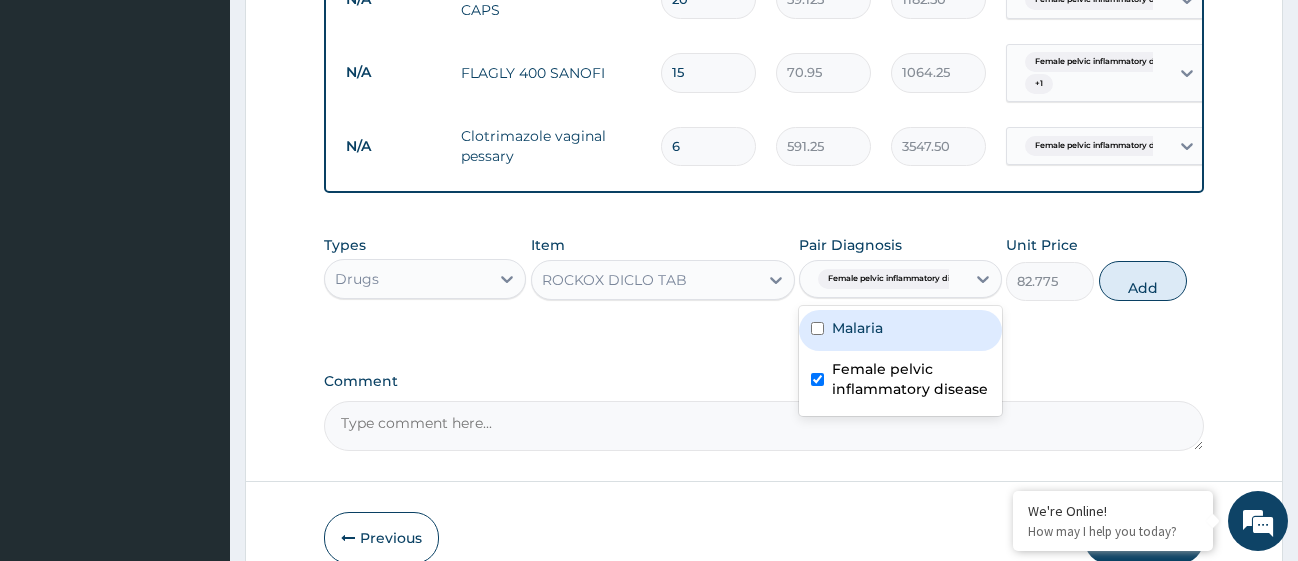 click on "Malaria" at bounding box center [900, 330] 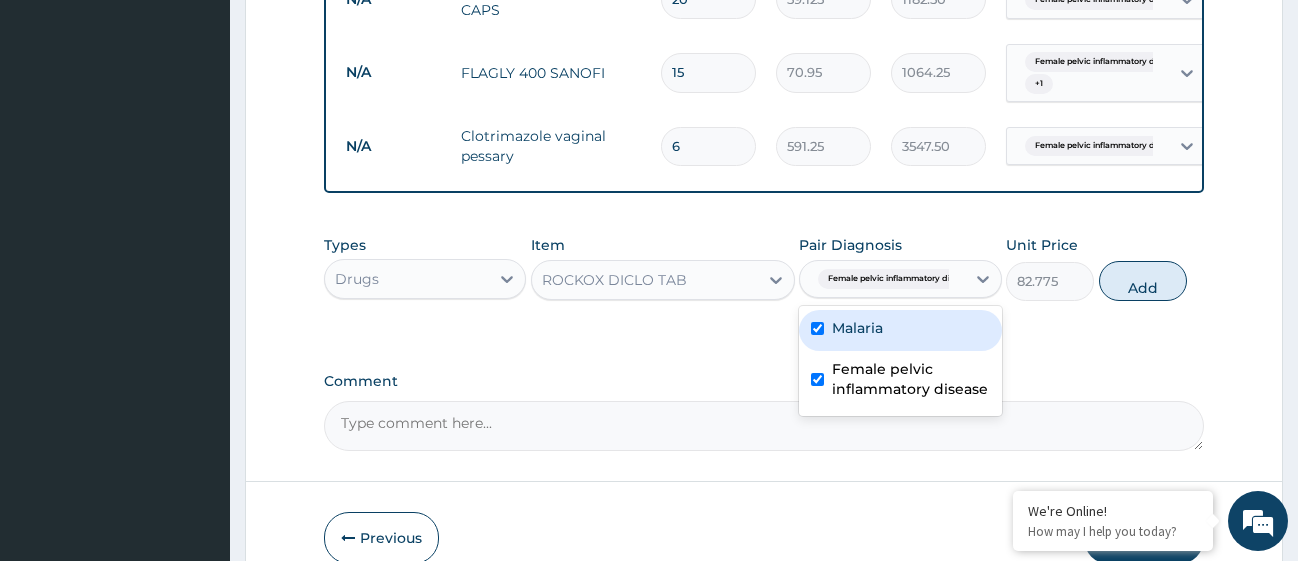 checkbox on "true" 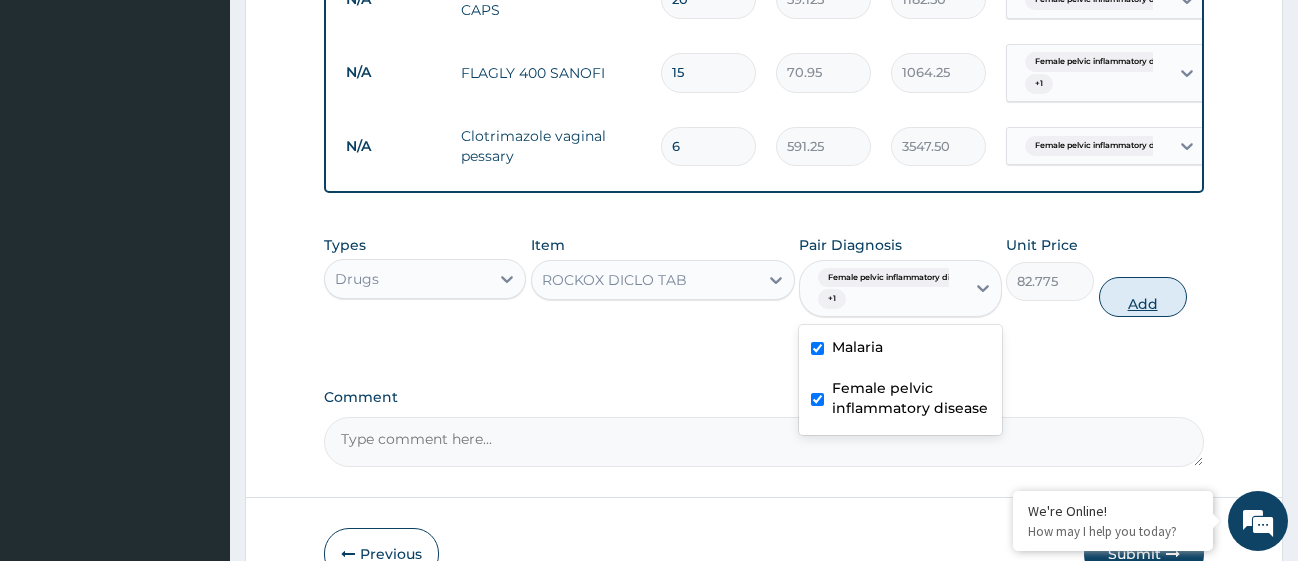 click on "Add" at bounding box center (1143, 297) 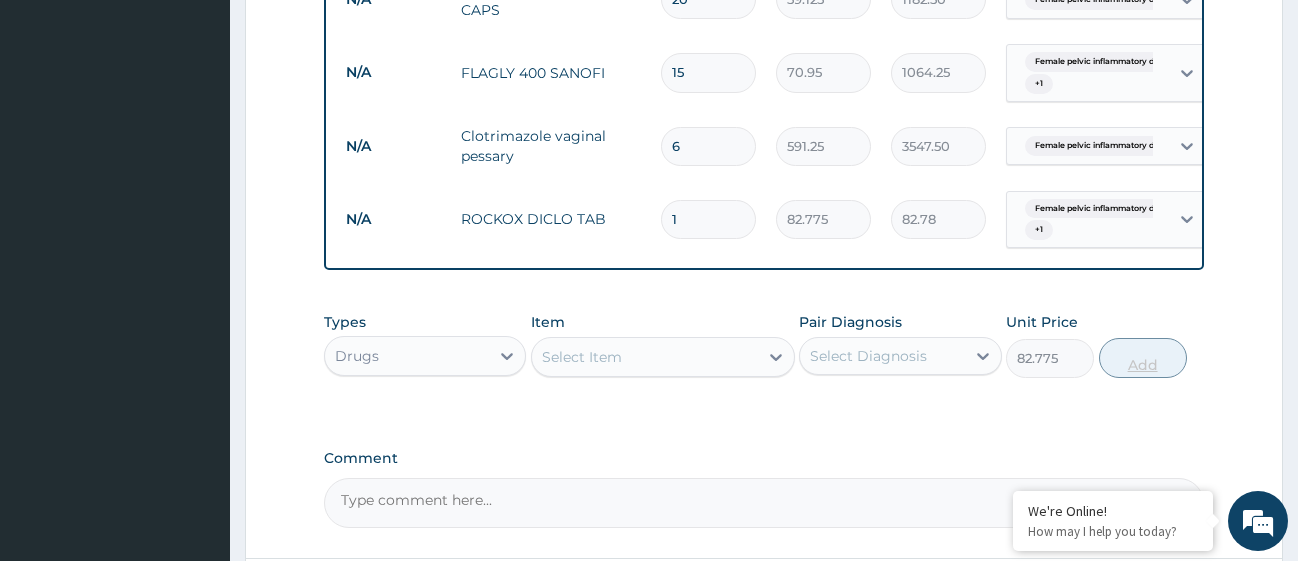 type on "0" 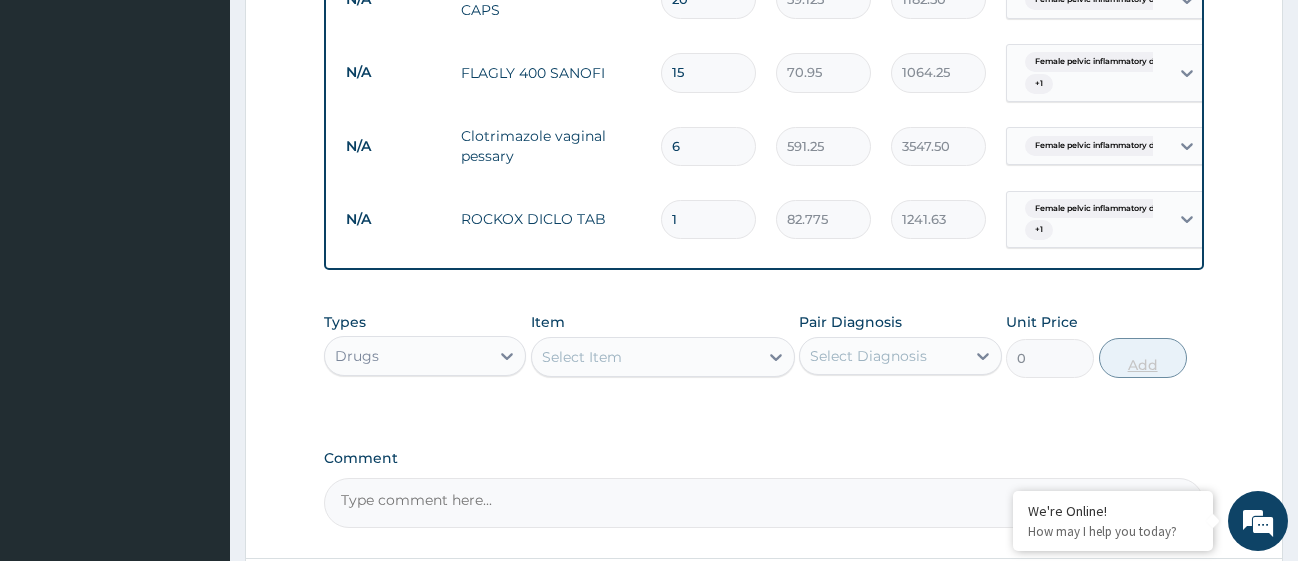 type on "15" 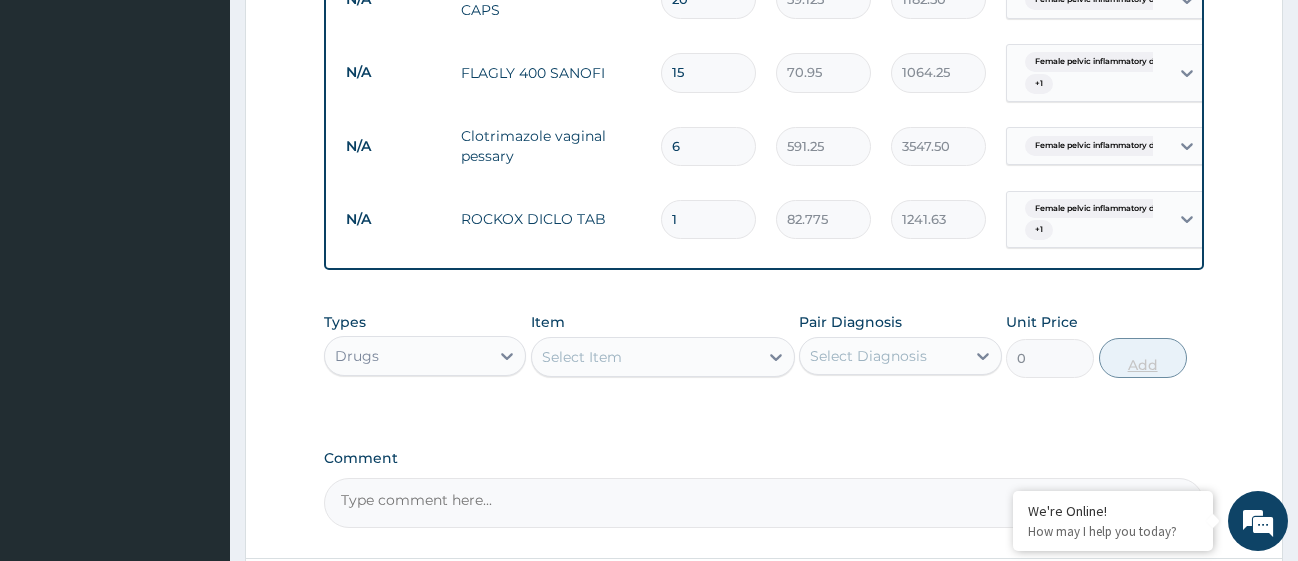 type on "1241.63" 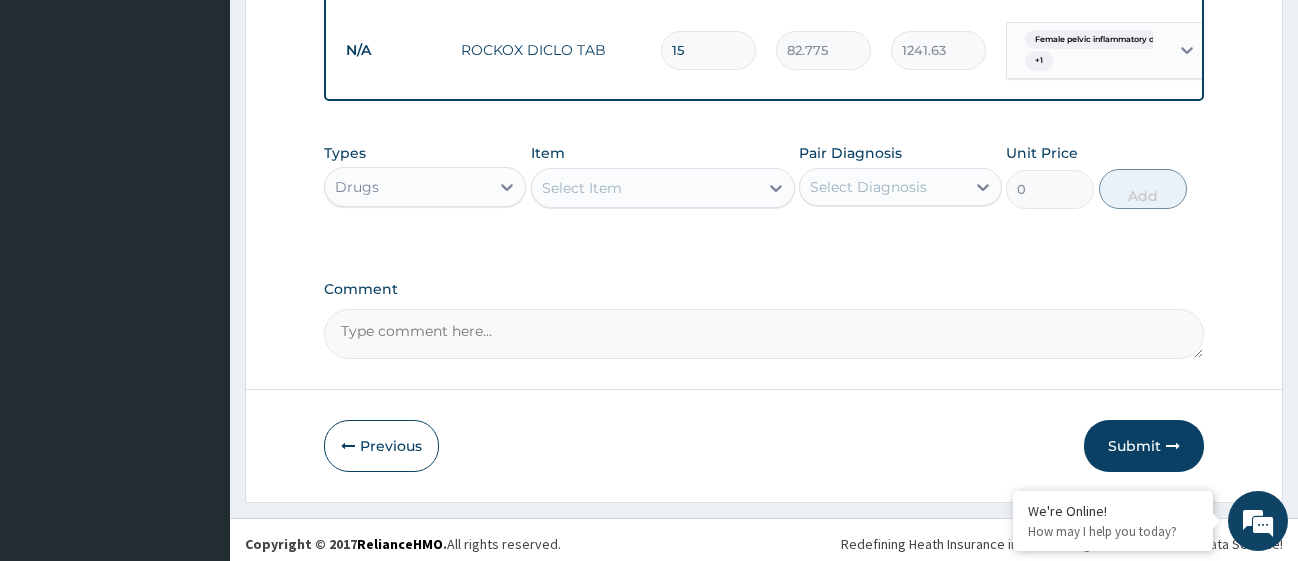 scroll, scrollTop: 1609, scrollLeft: 0, axis: vertical 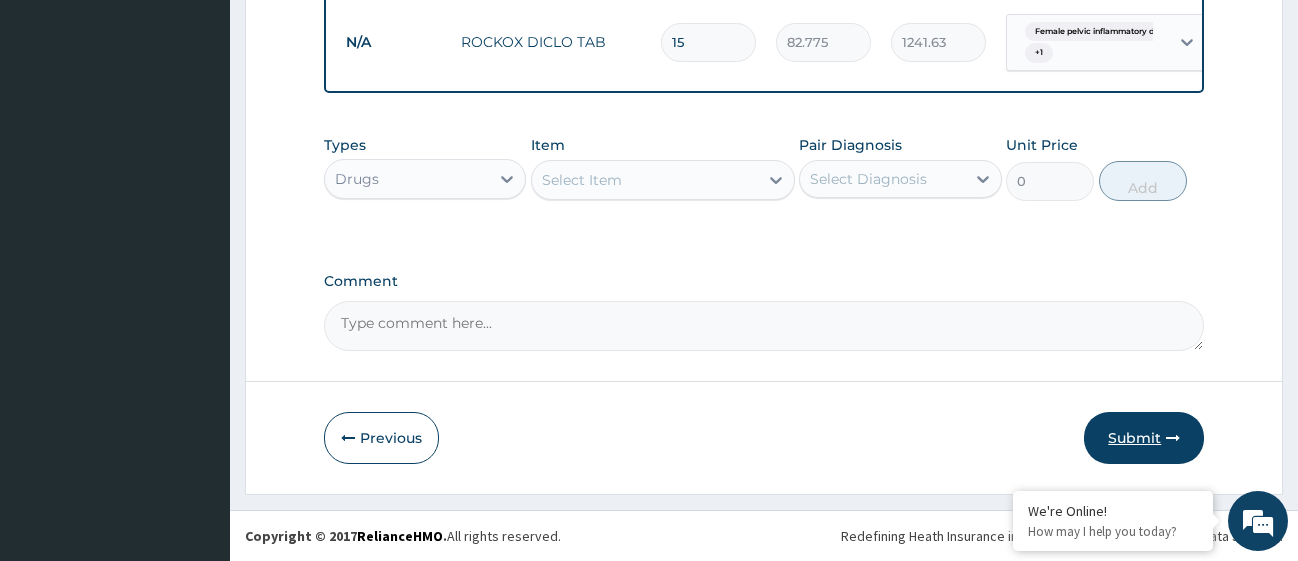 type on "15" 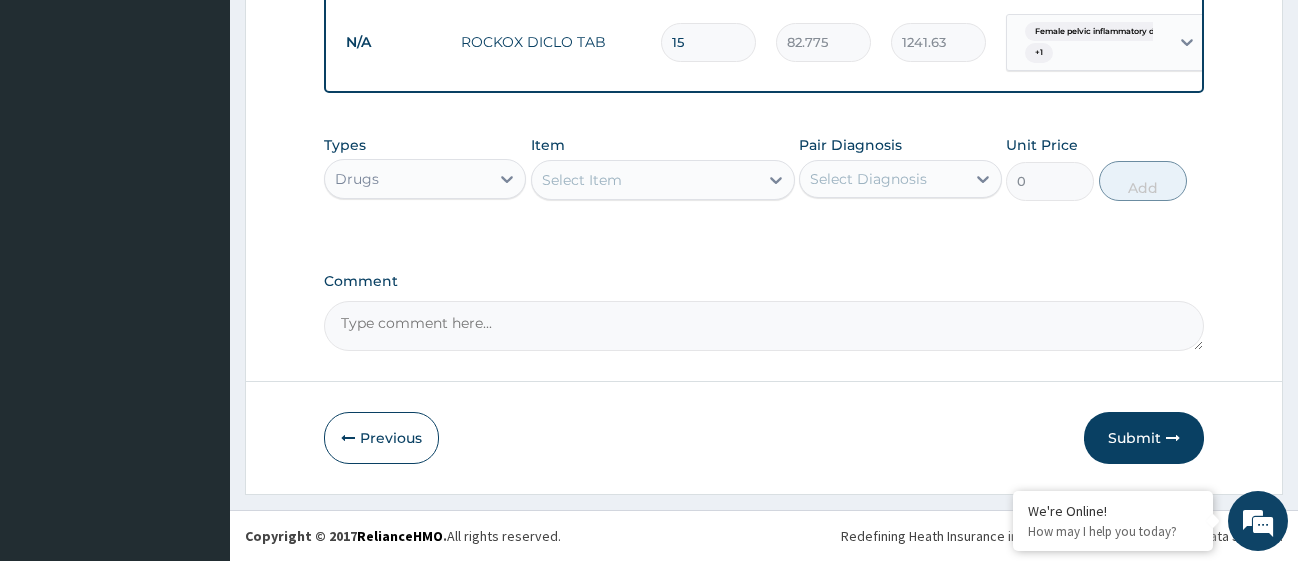 click on "Submit" at bounding box center (1144, 438) 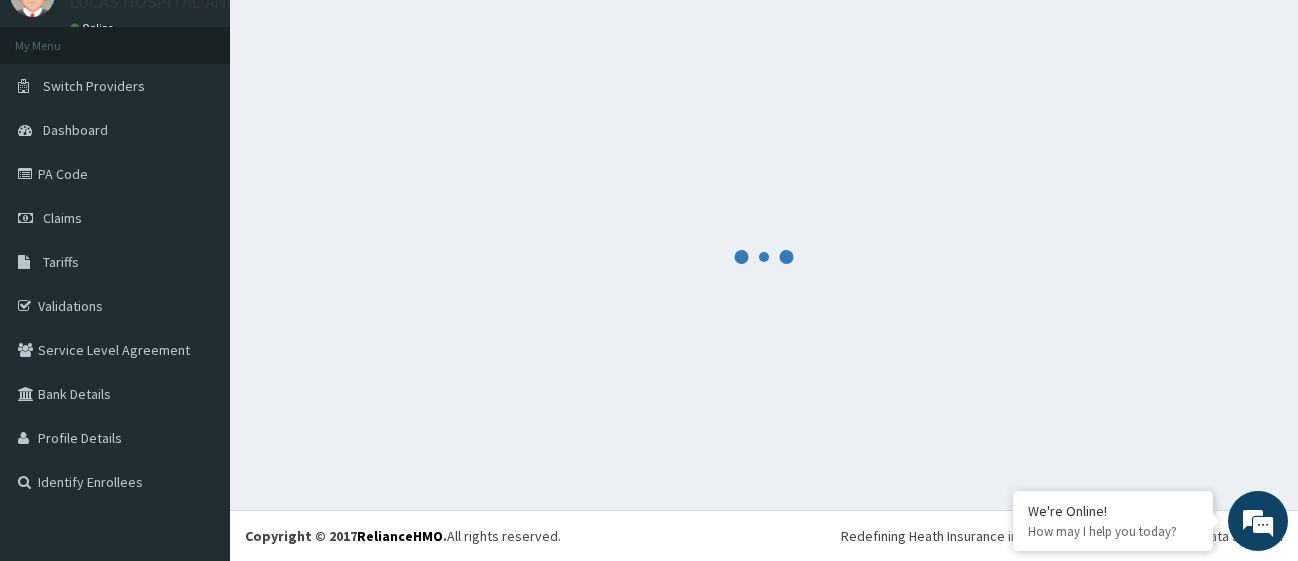 scroll, scrollTop: 88, scrollLeft: 0, axis: vertical 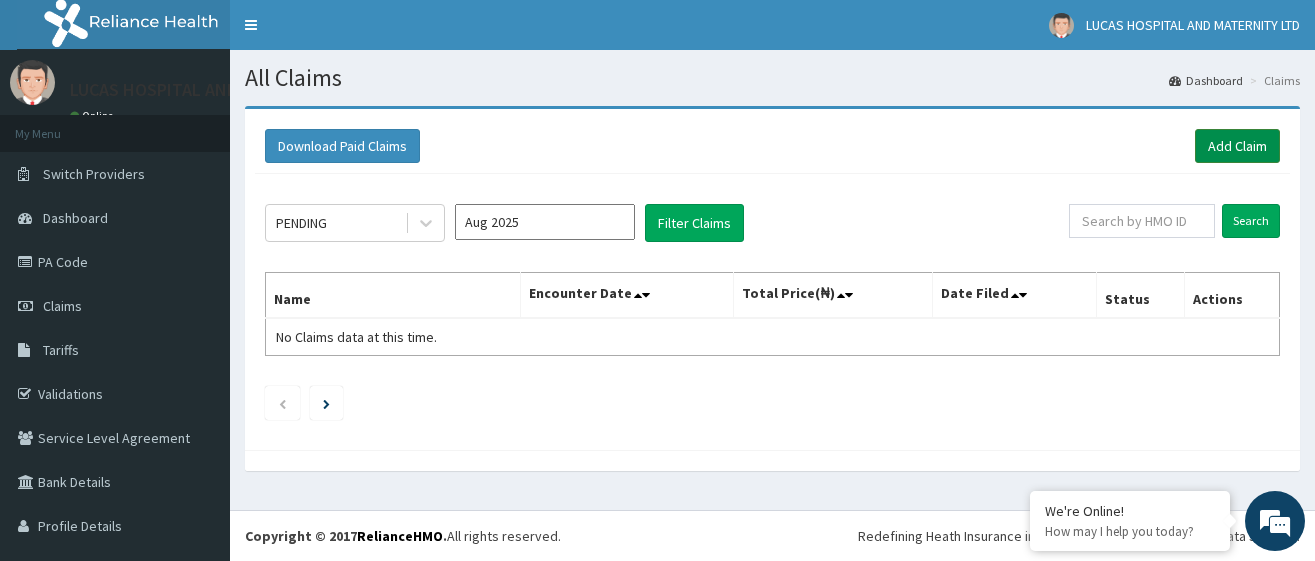 click on "Add Claim" at bounding box center (1237, 146) 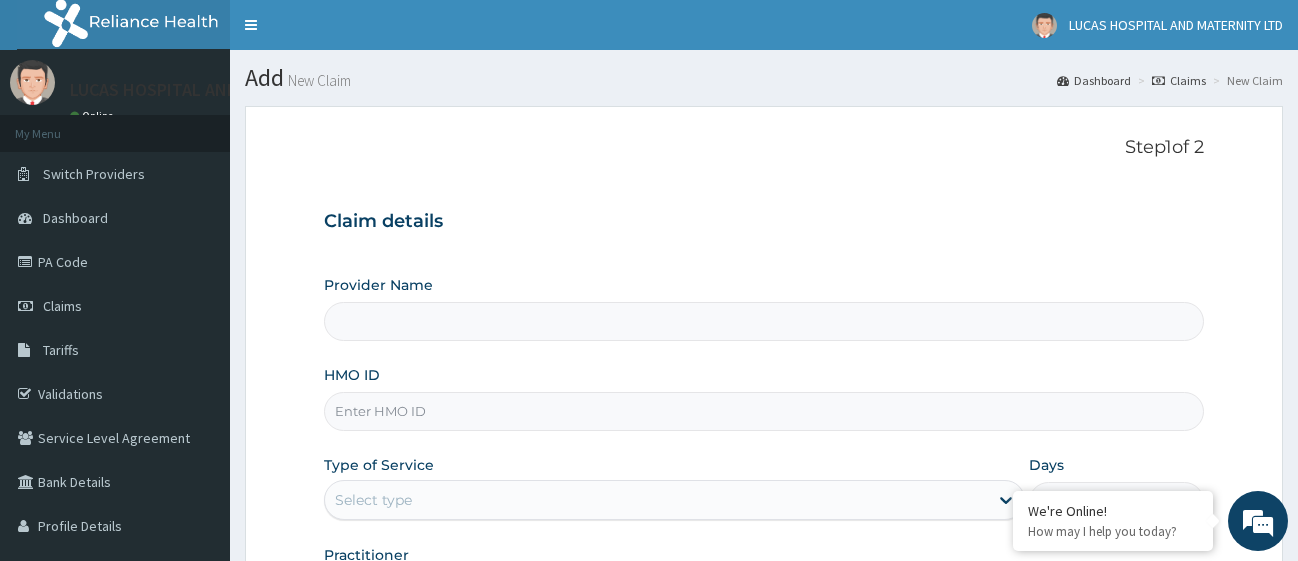 scroll, scrollTop: 0, scrollLeft: 0, axis: both 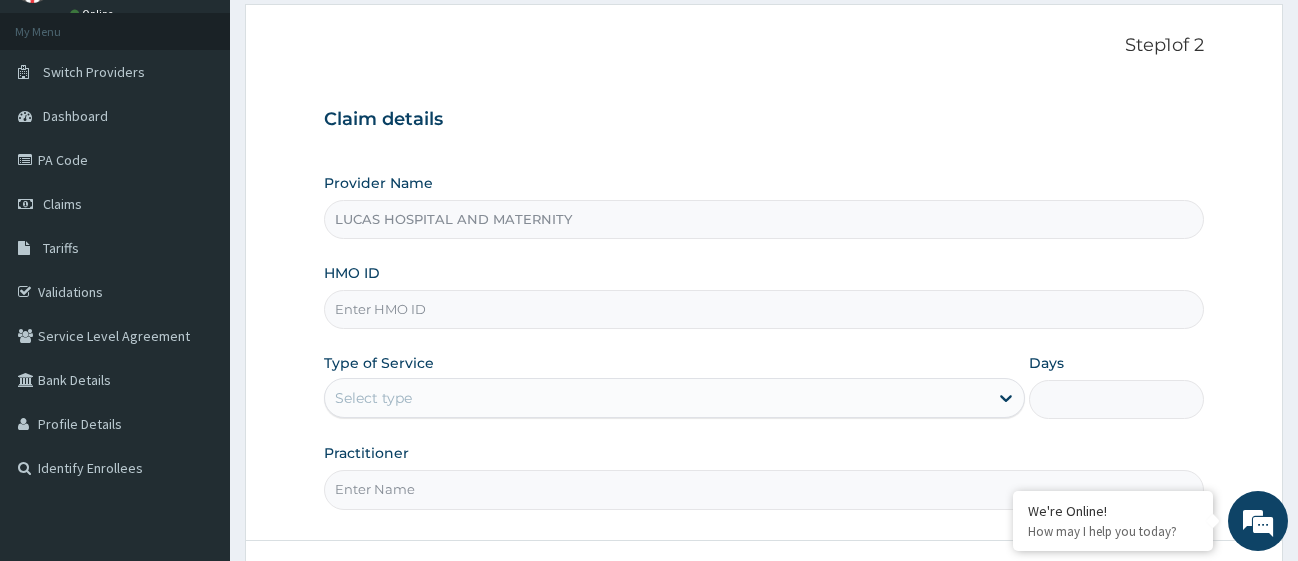 click on "HMO ID" at bounding box center [764, 309] 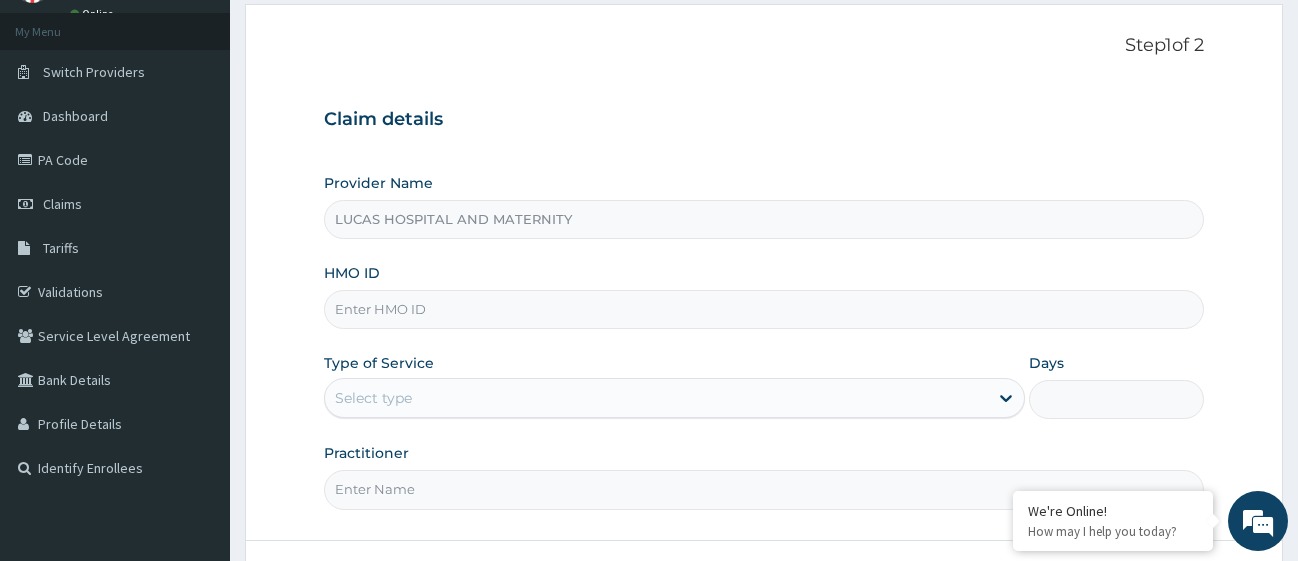 scroll, scrollTop: 0, scrollLeft: 0, axis: both 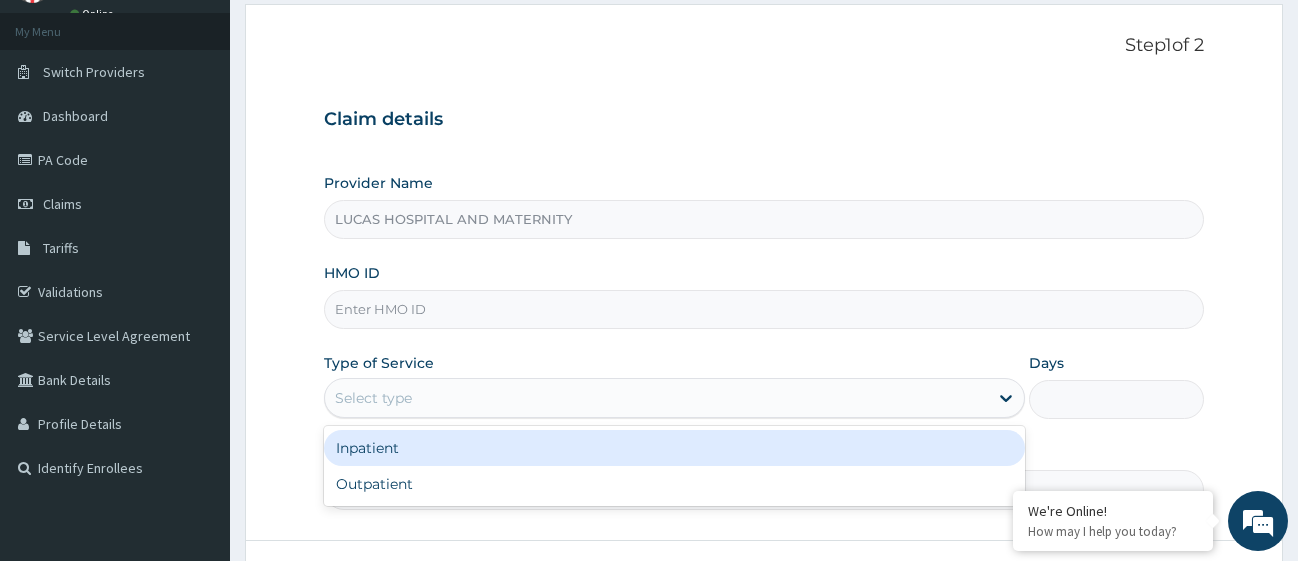 click on "Select type" at bounding box center [373, 398] 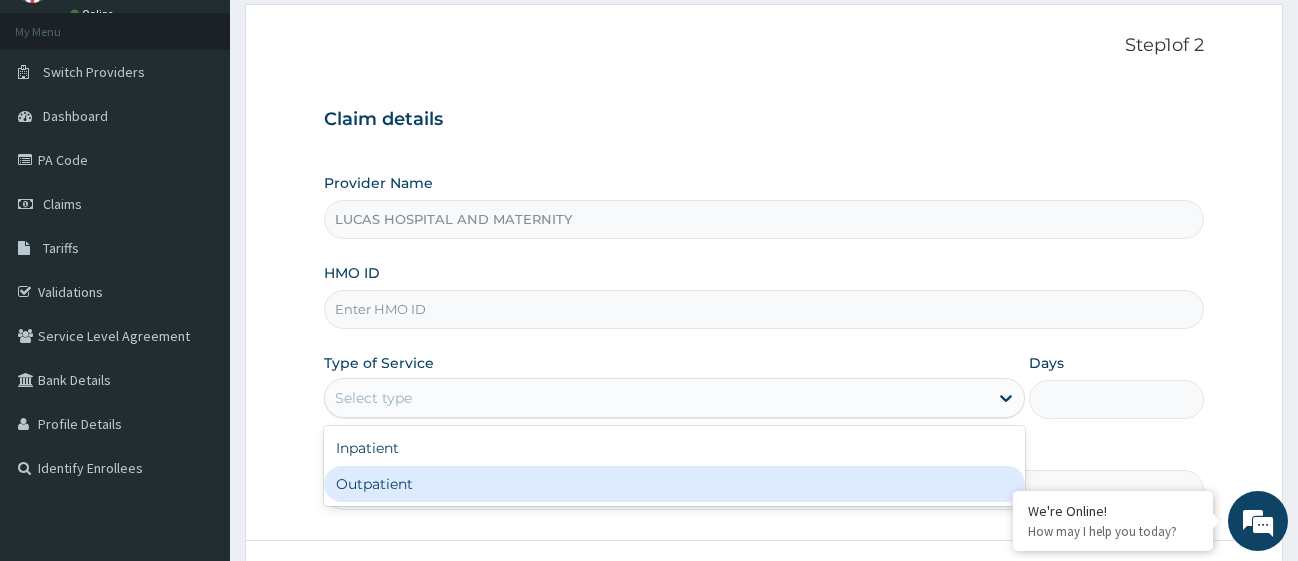 click on "Outpatient" at bounding box center [674, 484] 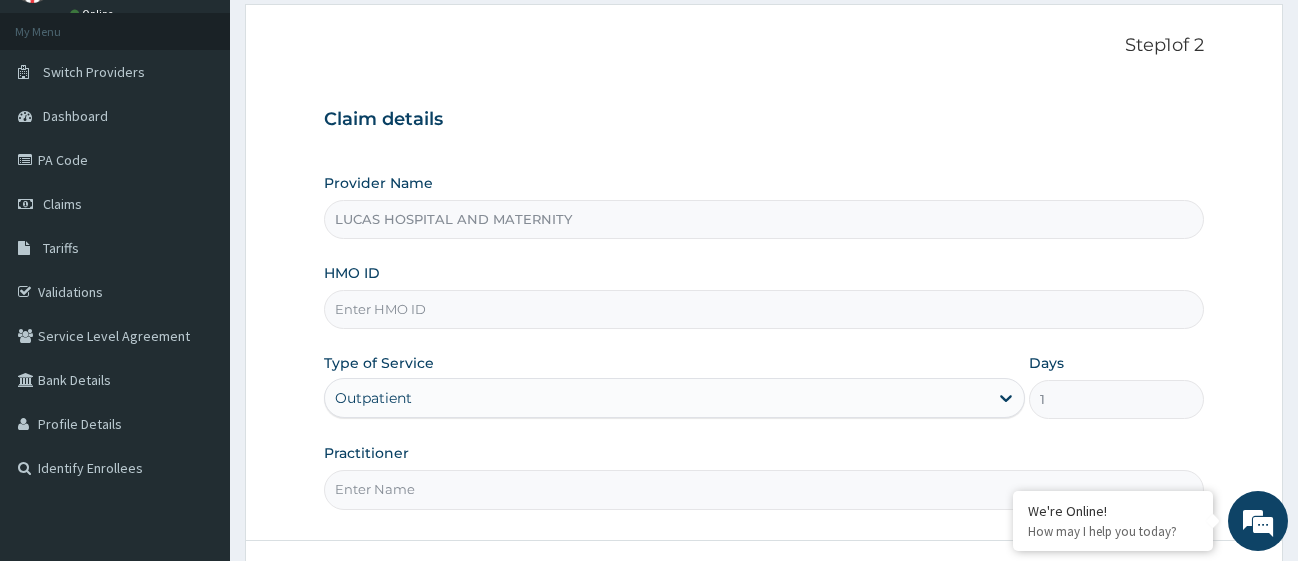 click on "Practitioner" at bounding box center (764, 489) 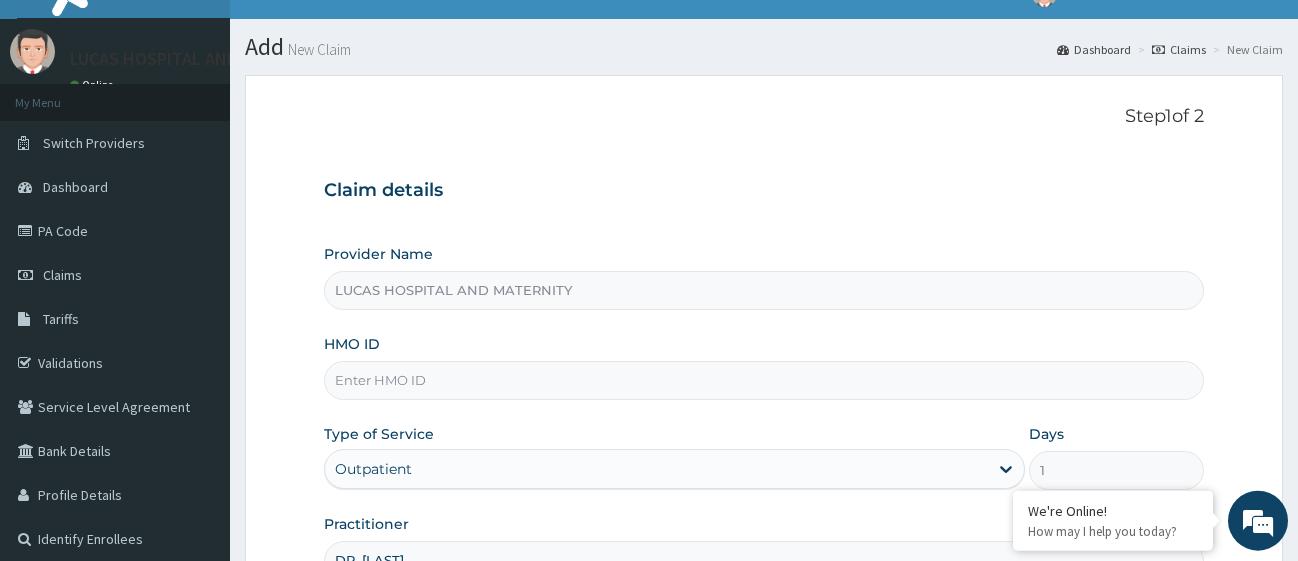 scroll, scrollTop: 0, scrollLeft: 0, axis: both 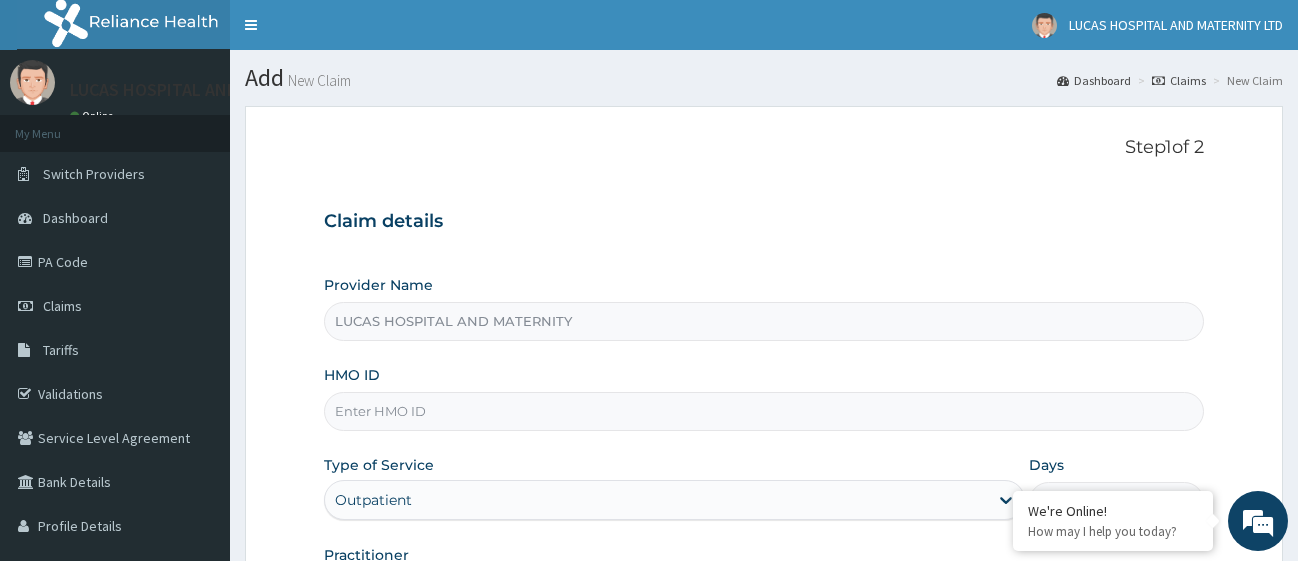 type on "DR. LUCAS" 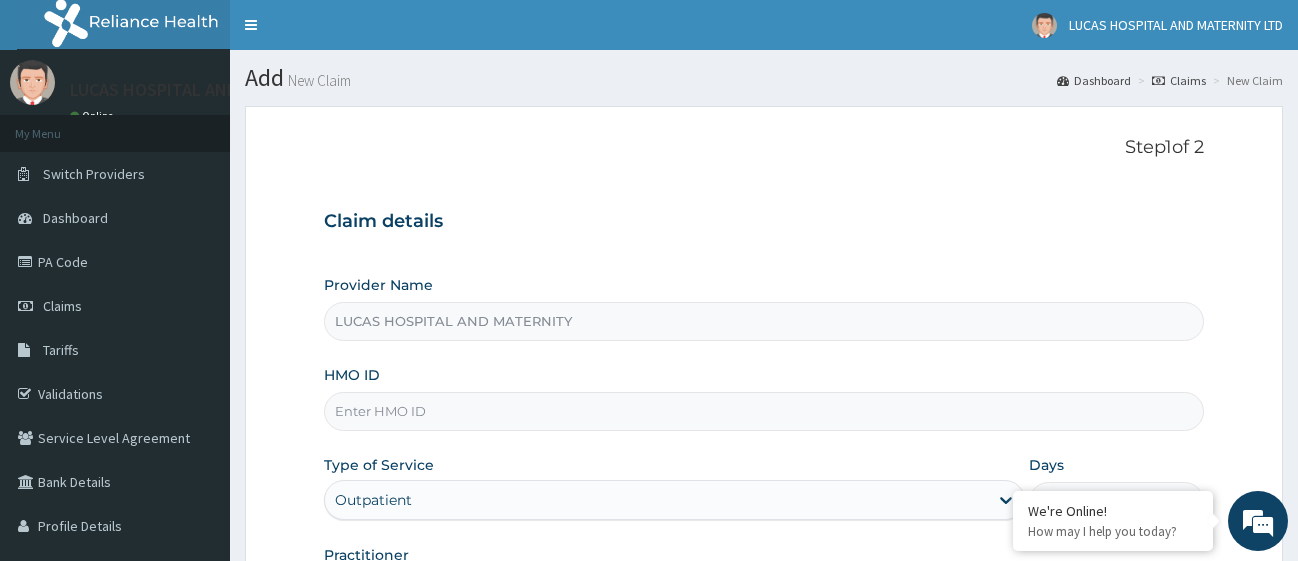 paste on "NOA/10045/A" 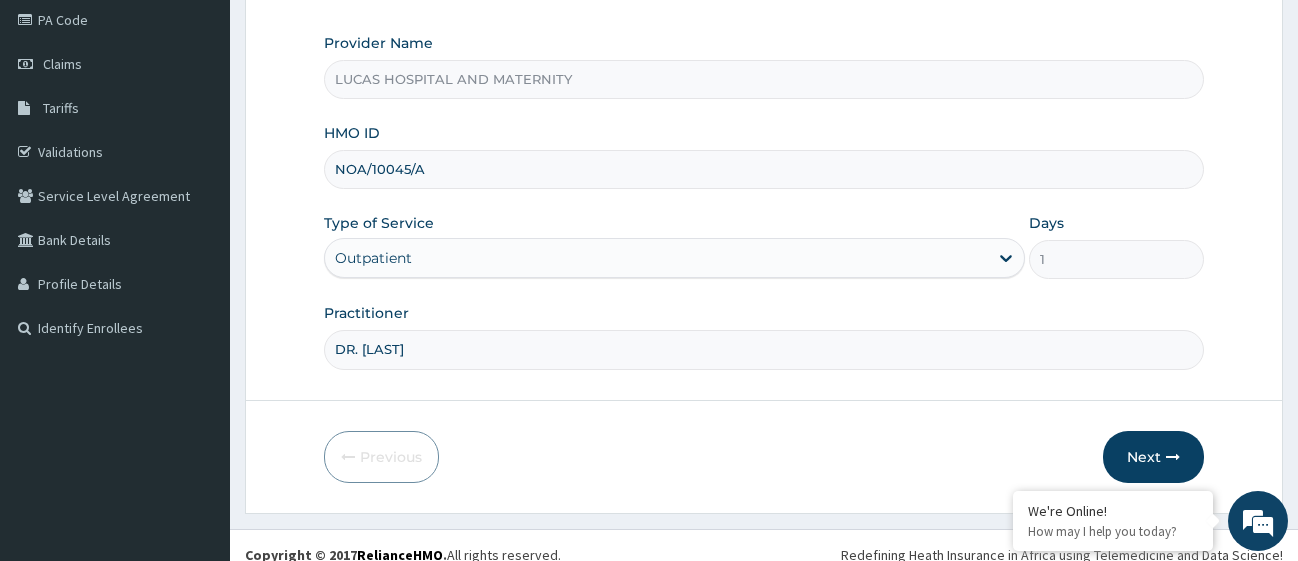 scroll, scrollTop: 261, scrollLeft: 0, axis: vertical 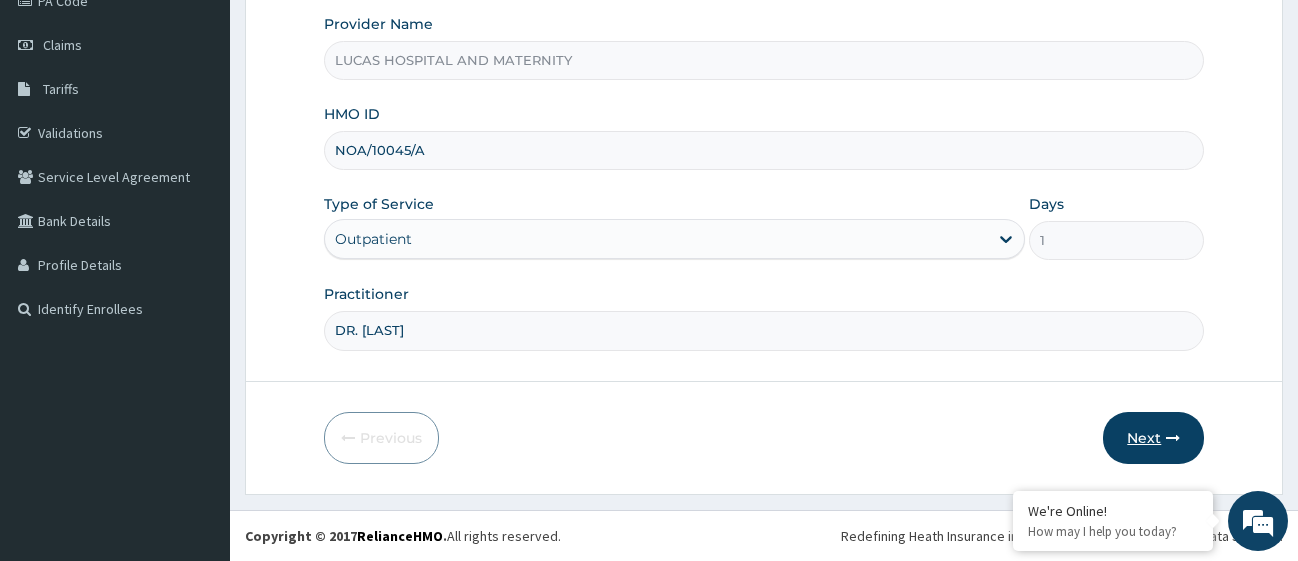 type on "NOA/10045/A" 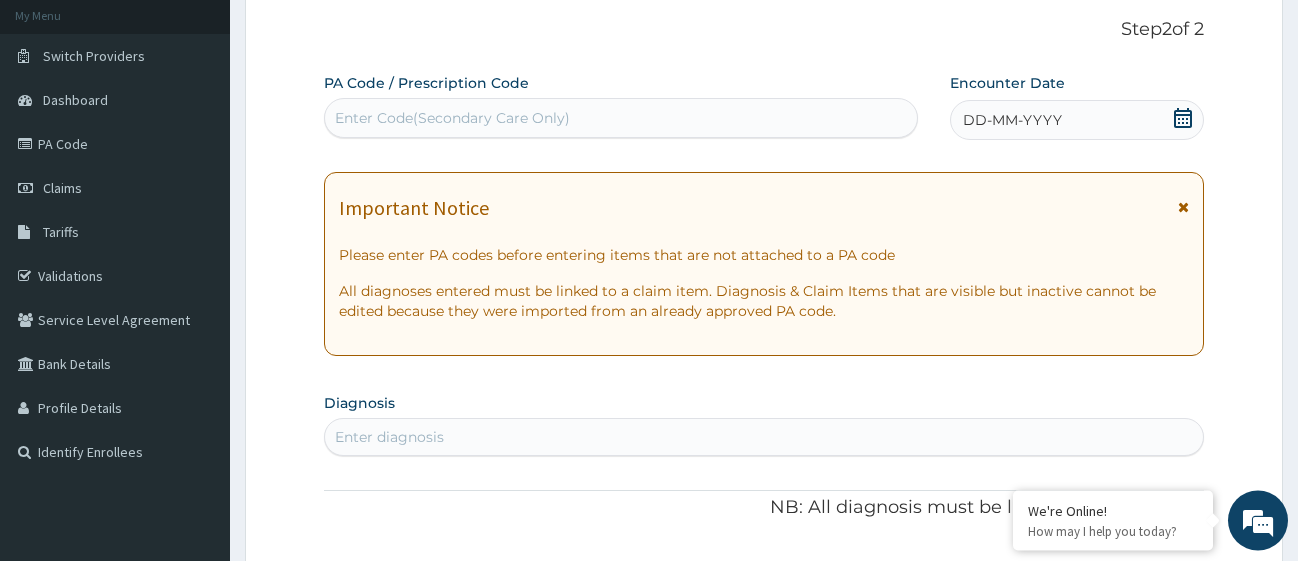 scroll, scrollTop: 57, scrollLeft: 0, axis: vertical 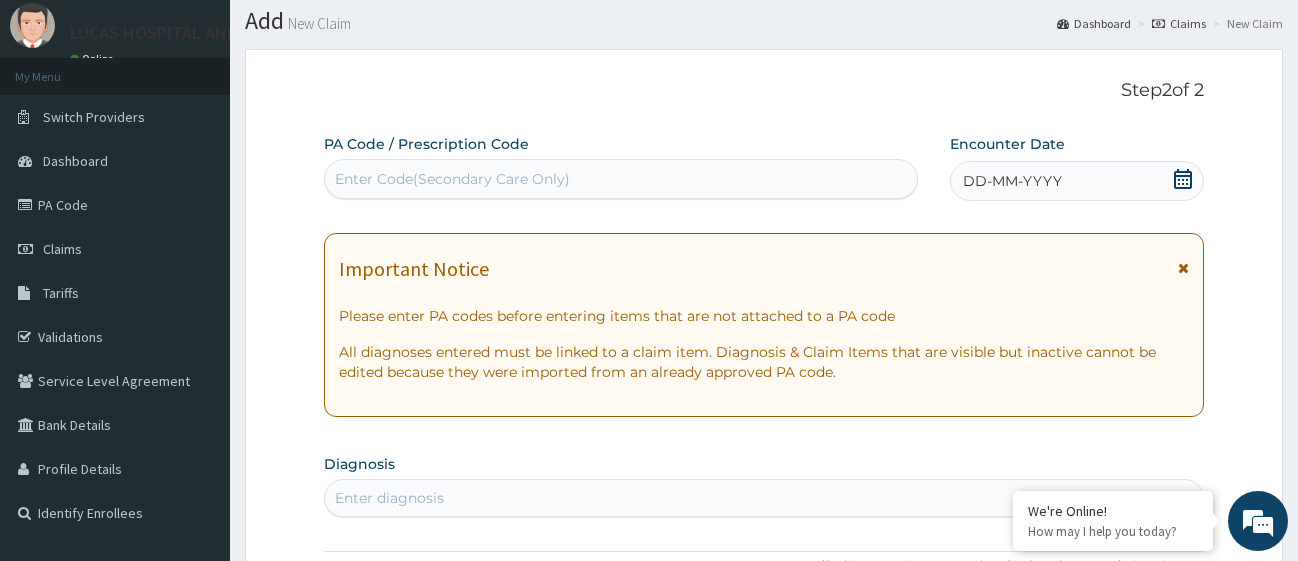 click on "Enter Code(Secondary Care Only)" at bounding box center (452, 179) 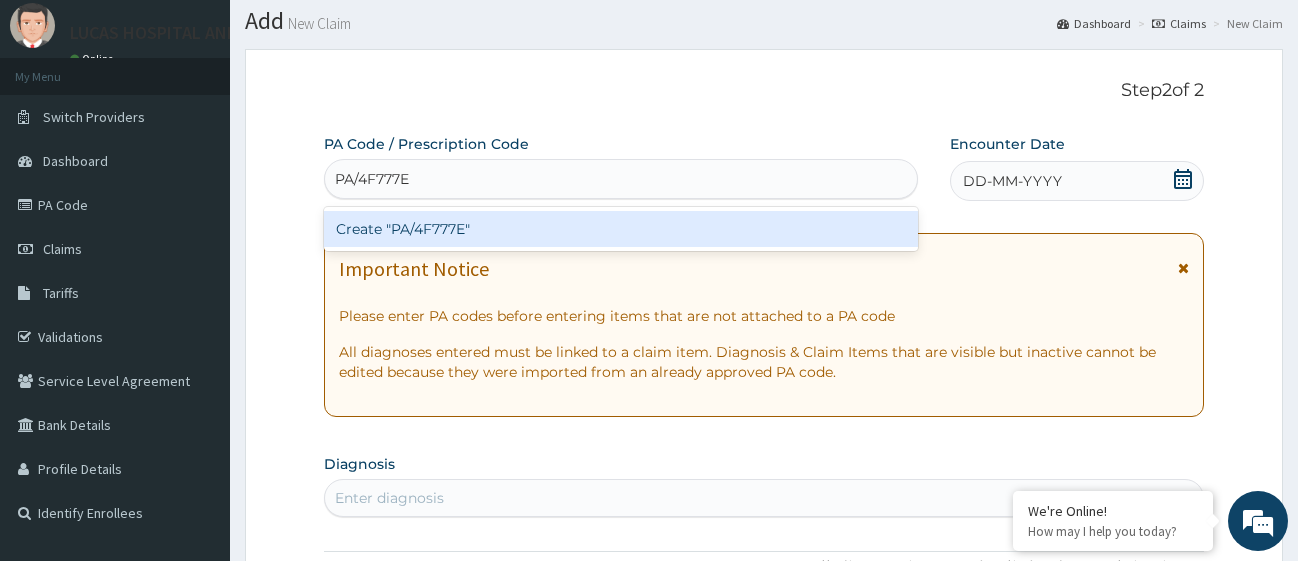 click on "Create "PA/4F777E"" at bounding box center (621, 229) 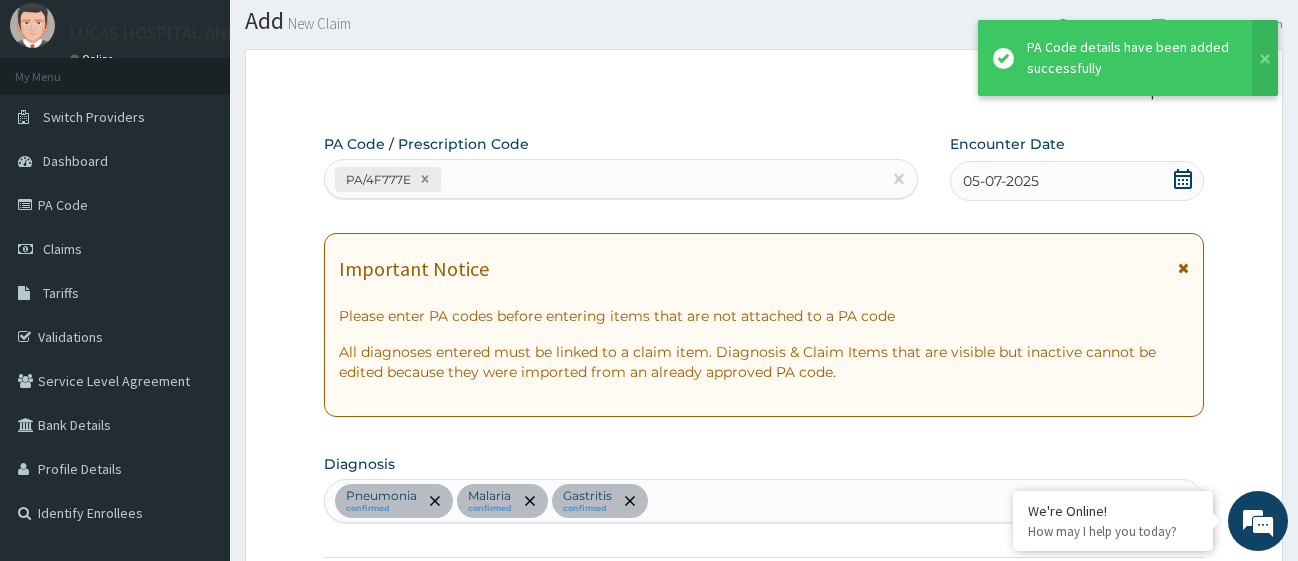 scroll, scrollTop: 1529, scrollLeft: 0, axis: vertical 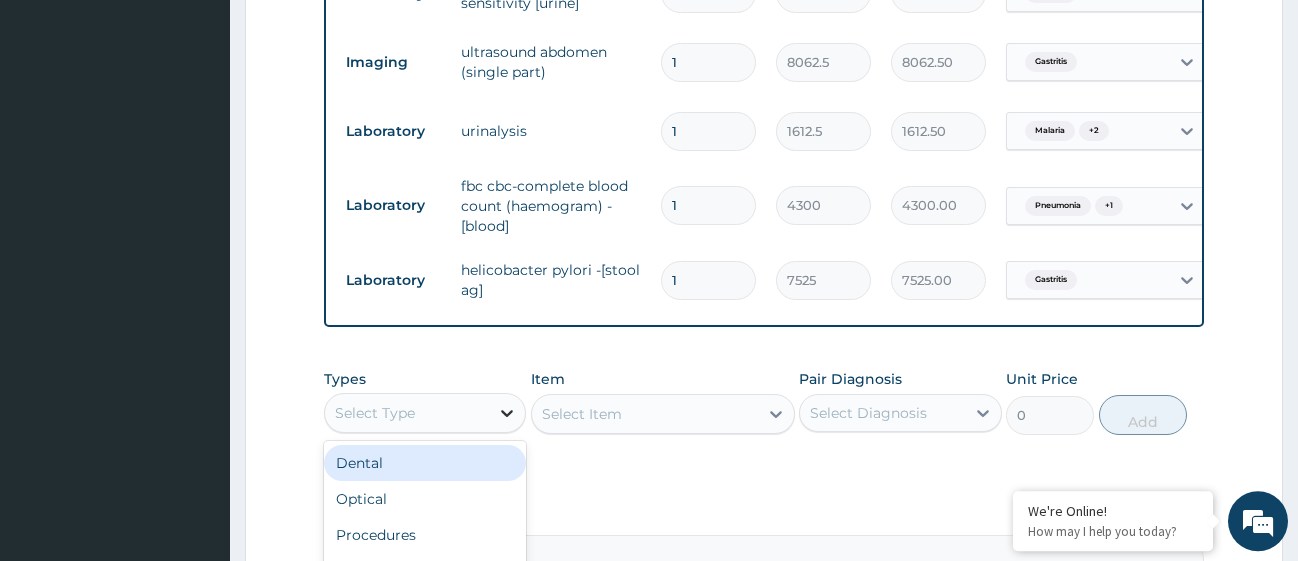 click at bounding box center [507, 413] 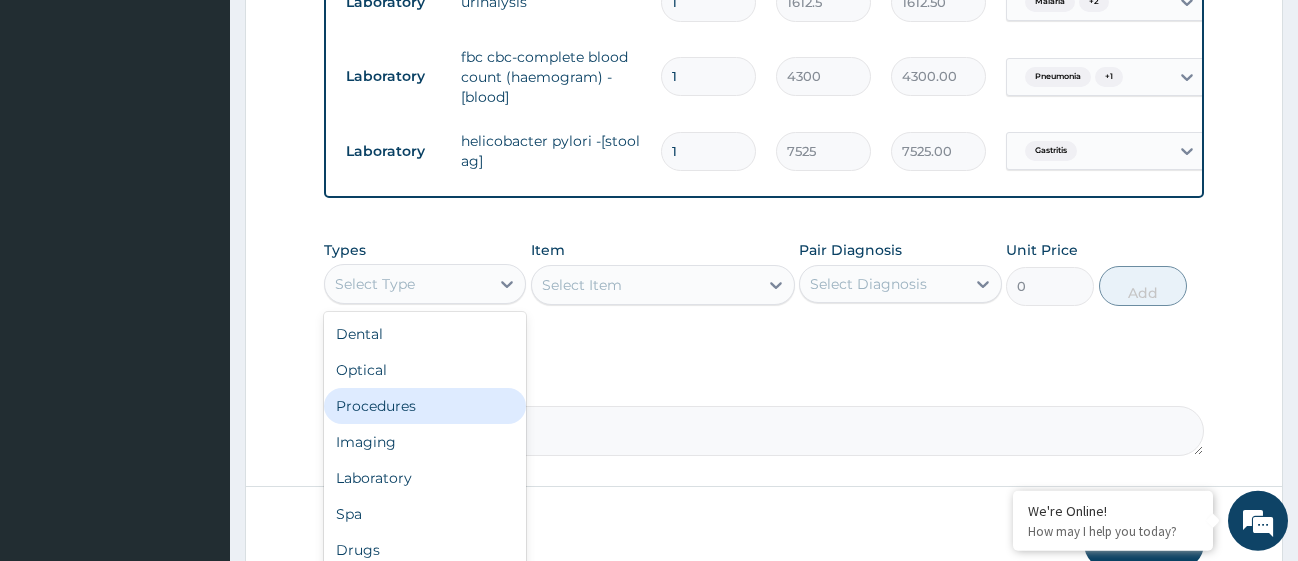 scroll, scrollTop: 1733, scrollLeft: 0, axis: vertical 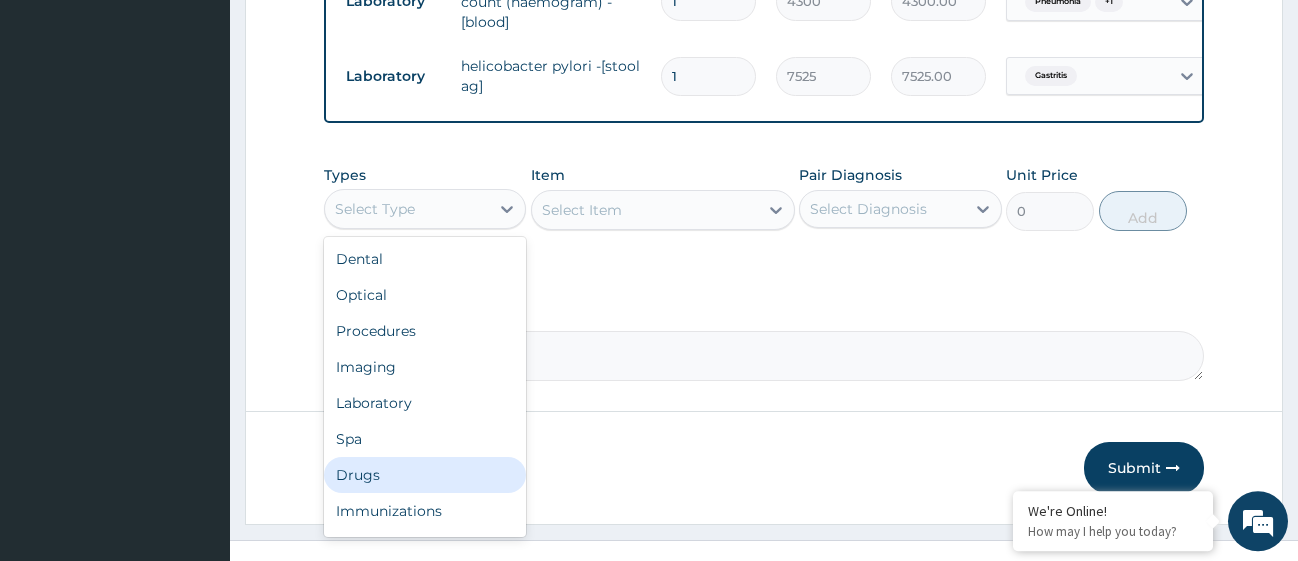 click on "Drugs" at bounding box center (425, 475) 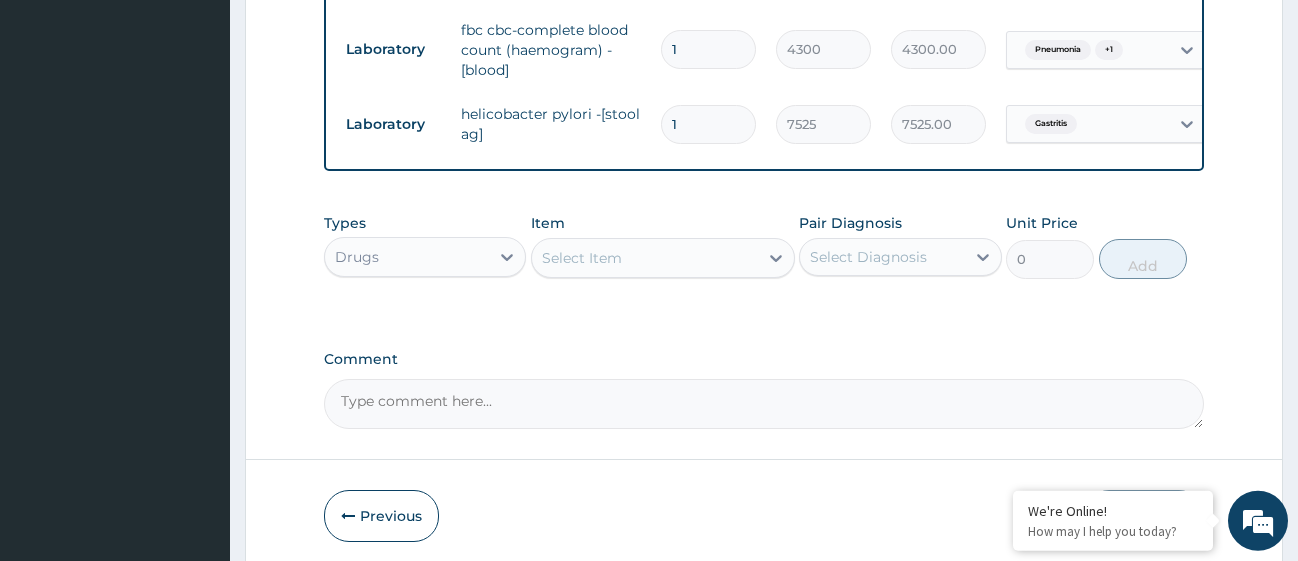scroll, scrollTop: 1733, scrollLeft: 0, axis: vertical 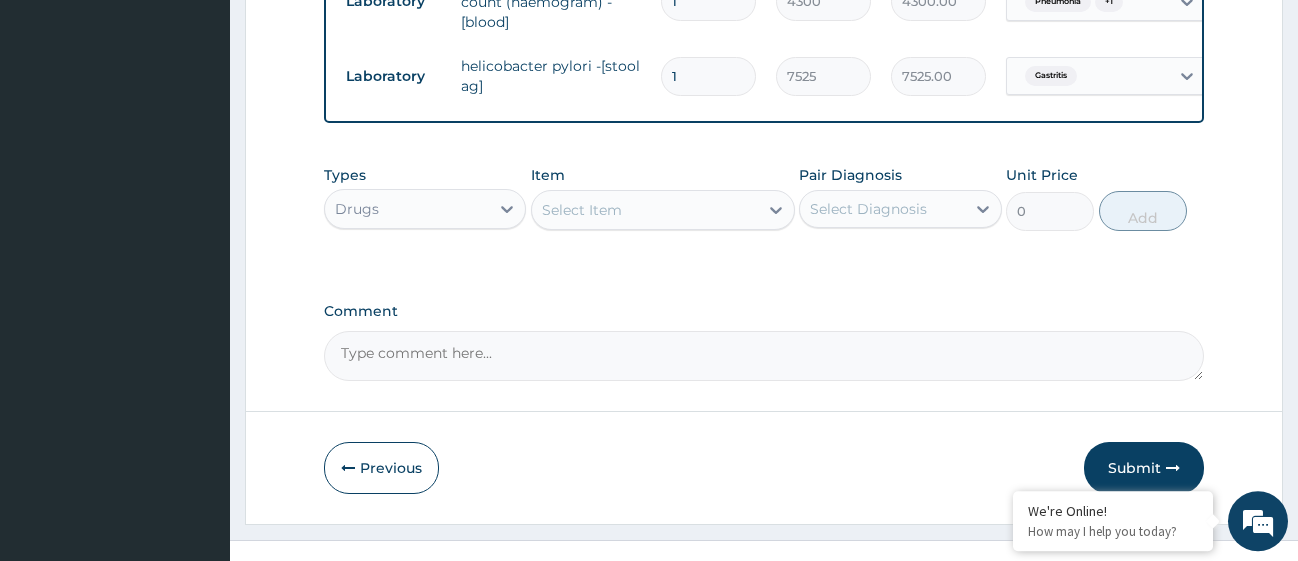 click on "Select Item" at bounding box center [645, 210] 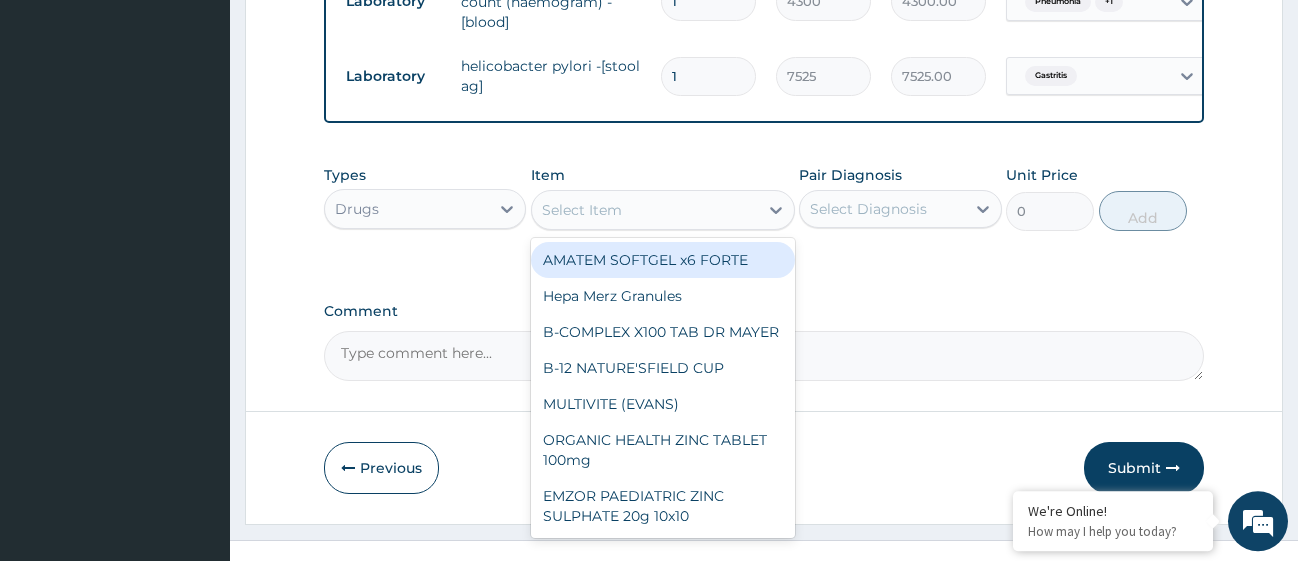 click on "Select Item" at bounding box center (582, 210) 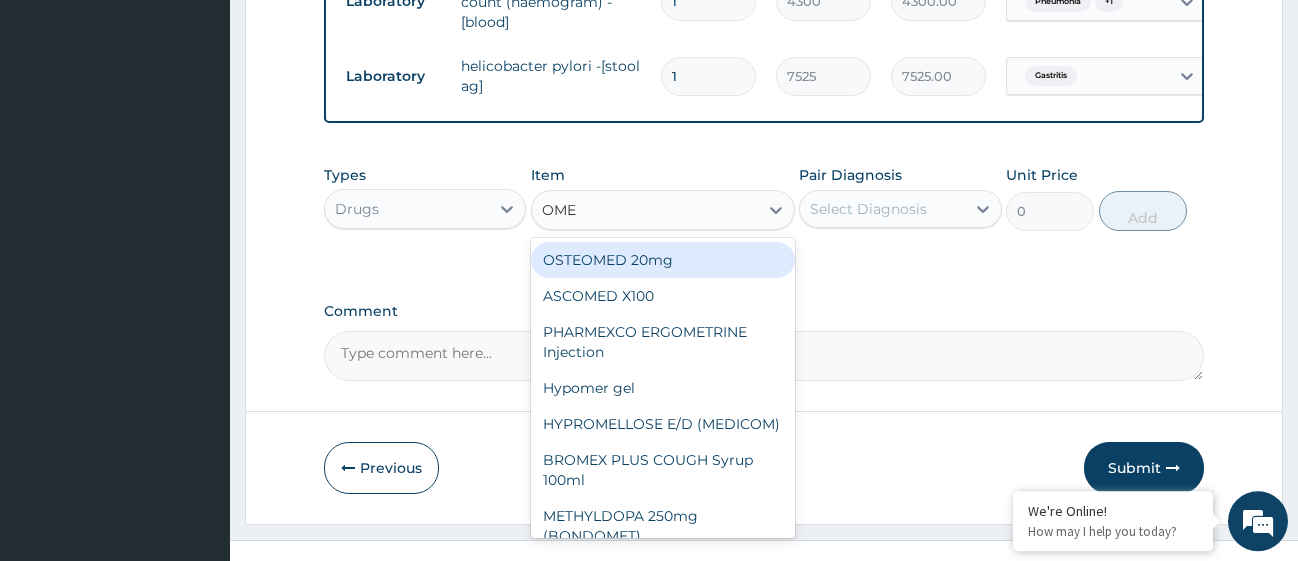 type on "OMEP" 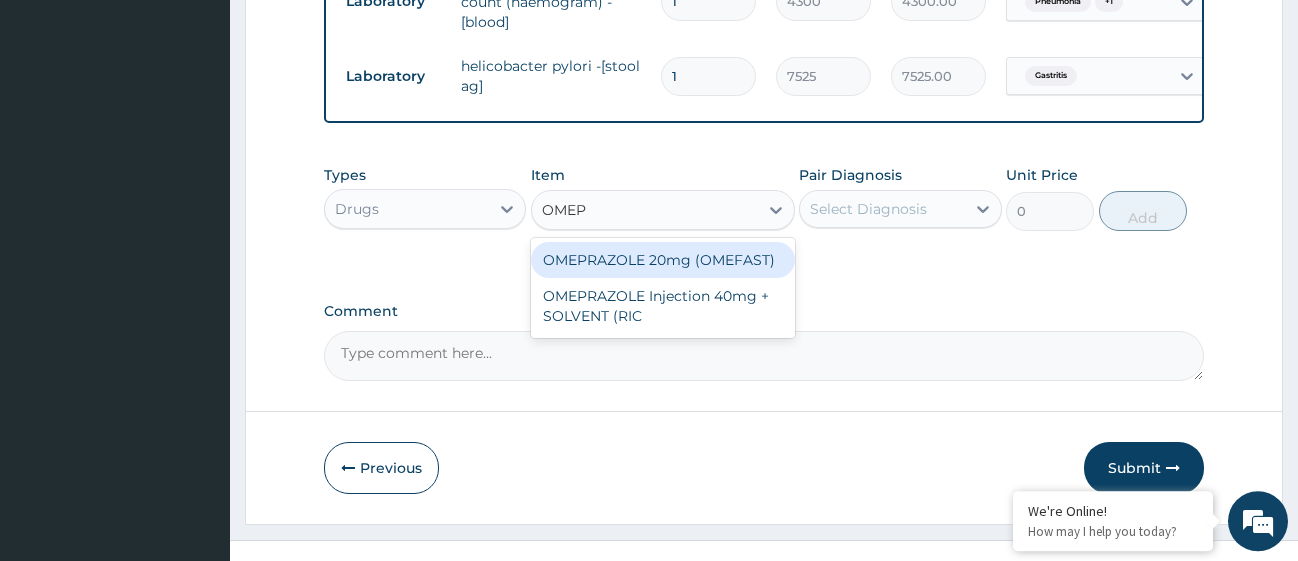 click on "OMEPRAZOLE 20mg (OMEFAST)" at bounding box center (663, 260) 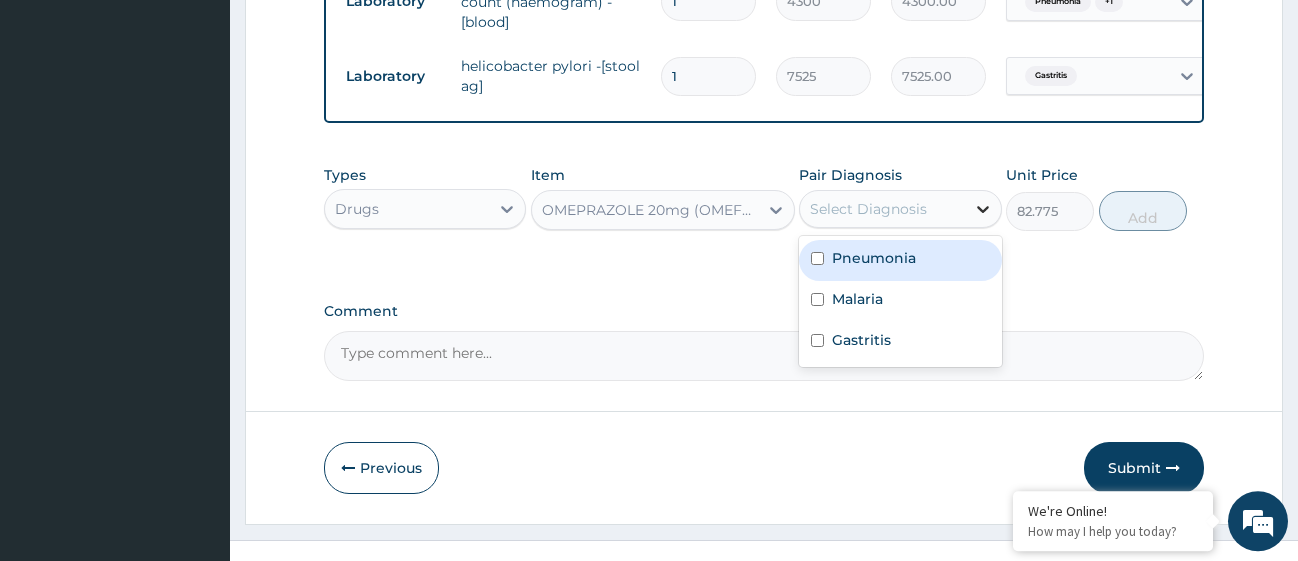 click 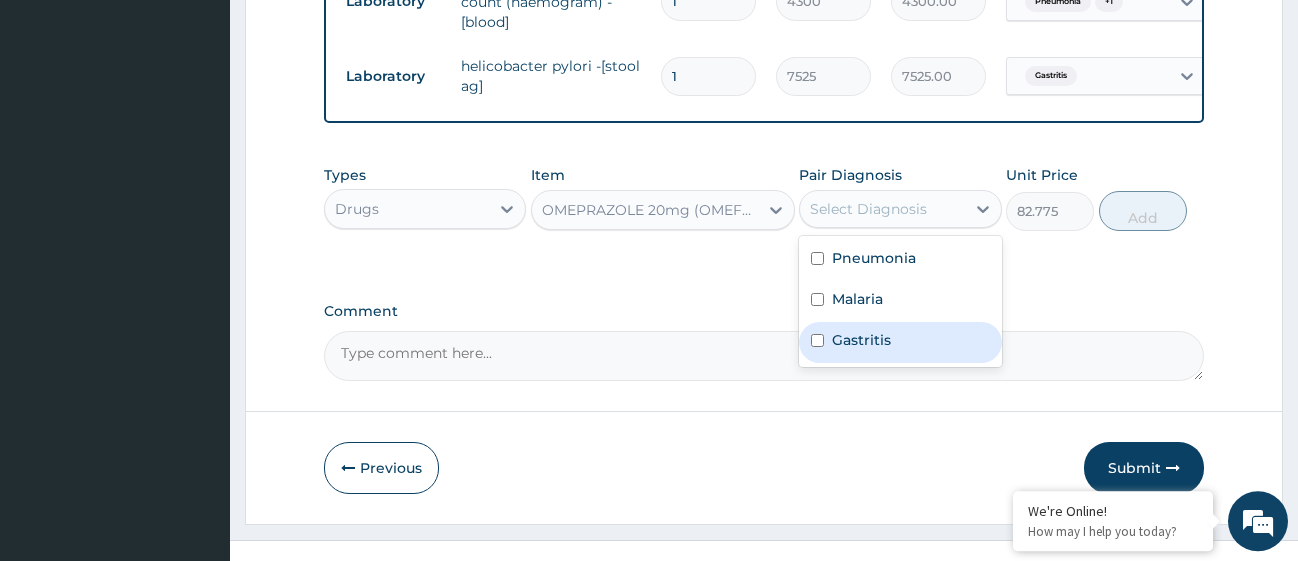 click at bounding box center (817, 340) 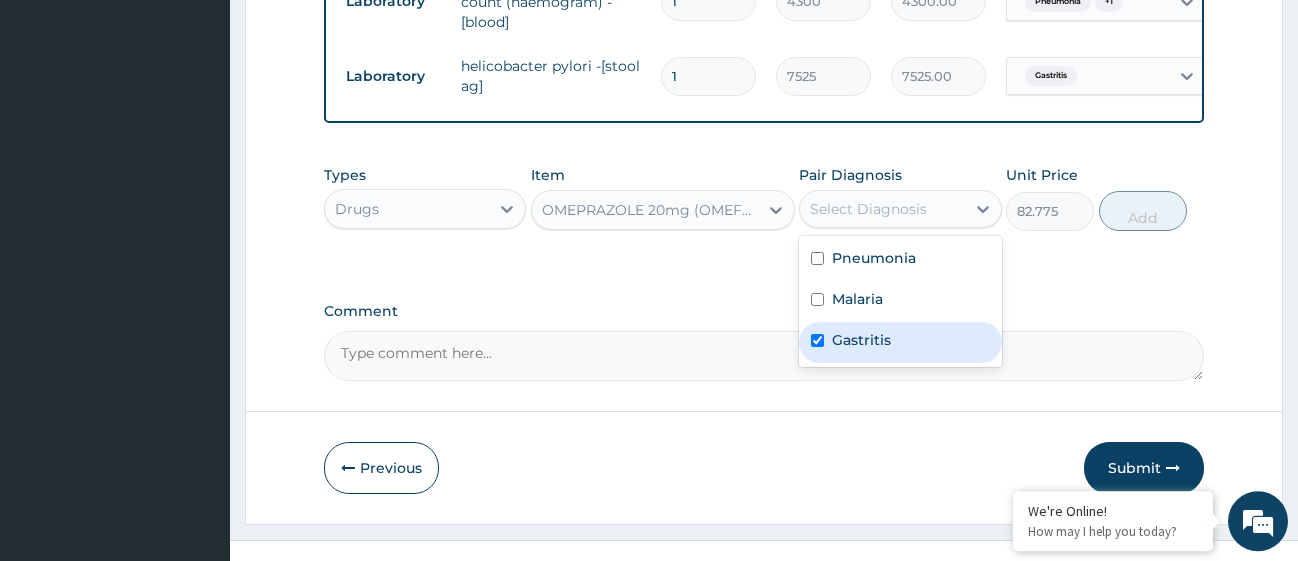 checkbox on "true" 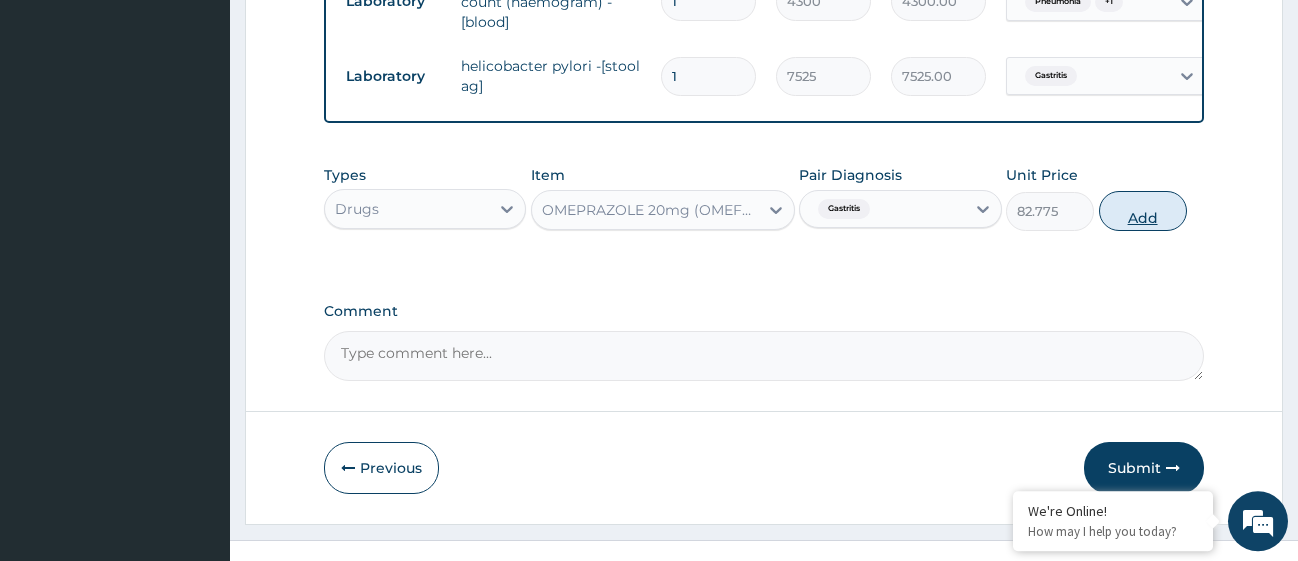 click on "Add" at bounding box center (1143, 211) 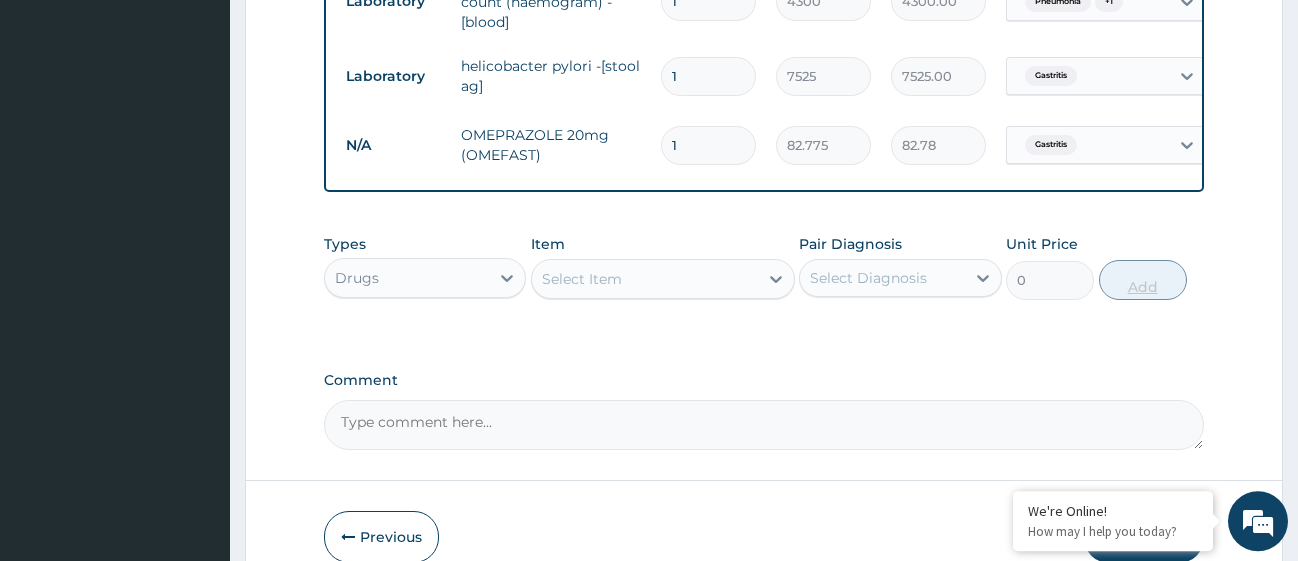 type on "12" 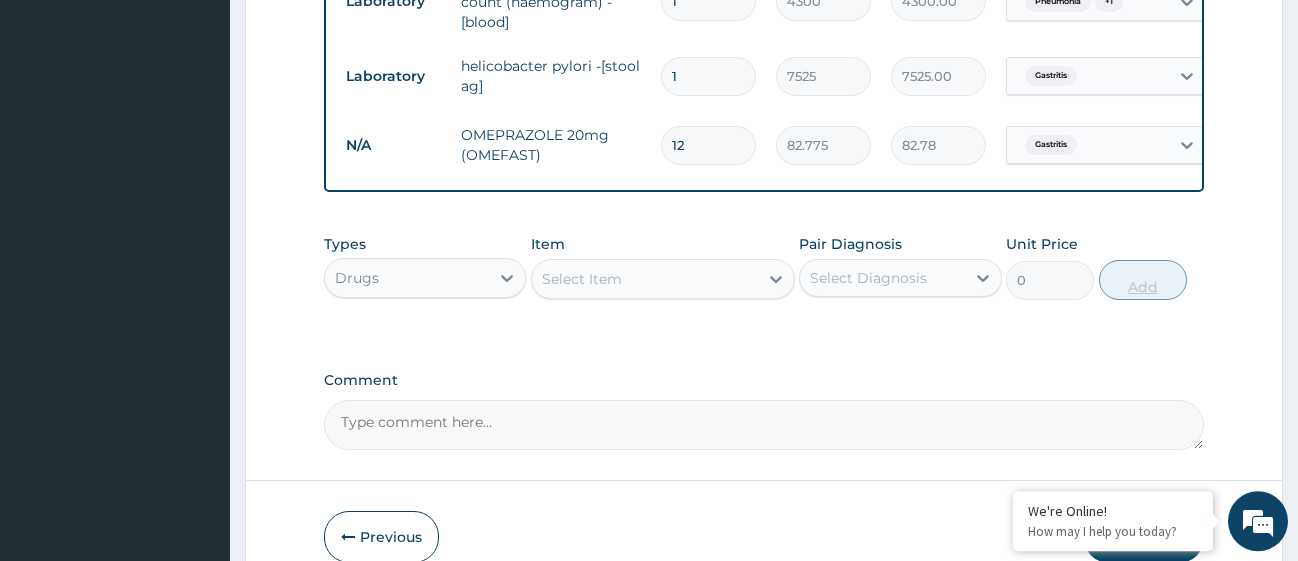 type on "993.30" 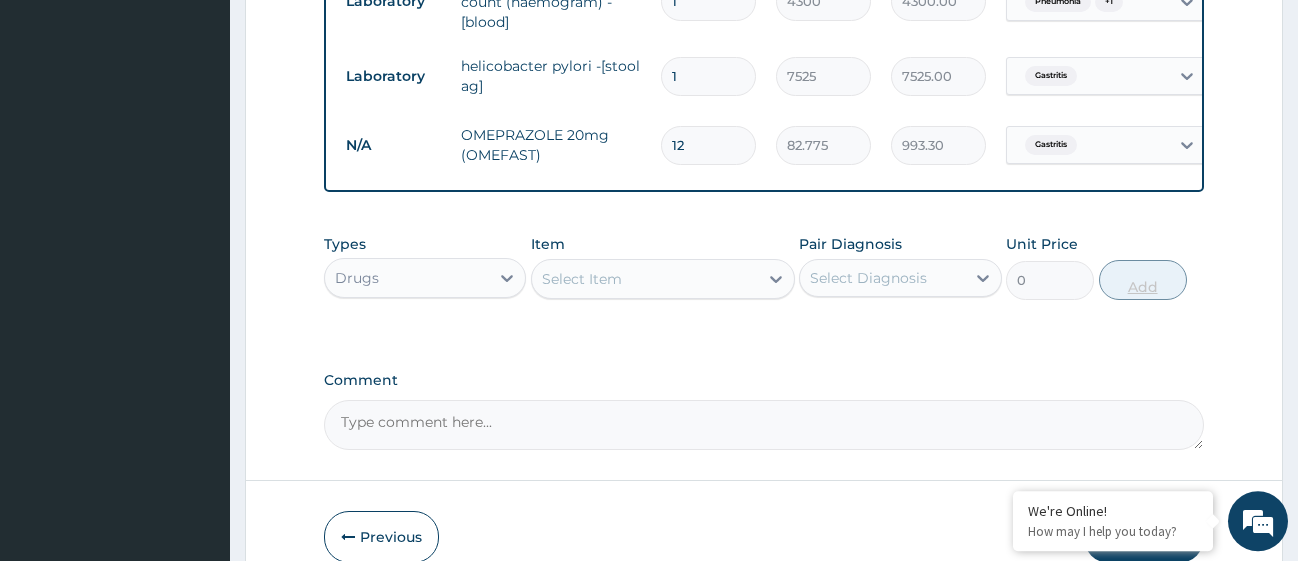 type on "1" 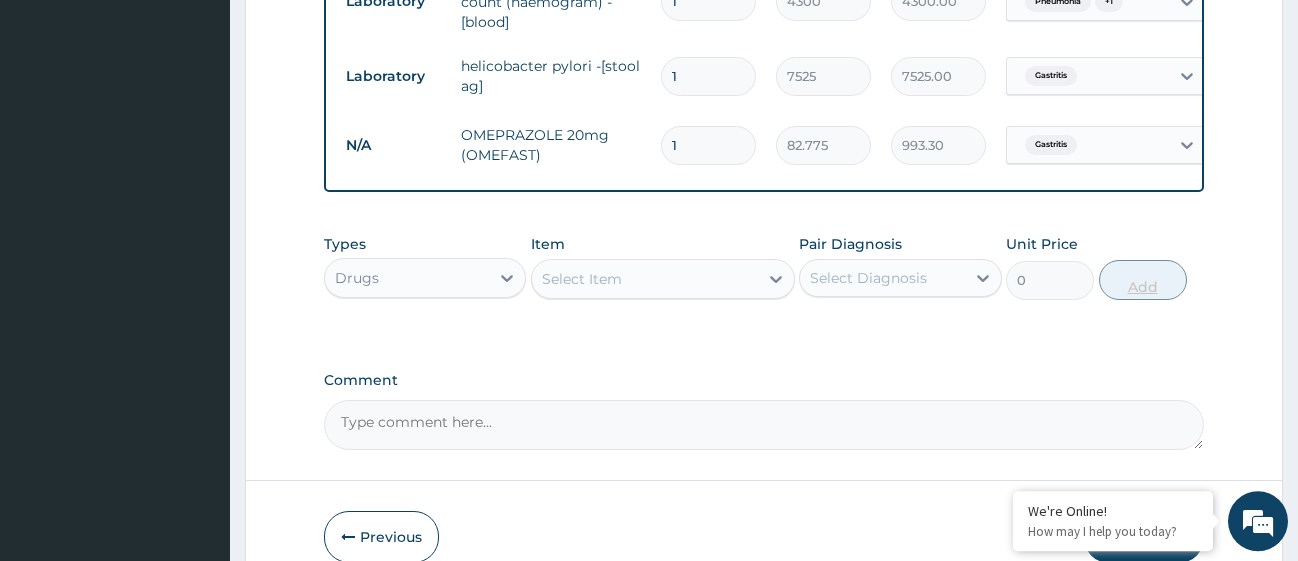 type on "82.78" 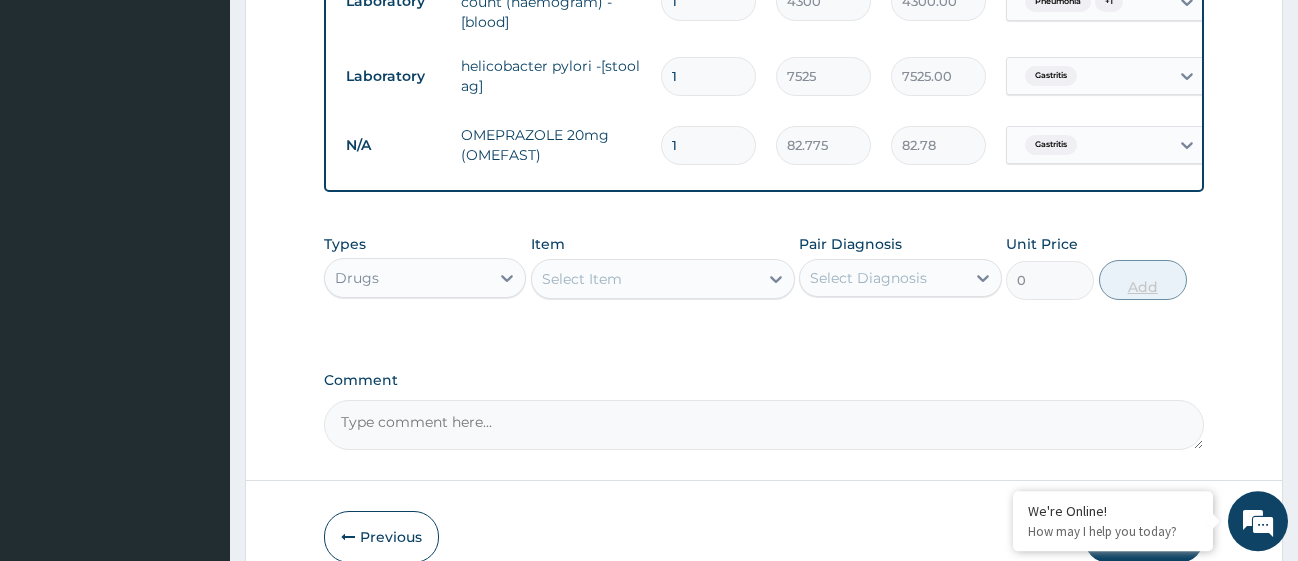 type on "14" 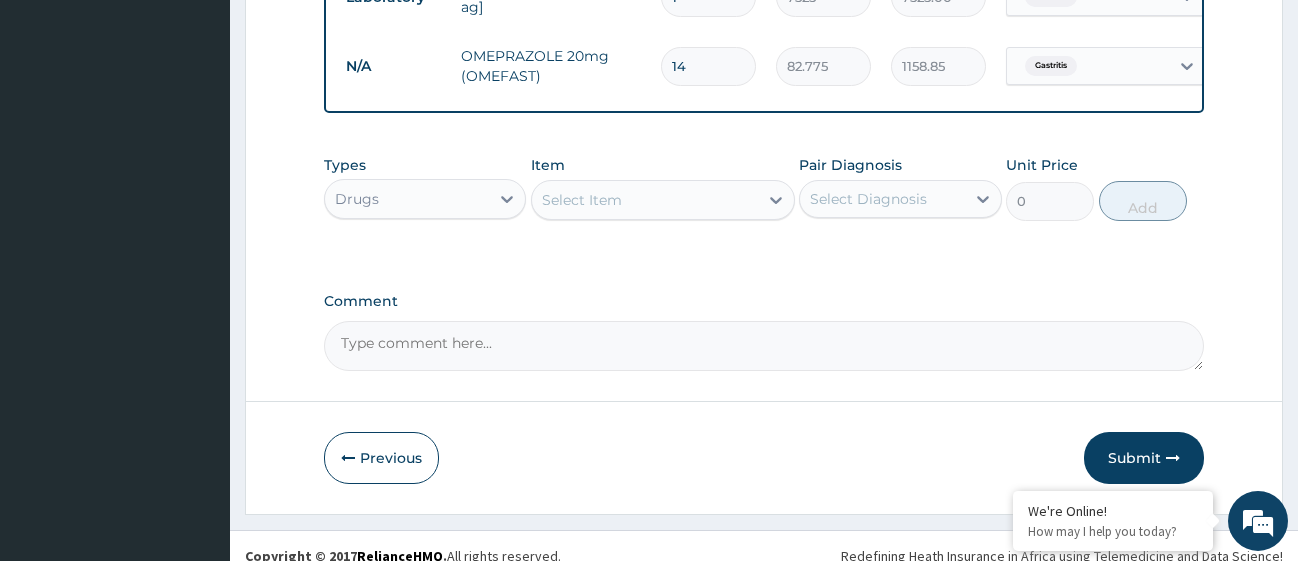 scroll, scrollTop: 1849, scrollLeft: 0, axis: vertical 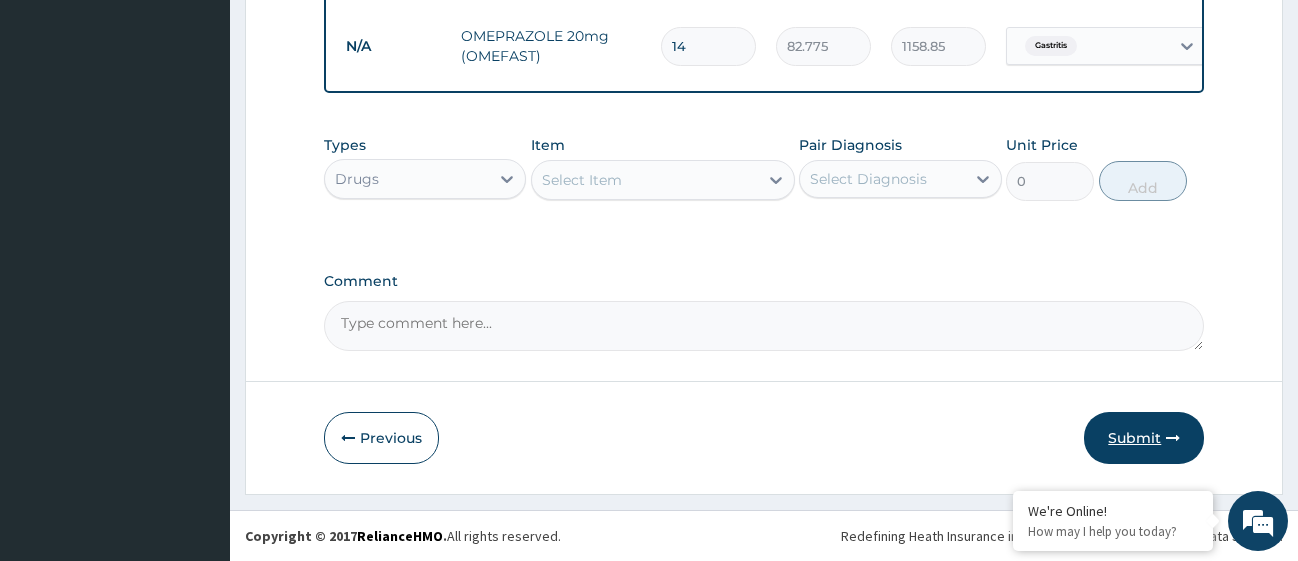 type on "14" 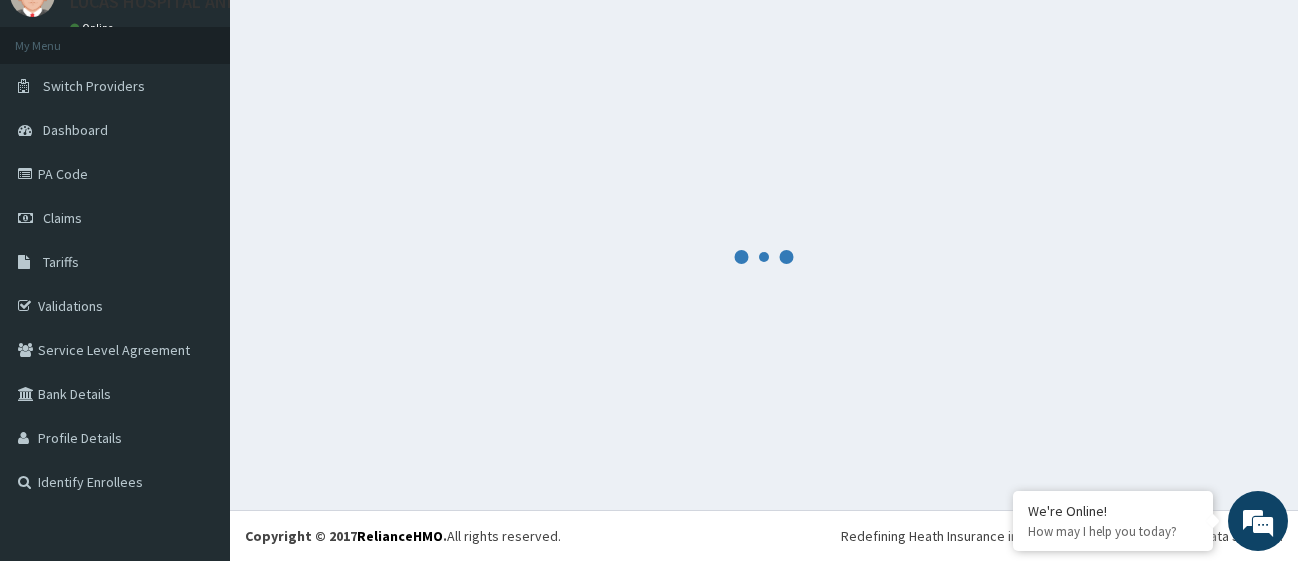 scroll, scrollTop: 88, scrollLeft: 0, axis: vertical 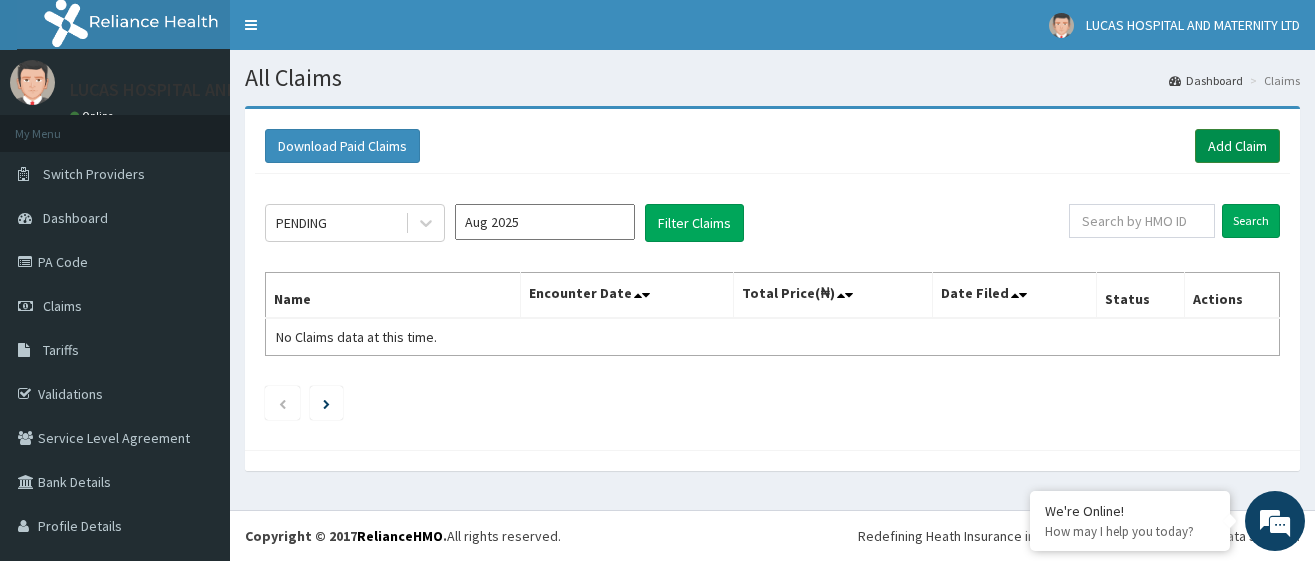 click on "Add Claim" at bounding box center [1237, 146] 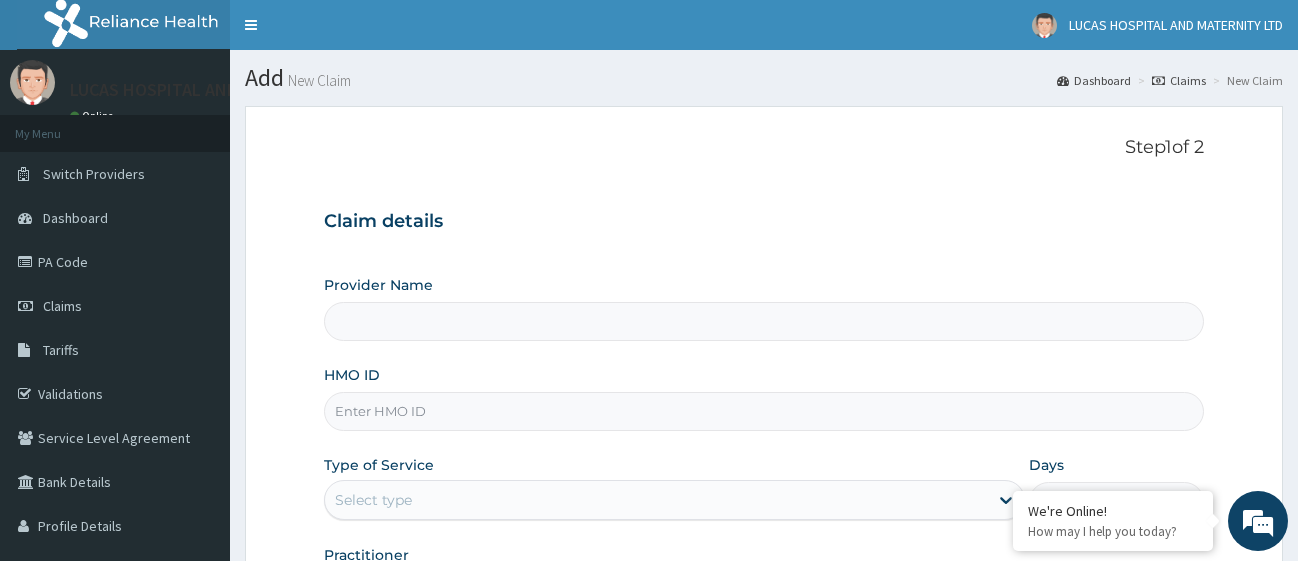 scroll, scrollTop: 261, scrollLeft: 0, axis: vertical 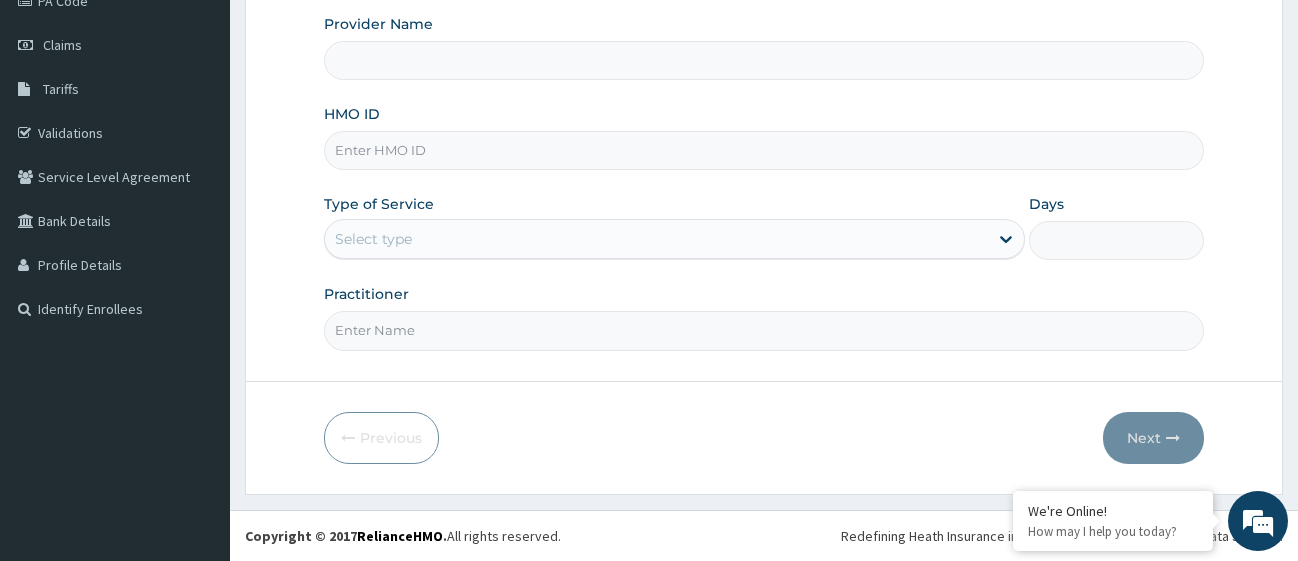 click on "HMO ID" at bounding box center (764, 150) 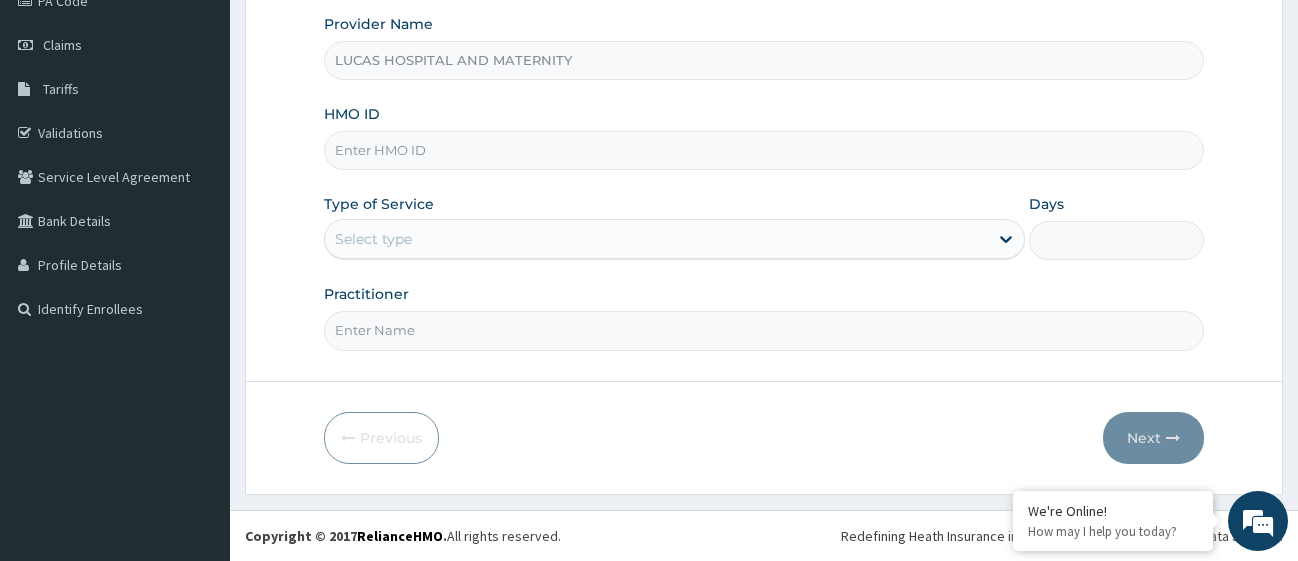 scroll, scrollTop: 0, scrollLeft: 0, axis: both 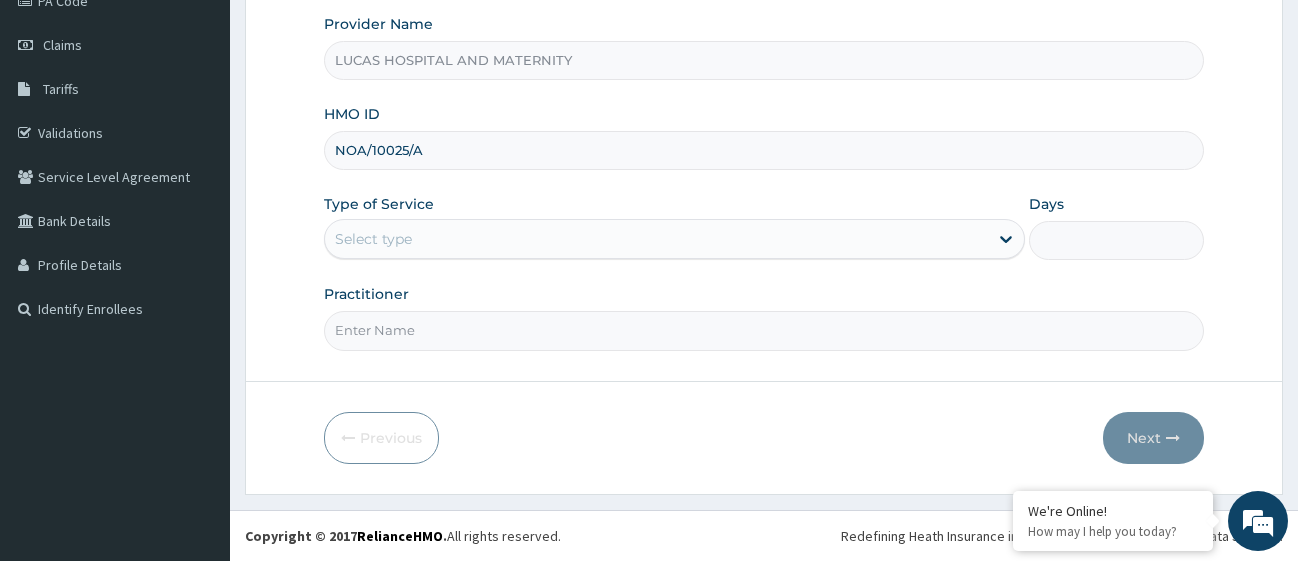type on "NOA/10025/A" 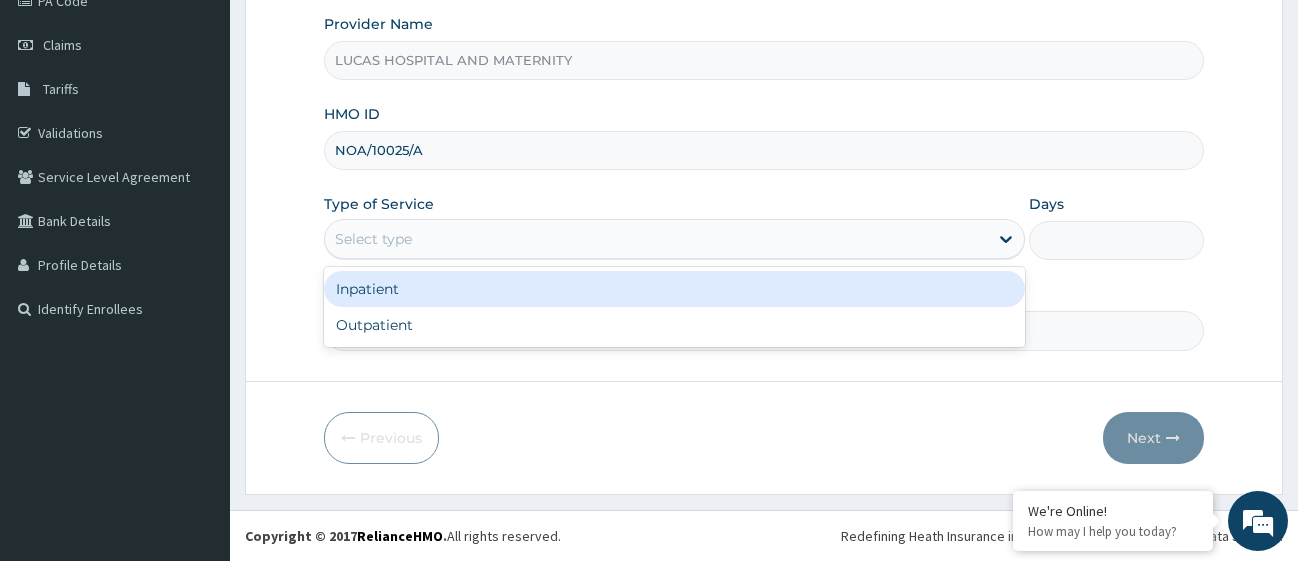 click on "Select type" at bounding box center (656, 239) 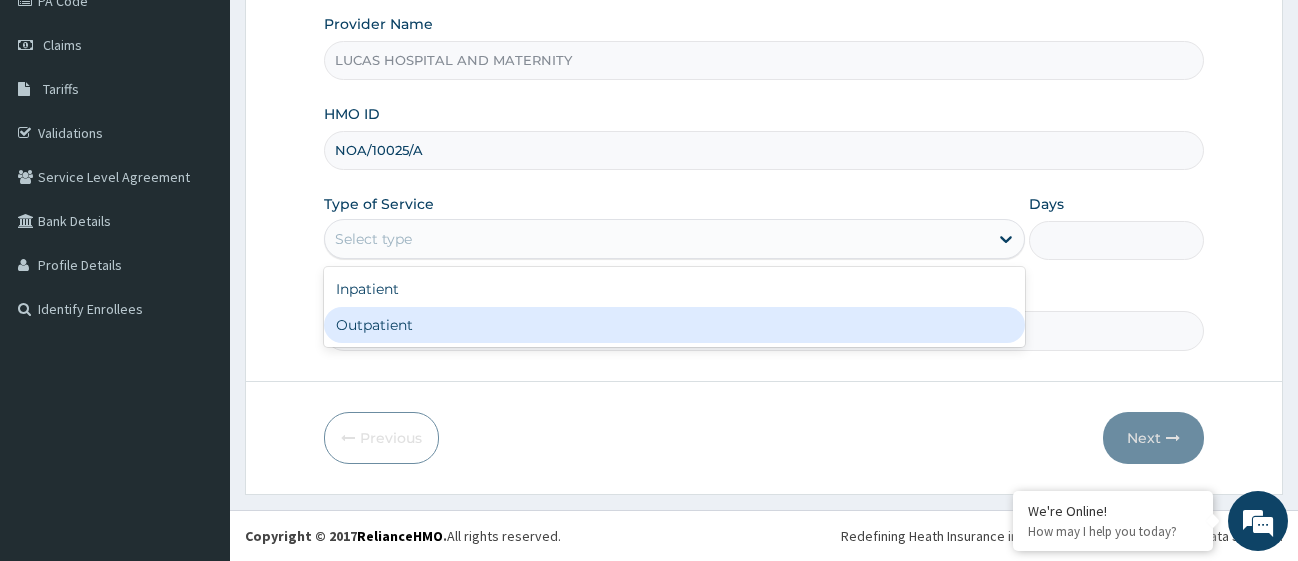 click on "Outpatient" at bounding box center [674, 325] 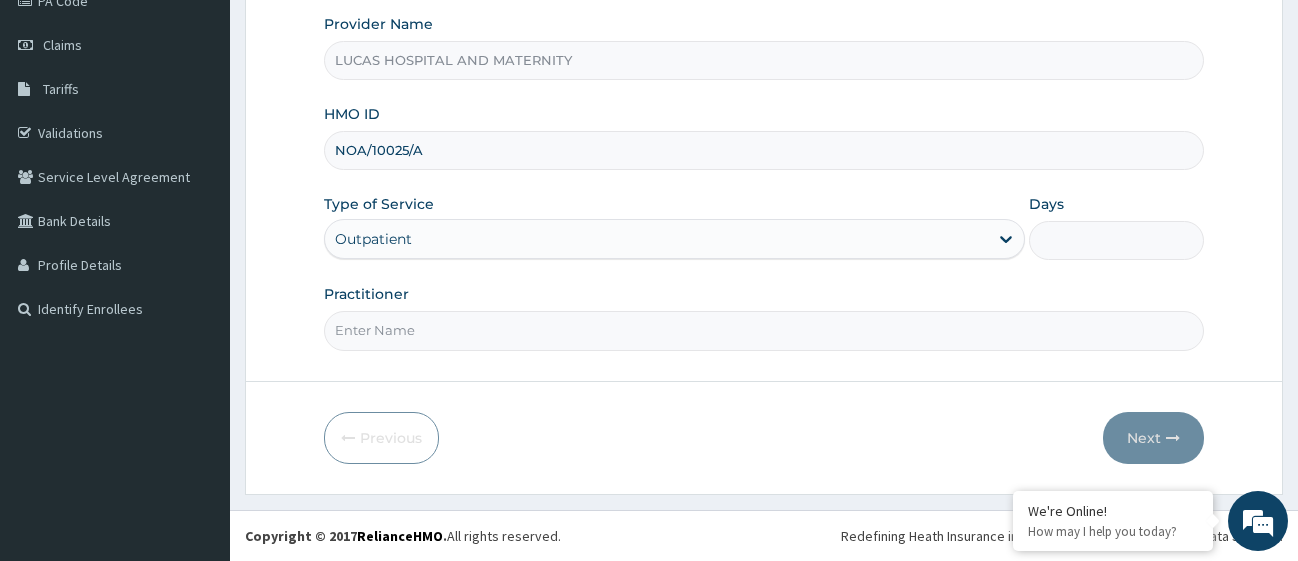 type on "1" 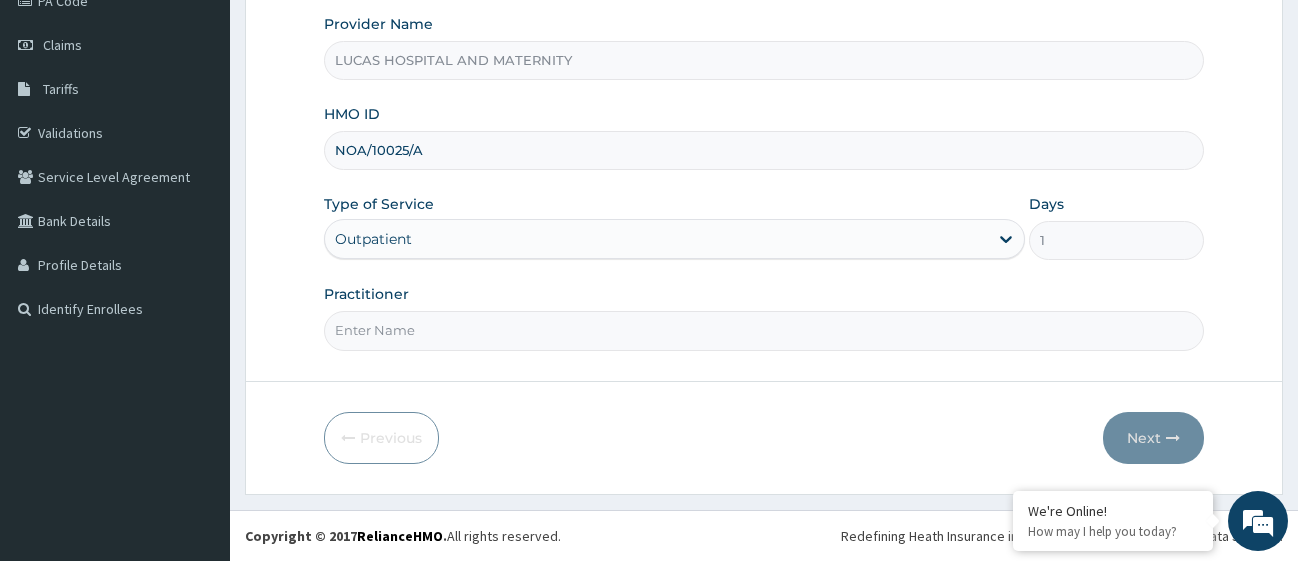 click on "Practitioner" at bounding box center [764, 330] 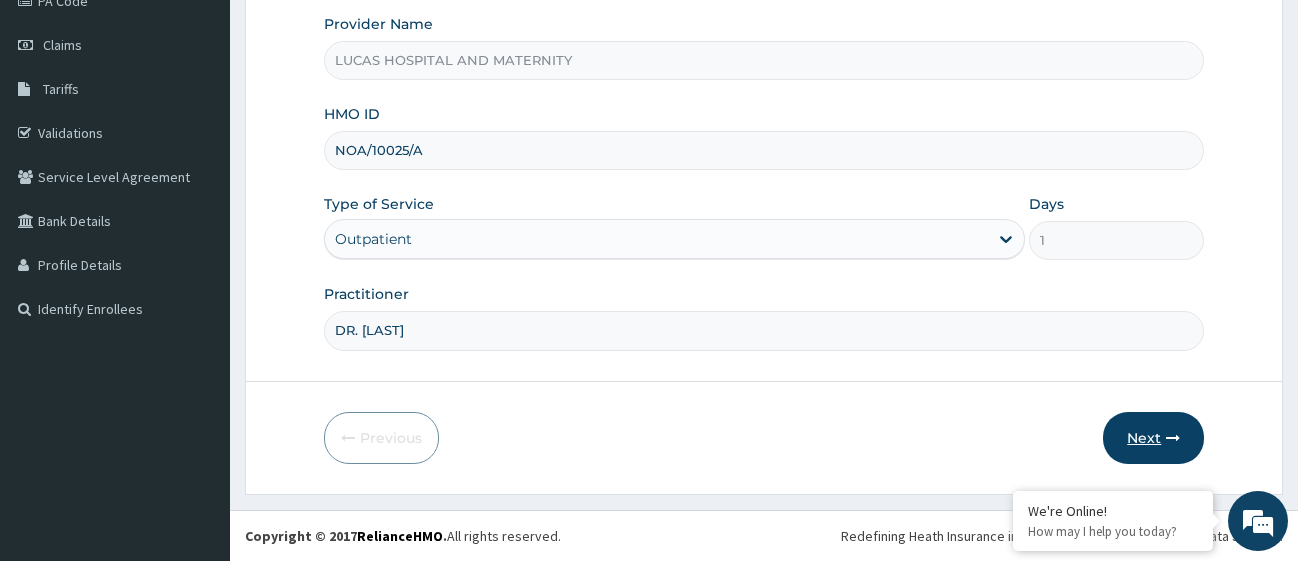 type on "DR. [LAST]" 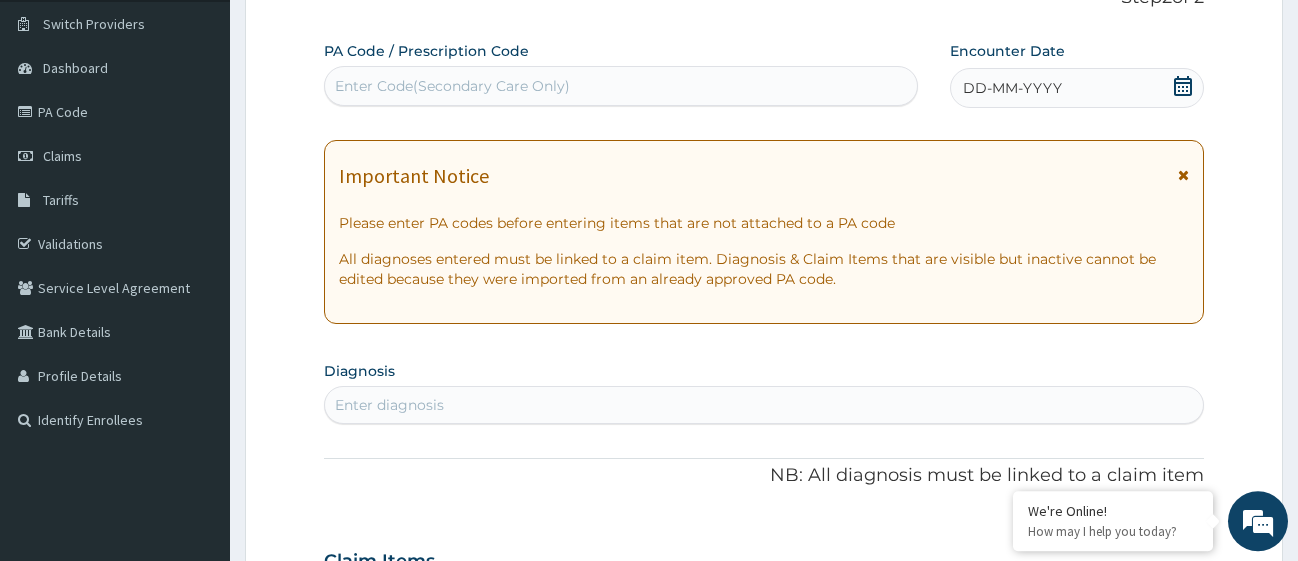 scroll, scrollTop: 57, scrollLeft: 0, axis: vertical 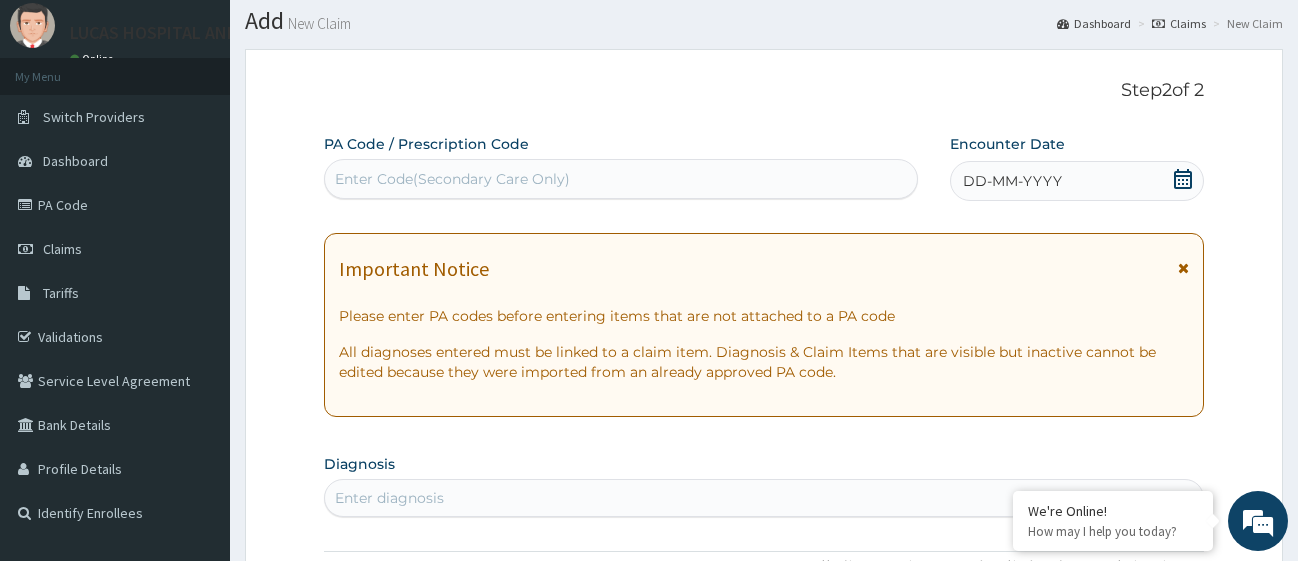 click on "Enter Code(Secondary Care Only)" at bounding box center (621, 179) 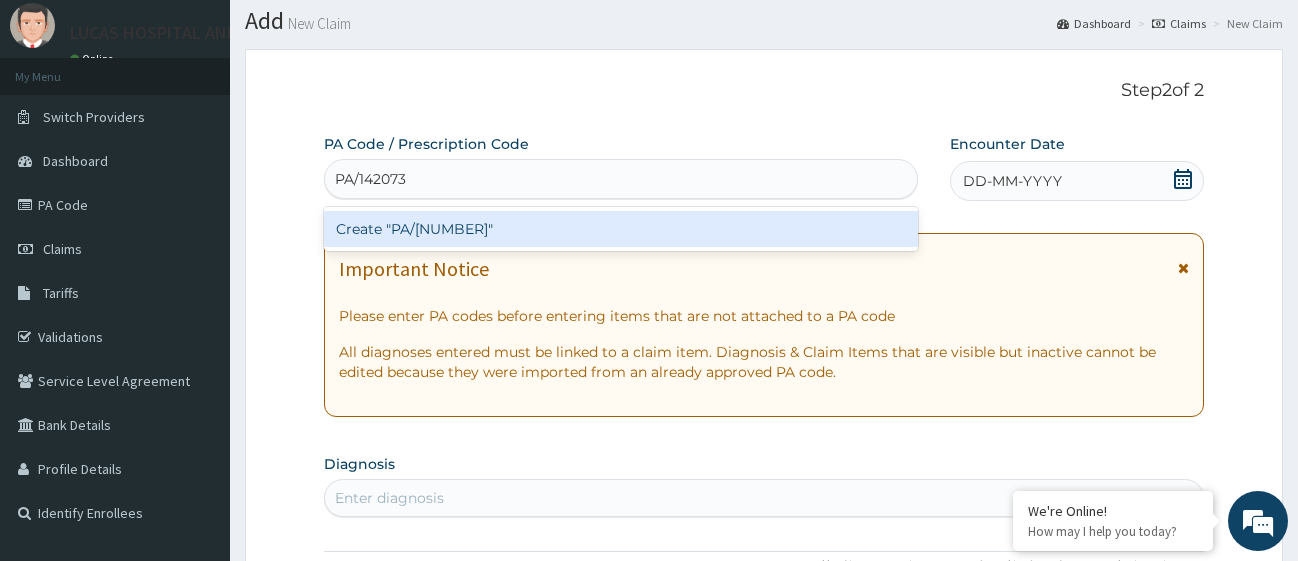 click on "Create "PA/[NUMBER]"" at bounding box center (621, 229) 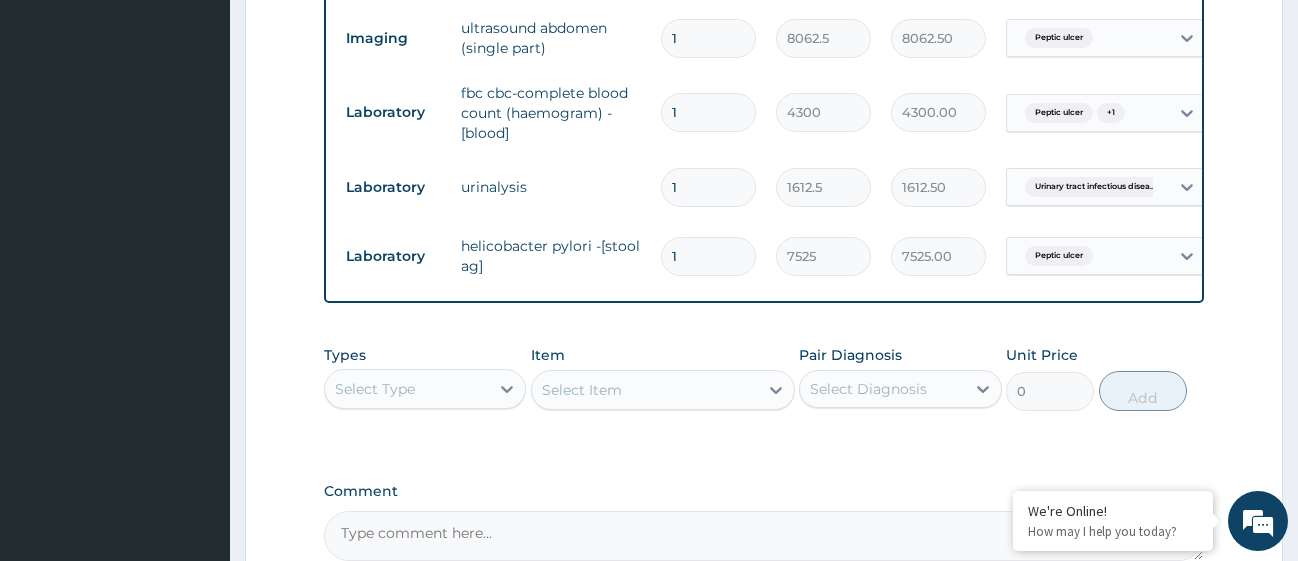 scroll, scrollTop: 1250, scrollLeft: 0, axis: vertical 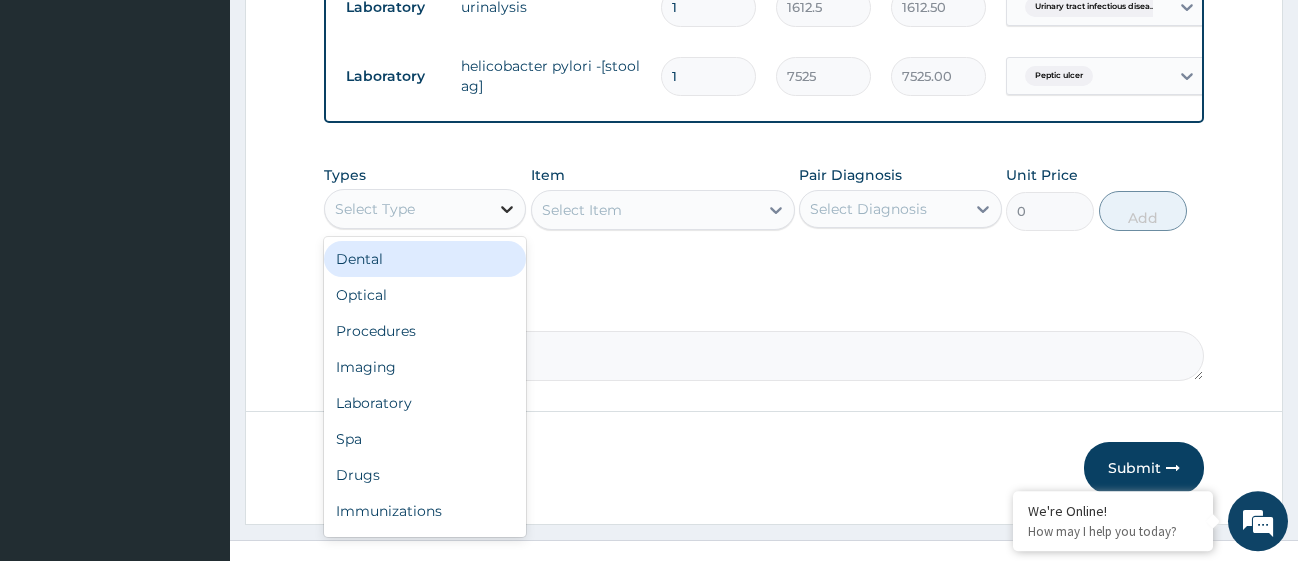 click 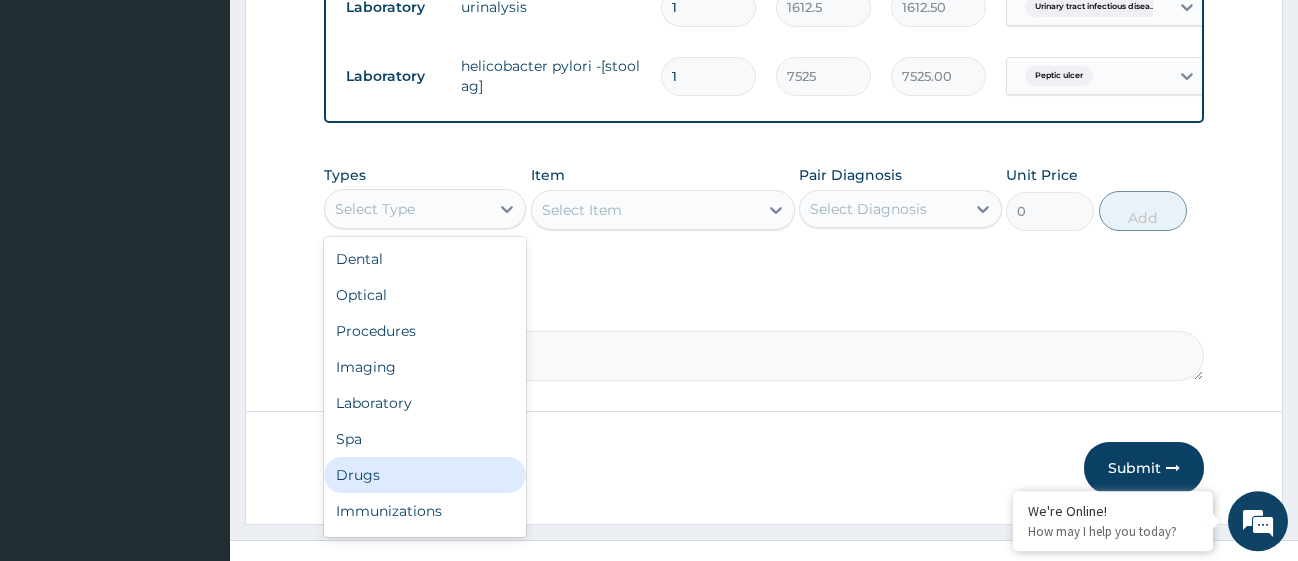 click on "Drugs" at bounding box center [425, 475] 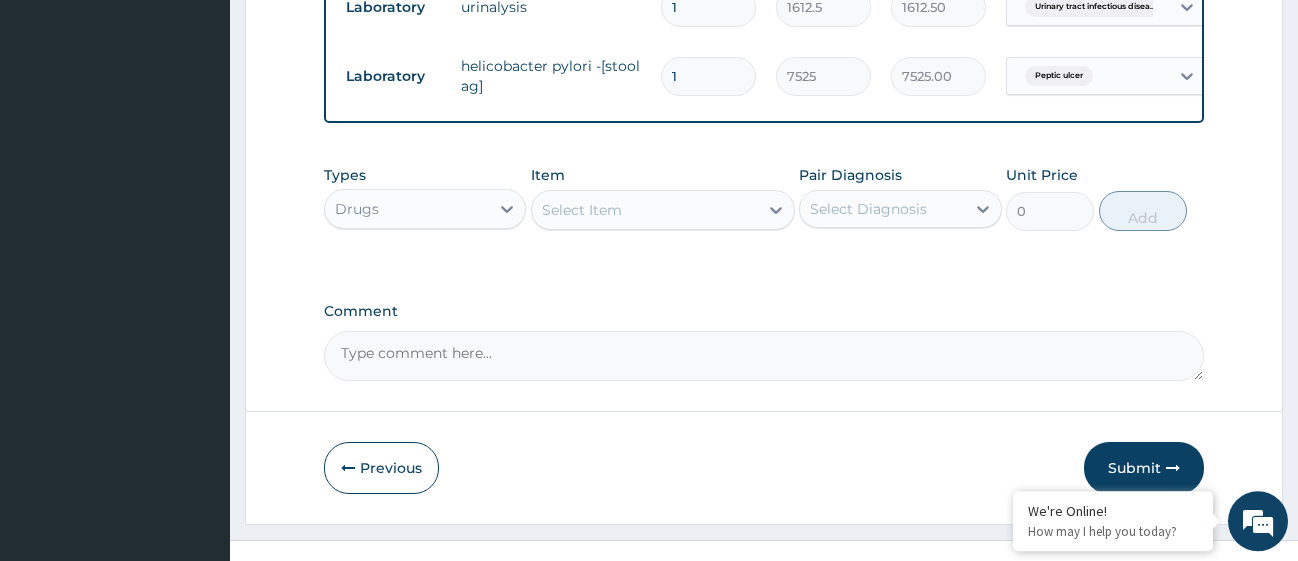 click on "Select Item" at bounding box center [645, 210] 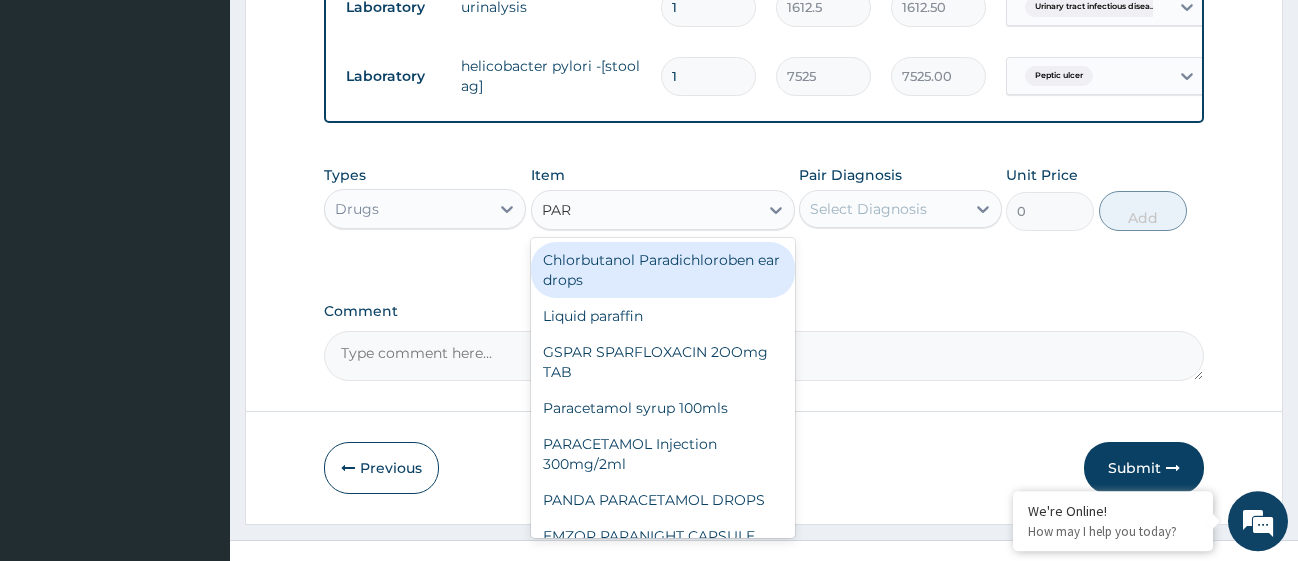 type on "PARA" 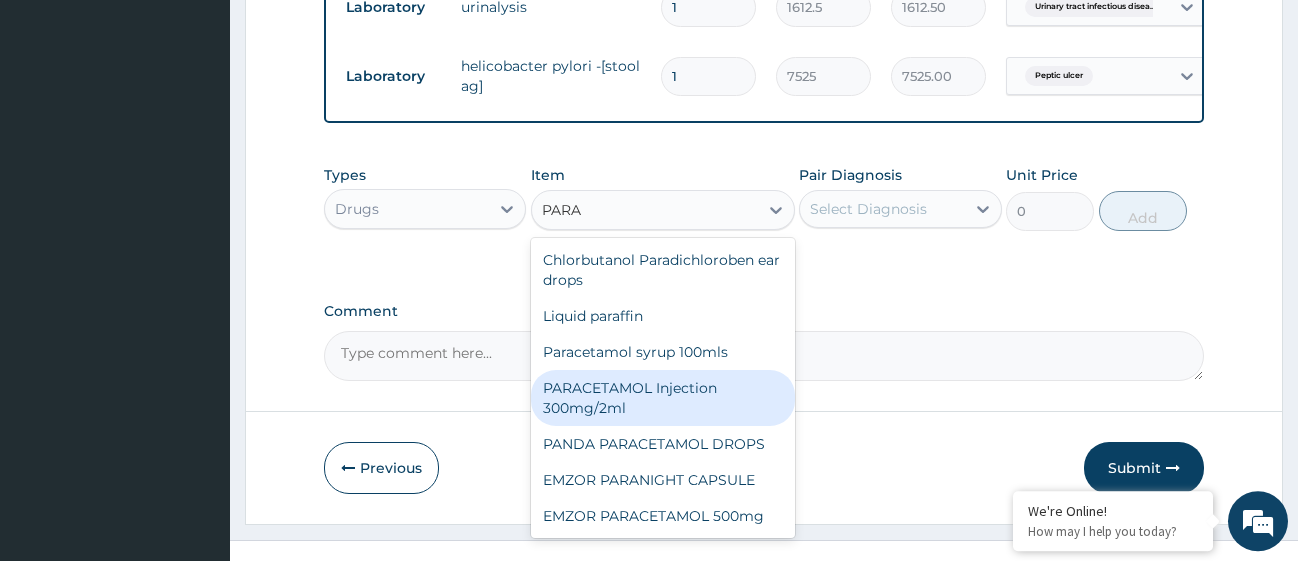 click on "PARACETAMOL Injection 300mg/2ml" at bounding box center (663, 398) 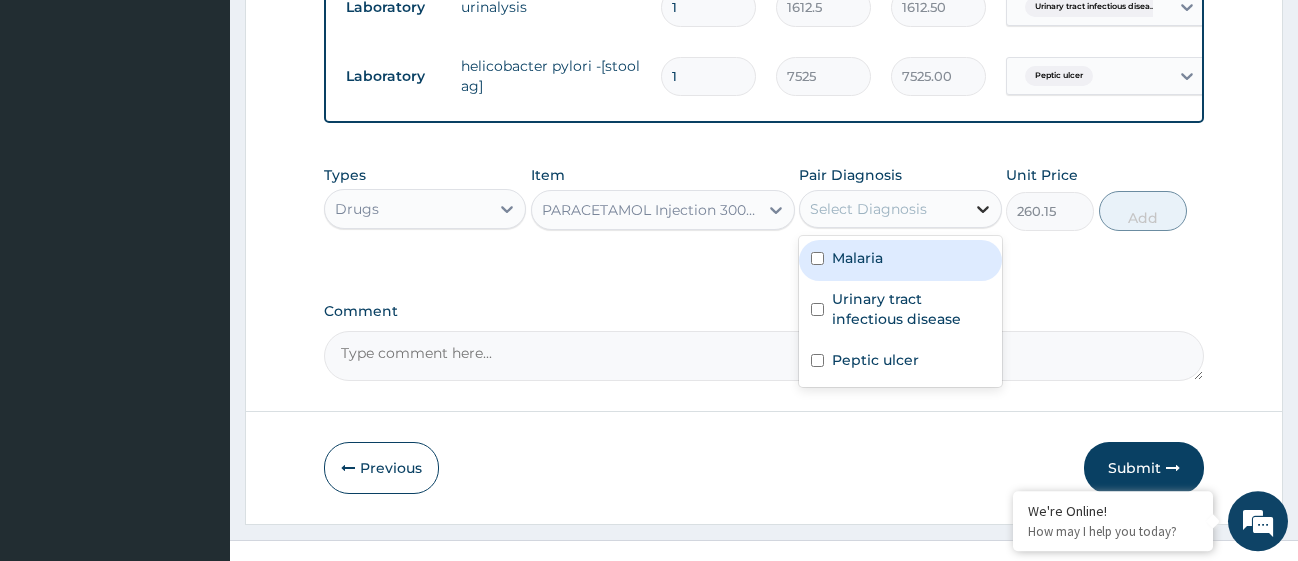 click 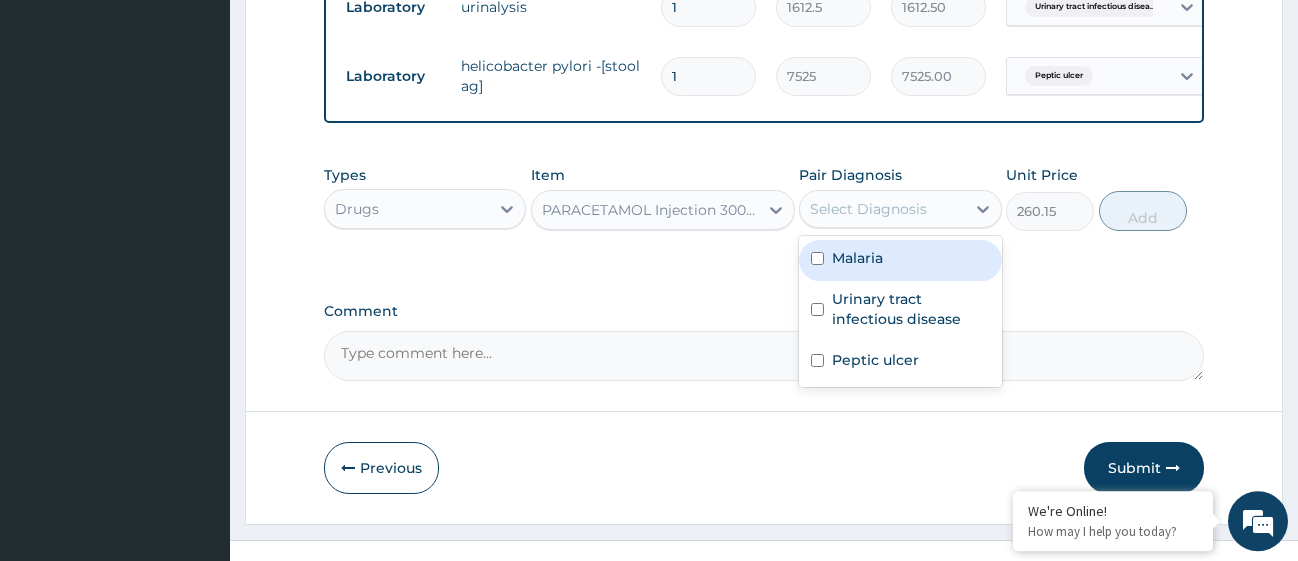 click at bounding box center [817, 258] 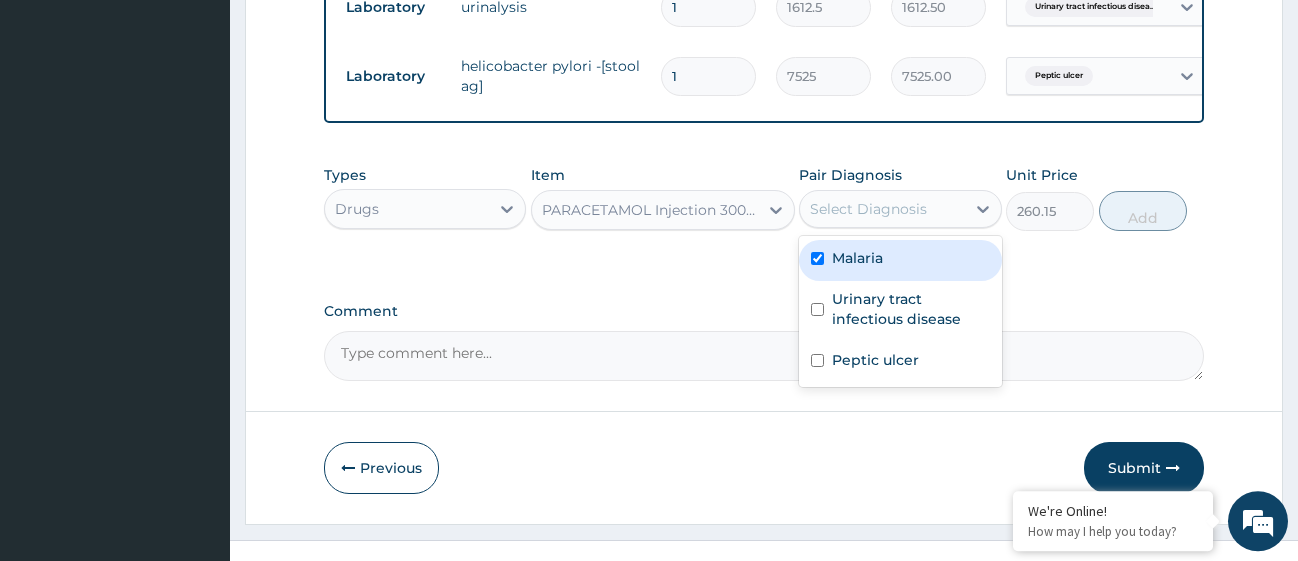 checkbox on "true" 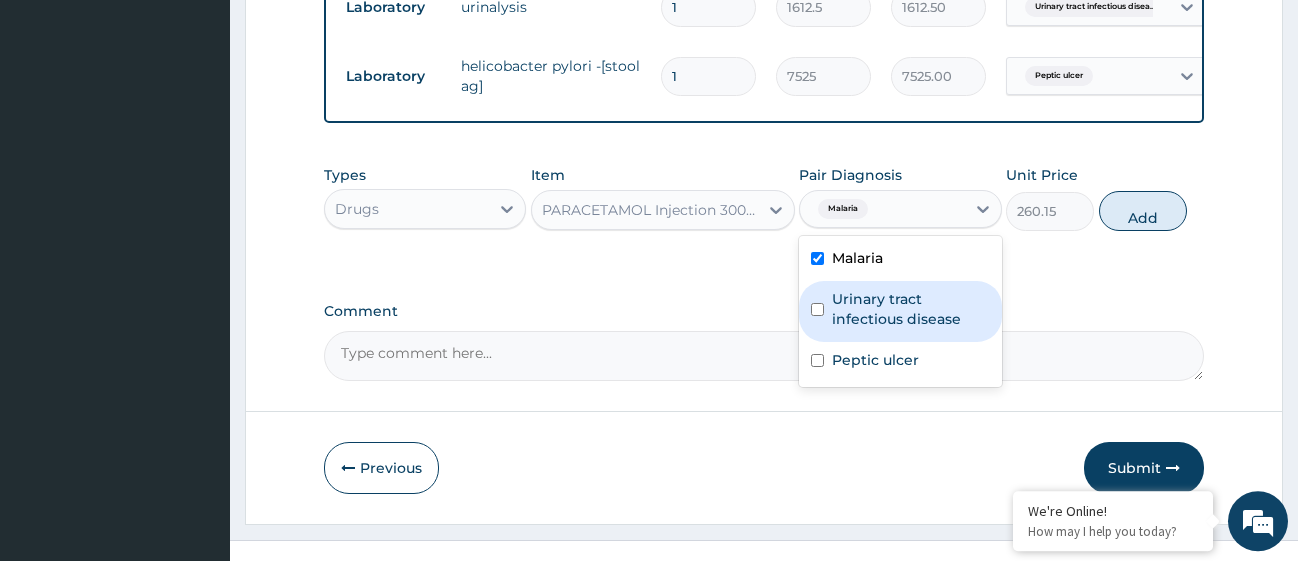 click at bounding box center (817, 309) 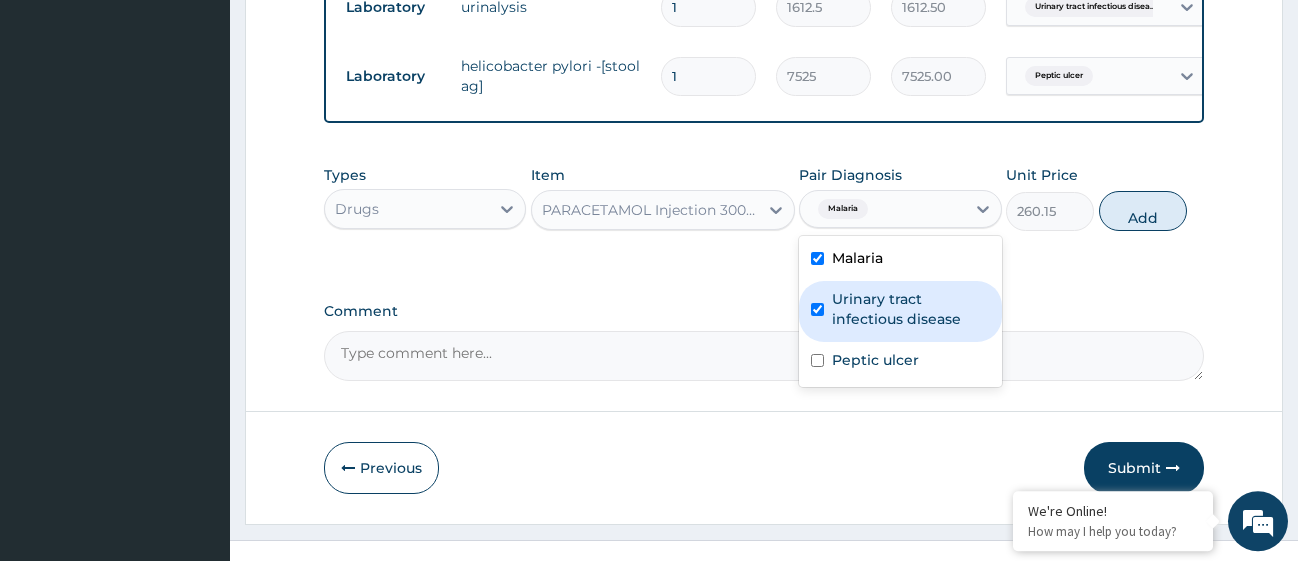 checkbox on "true" 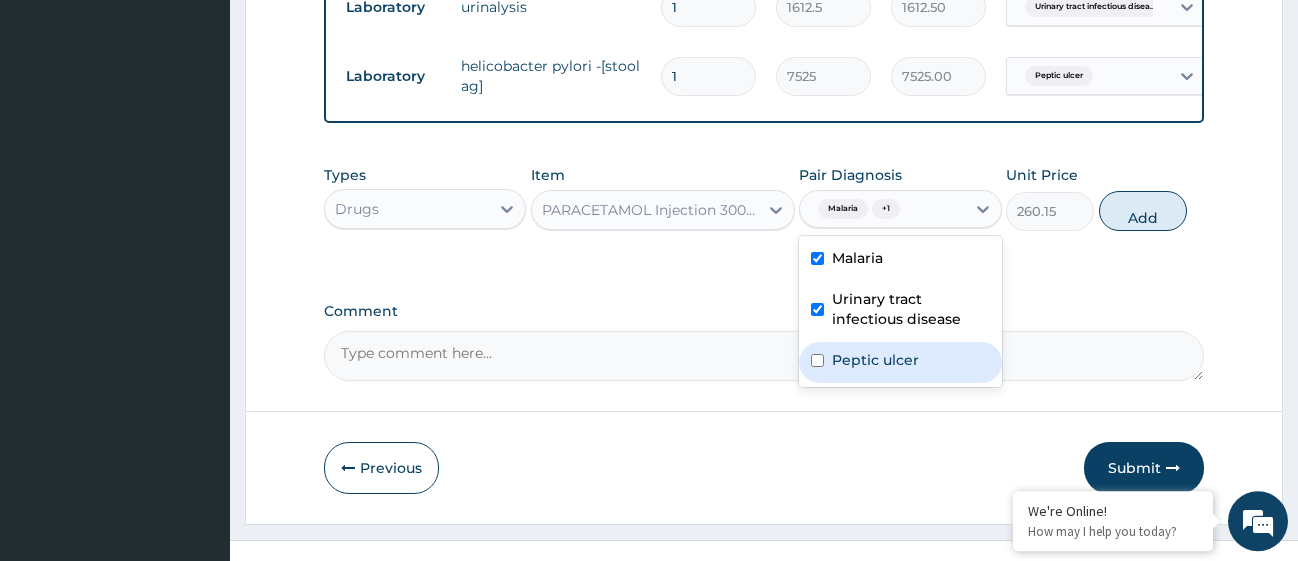 click at bounding box center (817, 360) 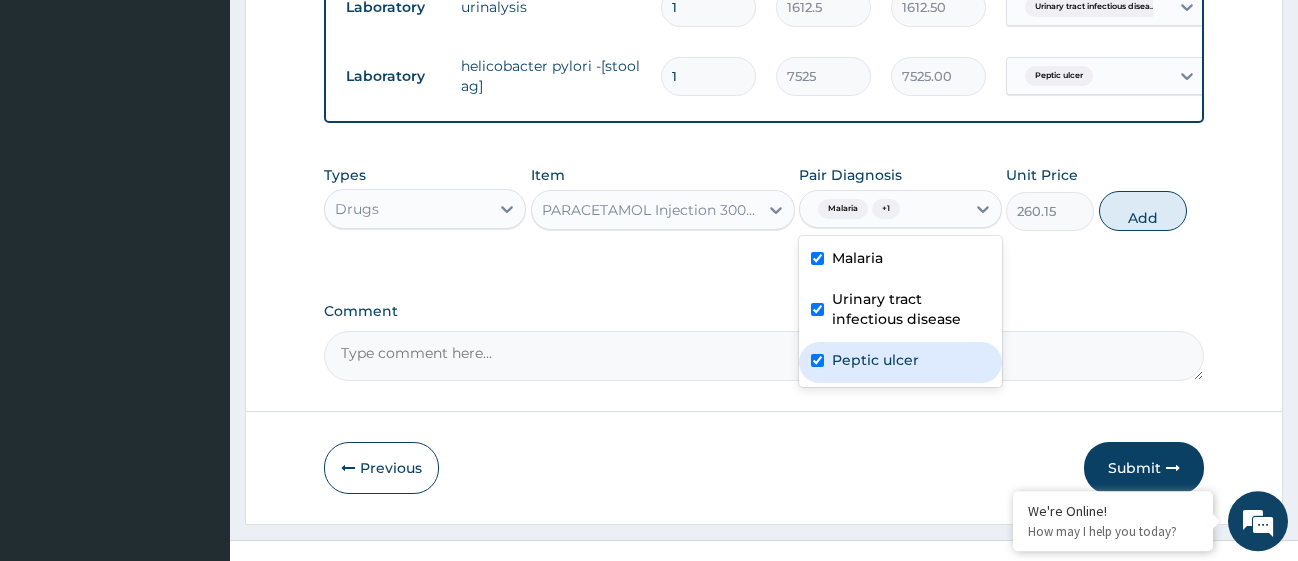 checkbox on "true" 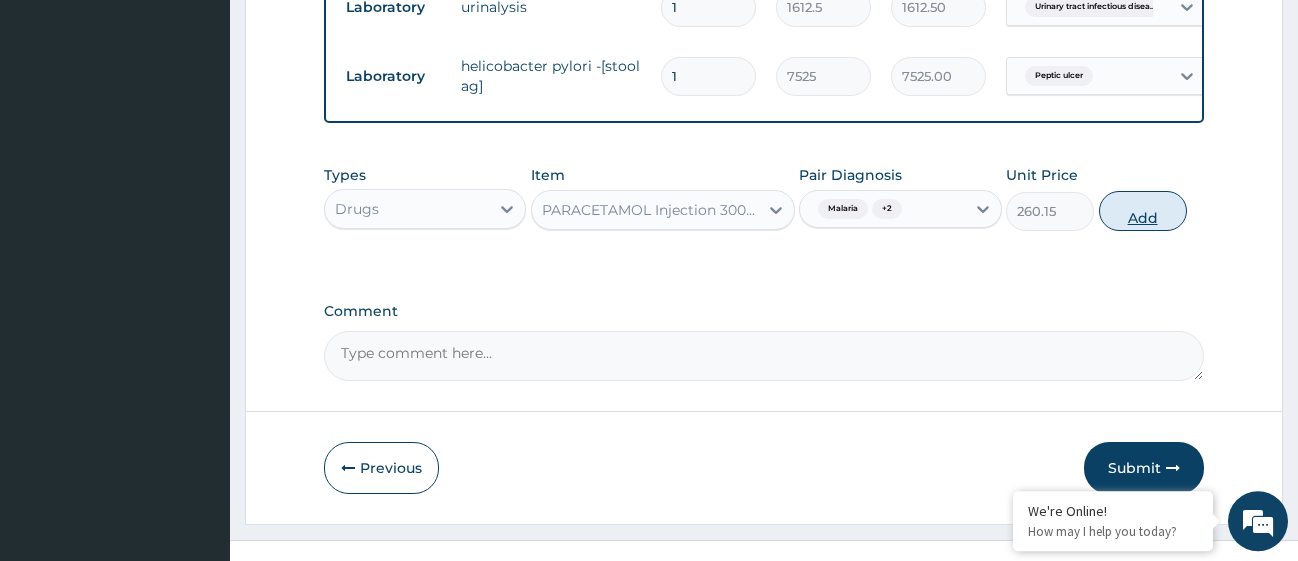 click on "Add" at bounding box center (1143, 211) 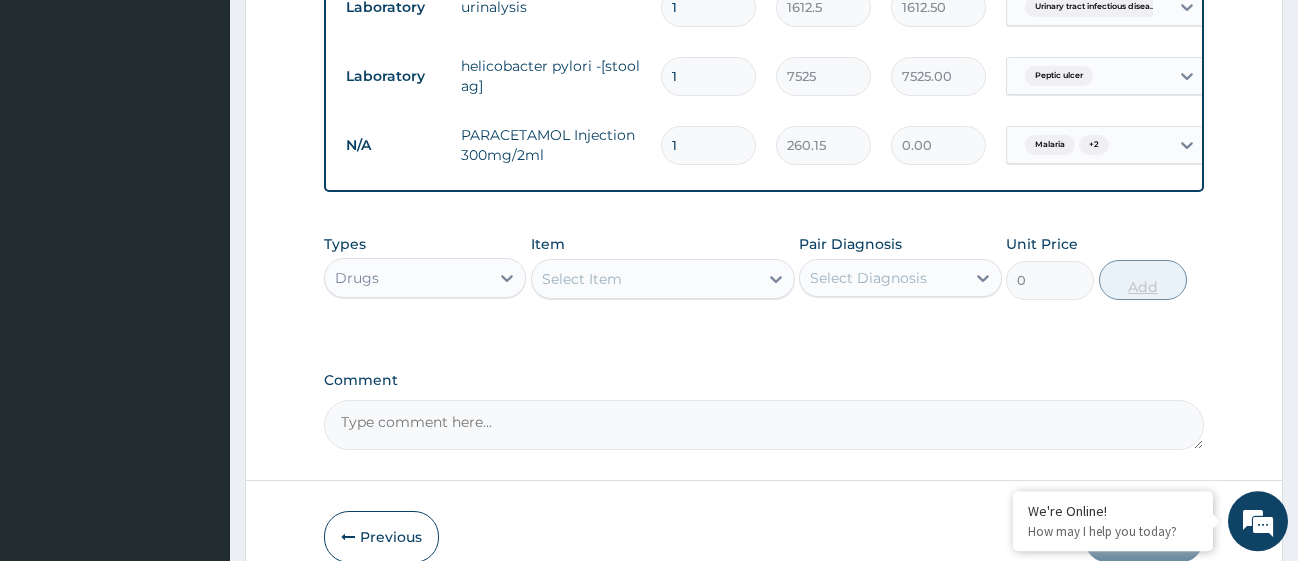 type 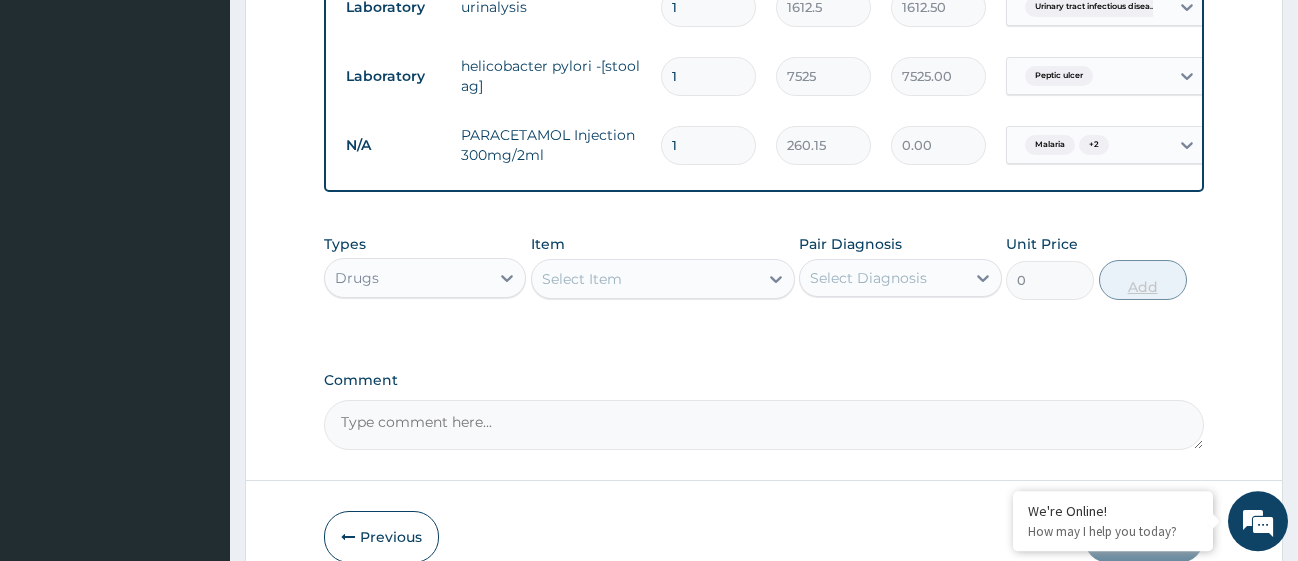 type on "0.00" 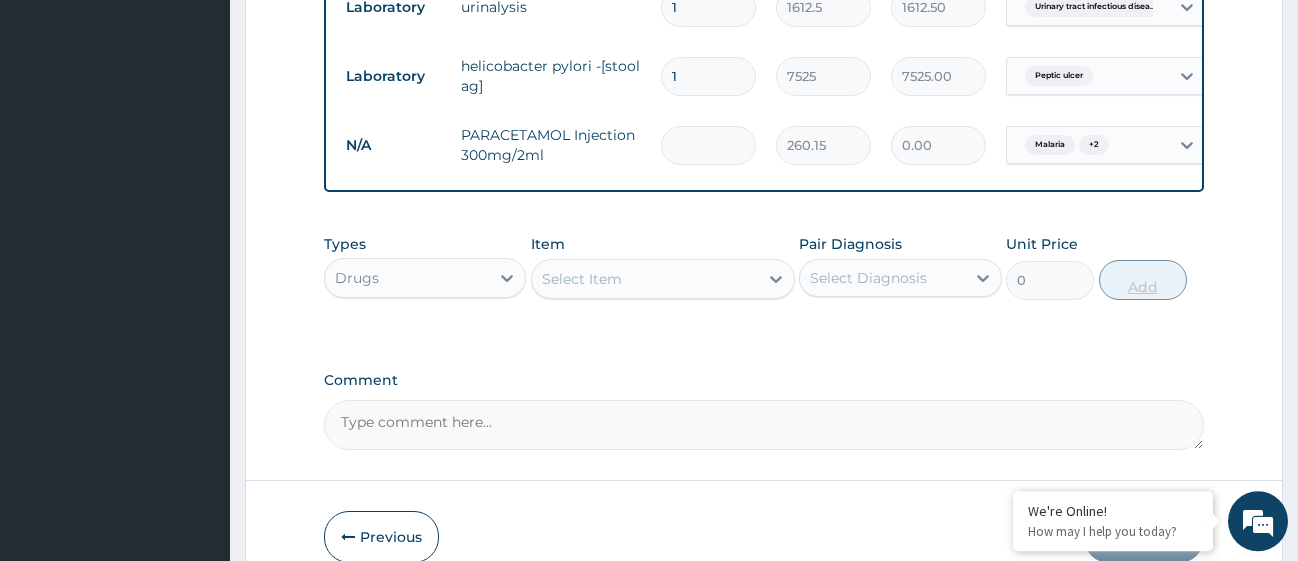 type on "2" 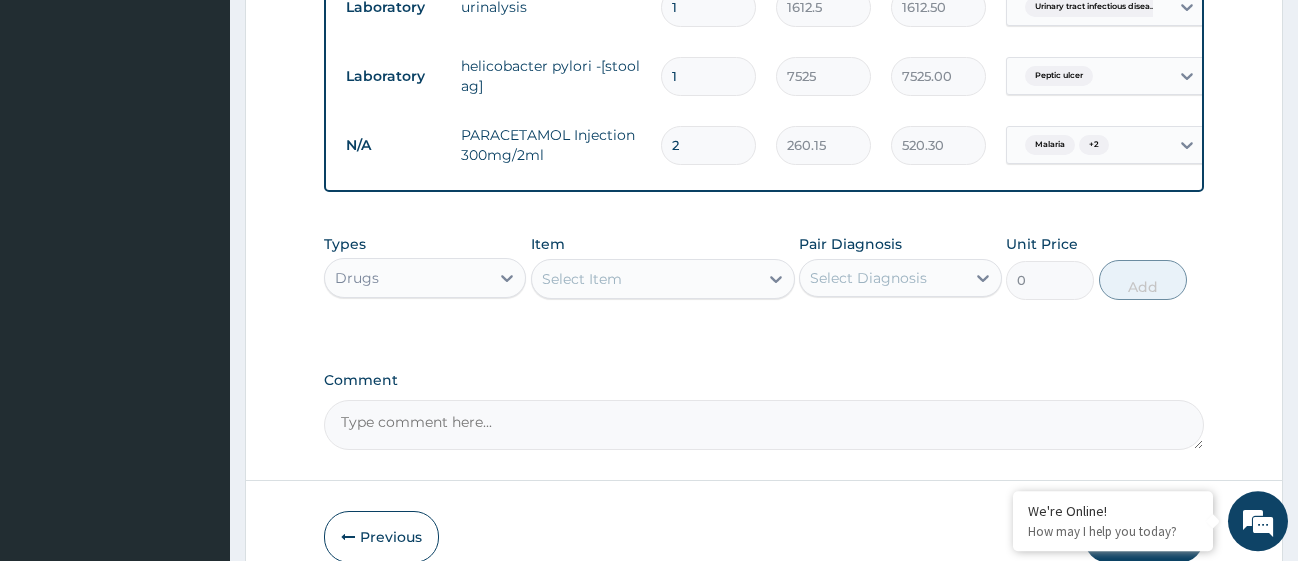 type on "2" 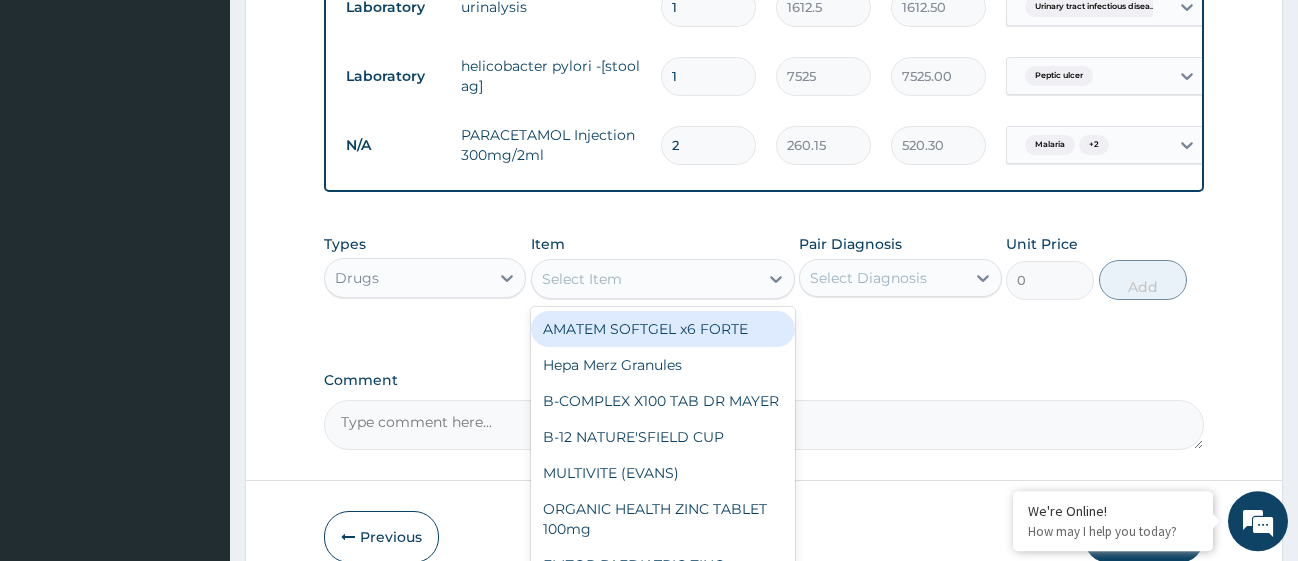click on "Select Item" at bounding box center [645, 279] 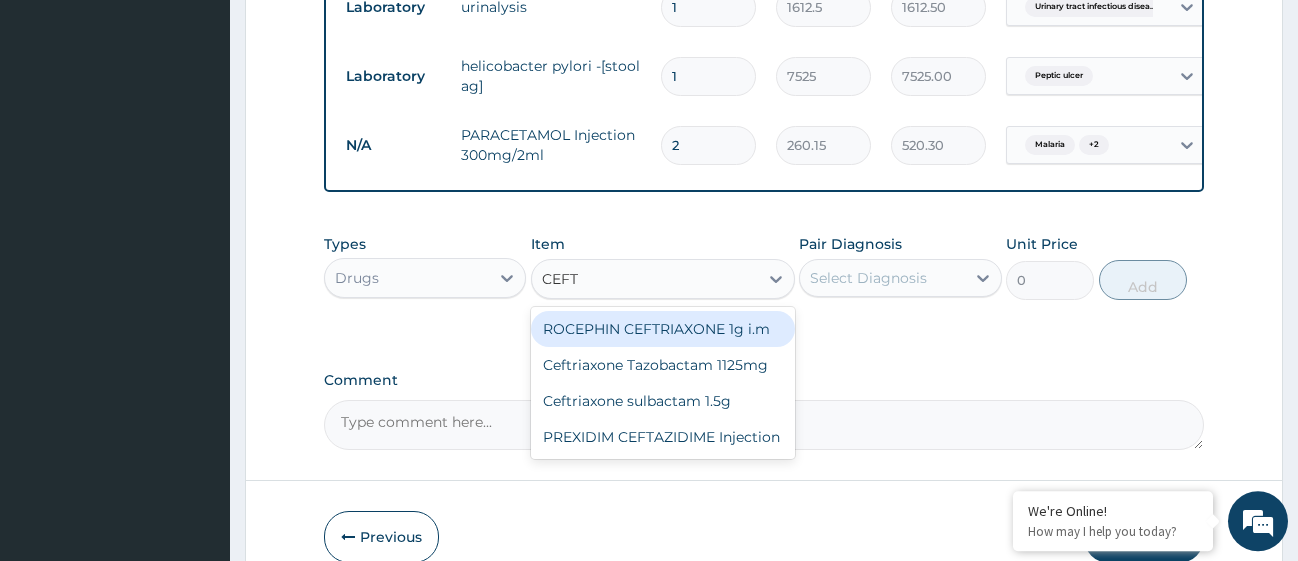 type on "CEFTR" 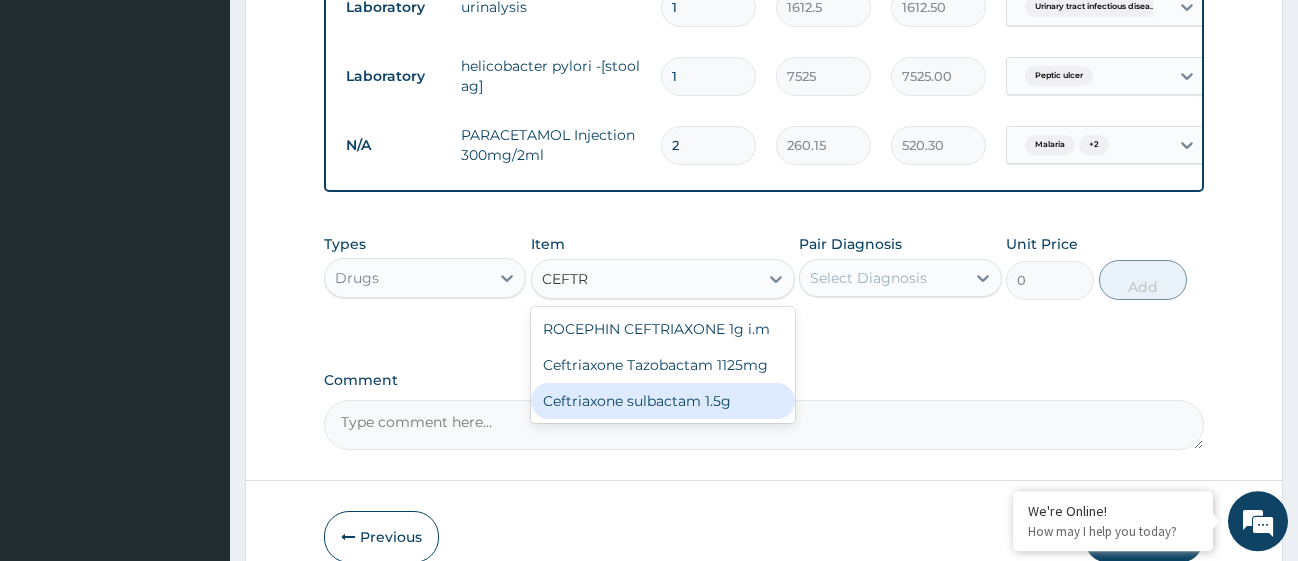 click on "Ceftriaxone sulbactam 1.5g" at bounding box center [663, 401] 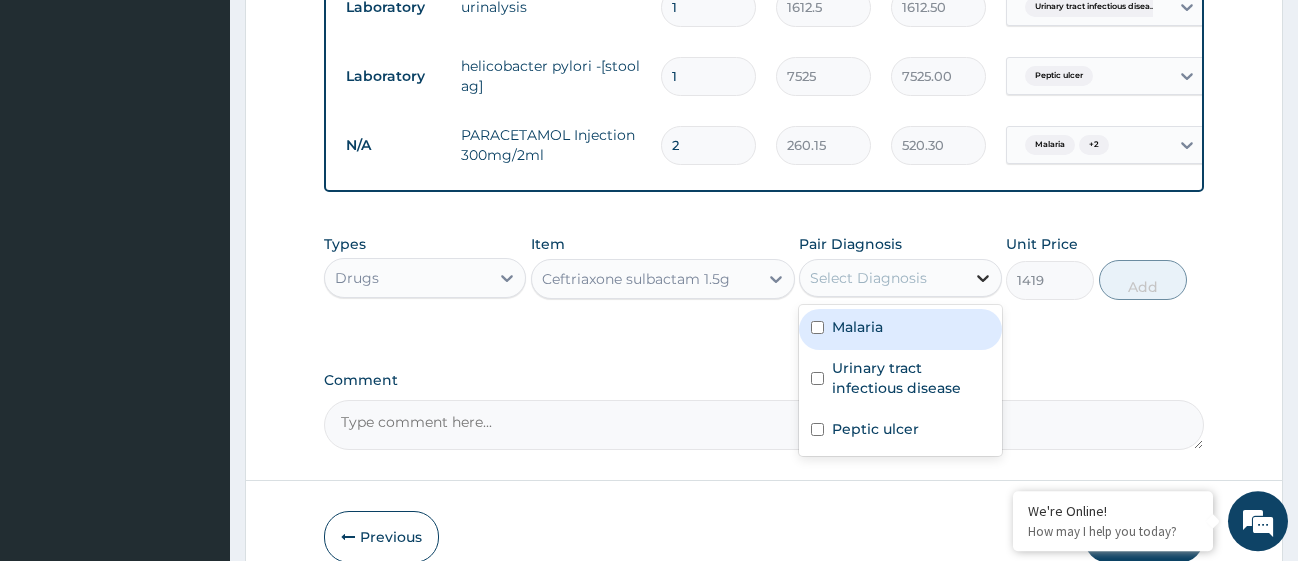 click 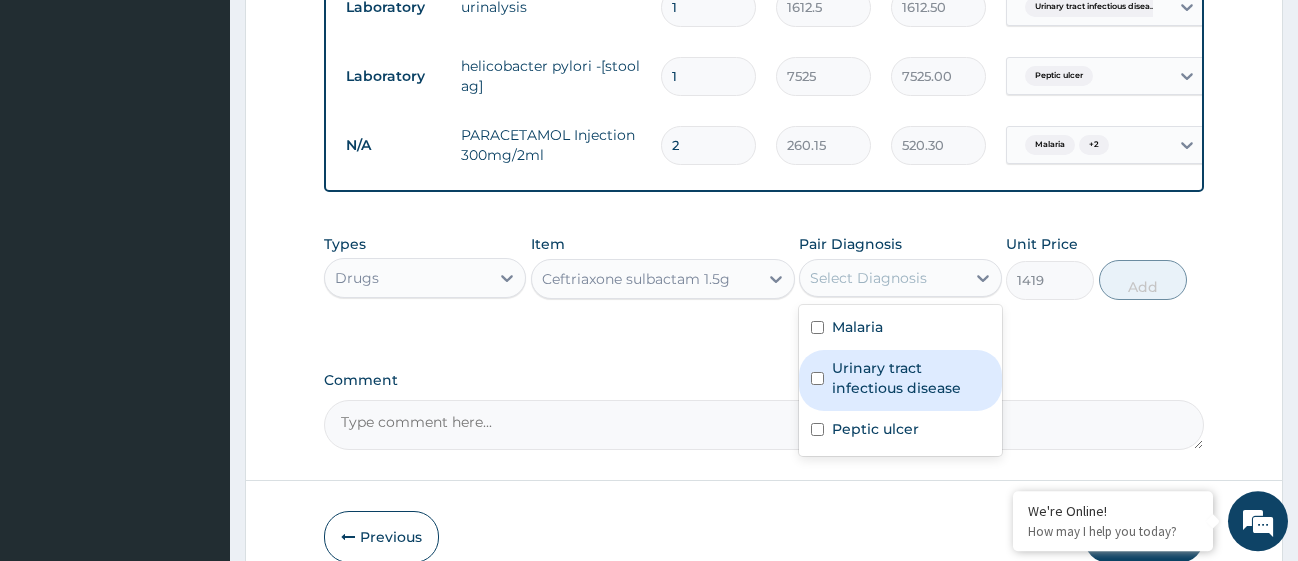 click on "Urinary tract infectious disease" at bounding box center (900, 380) 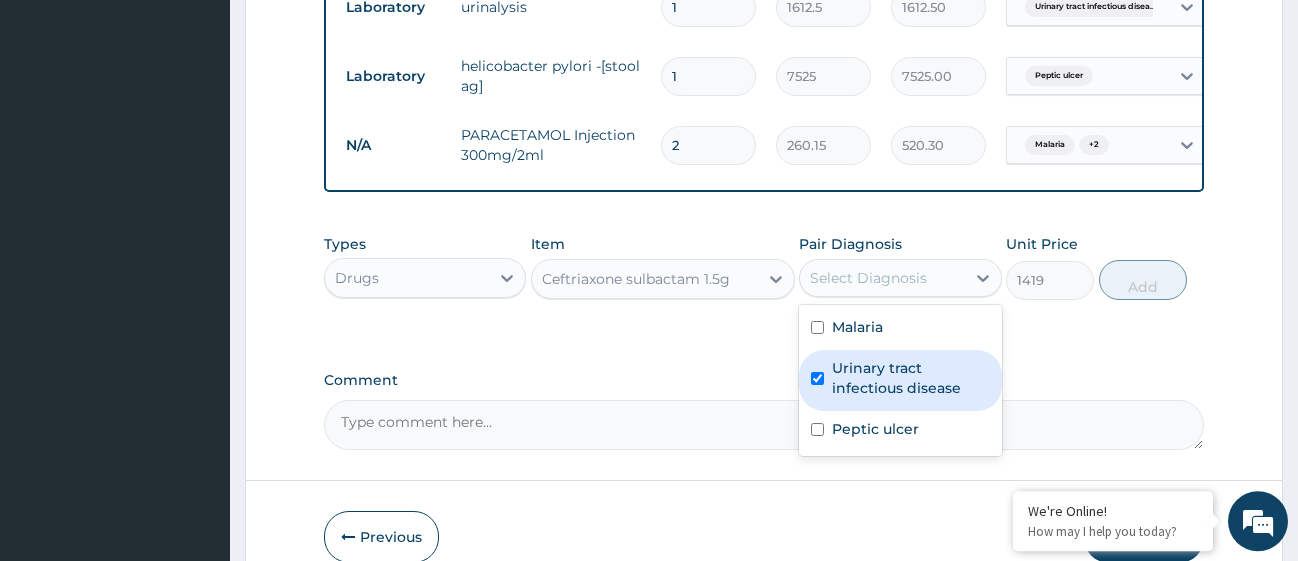 checkbox on "true" 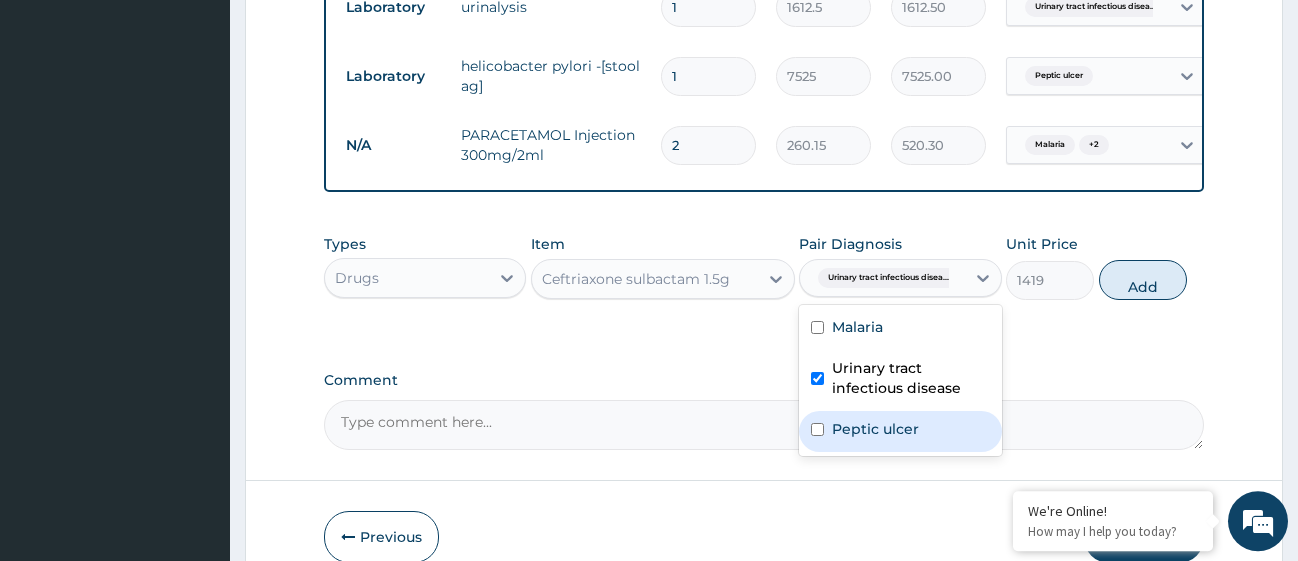 click at bounding box center (817, 429) 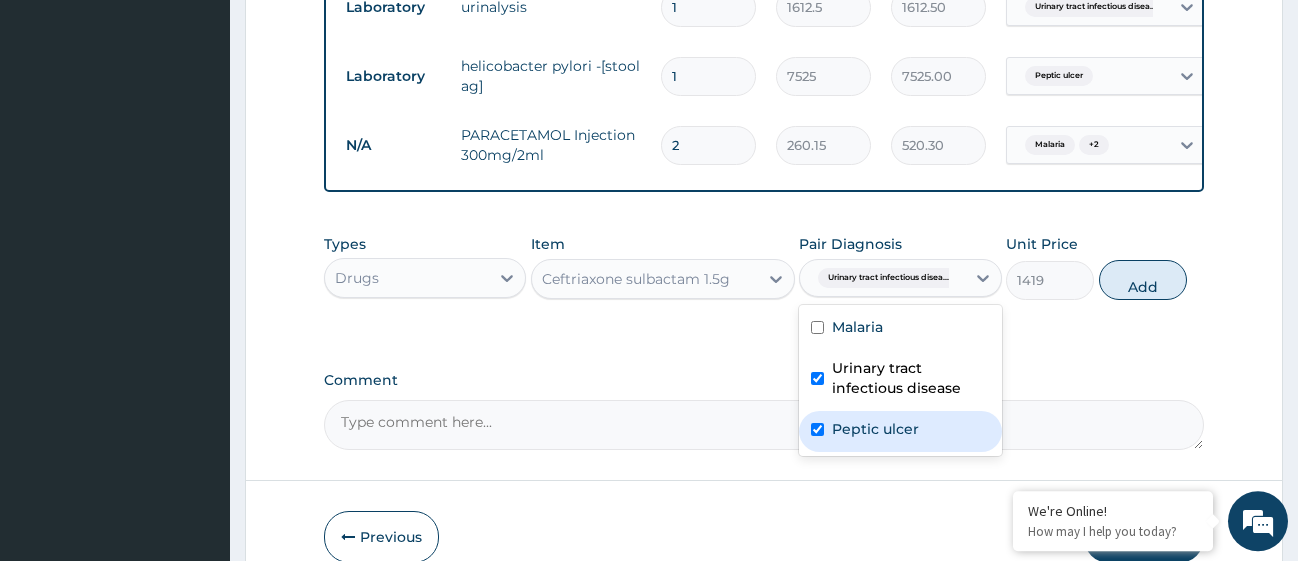 checkbox on "true" 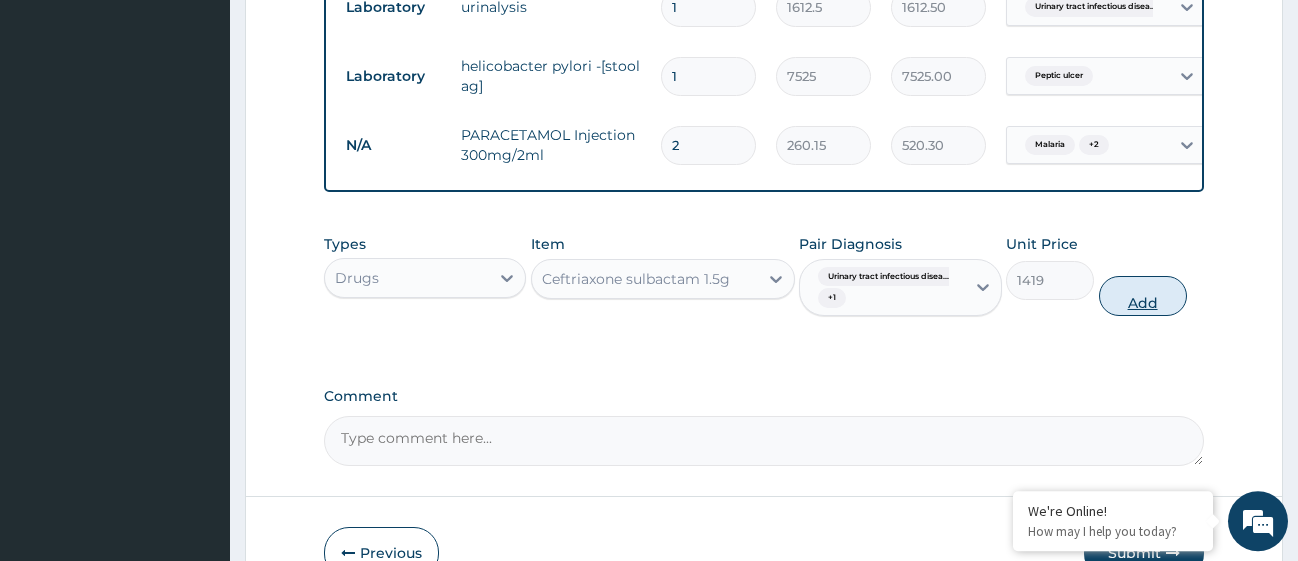 click on "Add" at bounding box center [1143, 296] 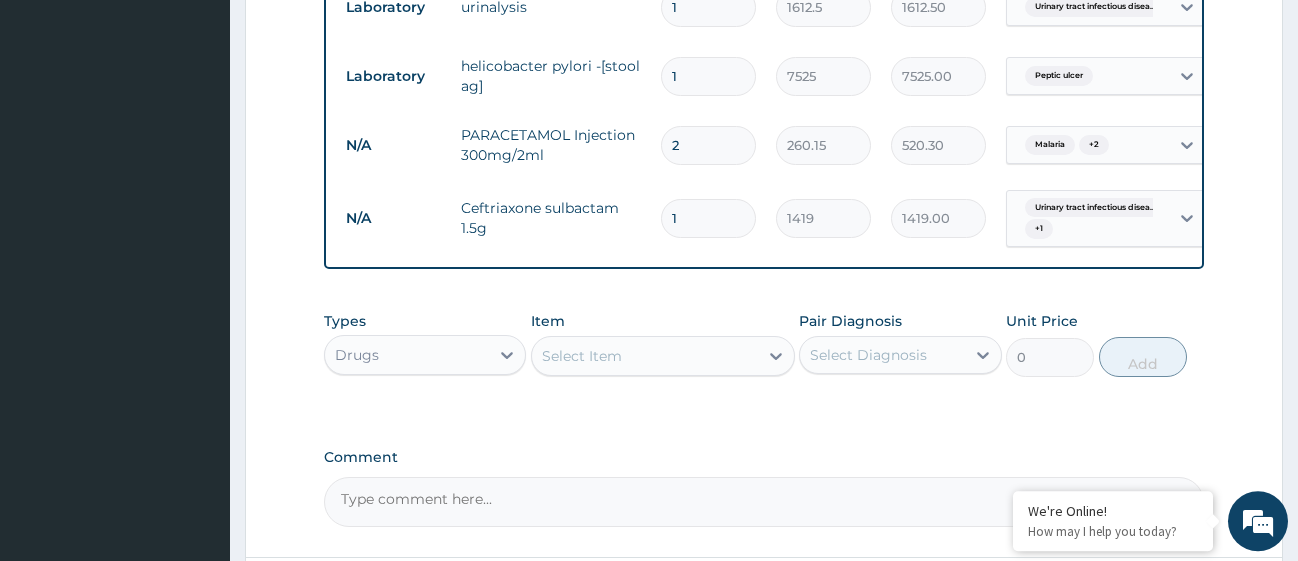 type 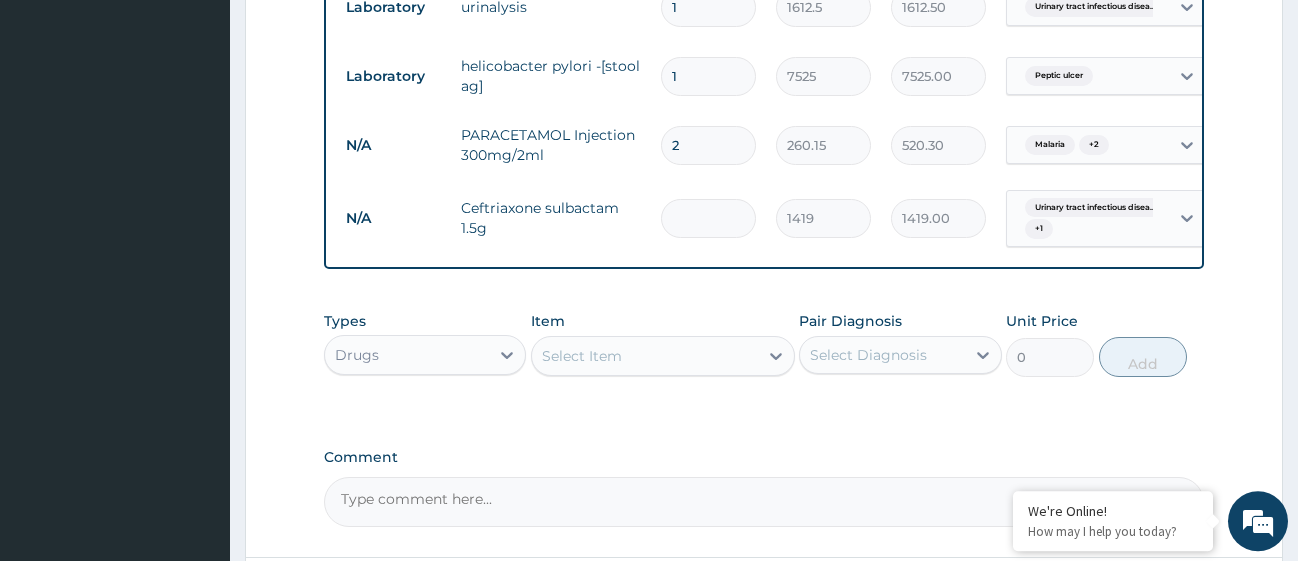 type on "0.00" 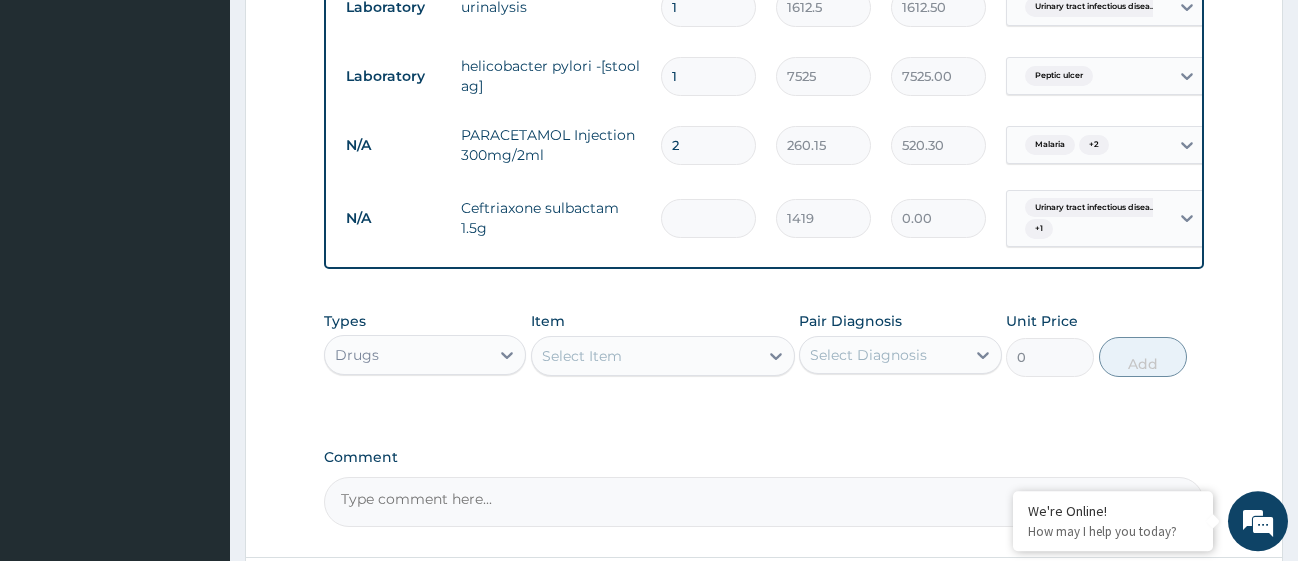 type on "3" 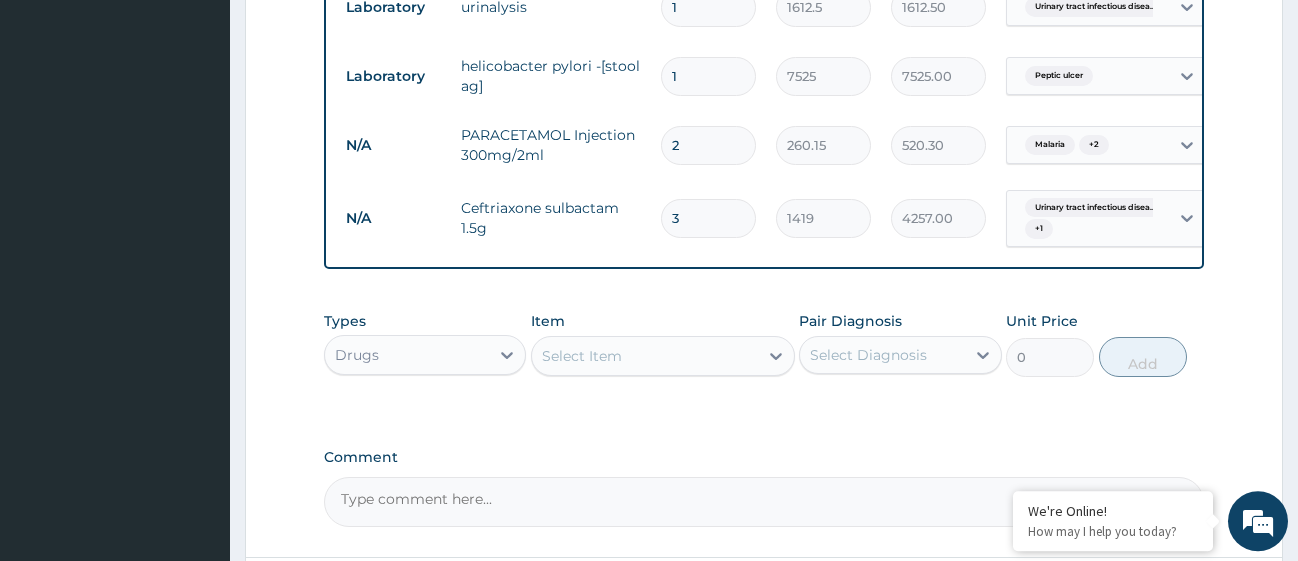 type on "3" 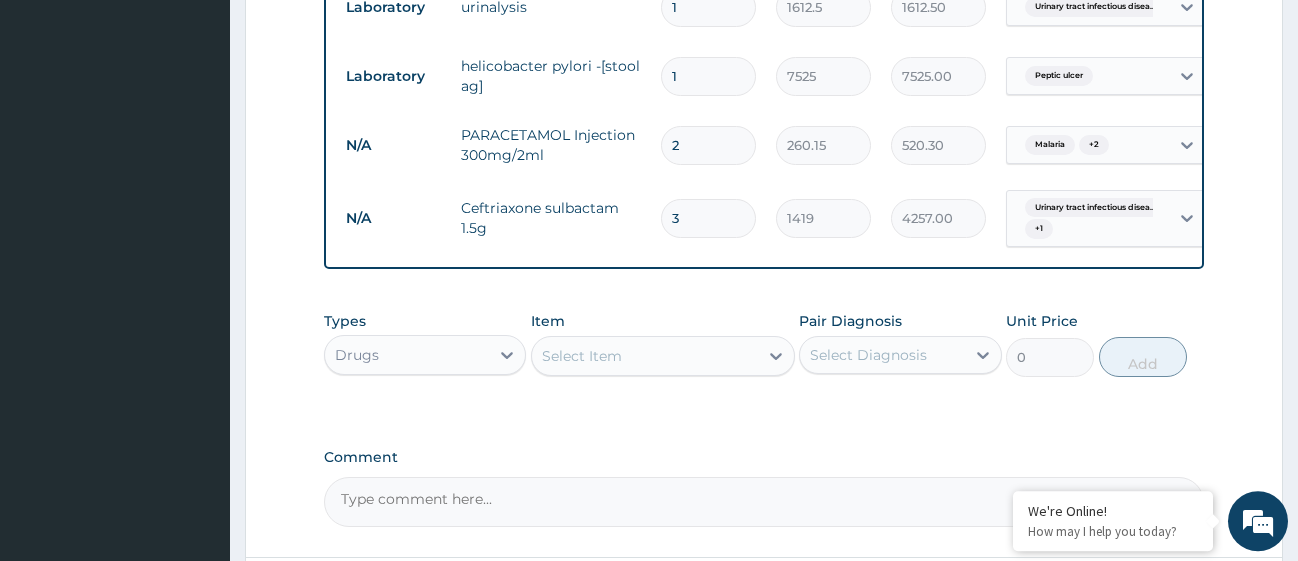 click on "Select Item" at bounding box center (645, 356) 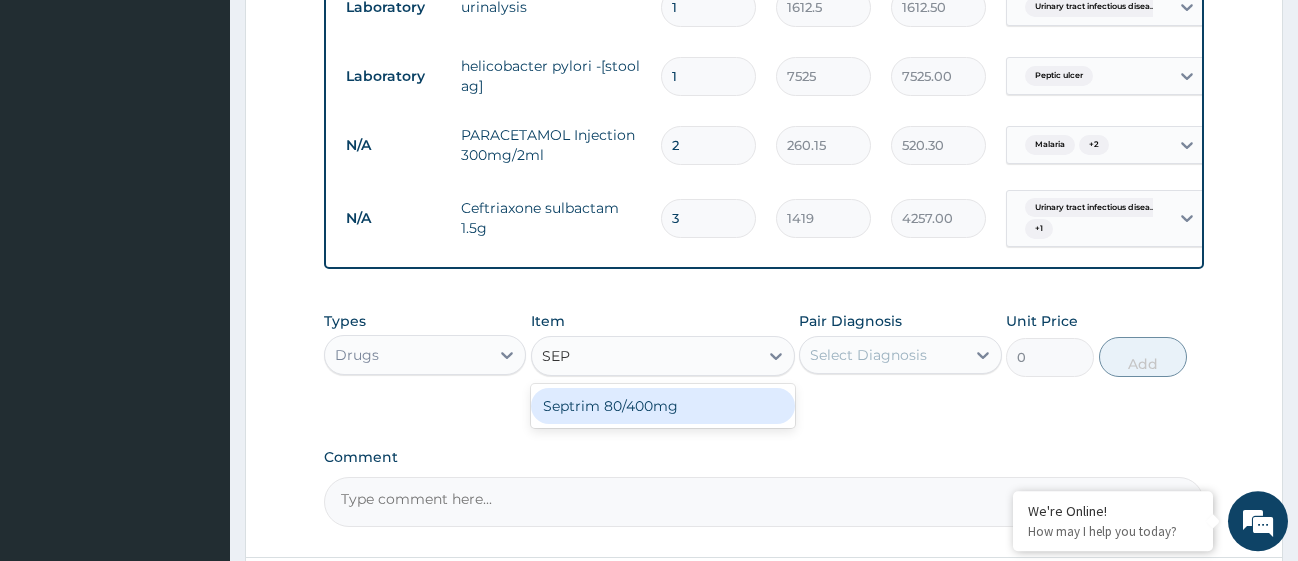 type on "SEPT" 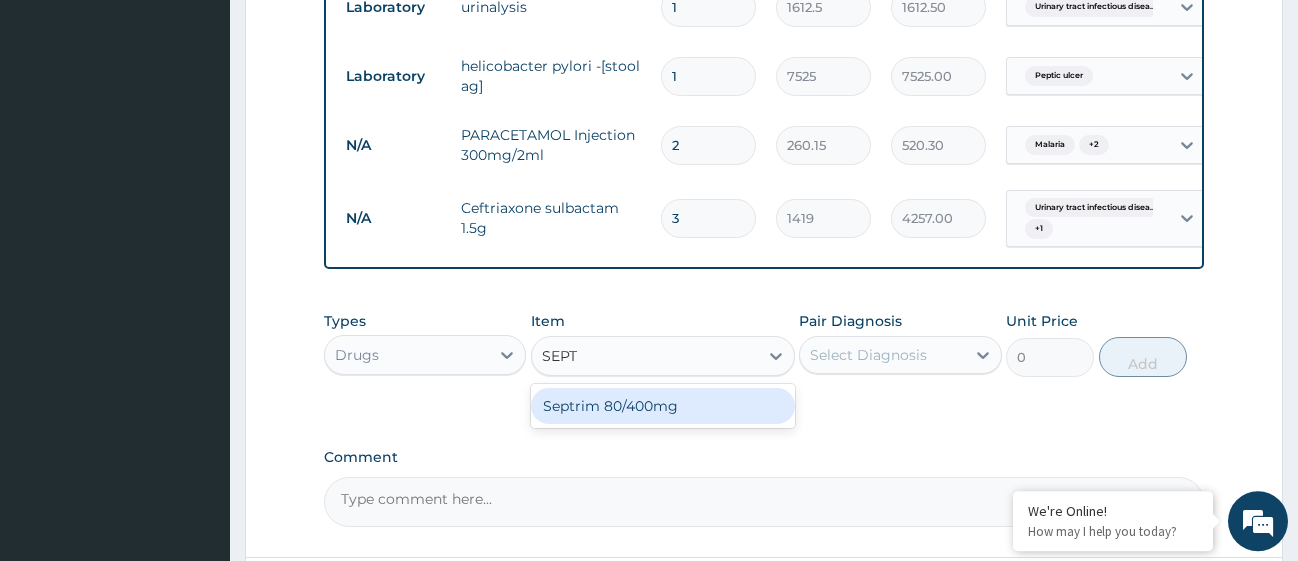 click on "Septrim 80/400mg" at bounding box center (663, 406) 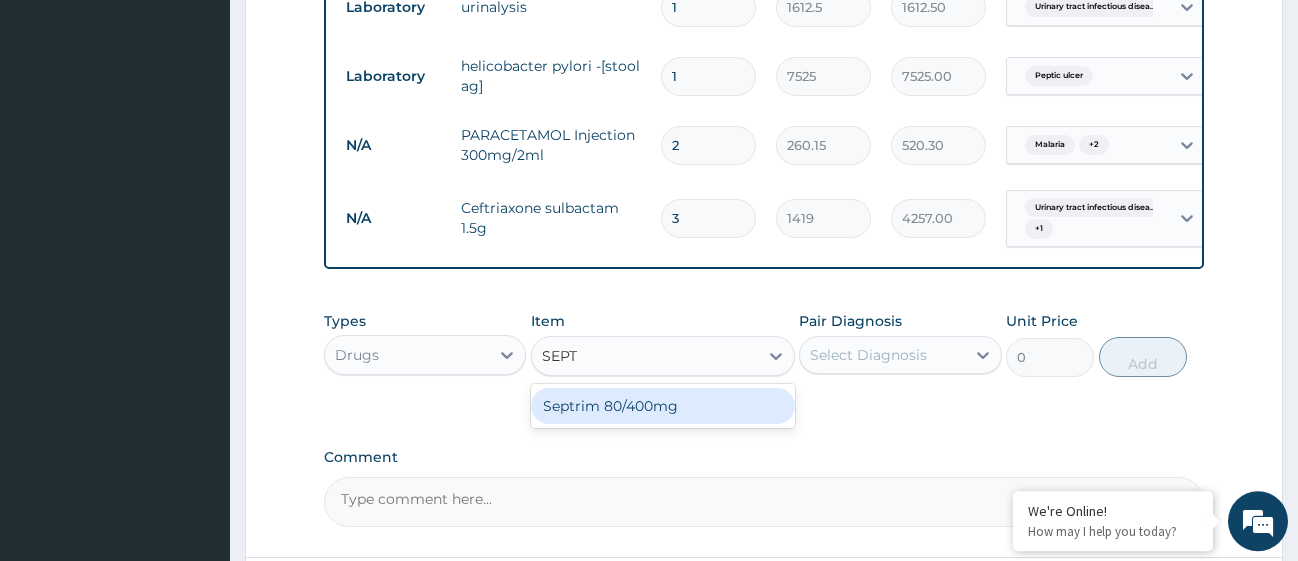 type 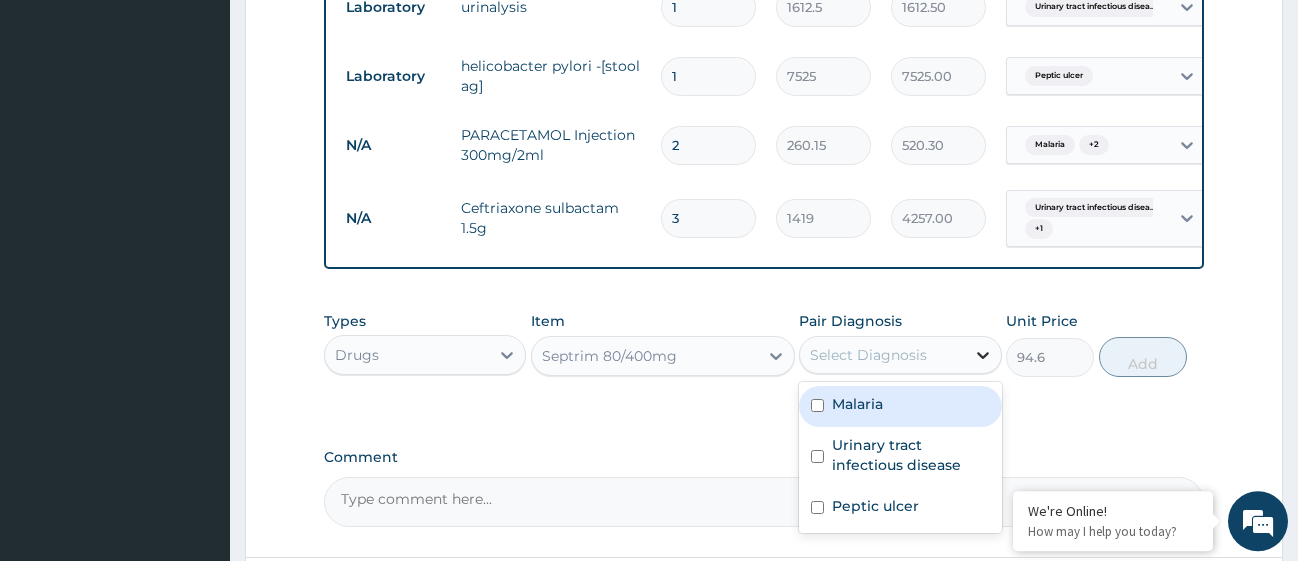 click at bounding box center (983, 355) 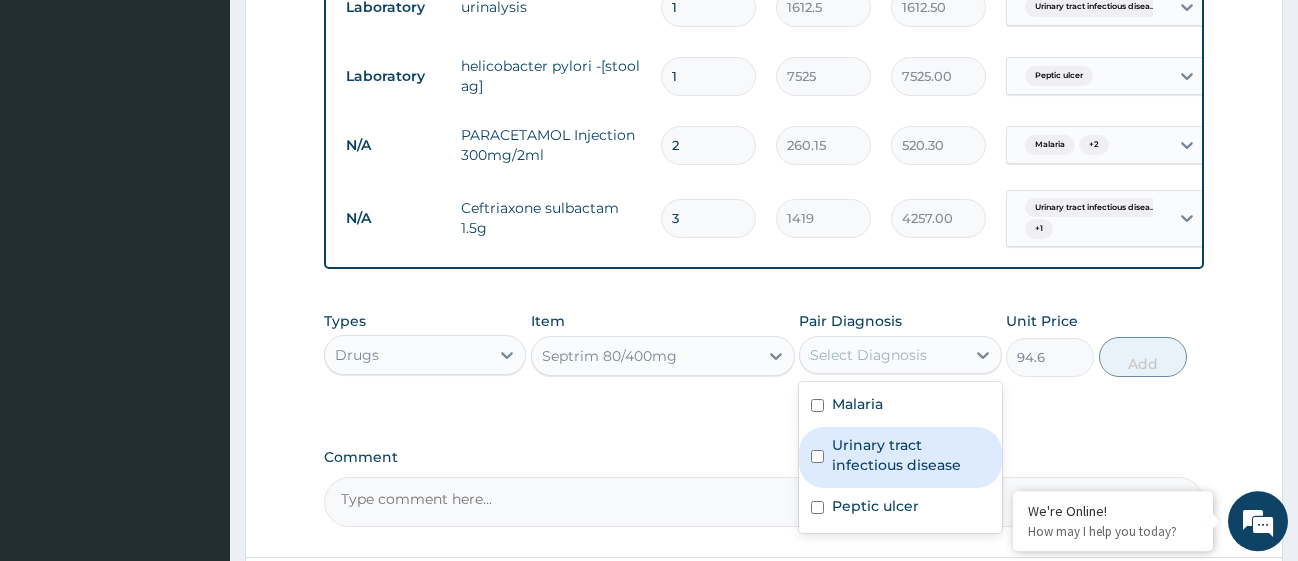 drag, startPoint x: 823, startPoint y: 473, endPoint x: 824, endPoint y: 463, distance: 10.049875 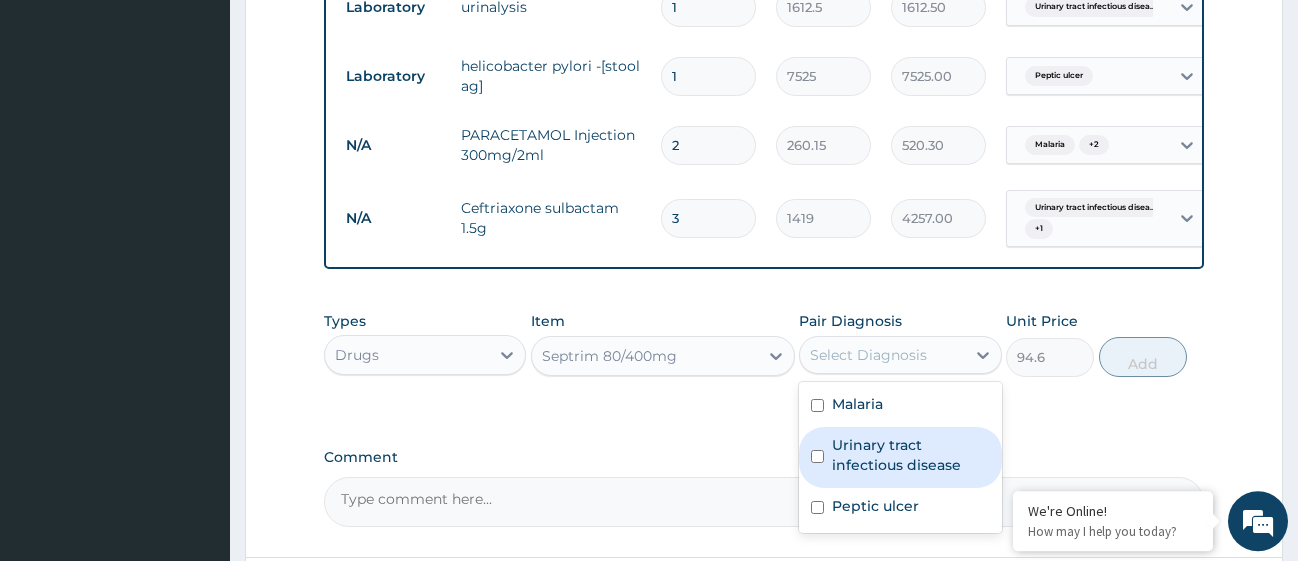 click at bounding box center (817, 456) 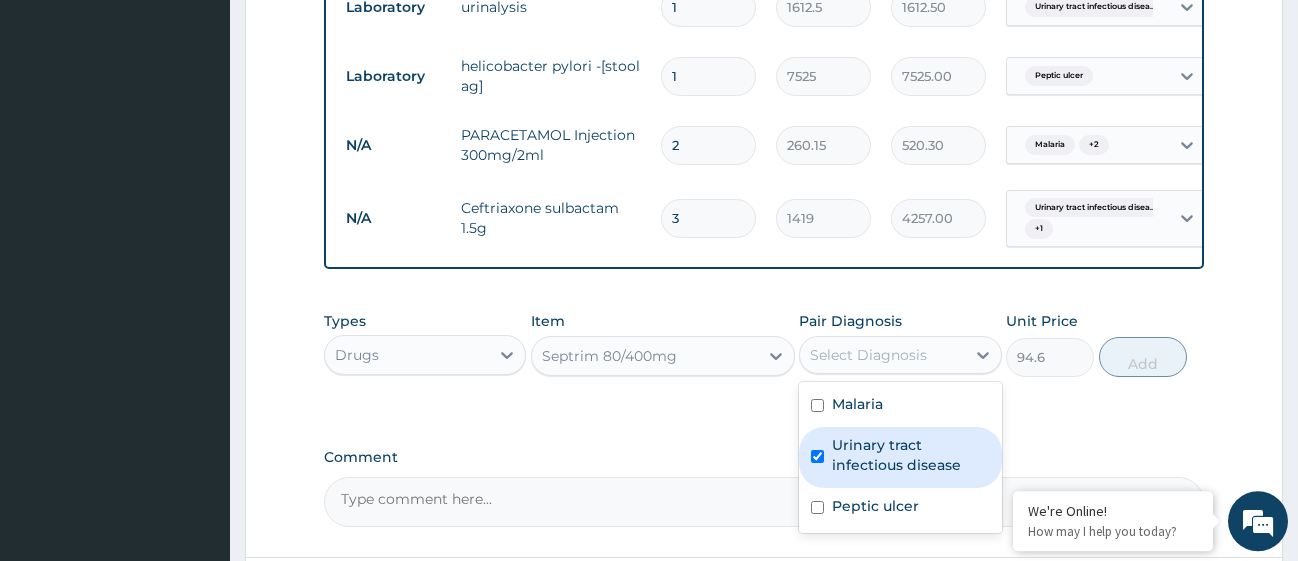 checkbox on "true" 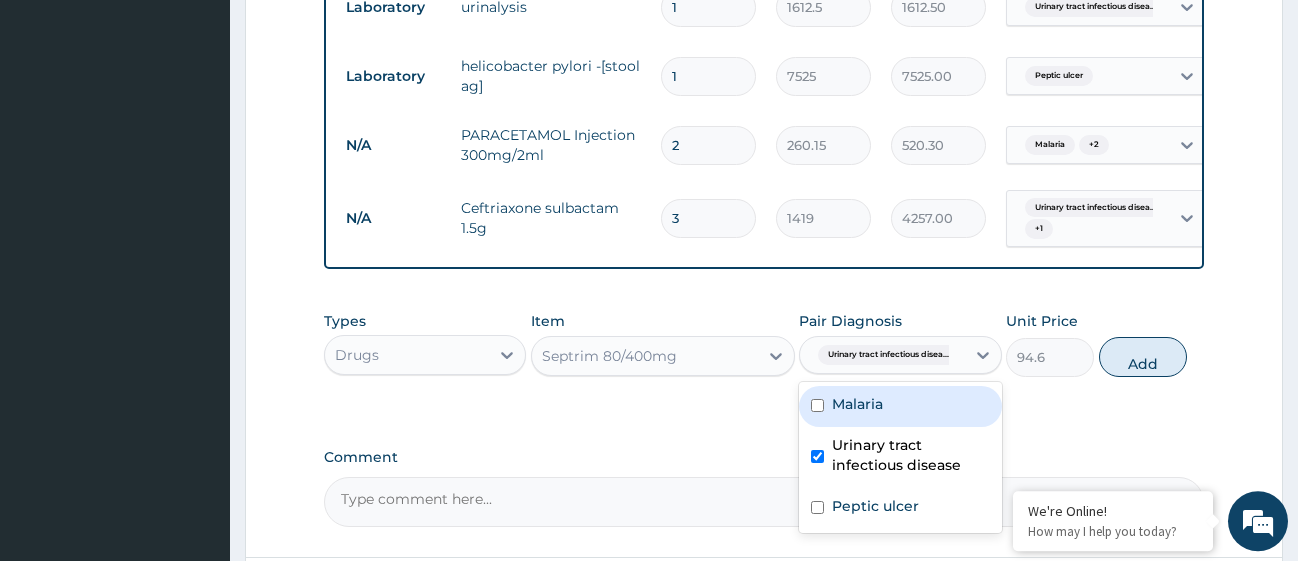 click on "Malaria" at bounding box center (900, 406) 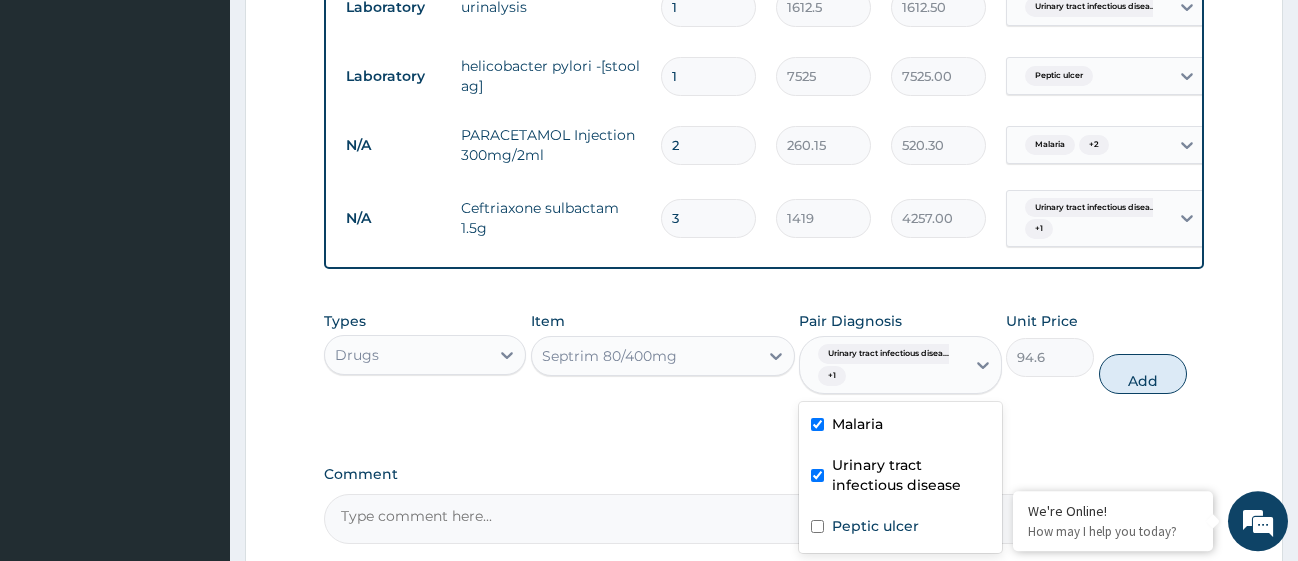 checkbox on "true" 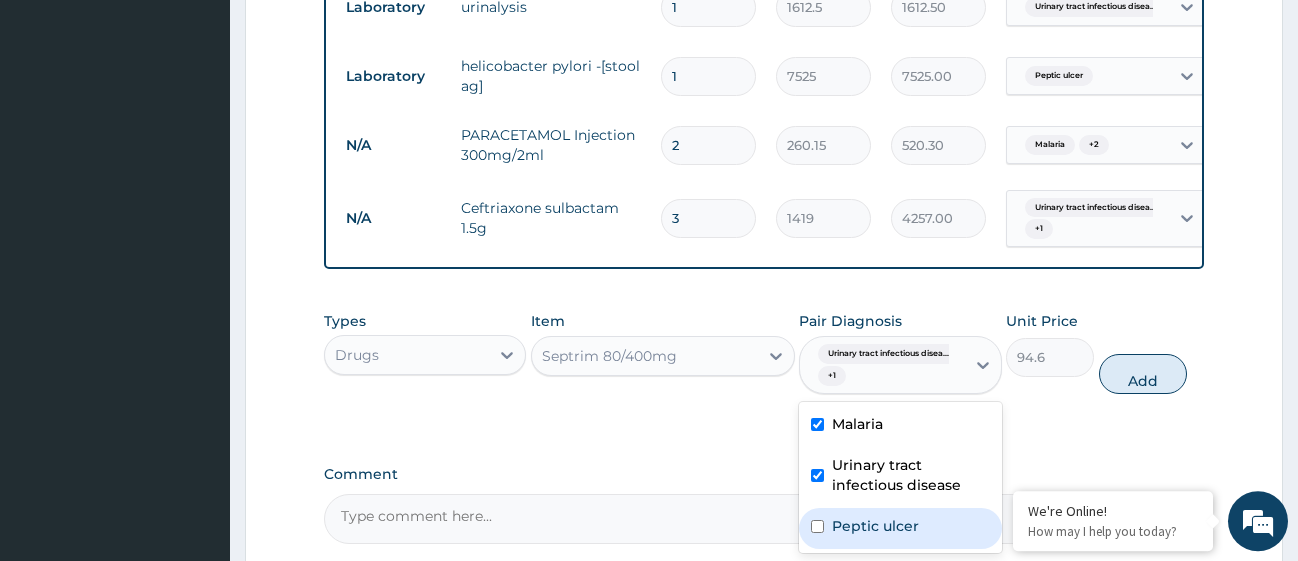 drag, startPoint x: 815, startPoint y: 546, endPoint x: 826, endPoint y: 522, distance: 26.400757 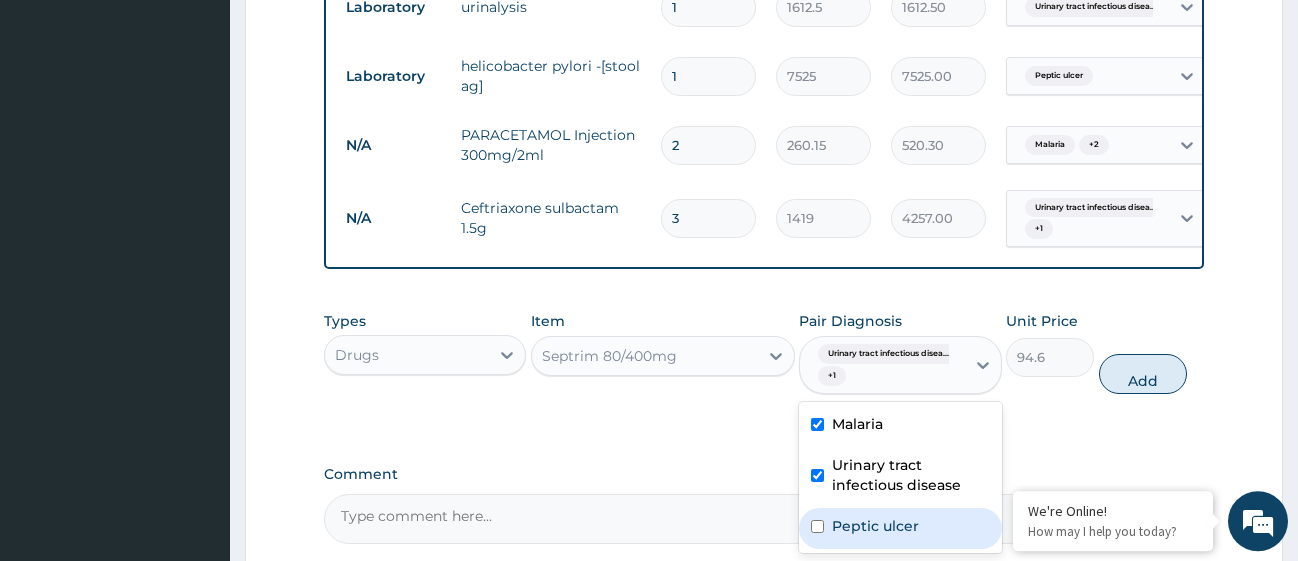 click at bounding box center [817, 526] 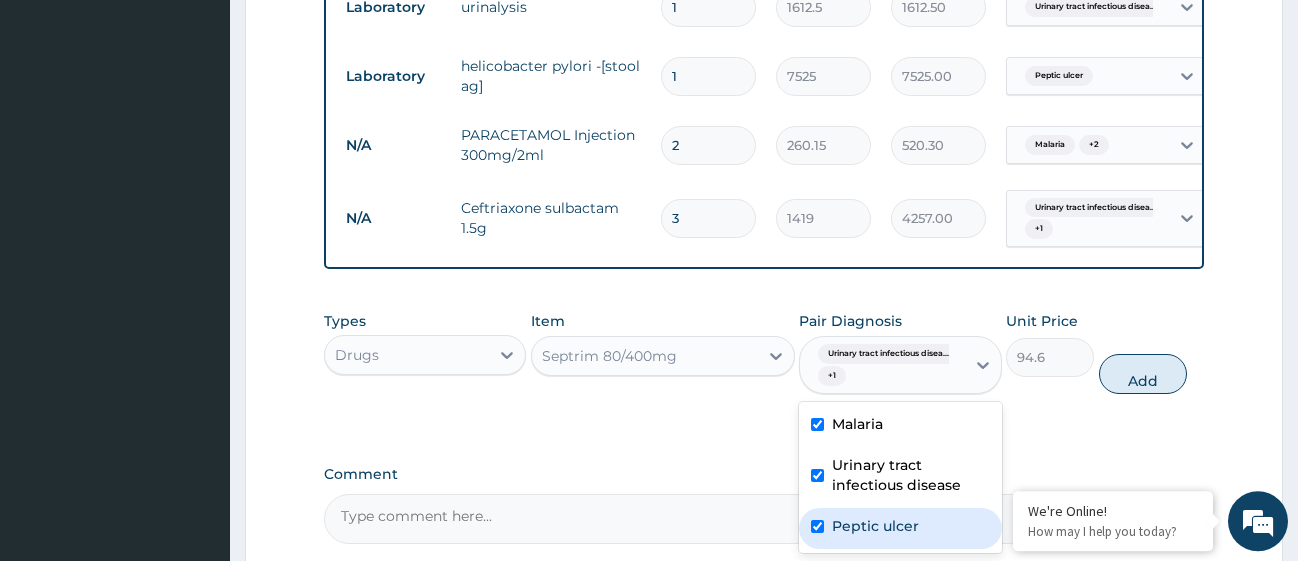 checkbox on "true" 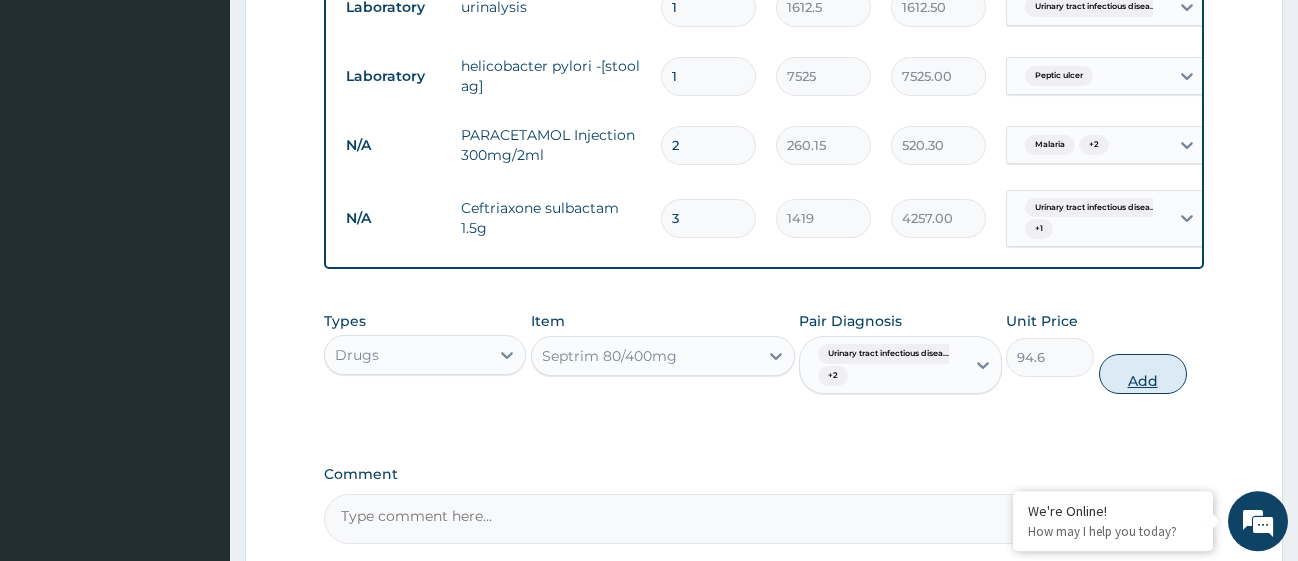 click on "Add" at bounding box center [1143, 374] 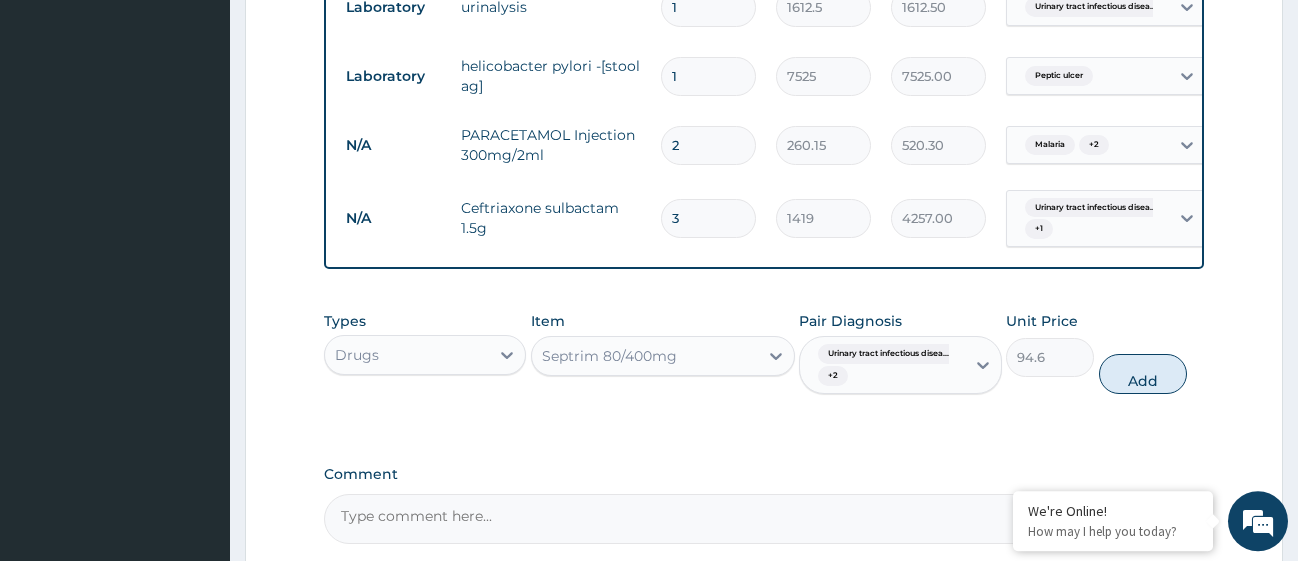type on "0" 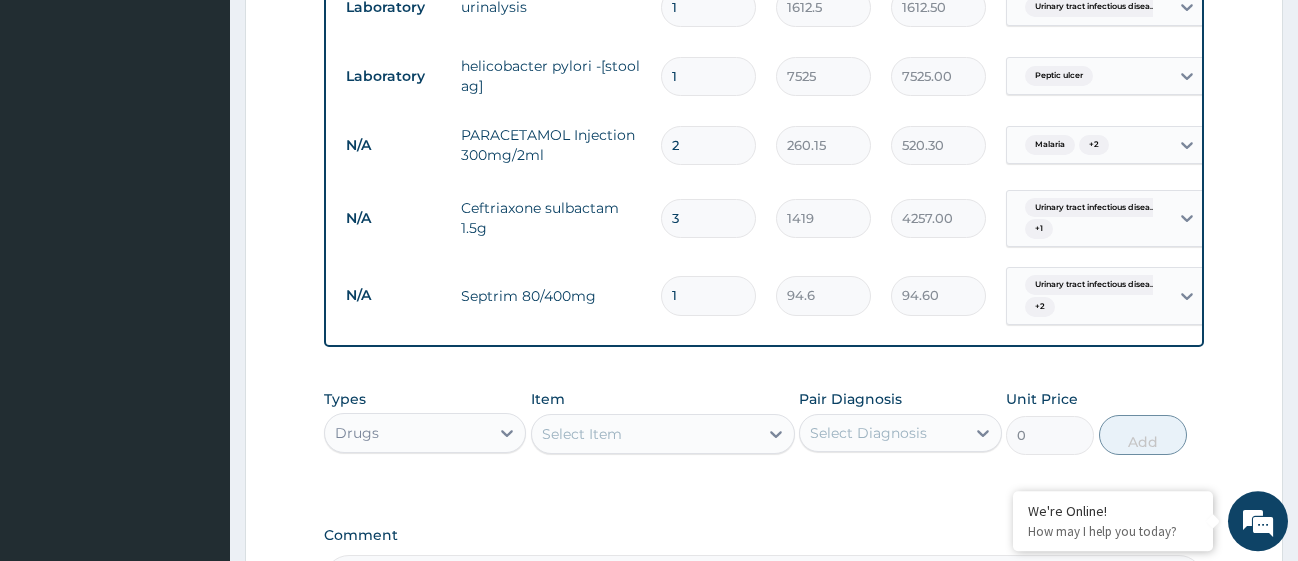 type on "10" 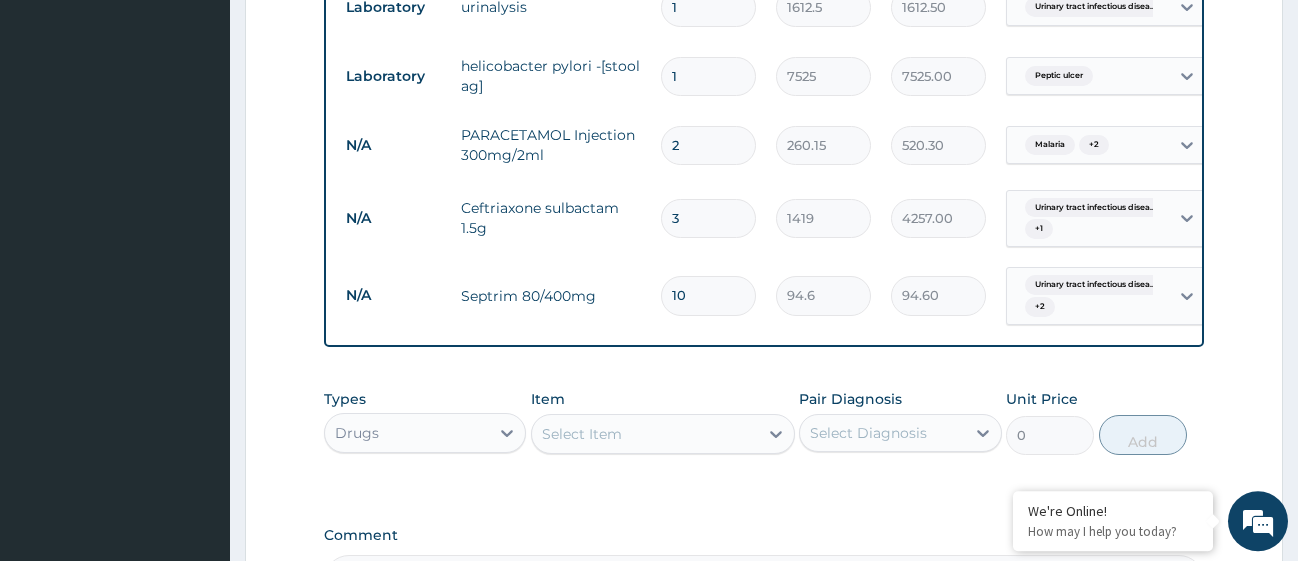 type on "946.00" 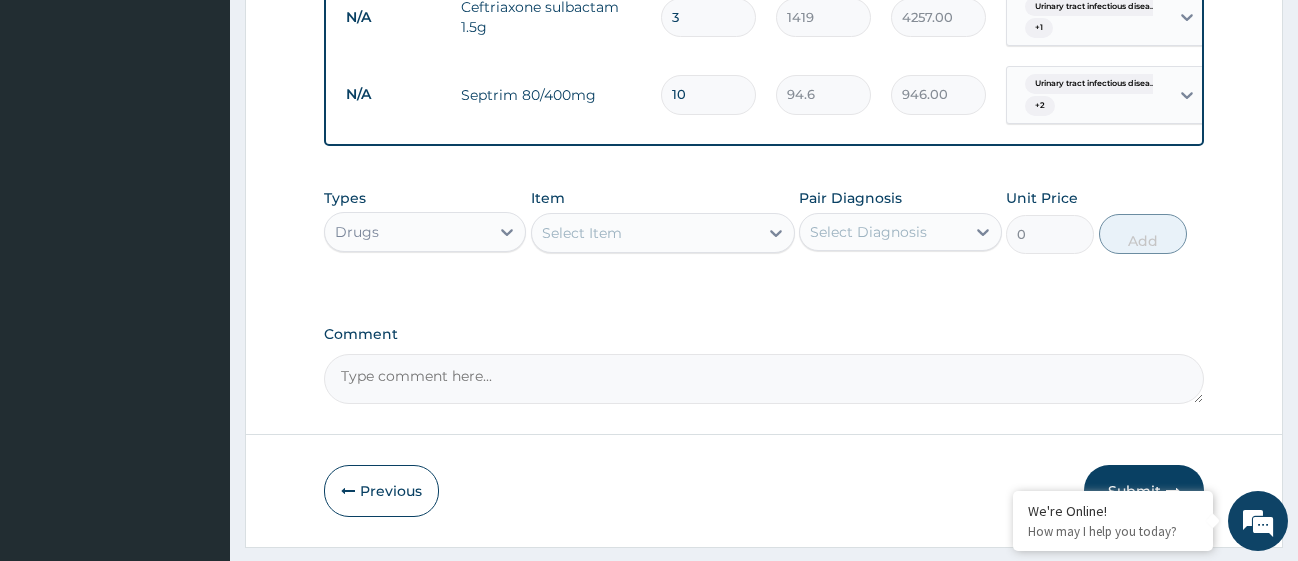 scroll, scrollTop: 1454, scrollLeft: 0, axis: vertical 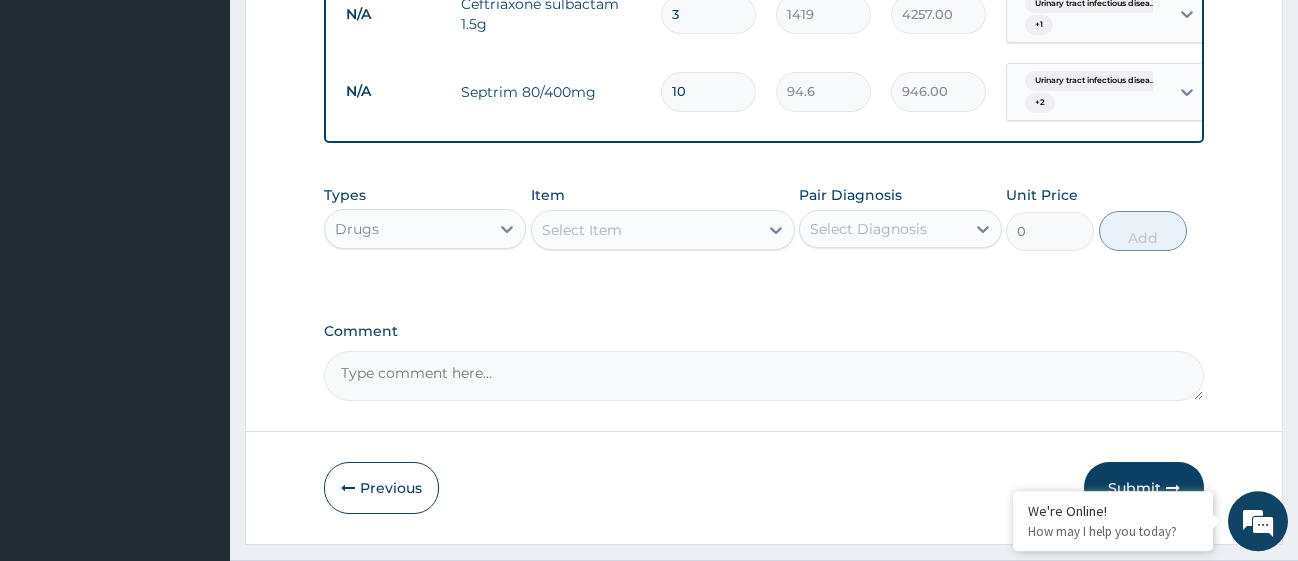 type on "10" 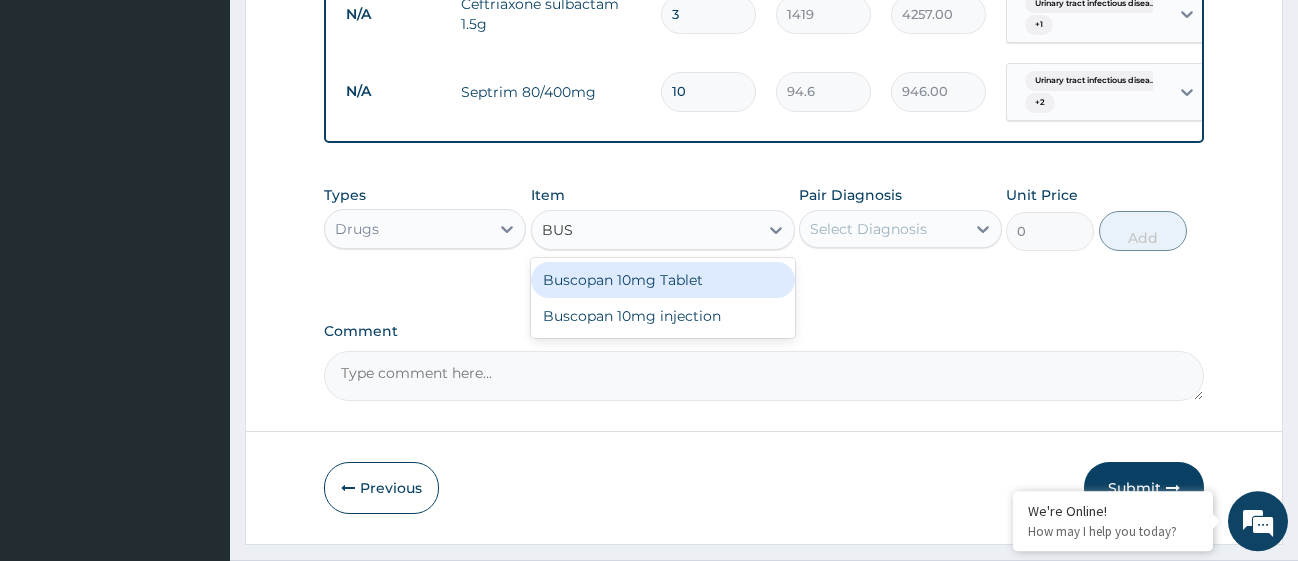 type on "BUSC" 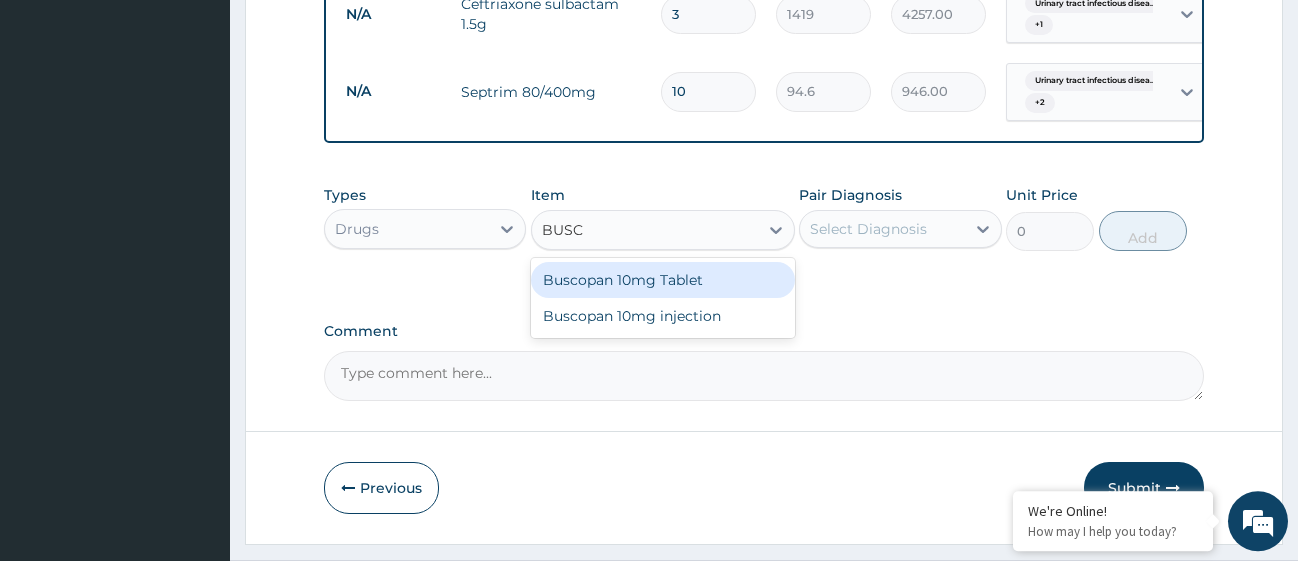 click on "Buscopan 10mg Tablet" at bounding box center [663, 280] 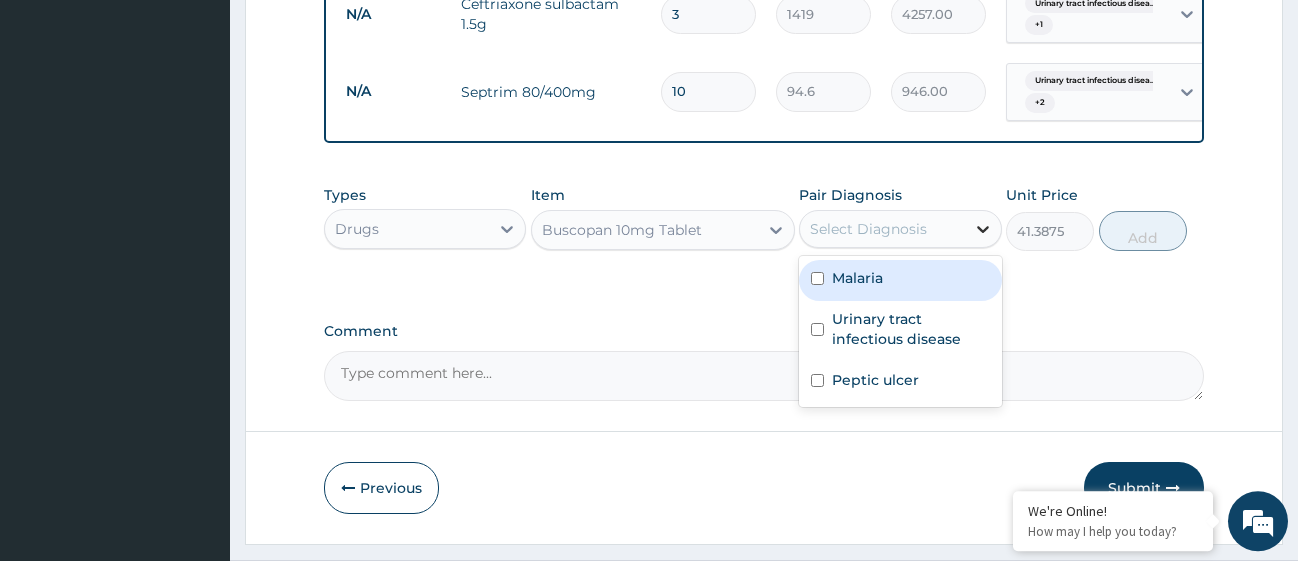 click at bounding box center (983, 229) 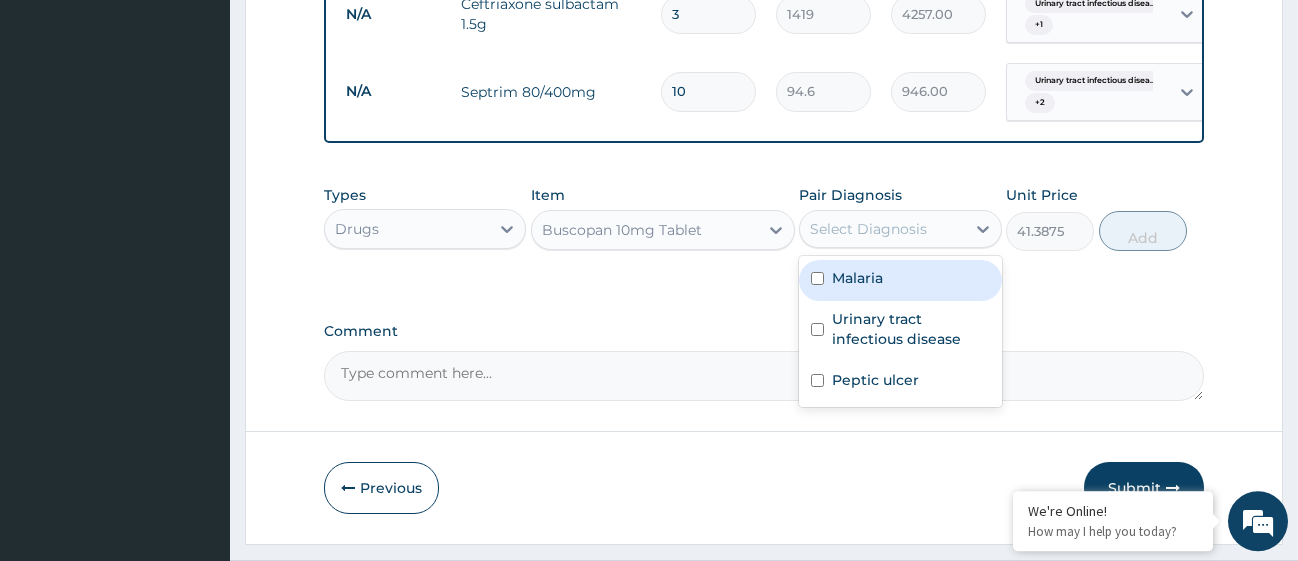 click on "Malaria" at bounding box center [900, 280] 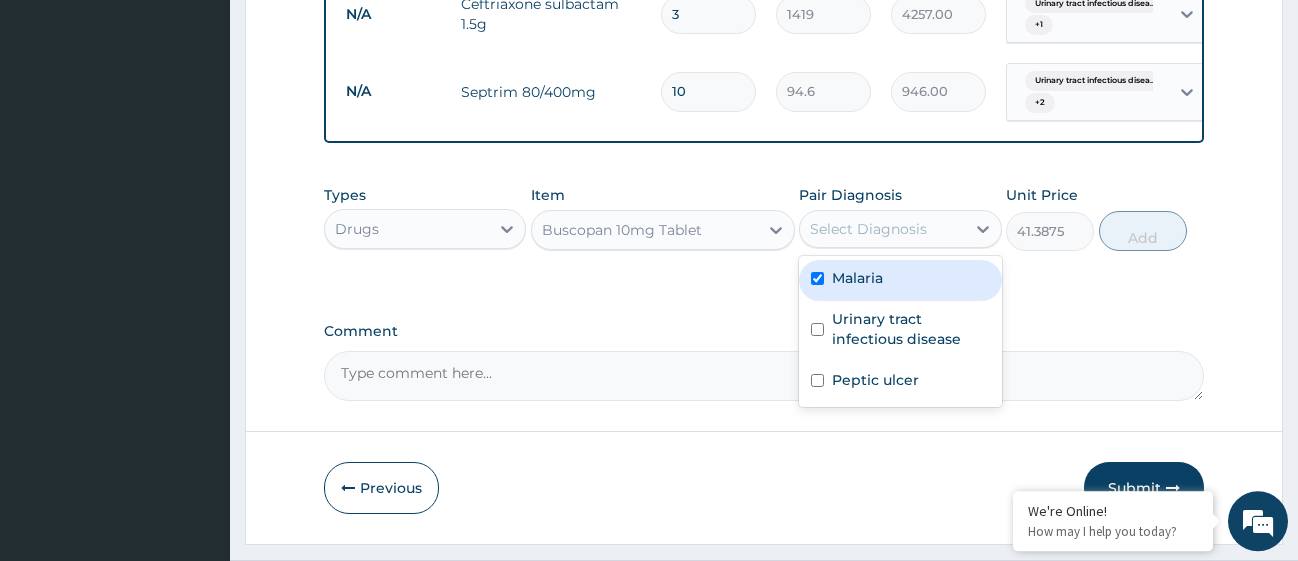 checkbox on "true" 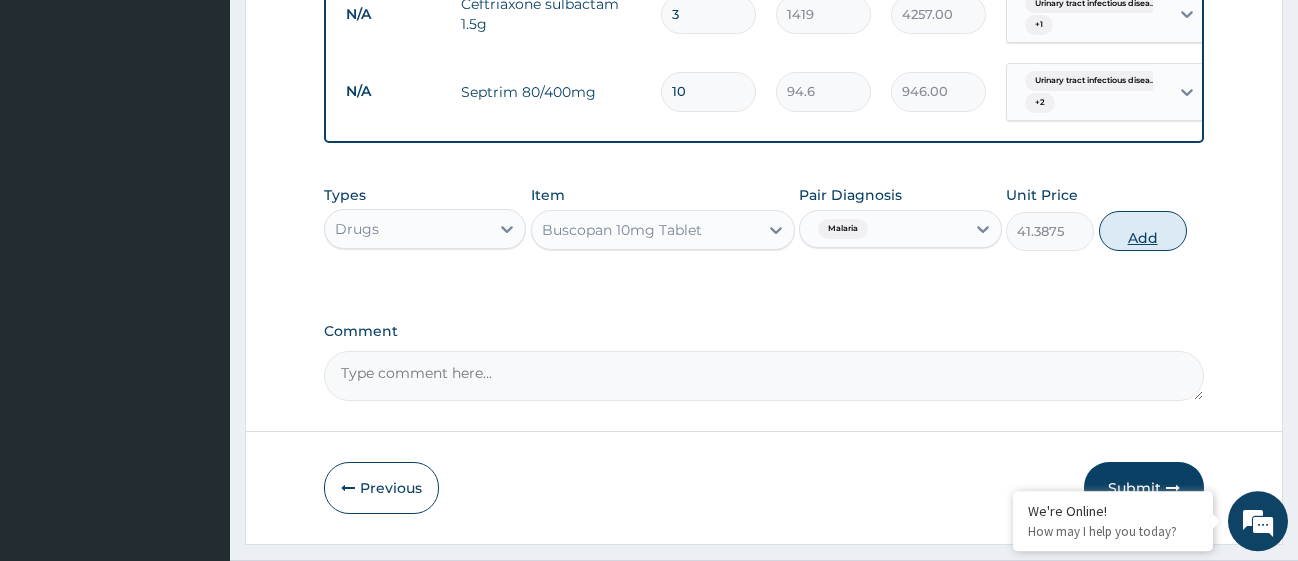 click on "Add" at bounding box center (1143, 231) 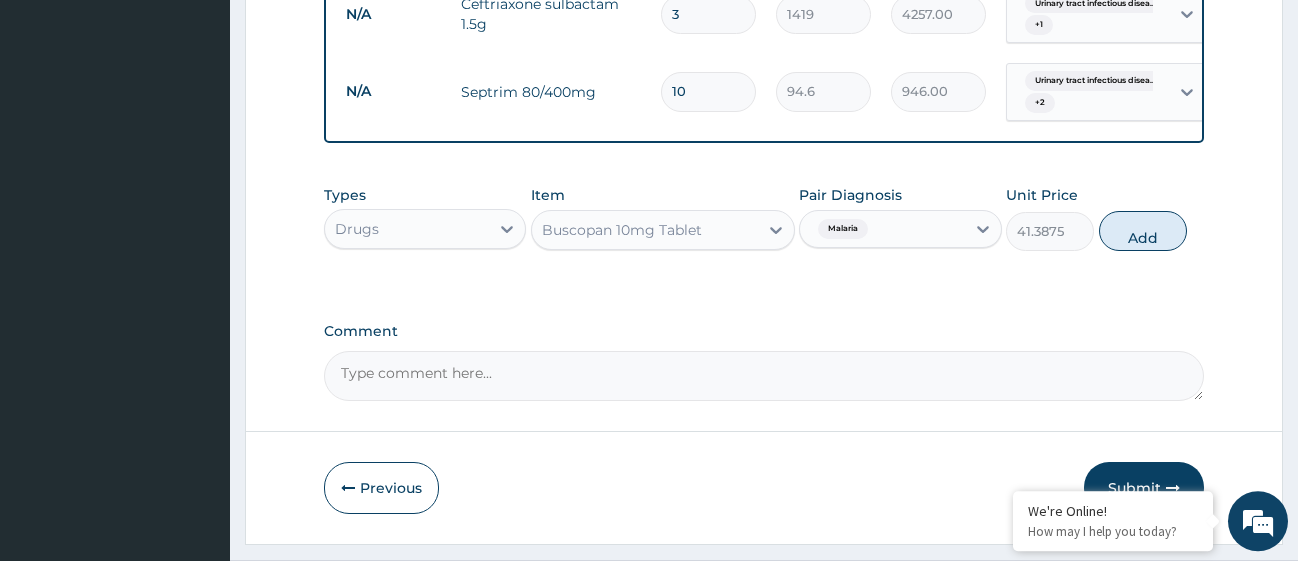 type on "0" 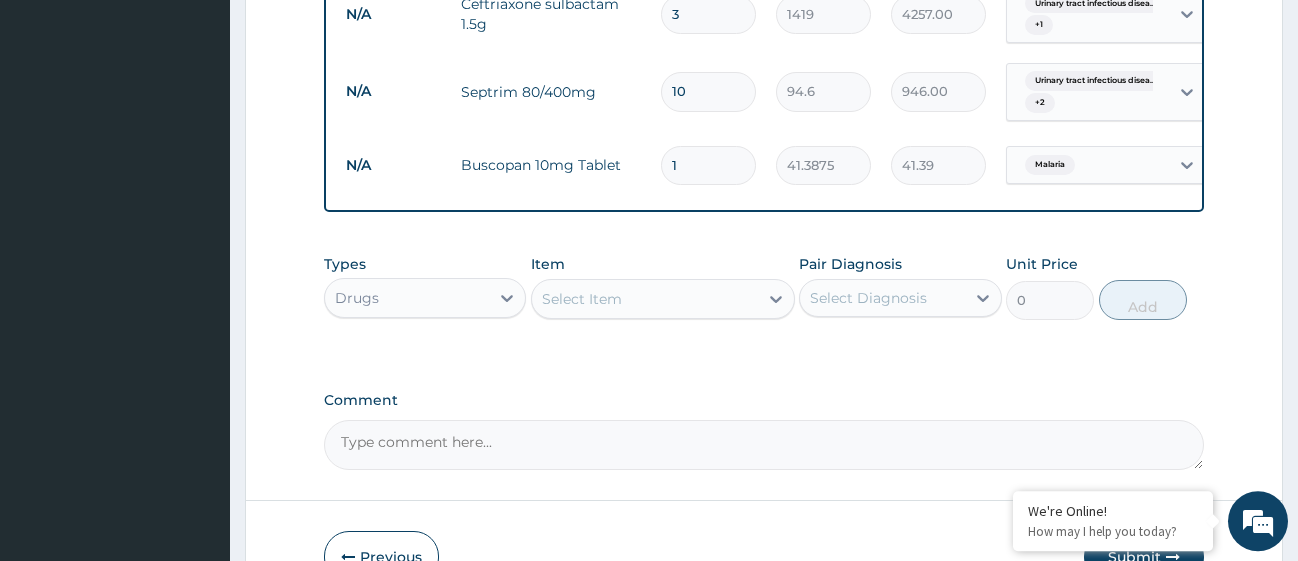 type 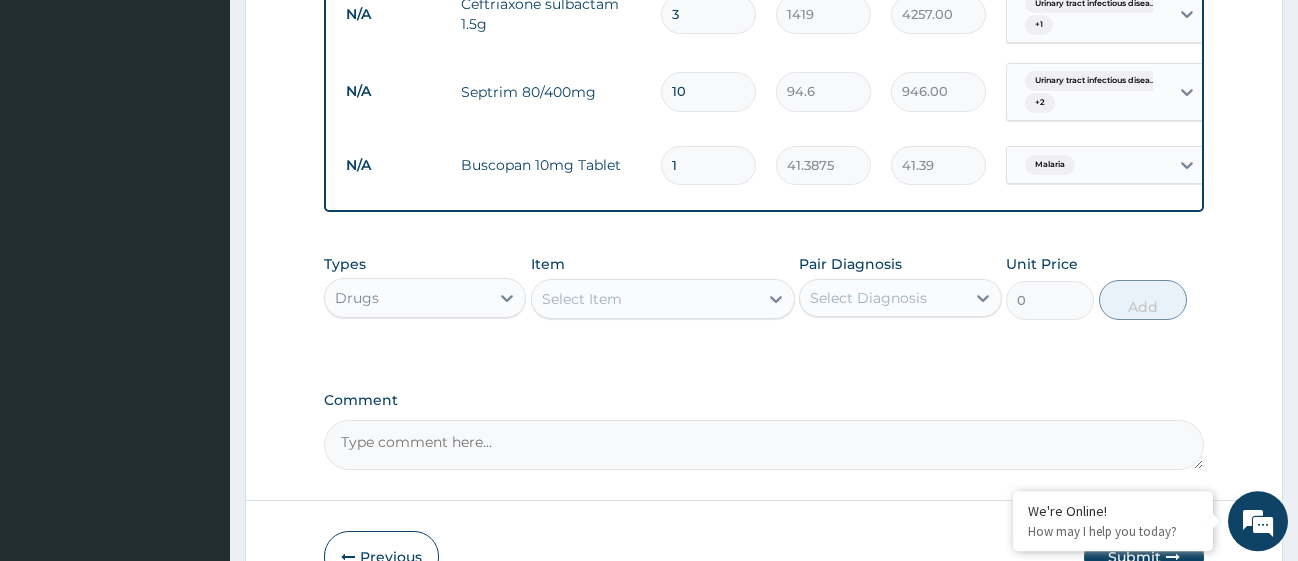 type on "0.00" 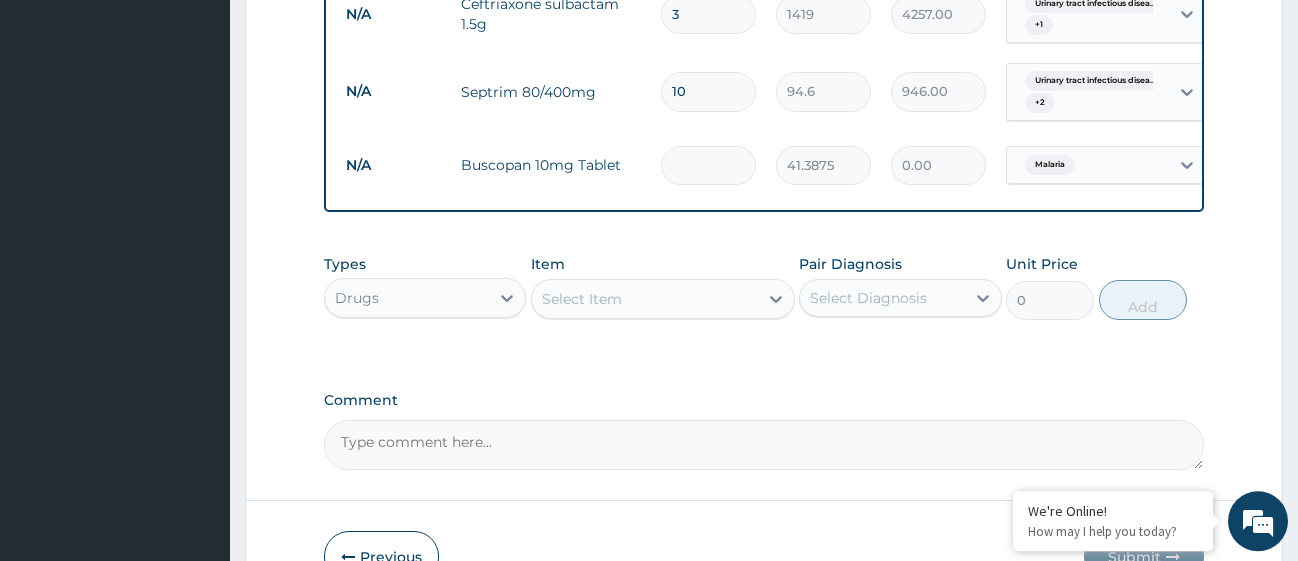 type on "2" 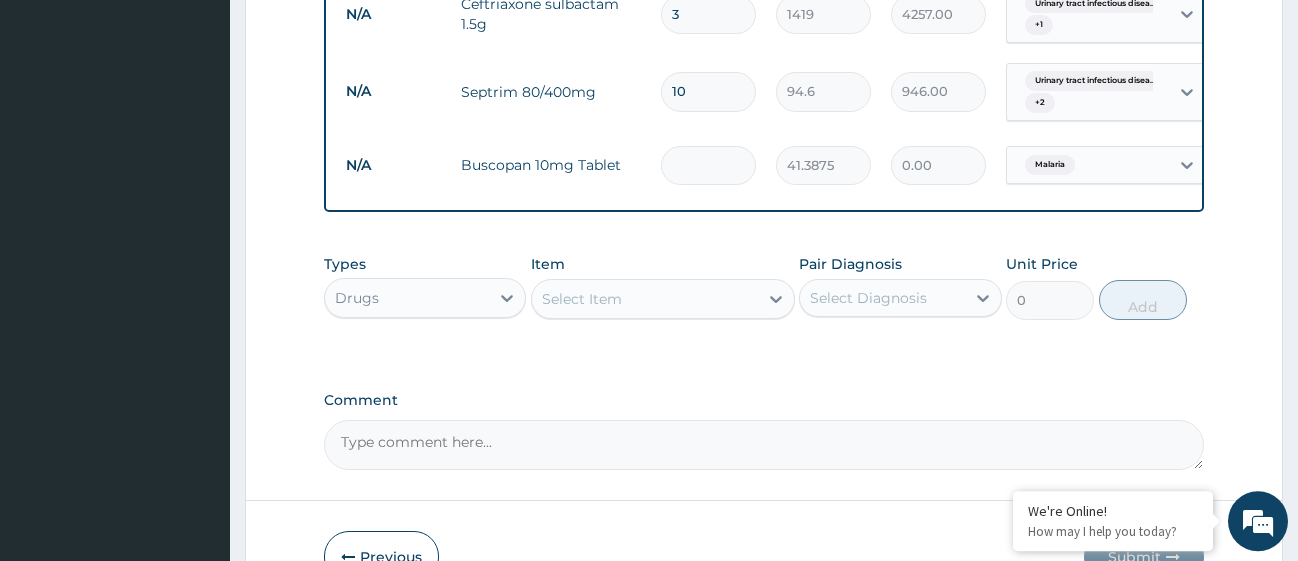 type on "82.78" 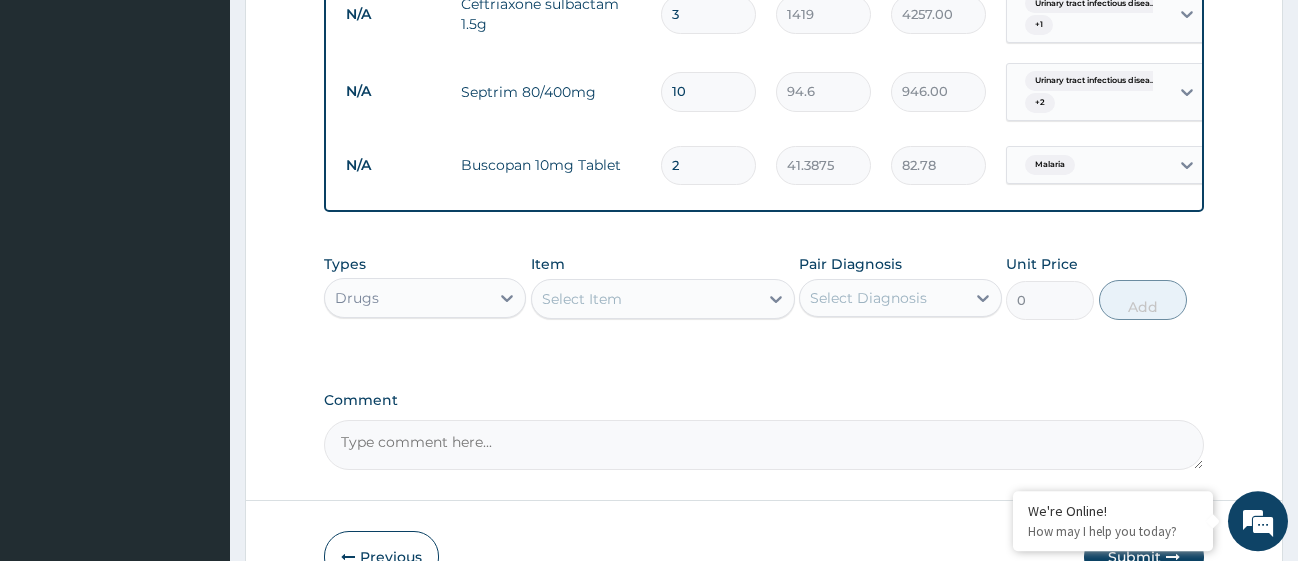 type on "24" 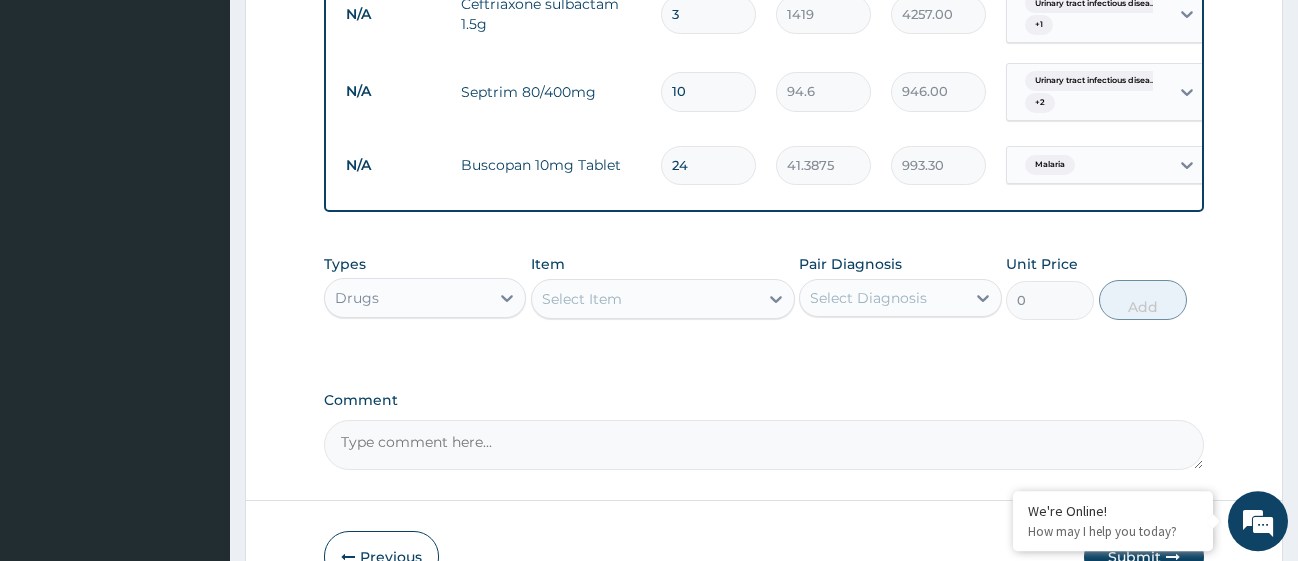 type on "24" 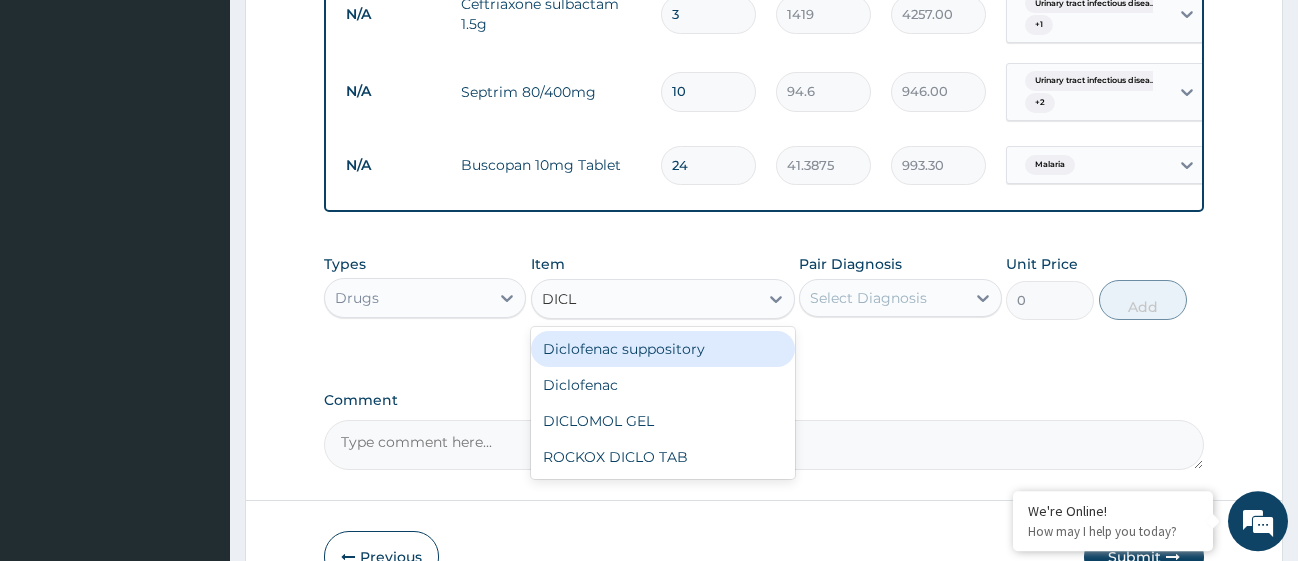 type on "DICLO" 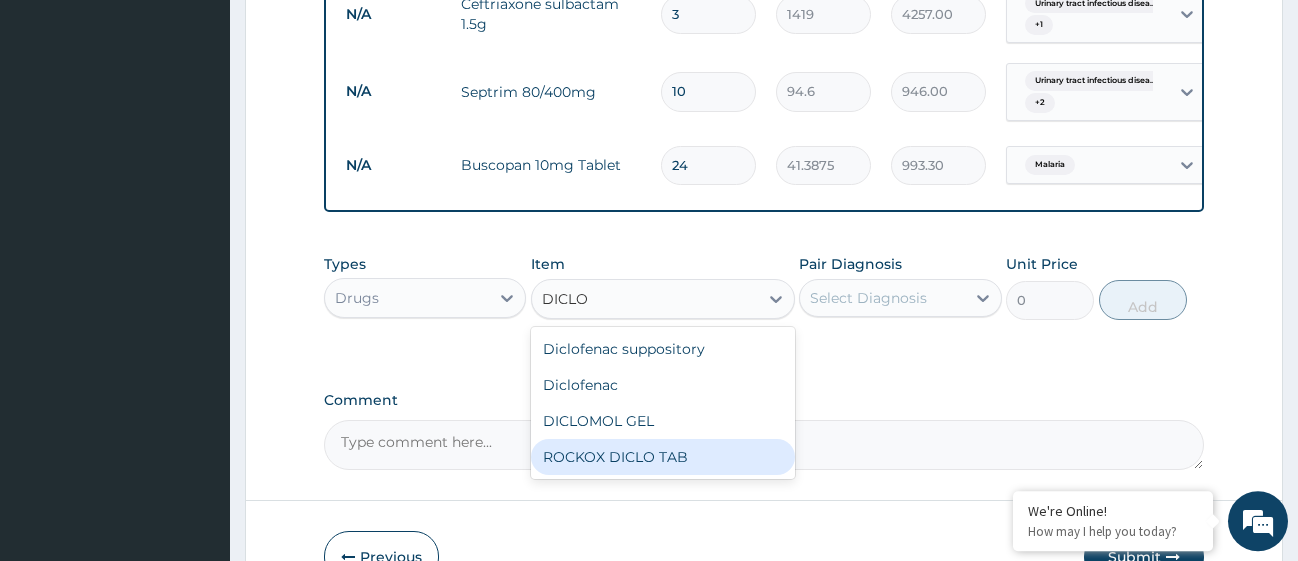 click on "ROCKOX DICLO TAB" at bounding box center [663, 457] 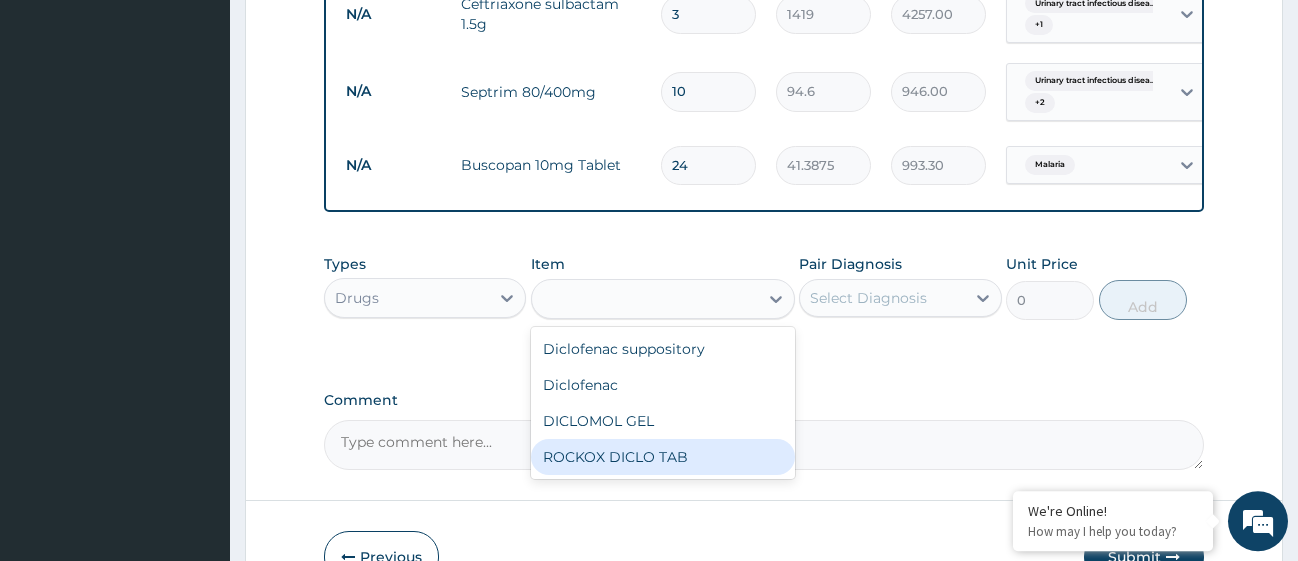 type on "82.775" 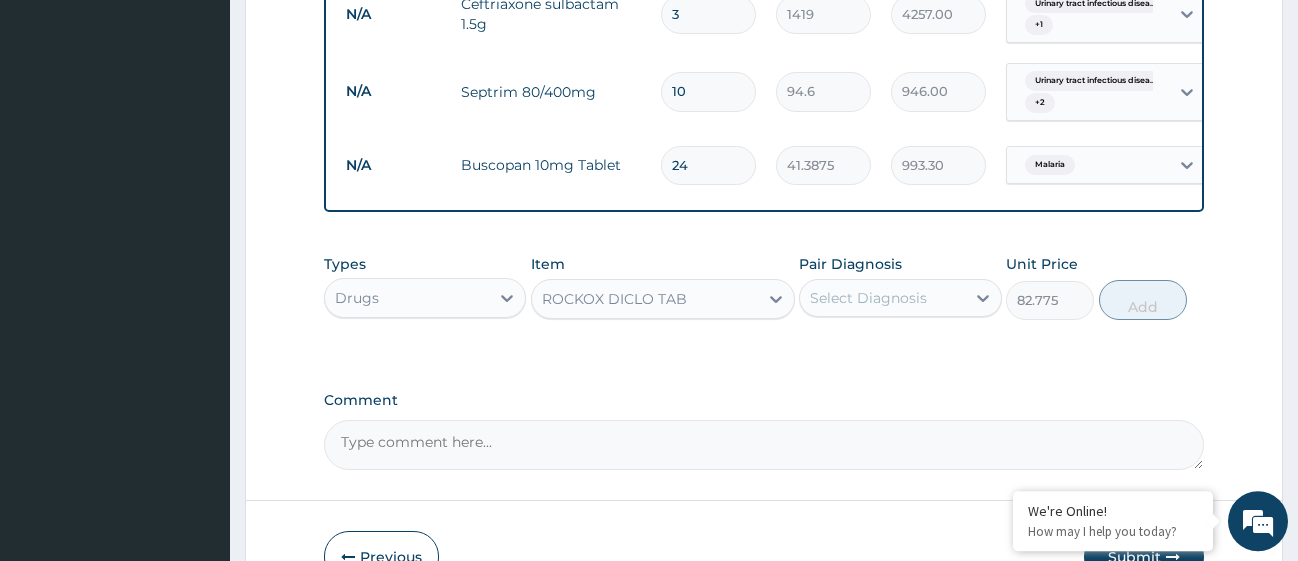click on "Select Diagnosis" at bounding box center (882, 298) 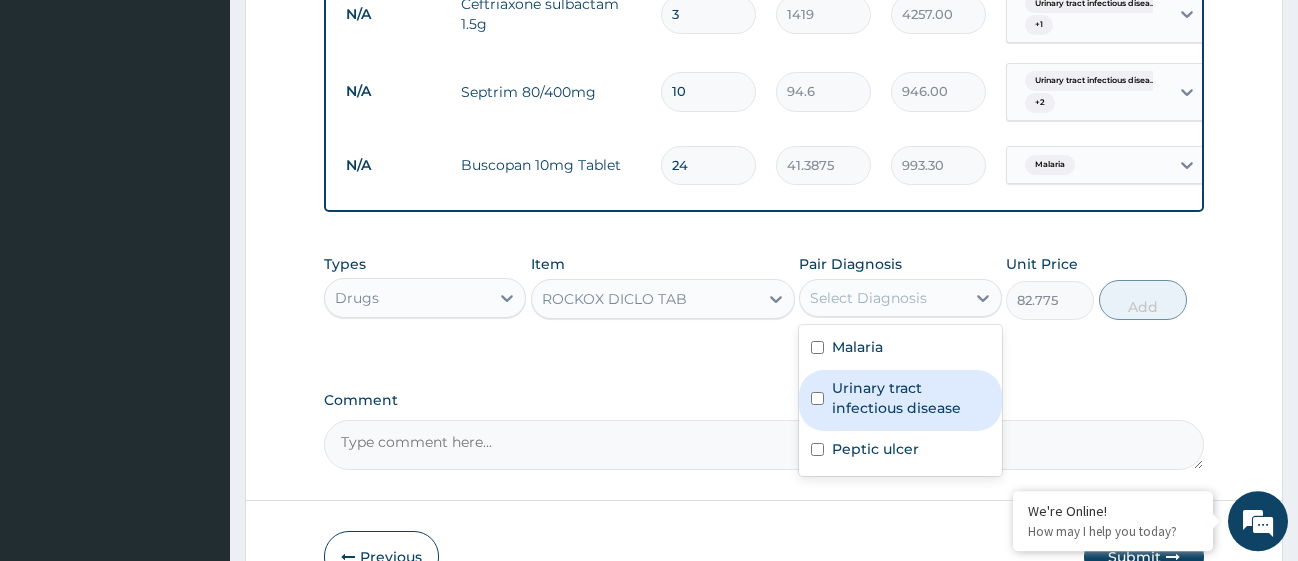 click at bounding box center (817, 398) 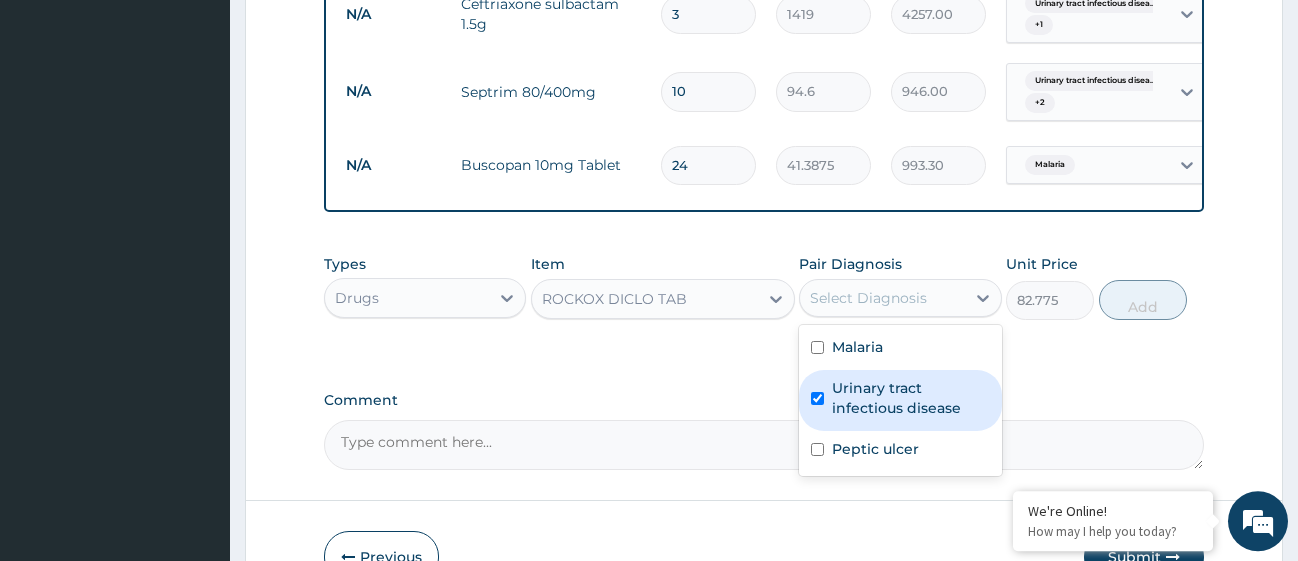 checkbox on "true" 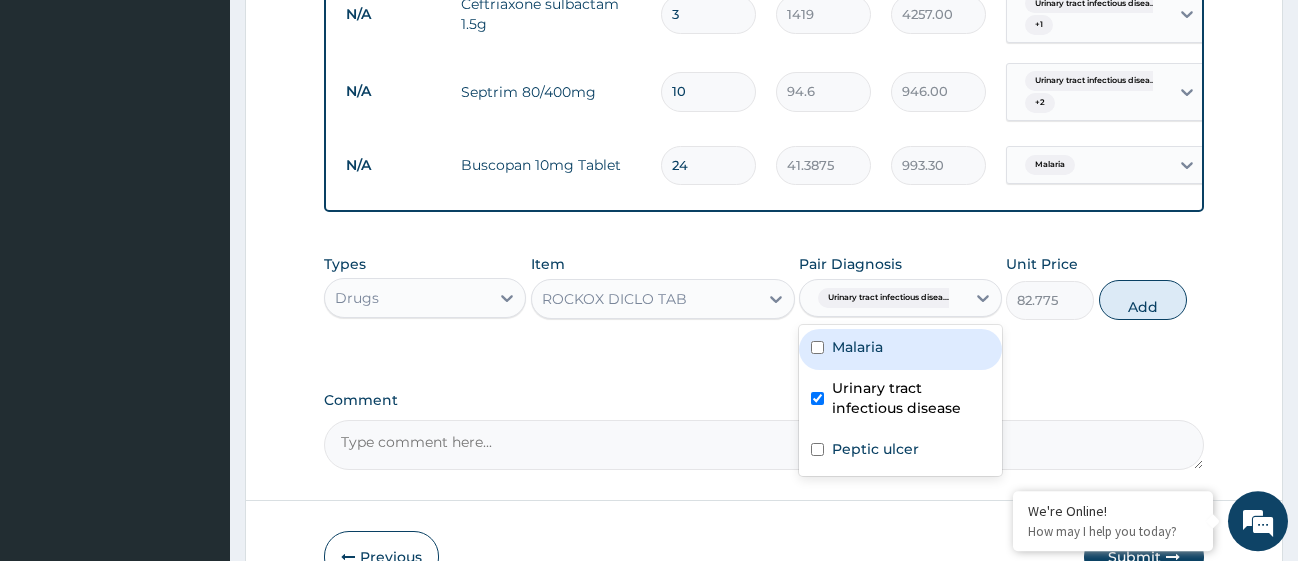 click at bounding box center (817, 347) 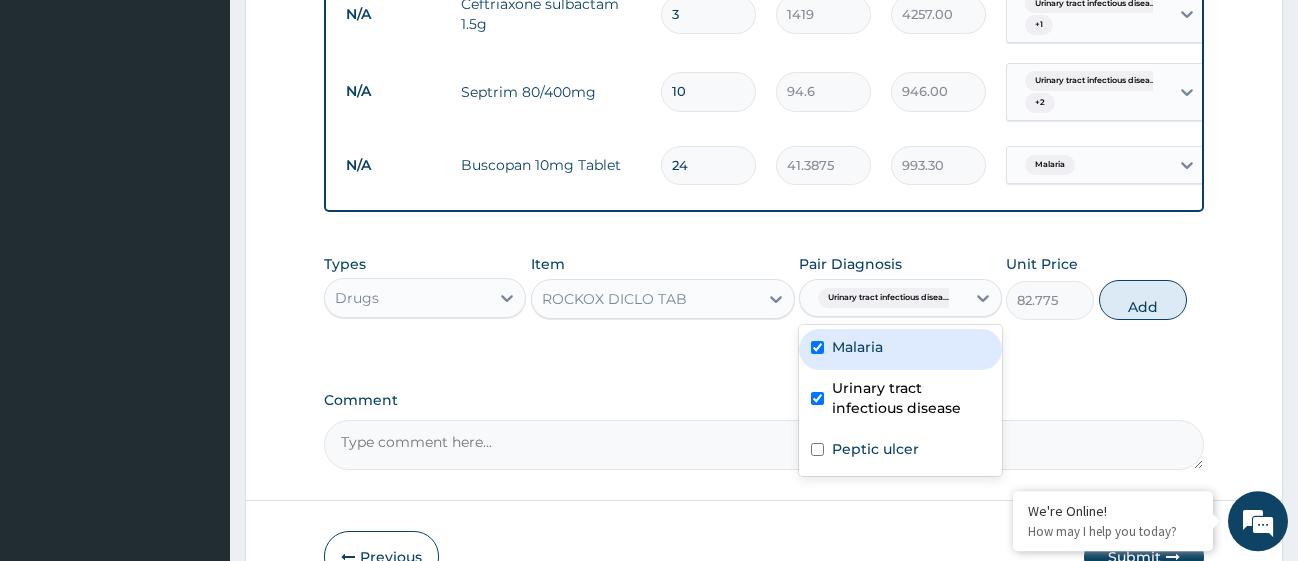 checkbox on "true" 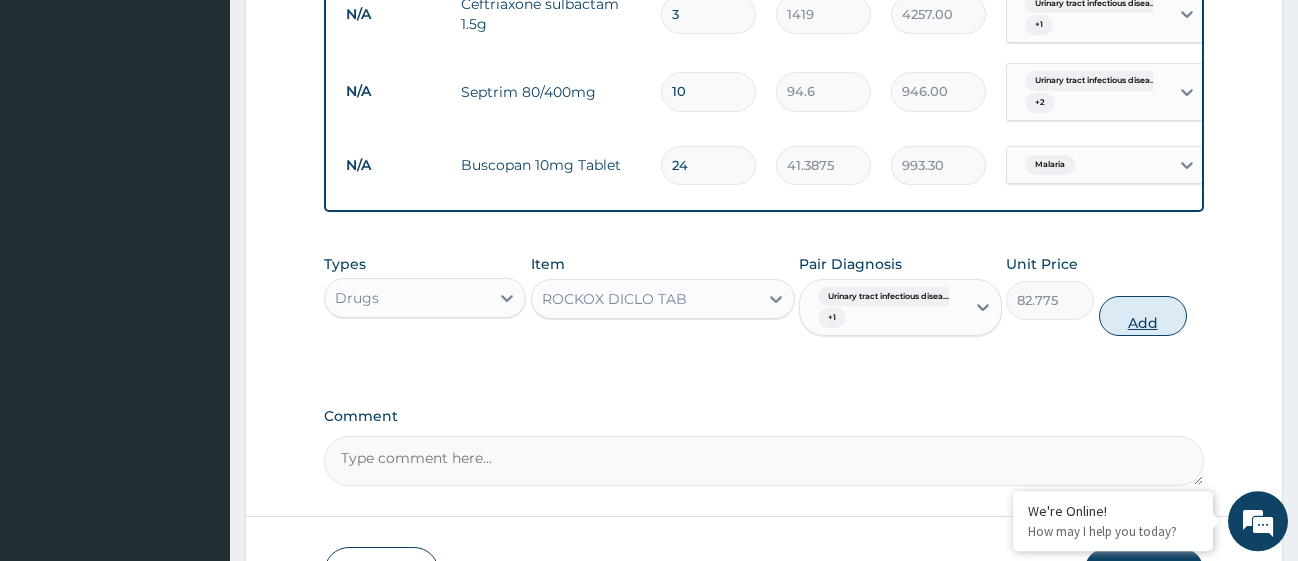 click on "Add" at bounding box center (1143, 316) 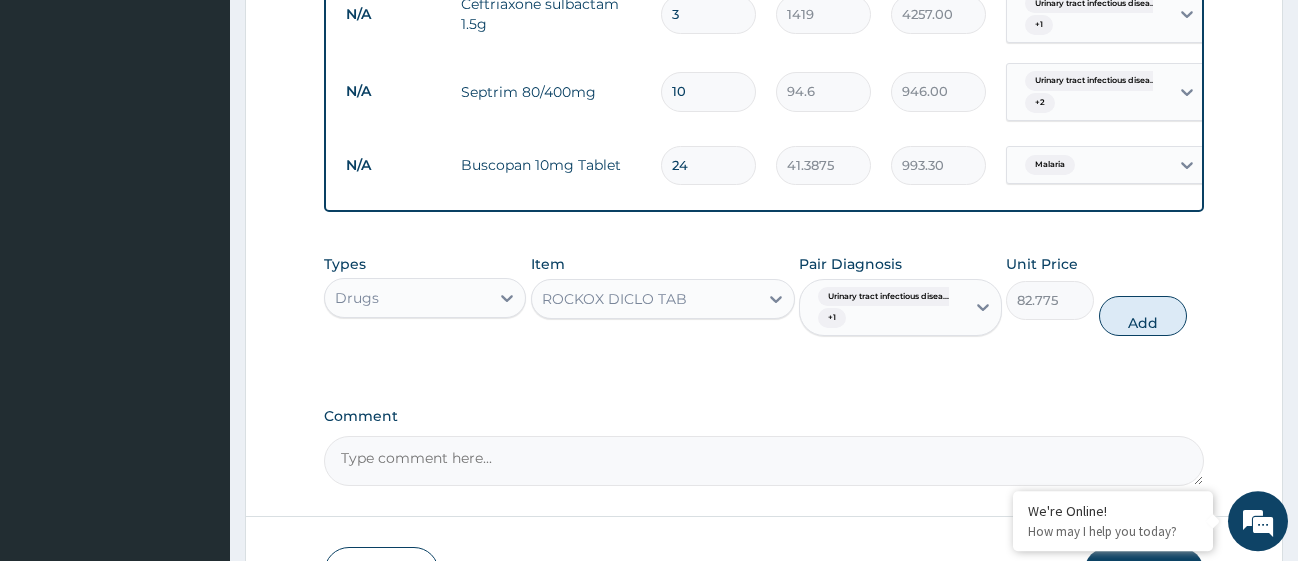 type on "0" 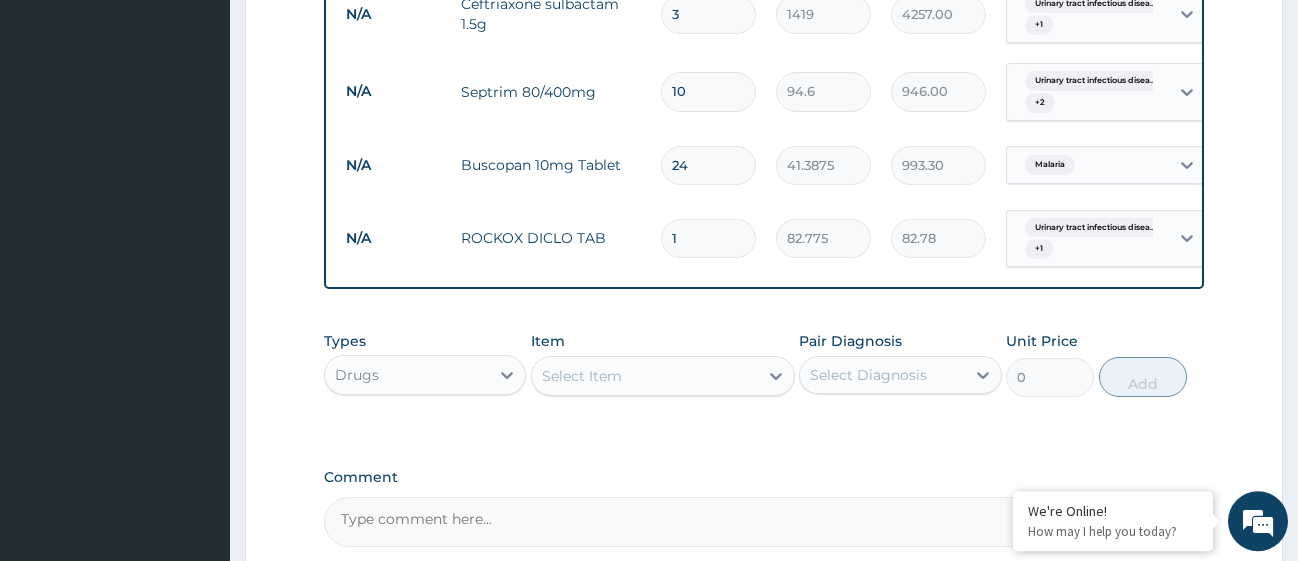 type on "15" 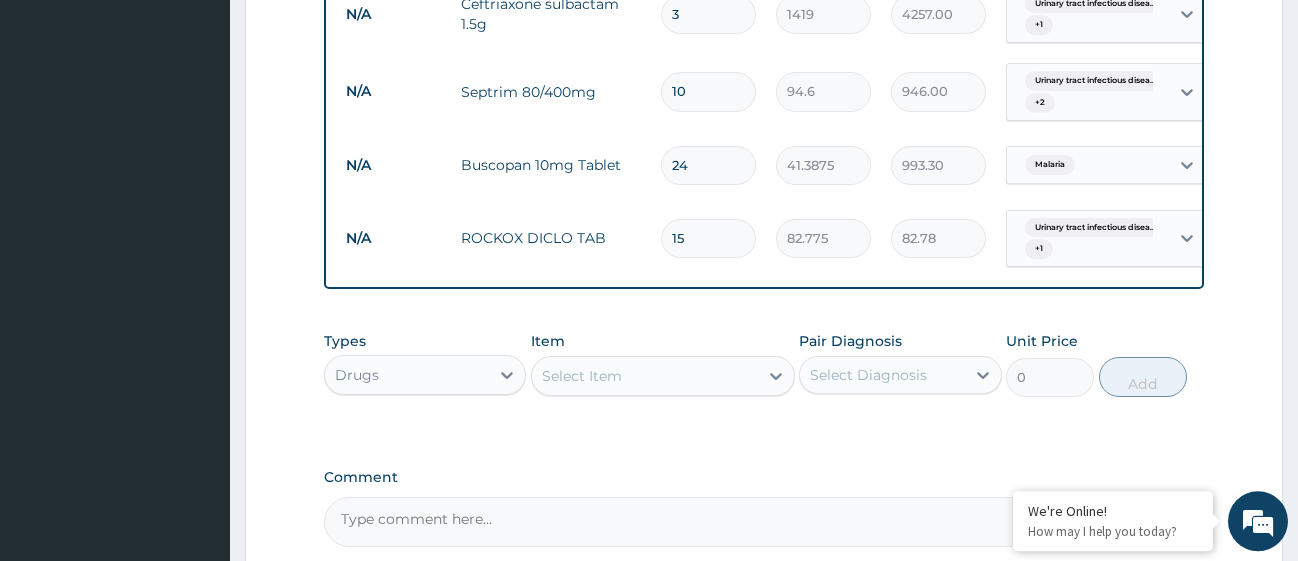 type on "1241.63" 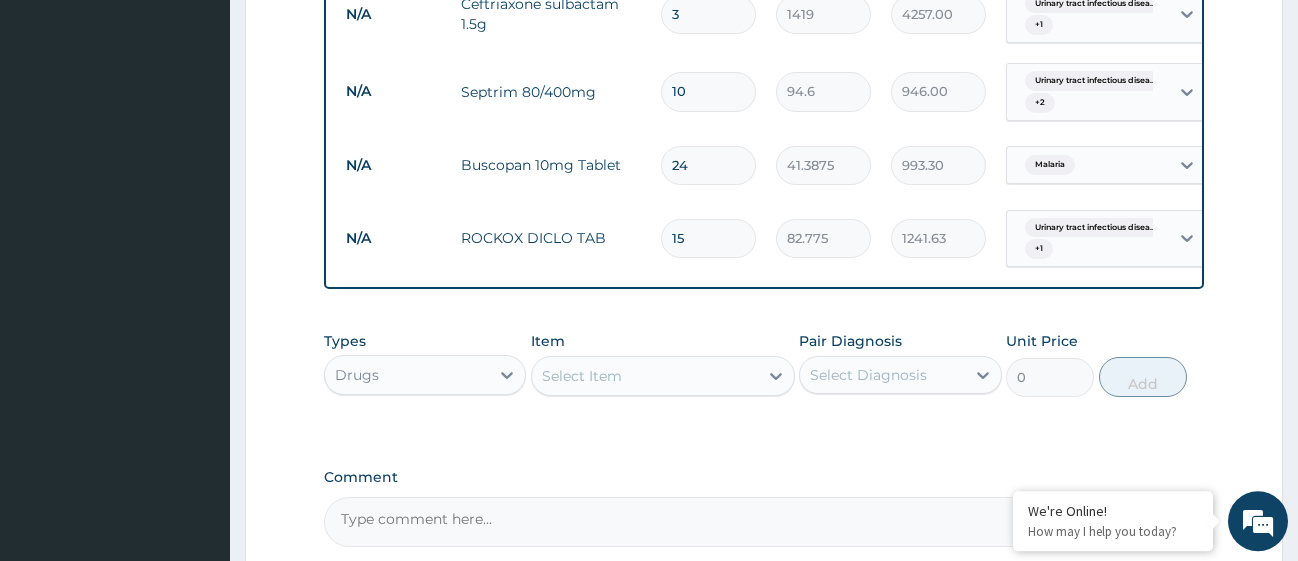 type on "15" 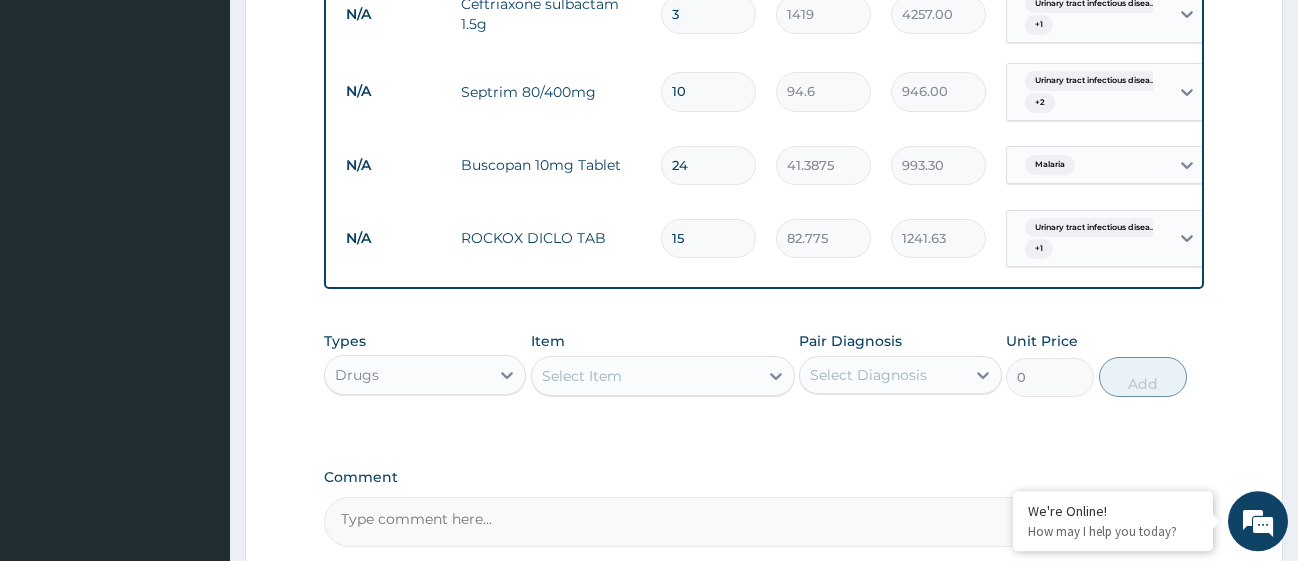 click on "Select Item" at bounding box center [582, 376] 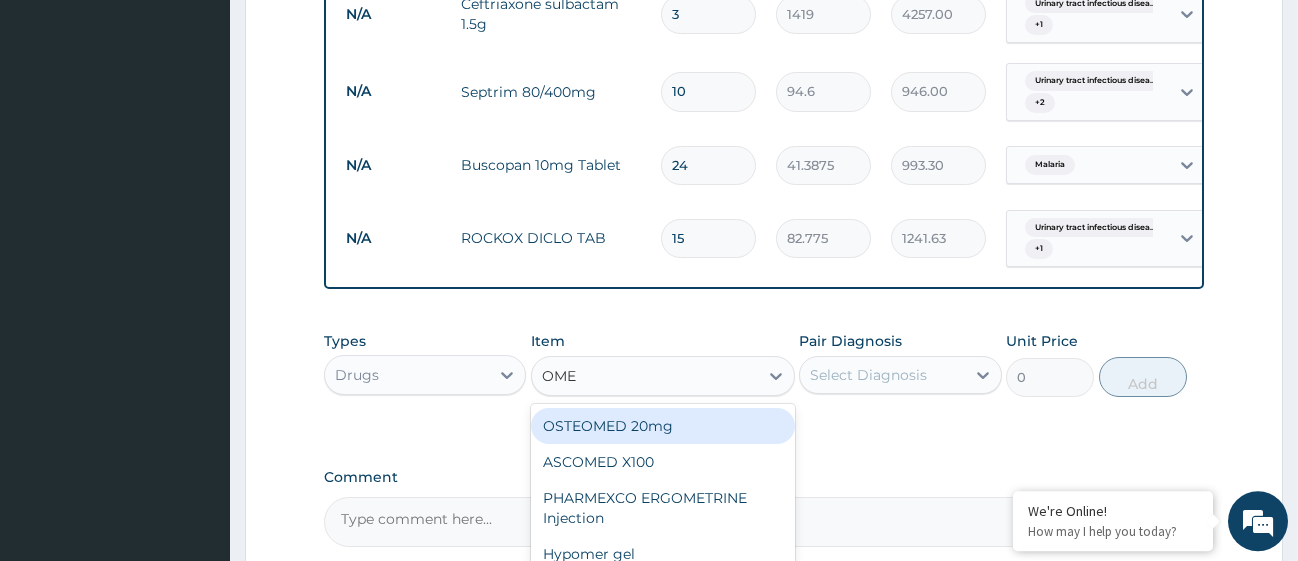 type on "OMEP" 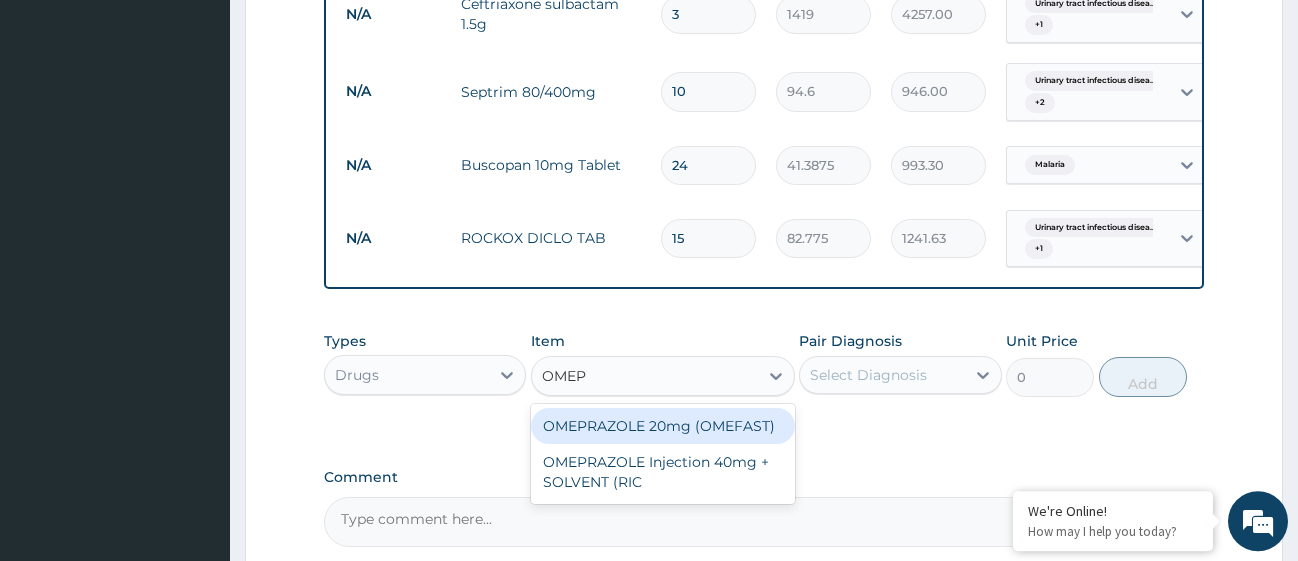 click on "OMEPRAZOLE 20mg (OMEFAST)" at bounding box center (663, 426) 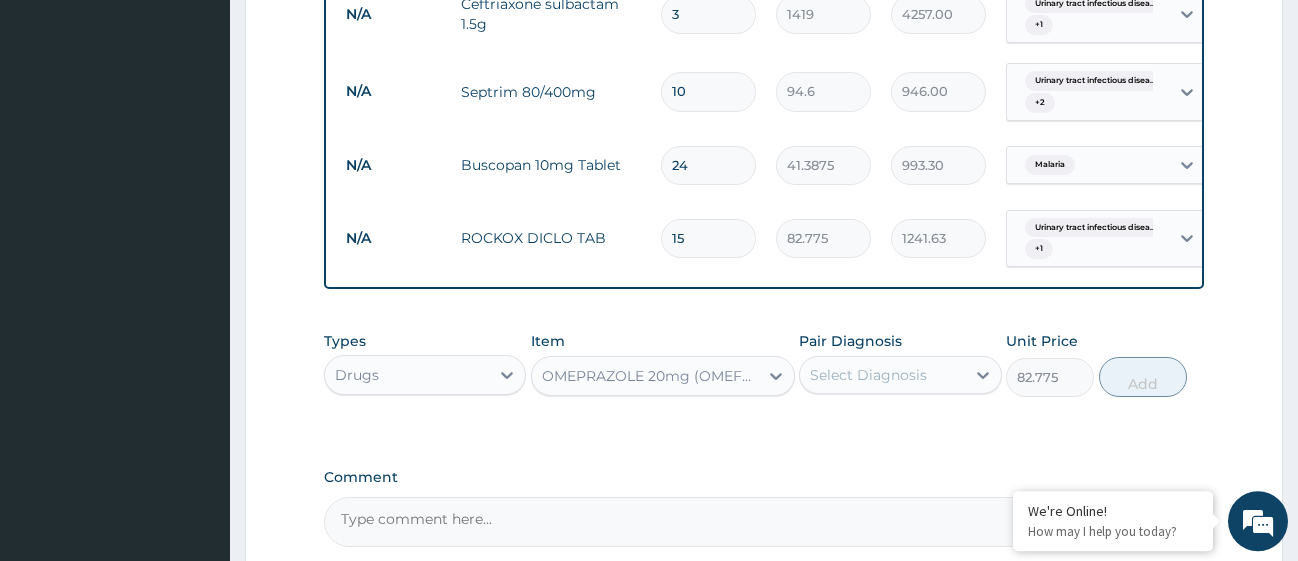 click on "Select Diagnosis" at bounding box center [868, 375] 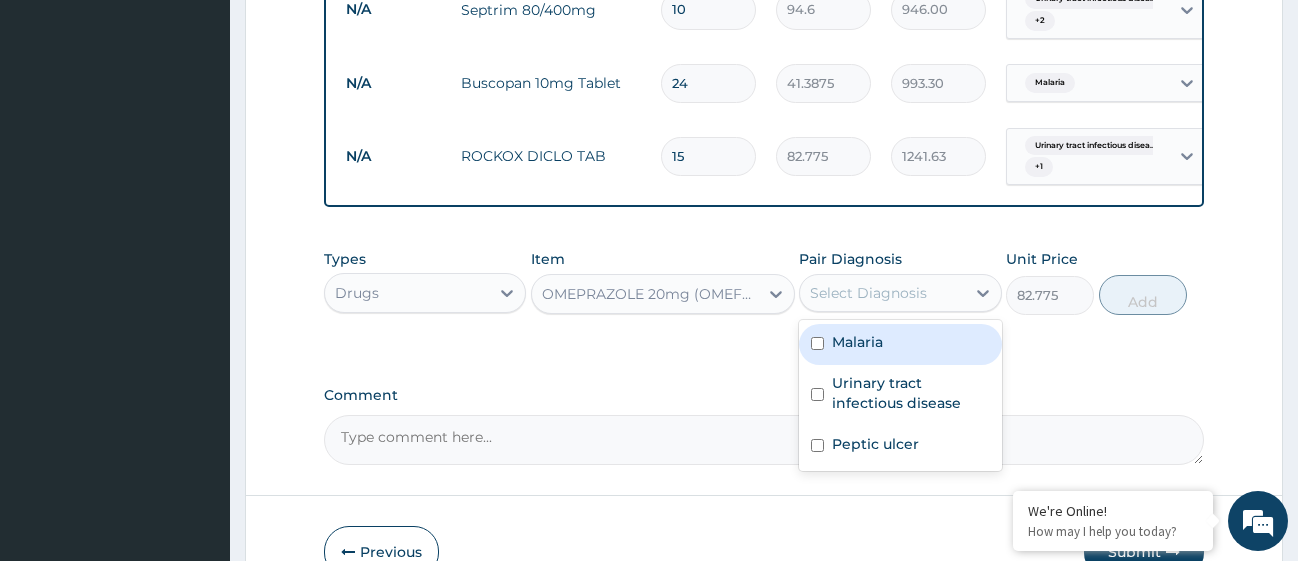 scroll, scrollTop: 1556, scrollLeft: 0, axis: vertical 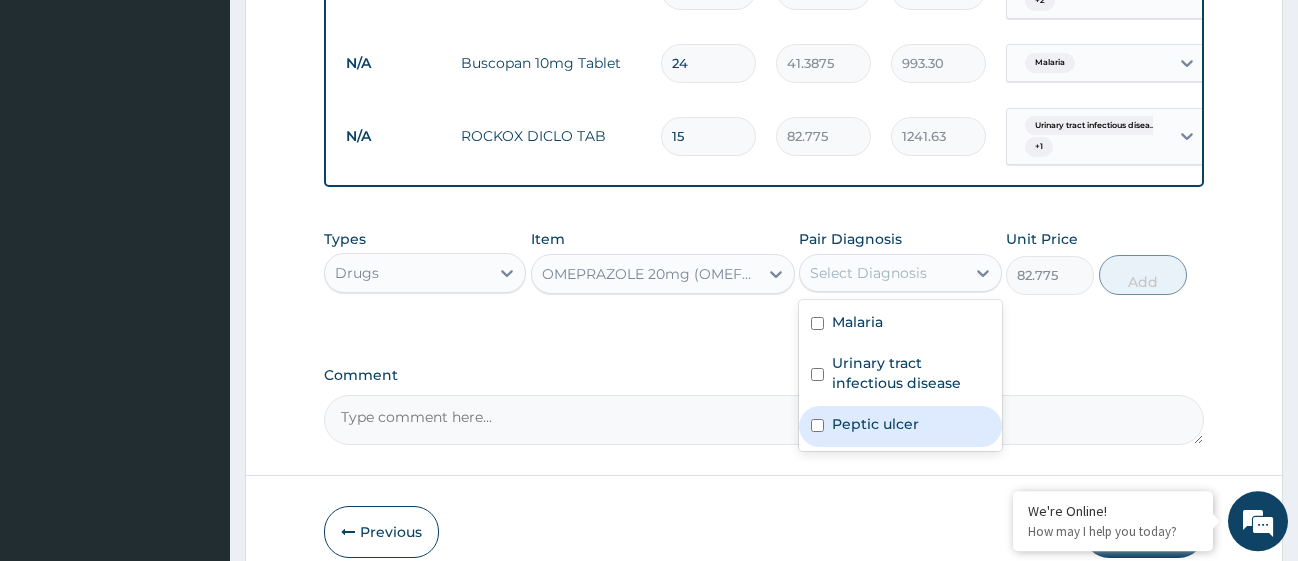 click at bounding box center [817, 425] 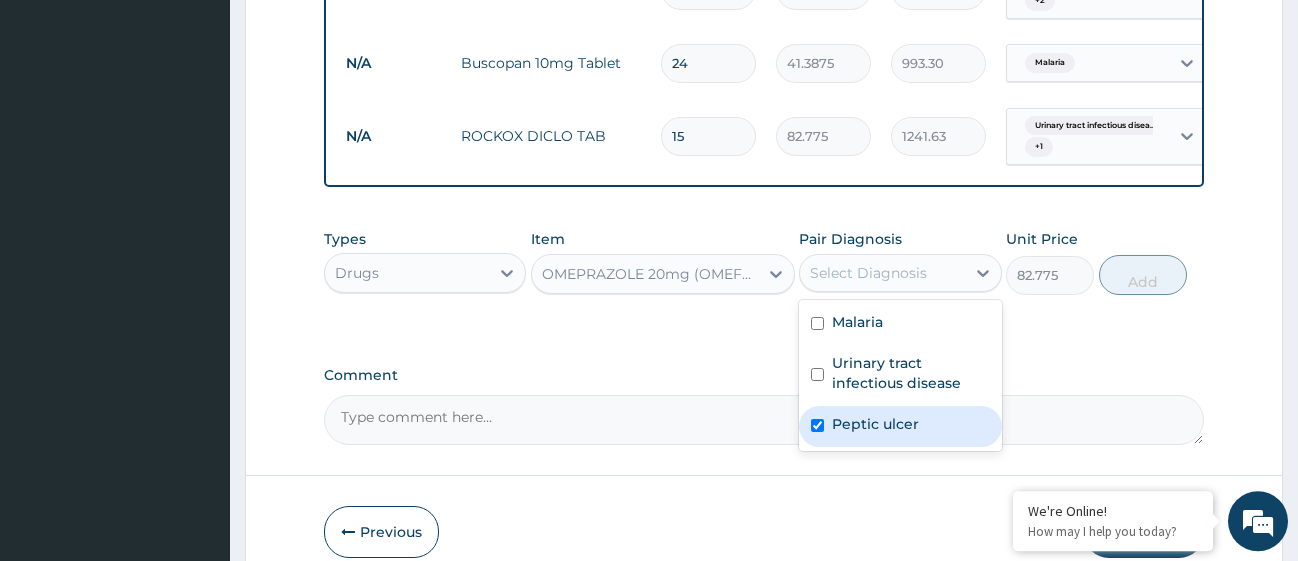 checkbox on "true" 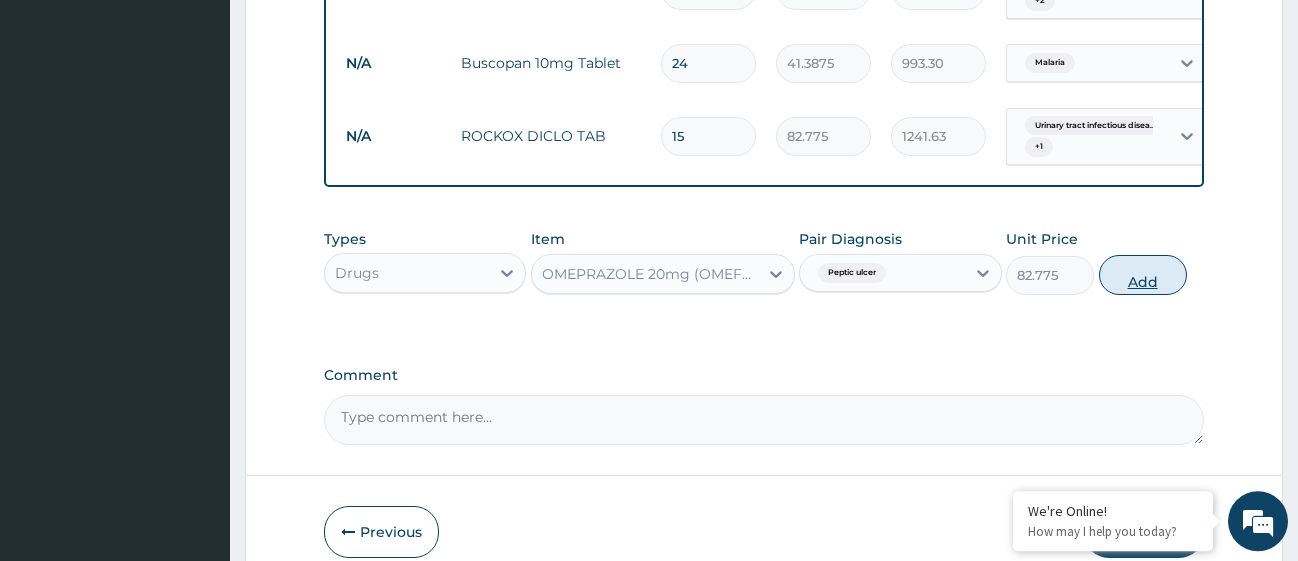 click on "Add" at bounding box center (1143, 275) 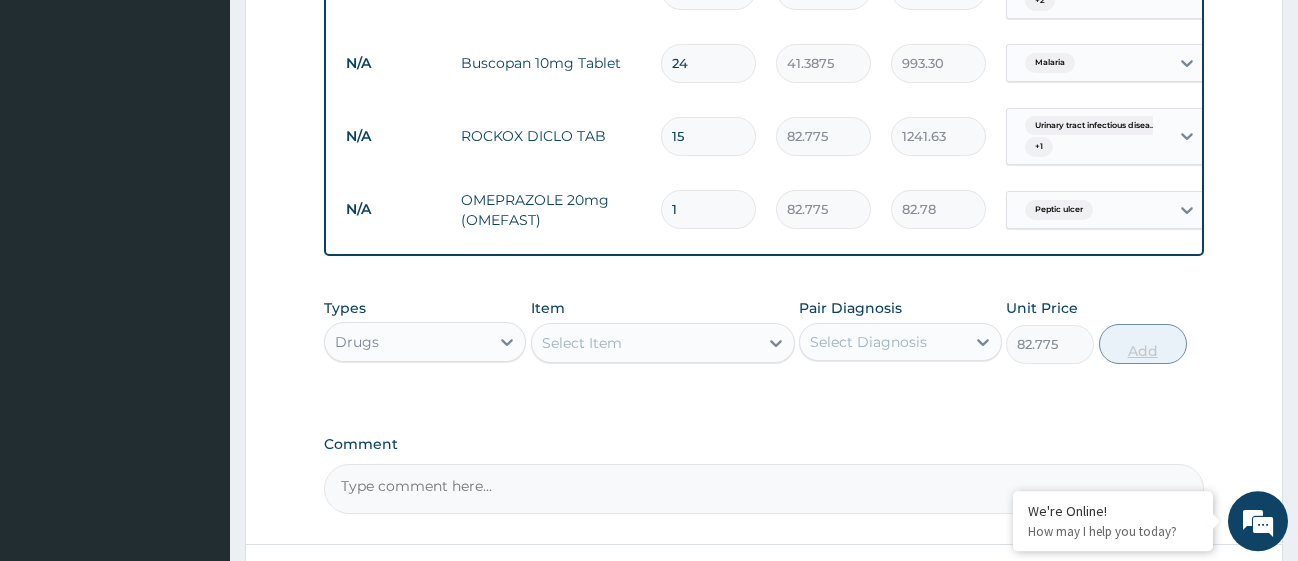 type on "0" 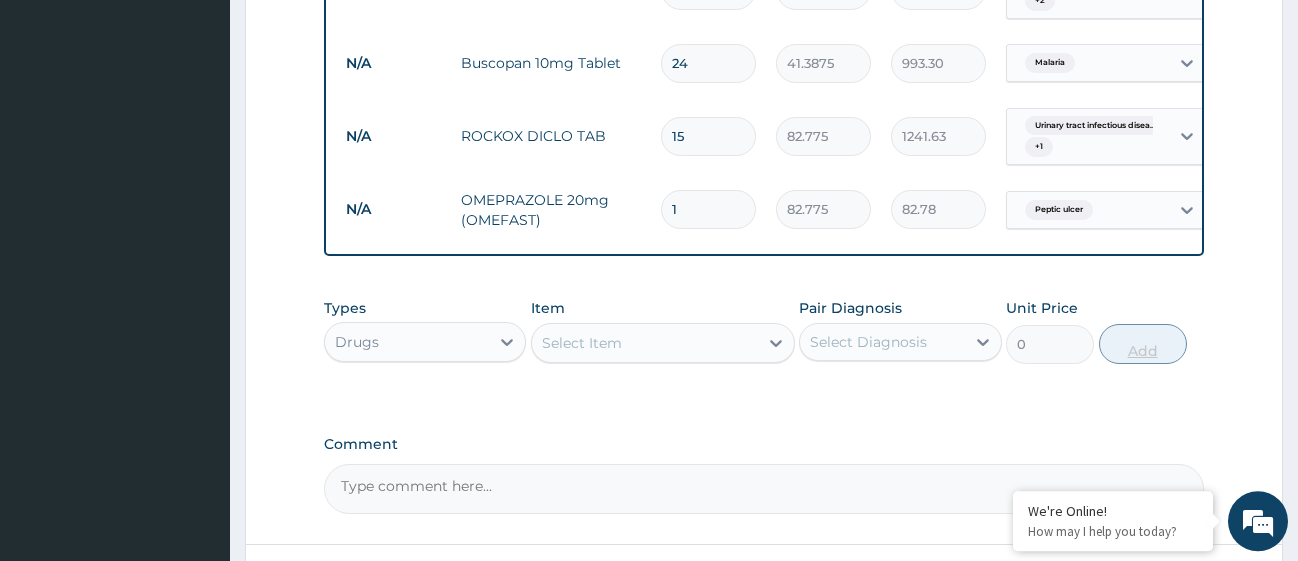 type on "14" 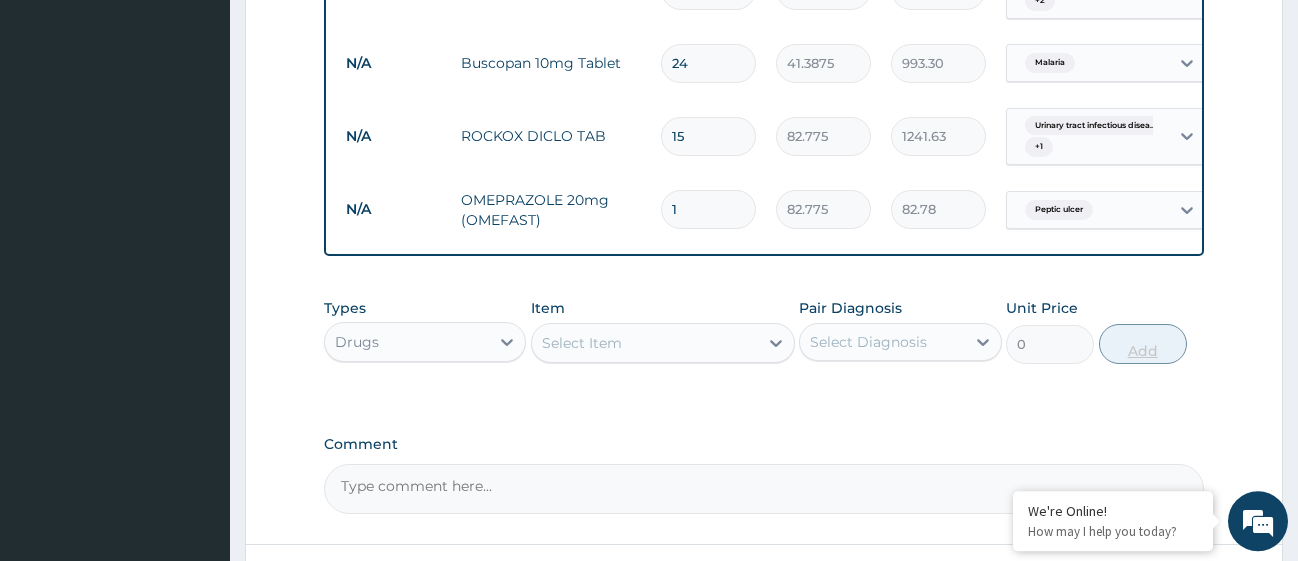 type on "1158.85" 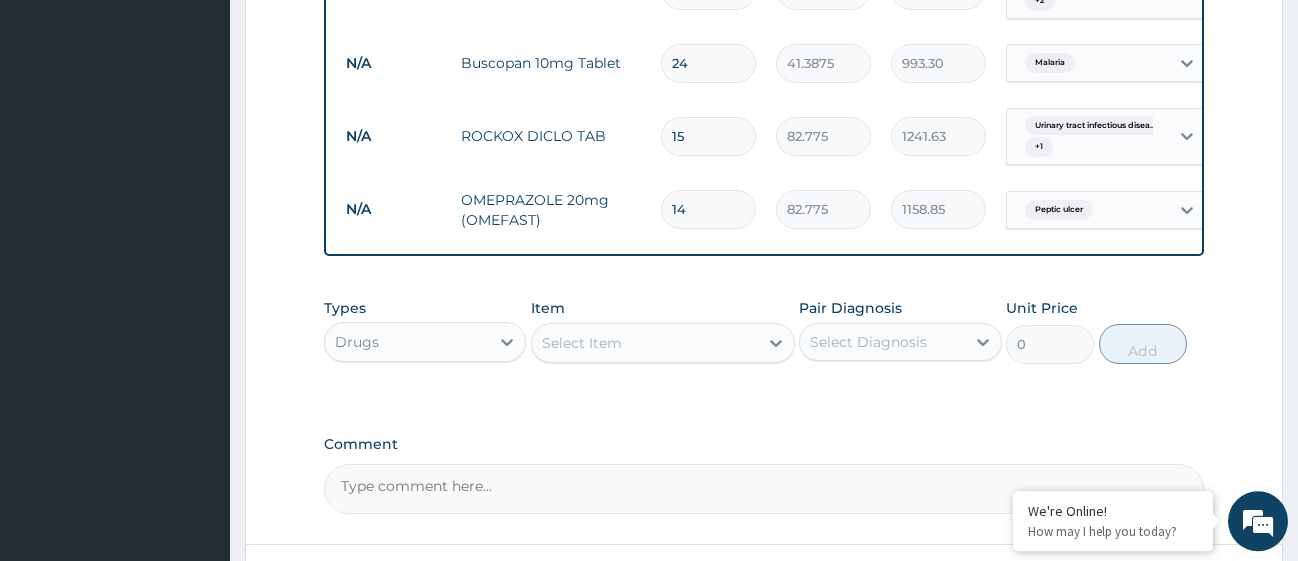 type on "14" 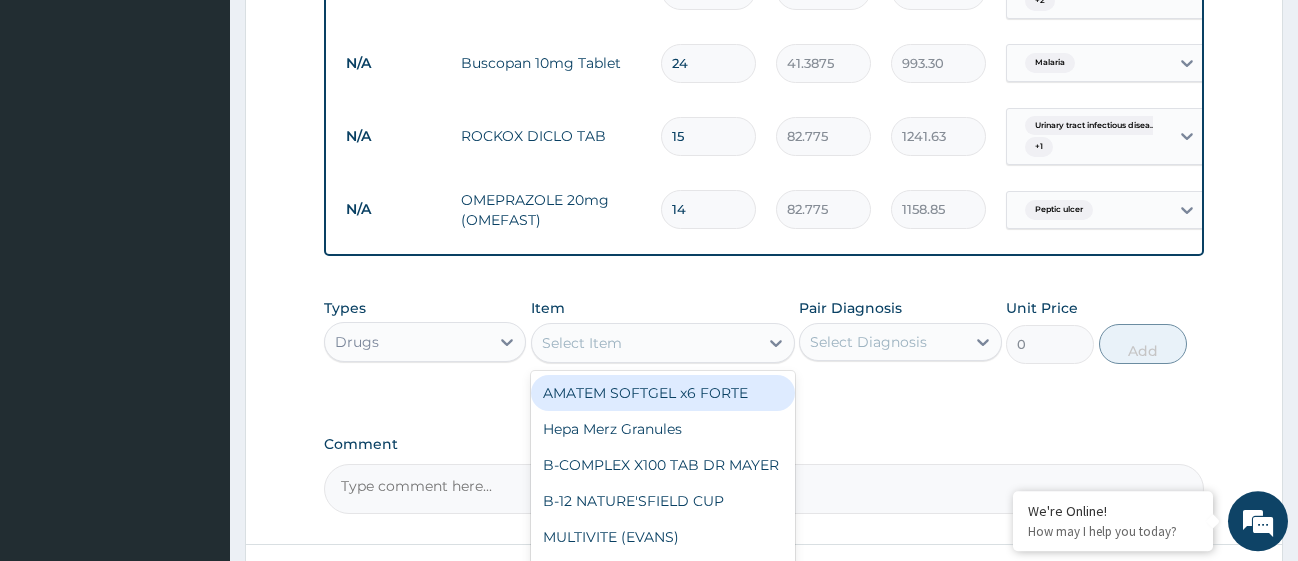 click on "Select Item" at bounding box center [645, 343] 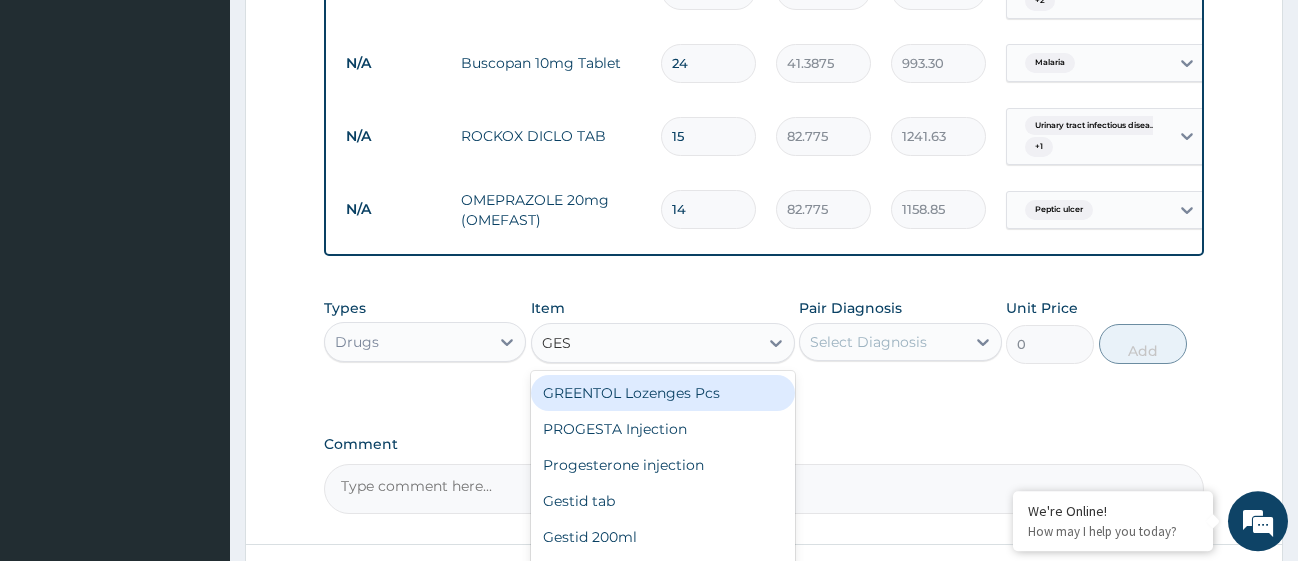 type on "GEST" 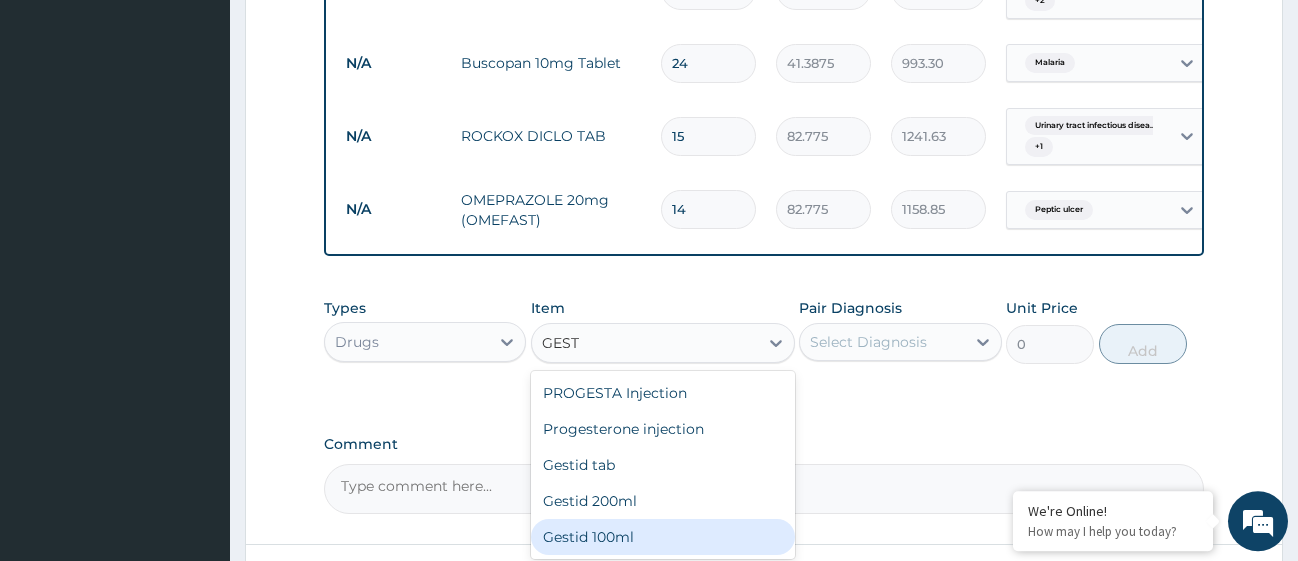 click on "Gestid 100ml" at bounding box center (663, 537) 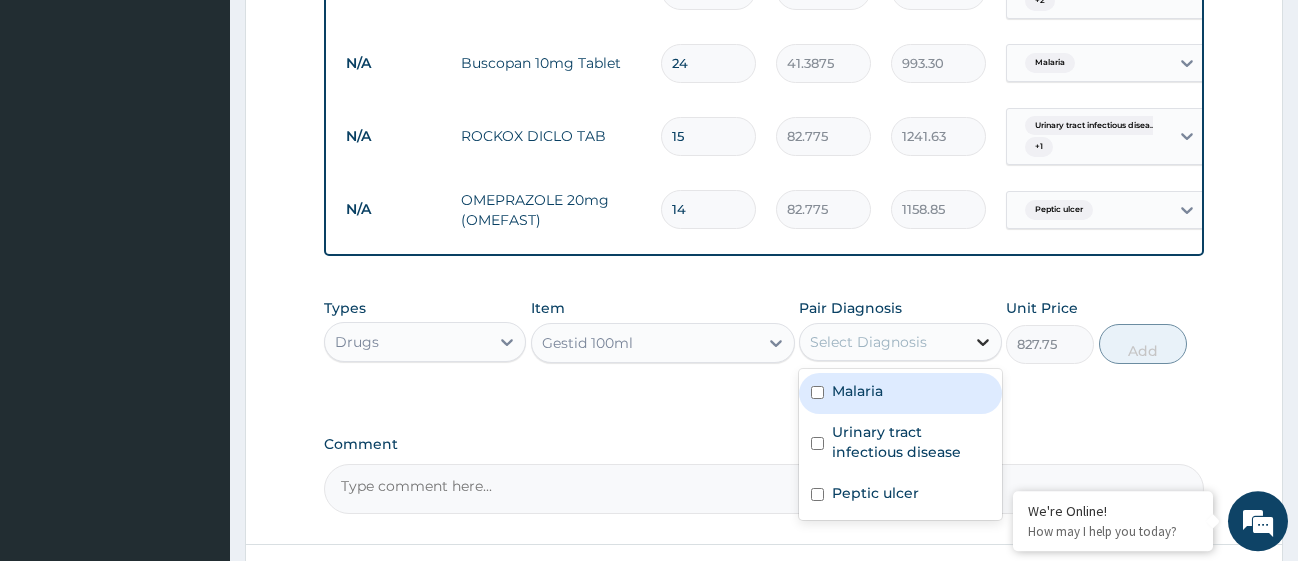 click 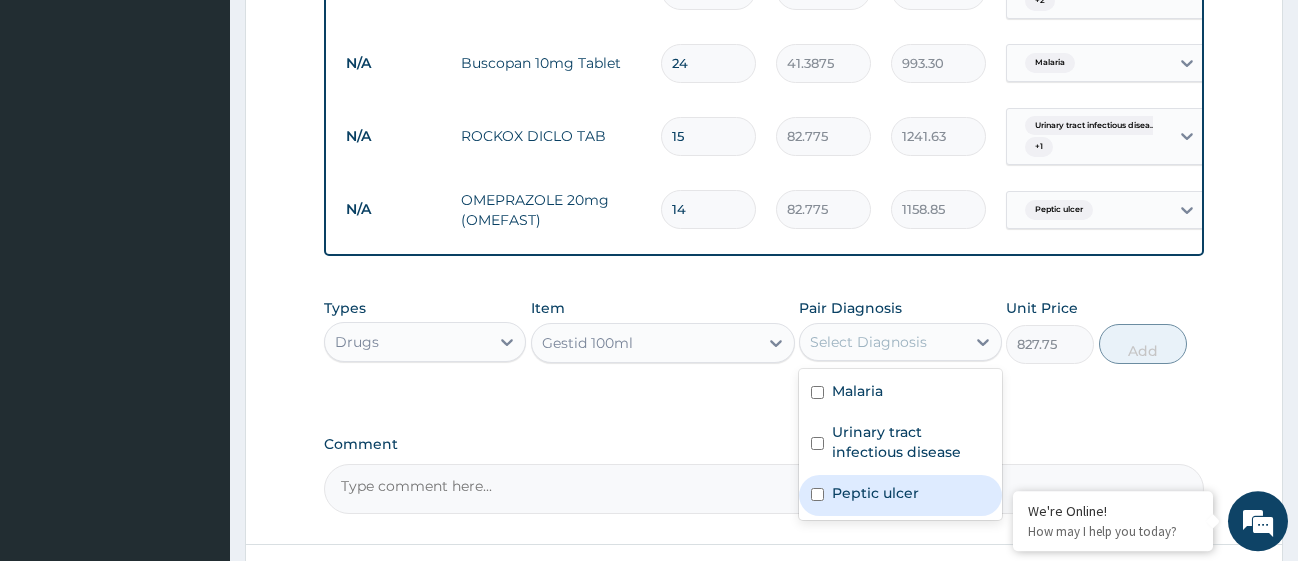 click at bounding box center [817, 494] 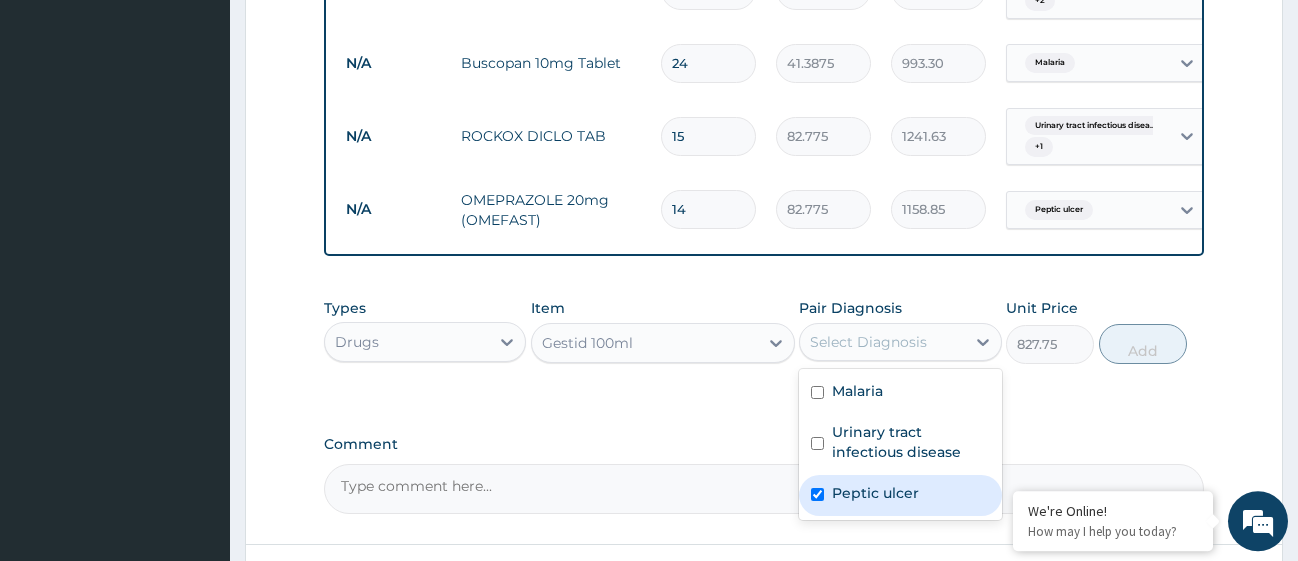 checkbox on "true" 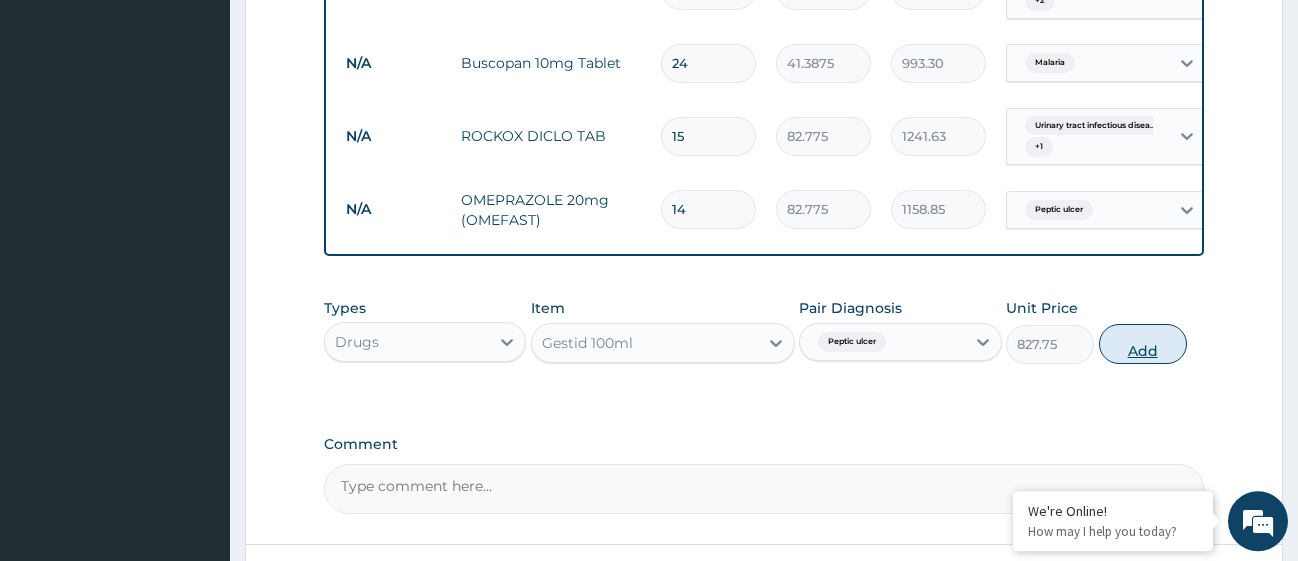 click on "Add" at bounding box center [1143, 344] 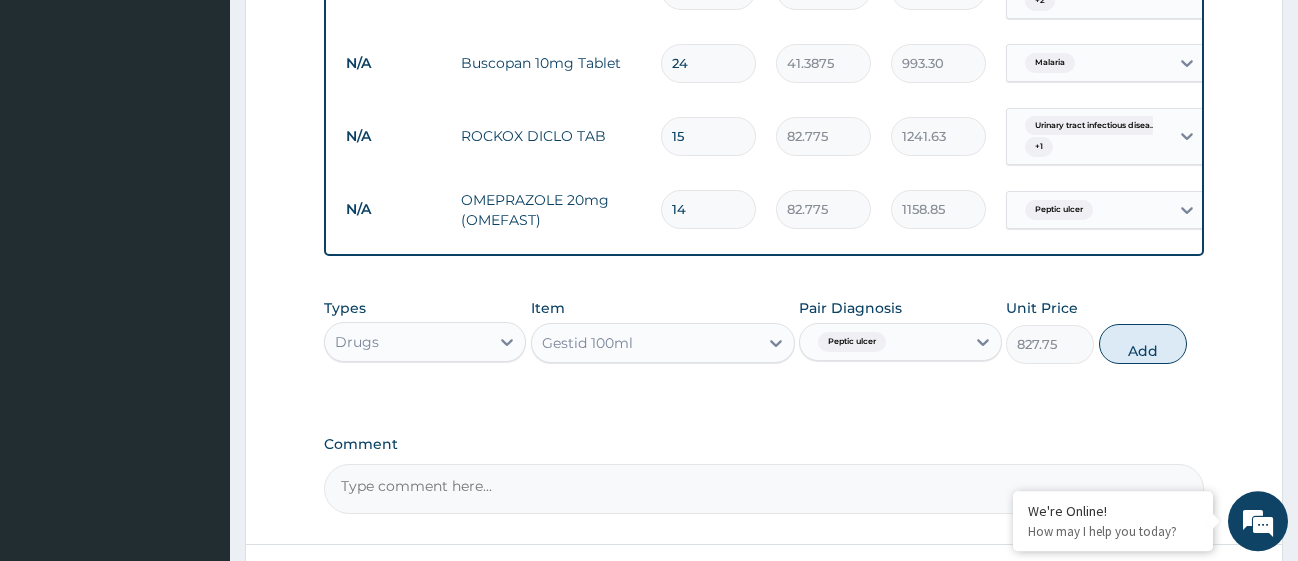 type on "0" 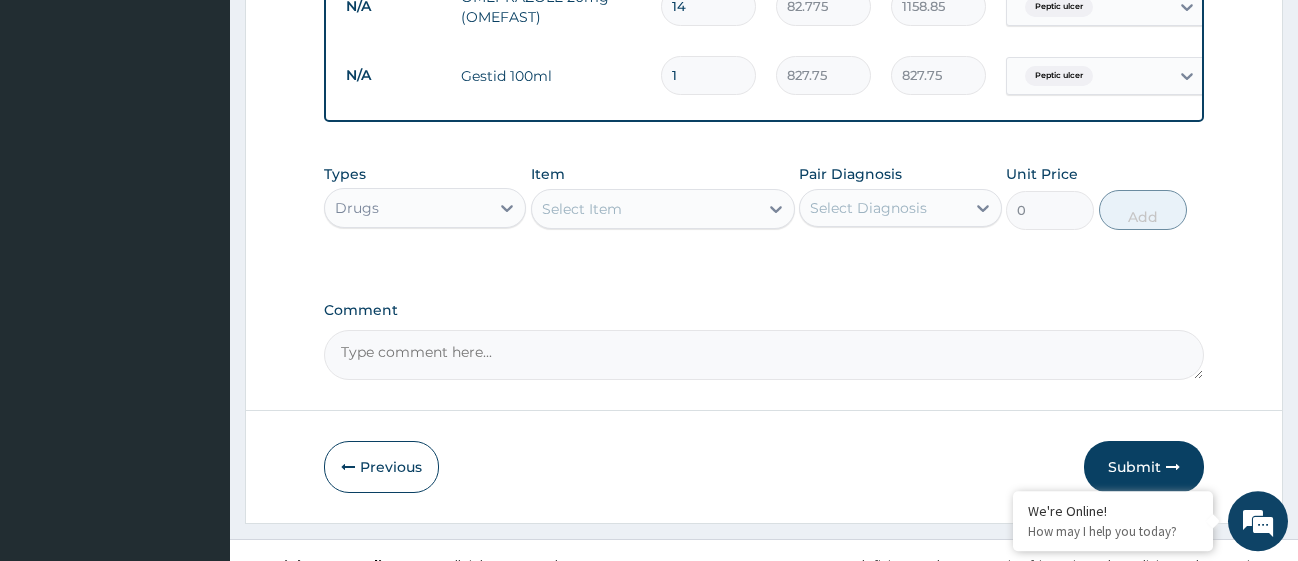 scroll, scrollTop: 1760, scrollLeft: 0, axis: vertical 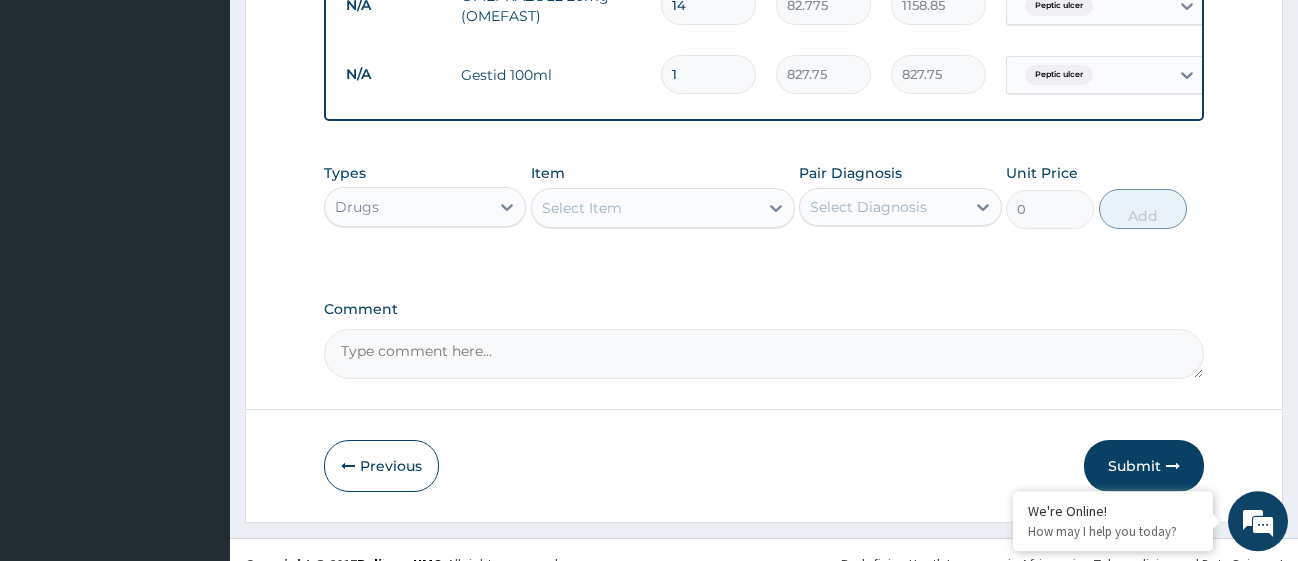 click on "Select Item" at bounding box center (645, 208) 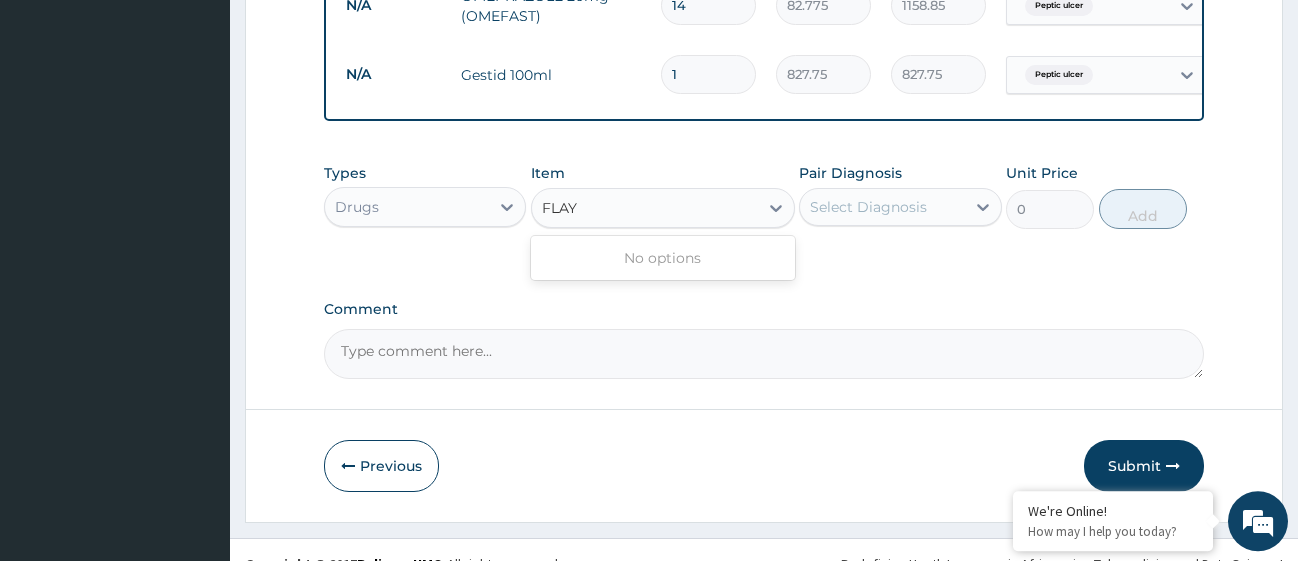 type on "FLA" 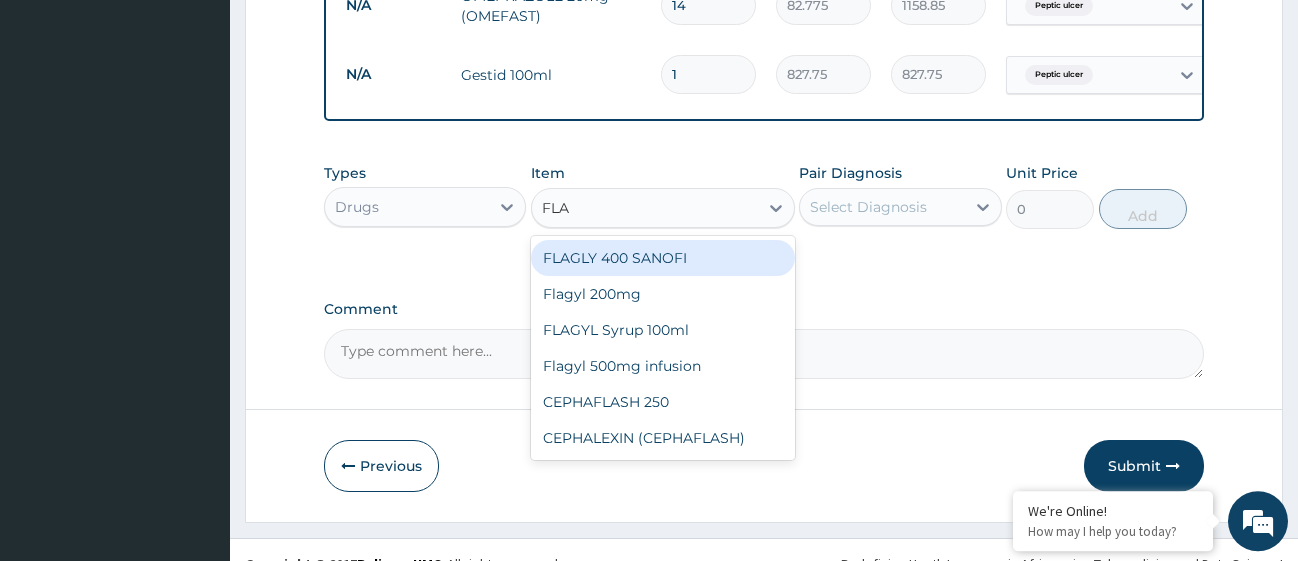 click on "FLAGLY 400 SANOFI" at bounding box center (663, 258) 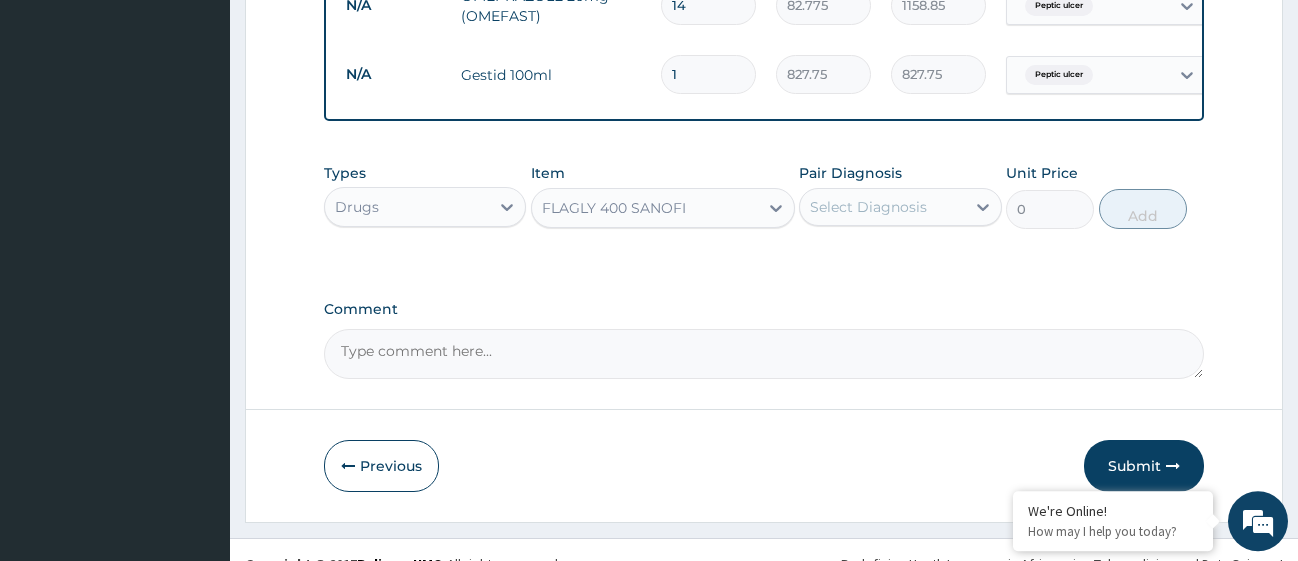 type 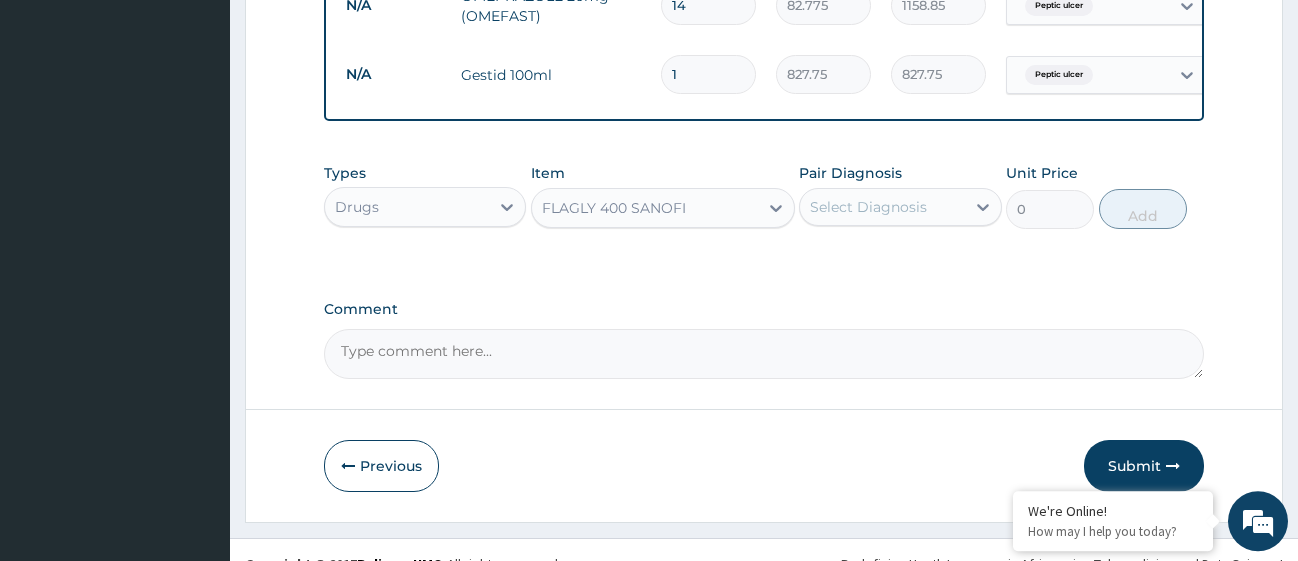 type on "70.95" 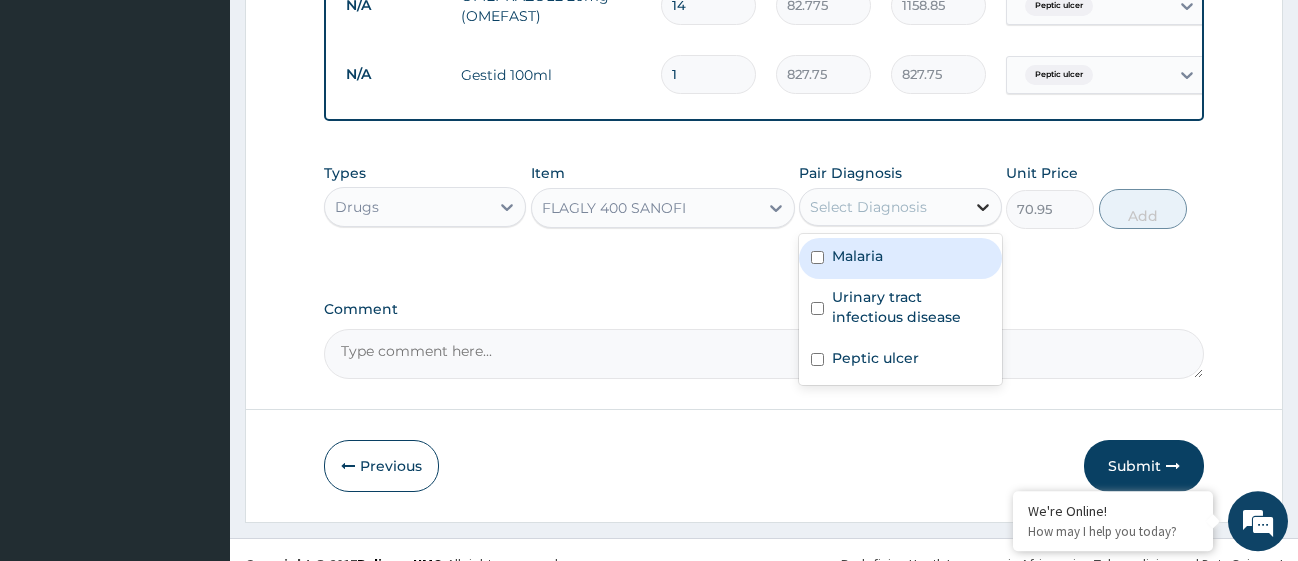 click 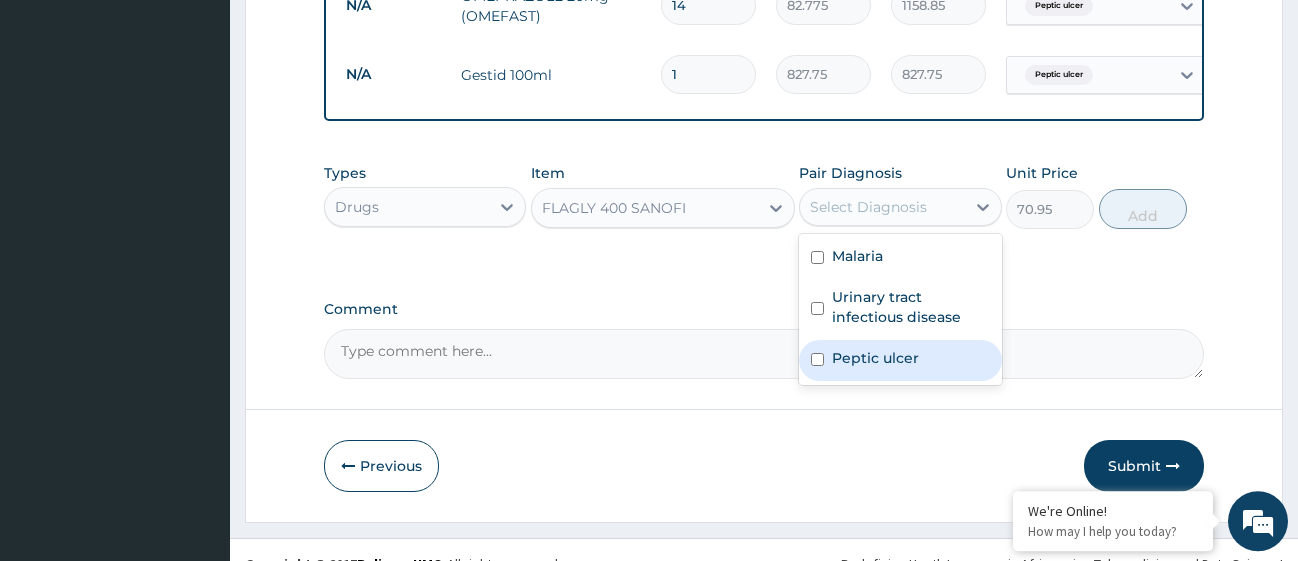 drag, startPoint x: 816, startPoint y: 379, endPoint x: 815, endPoint y: 358, distance: 21.023796 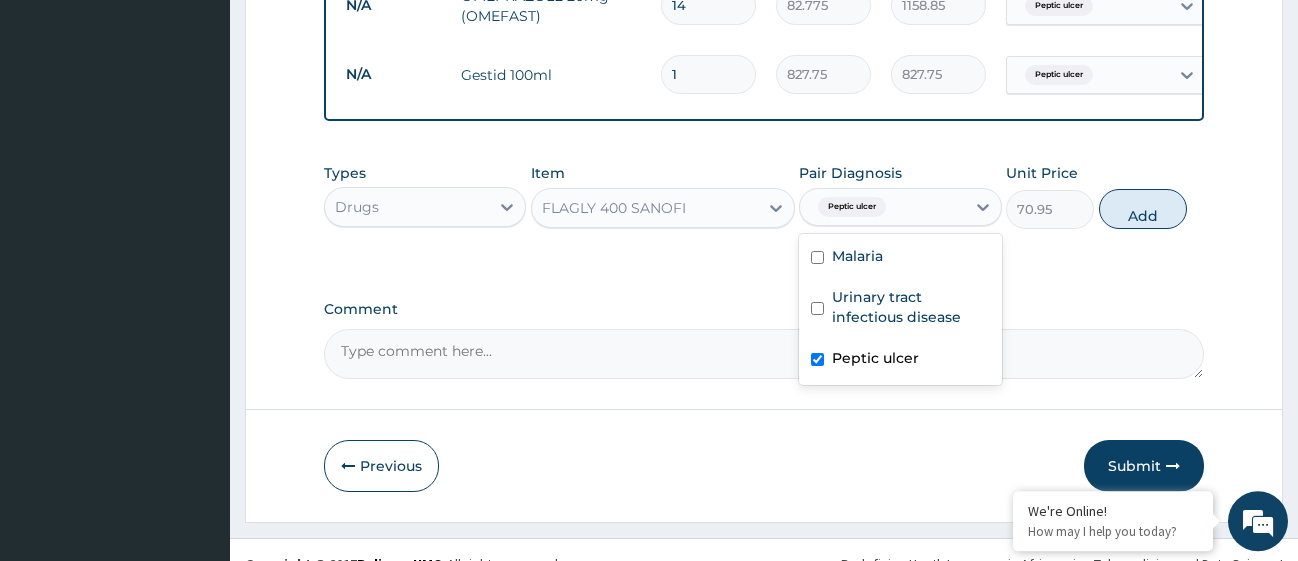 checkbox on "true" 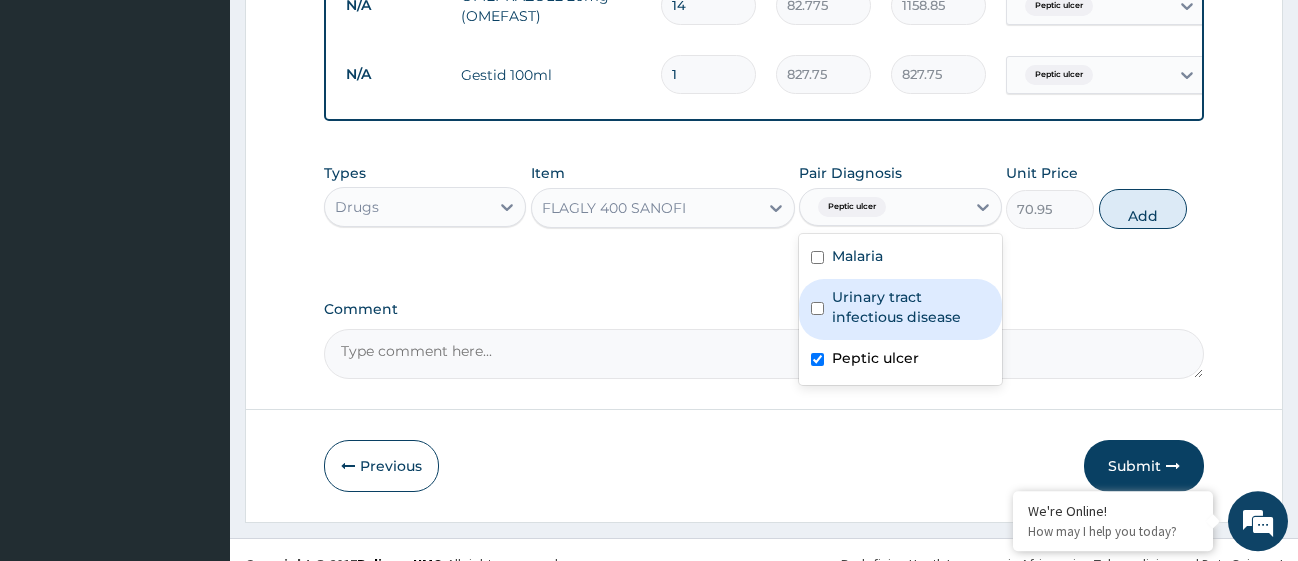 click on "Urinary tract infectious disease" at bounding box center (900, 309) 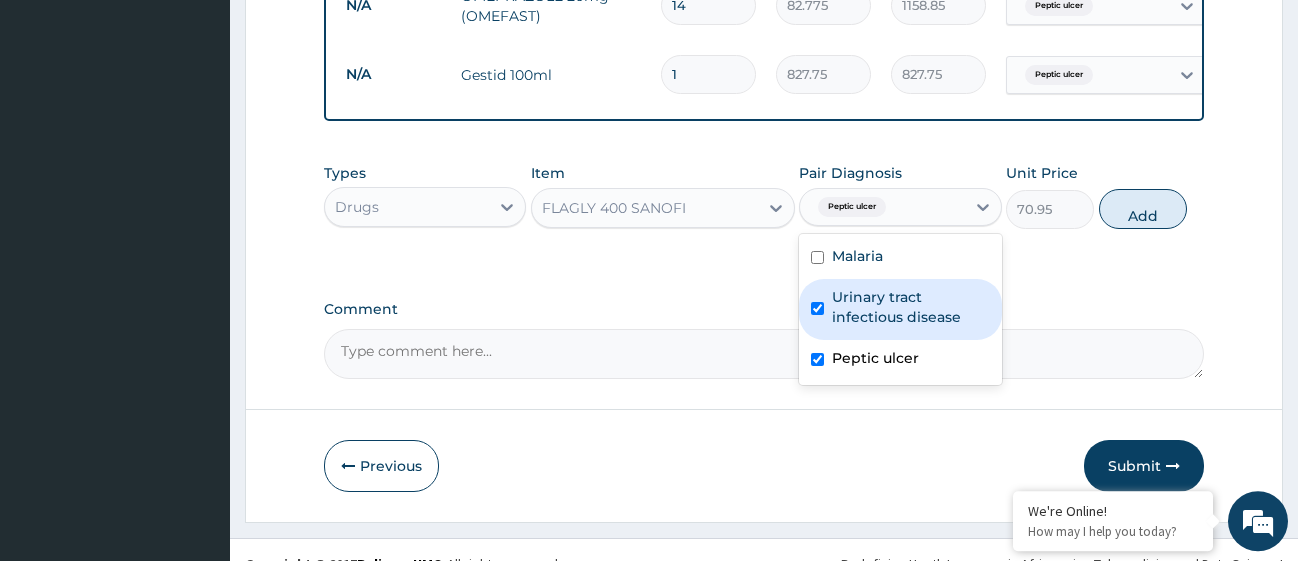 checkbox on "true" 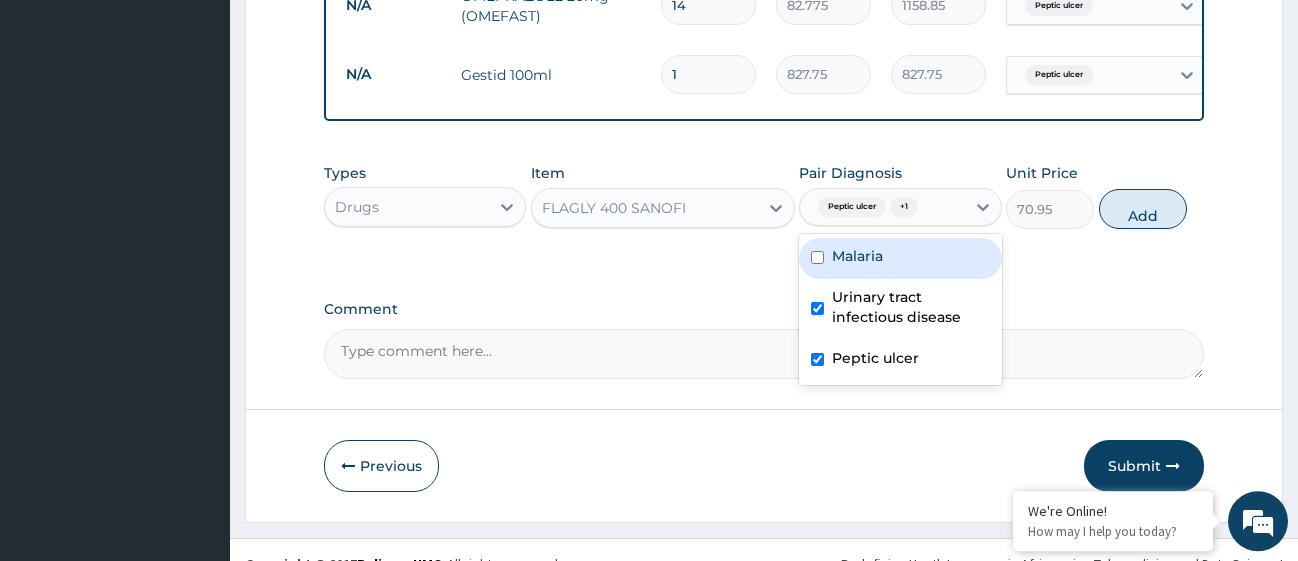 click at bounding box center [817, 257] 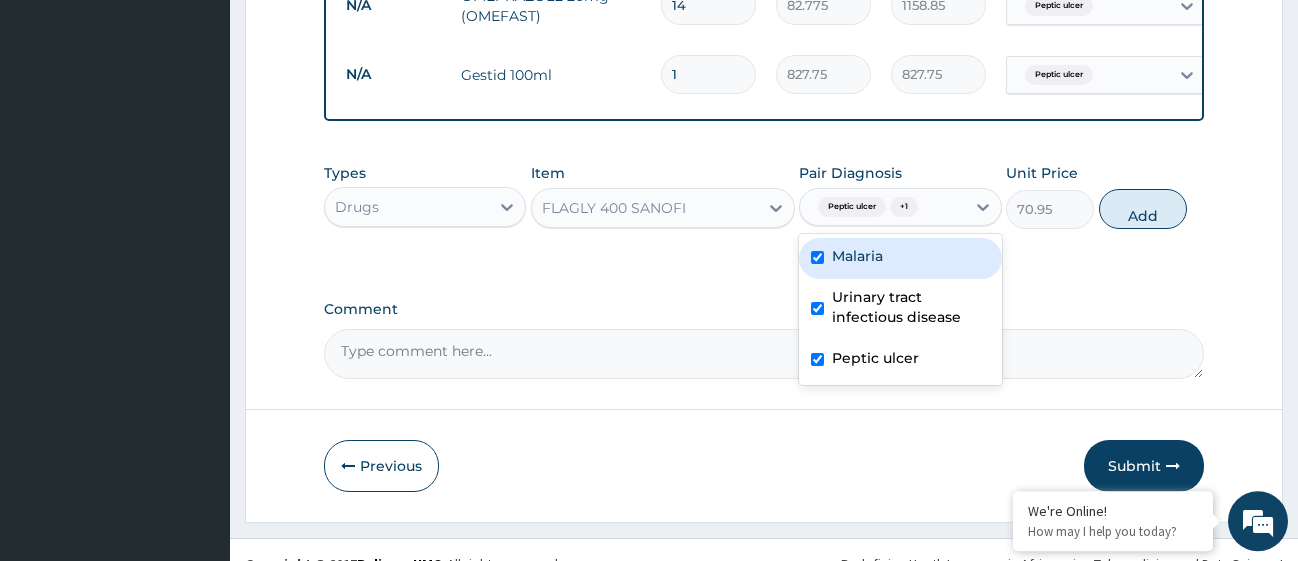 checkbox on "true" 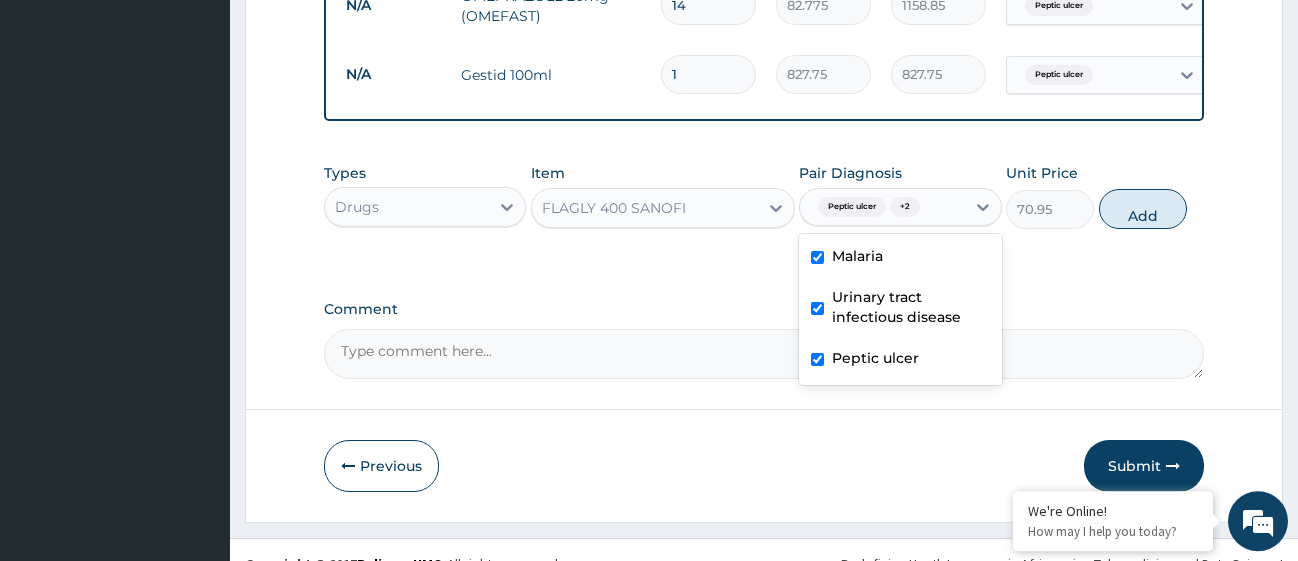 click at bounding box center (817, 308) 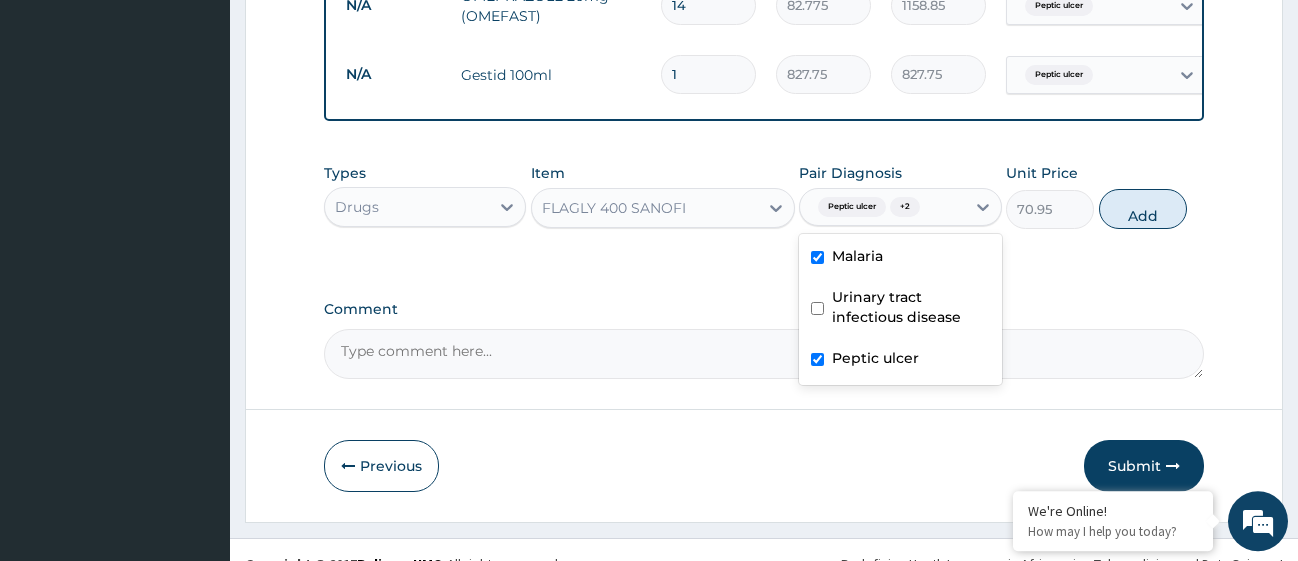 checkbox on "false" 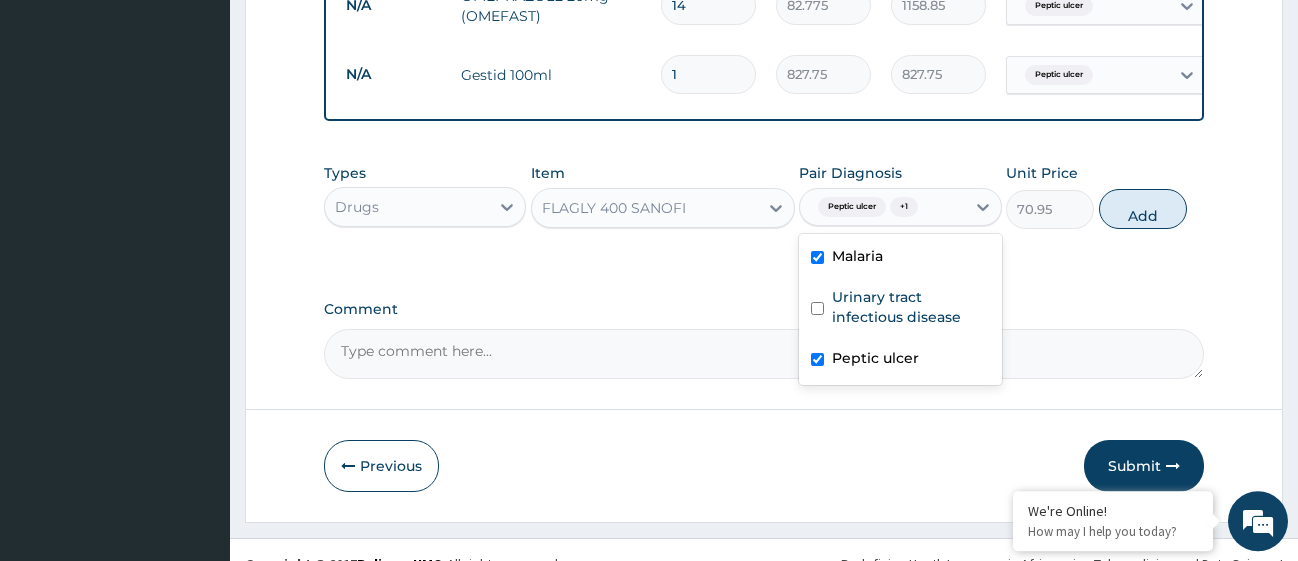 click at bounding box center (817, 257) 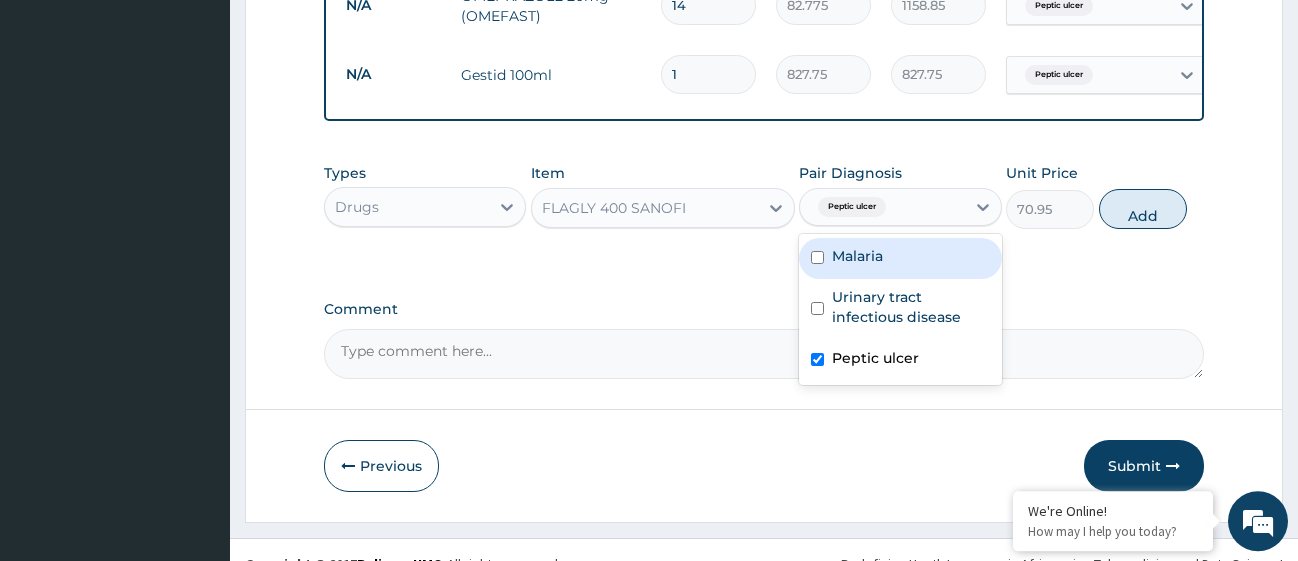 click at bounding box center [817, 257] 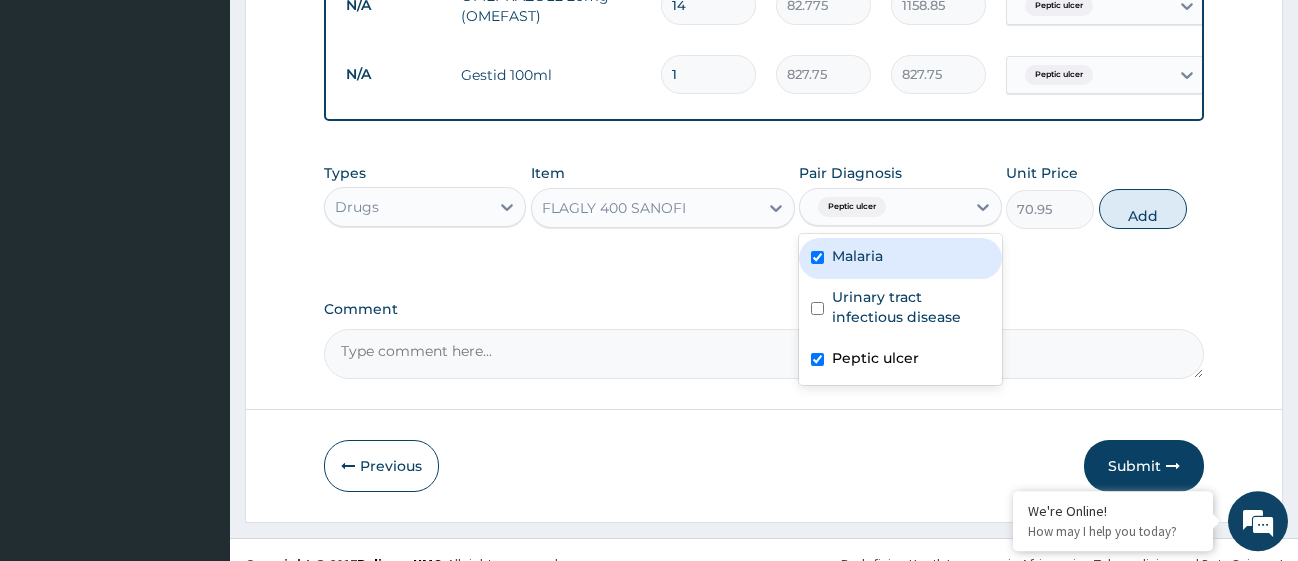 checkbox on "true" 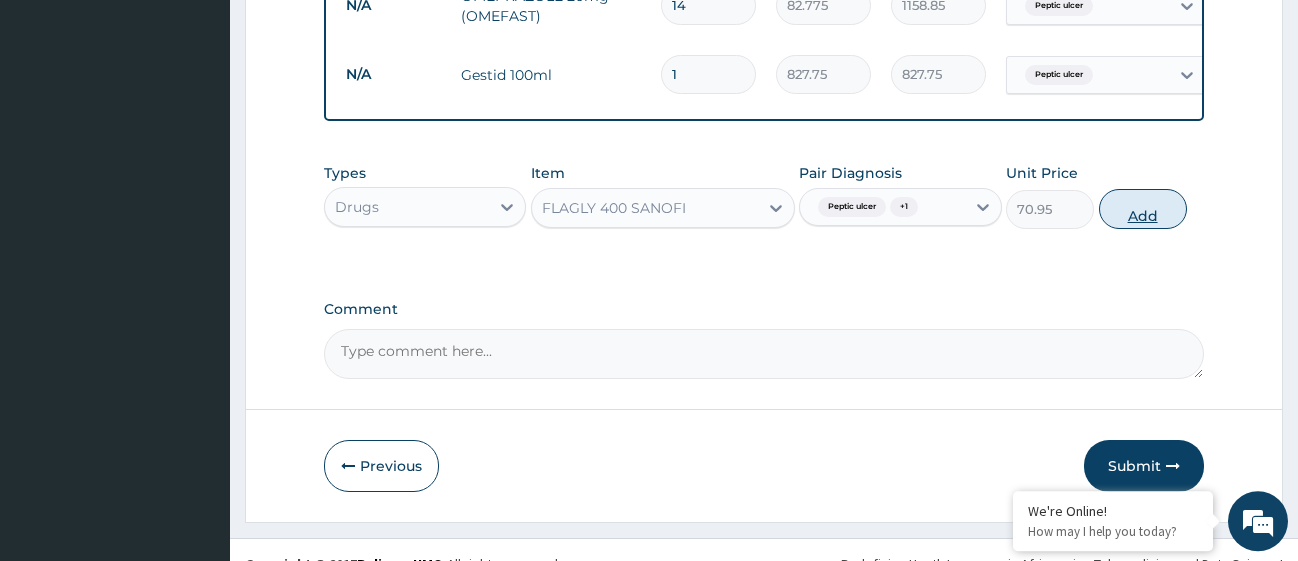 click on "Add" at bounding box center [1143, 209] 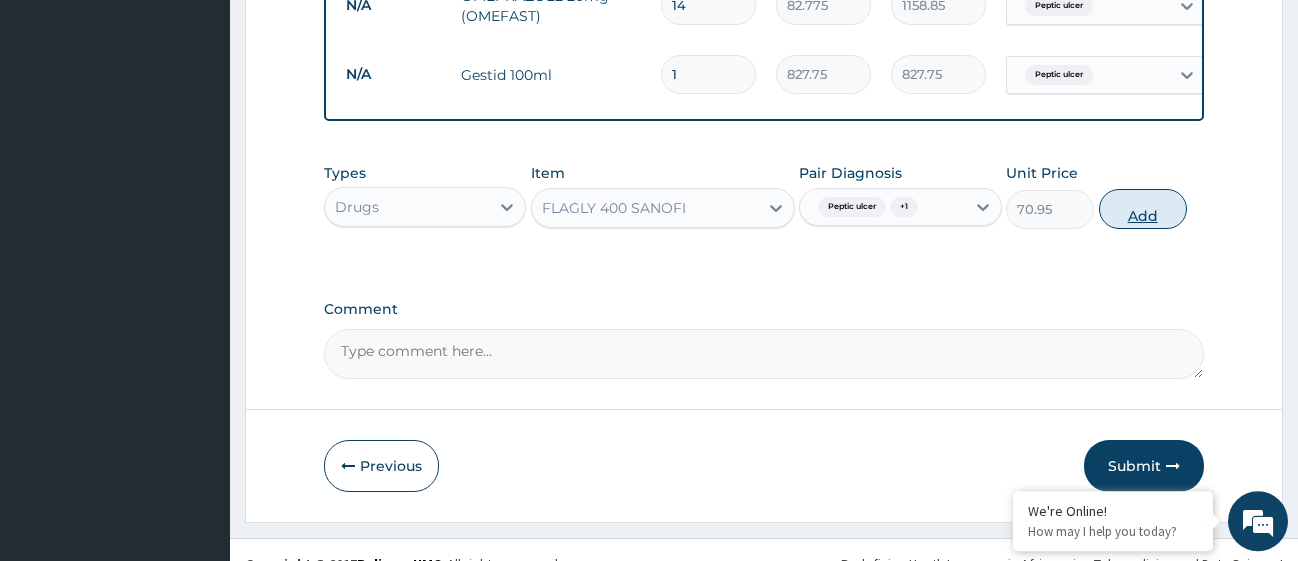type on "0" 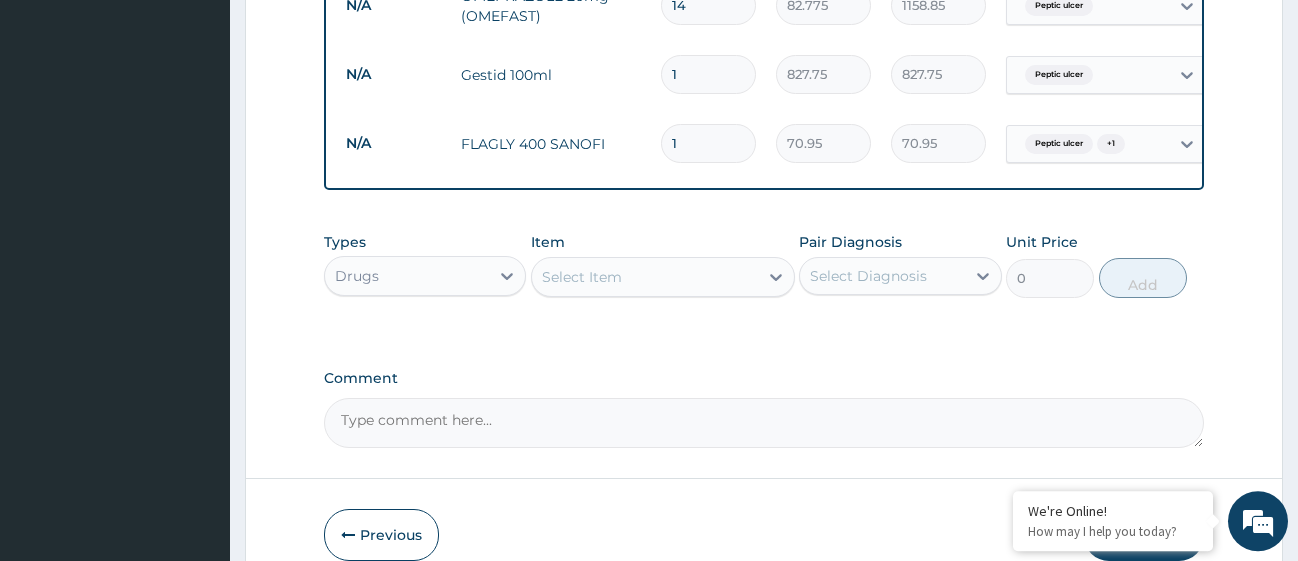 type on "15" 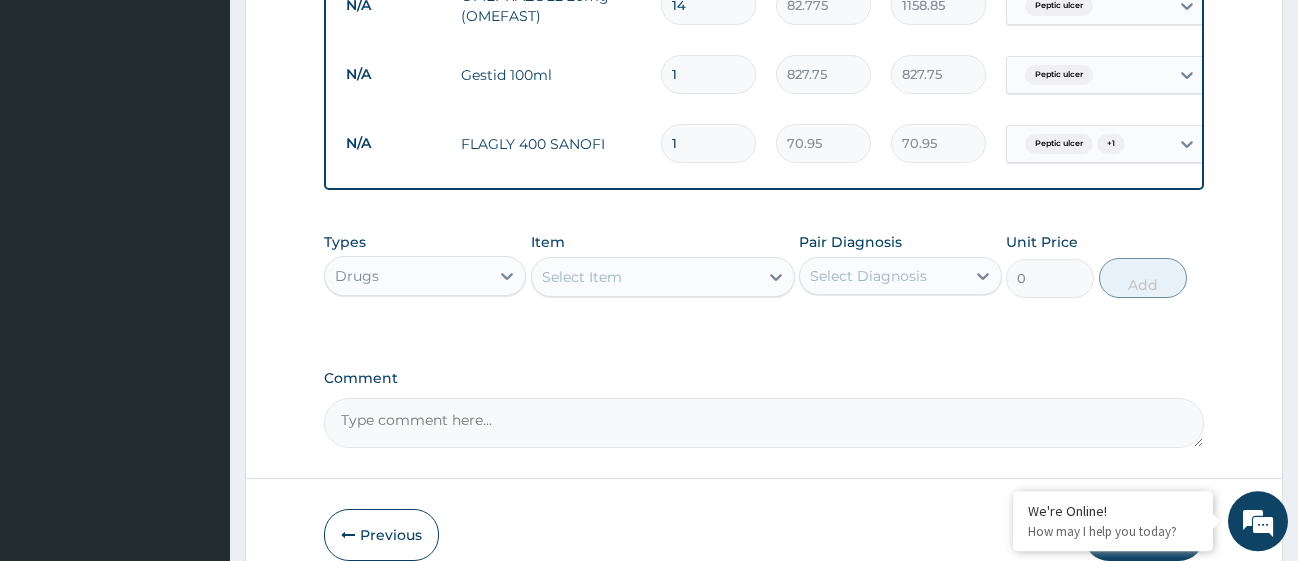 type on "1064.25" 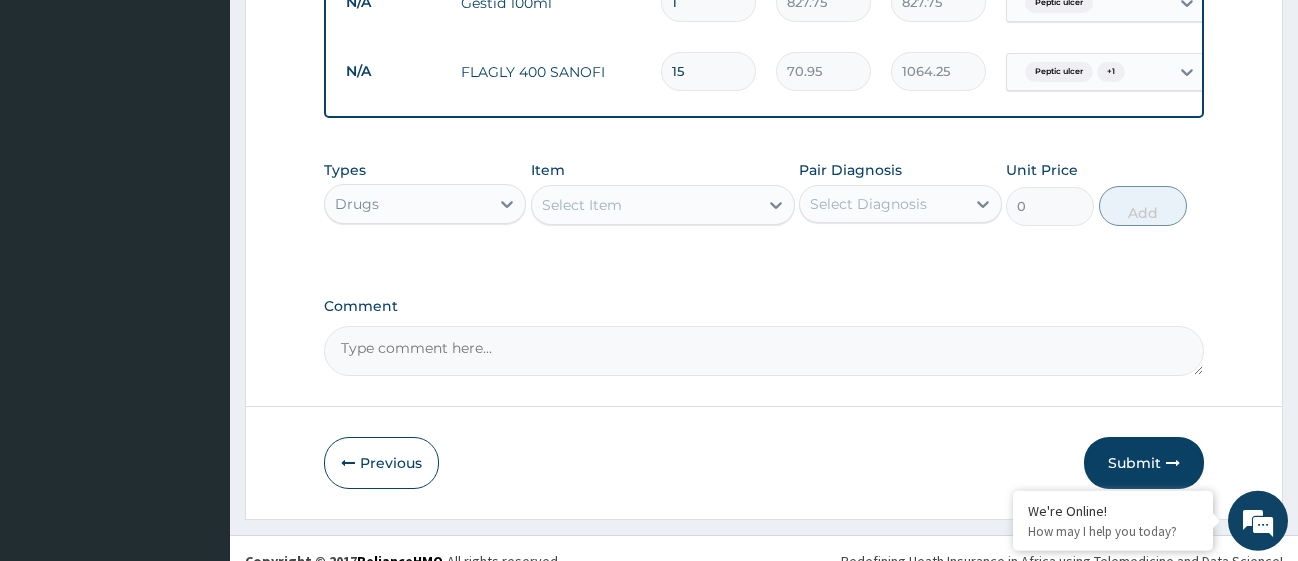 scroll, scrollTop: 1874, scrollLeft: 0, axis: vertical 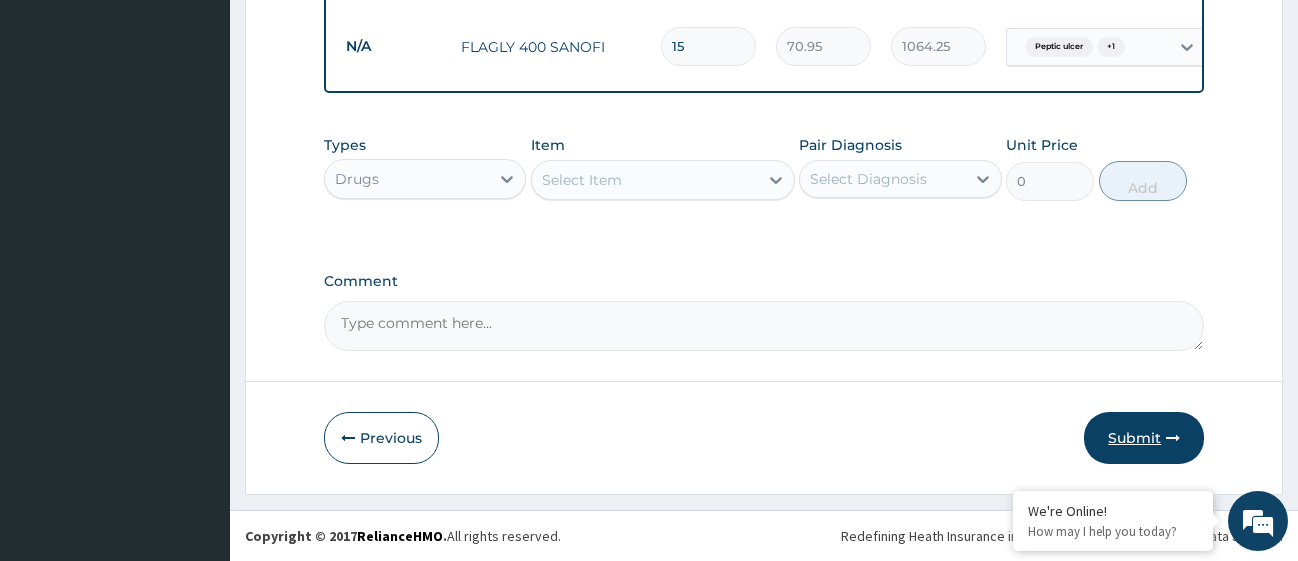 type on "15" 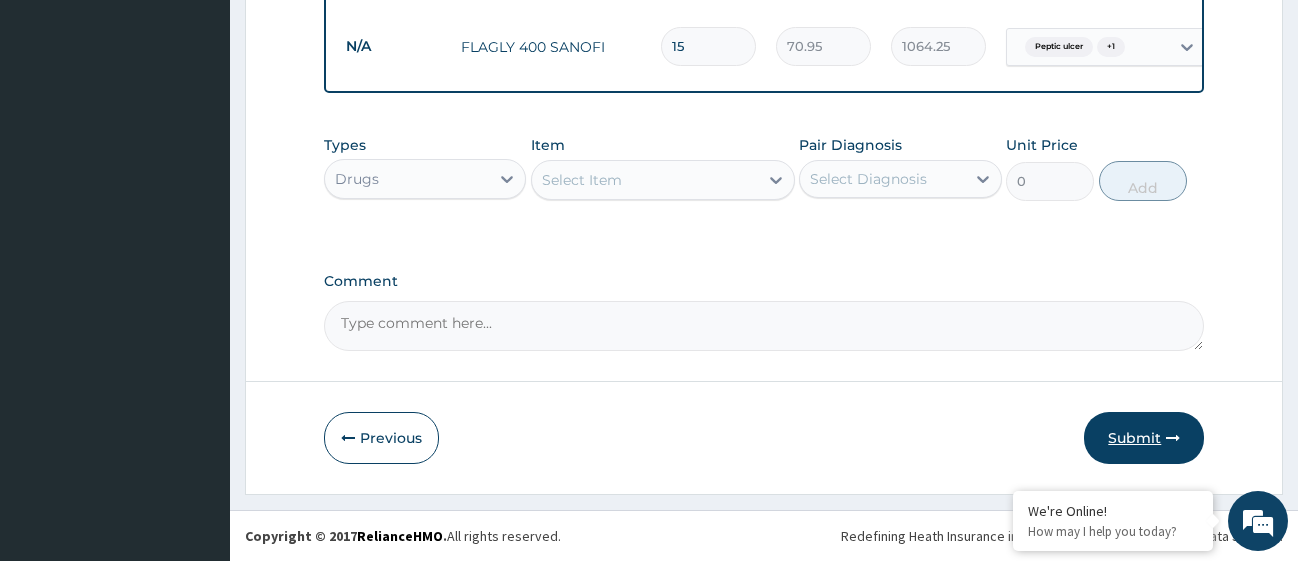 click on "Submit" at bounding box center (1144, 438) 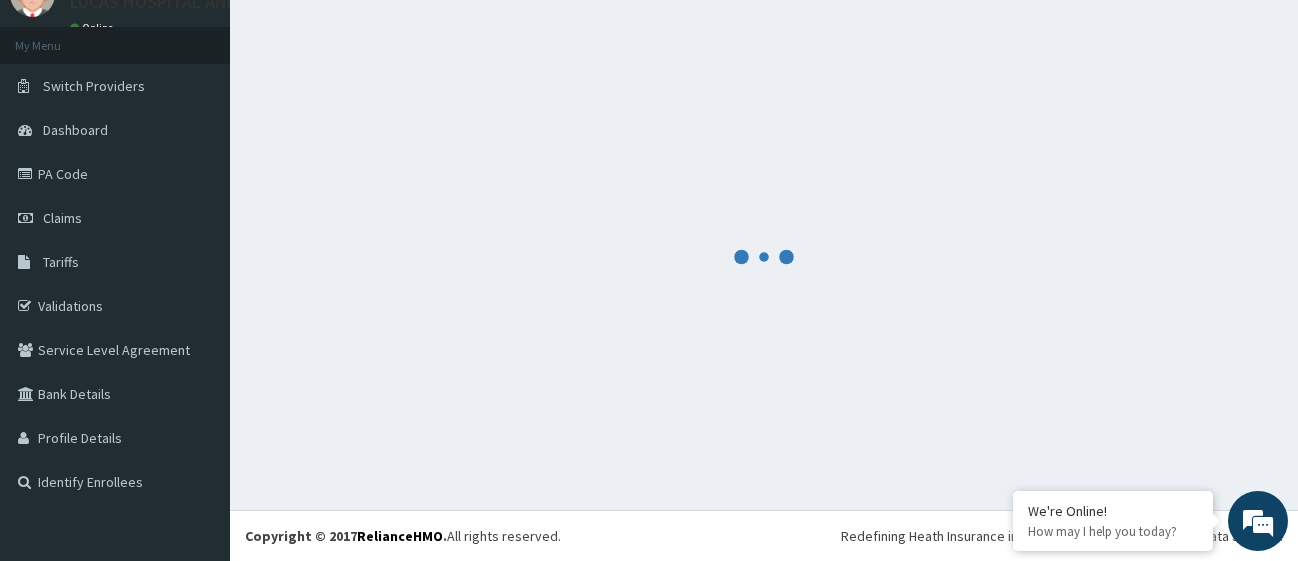 scroll, scrollTop: 88, scrollLeft: 0, axis: vertical 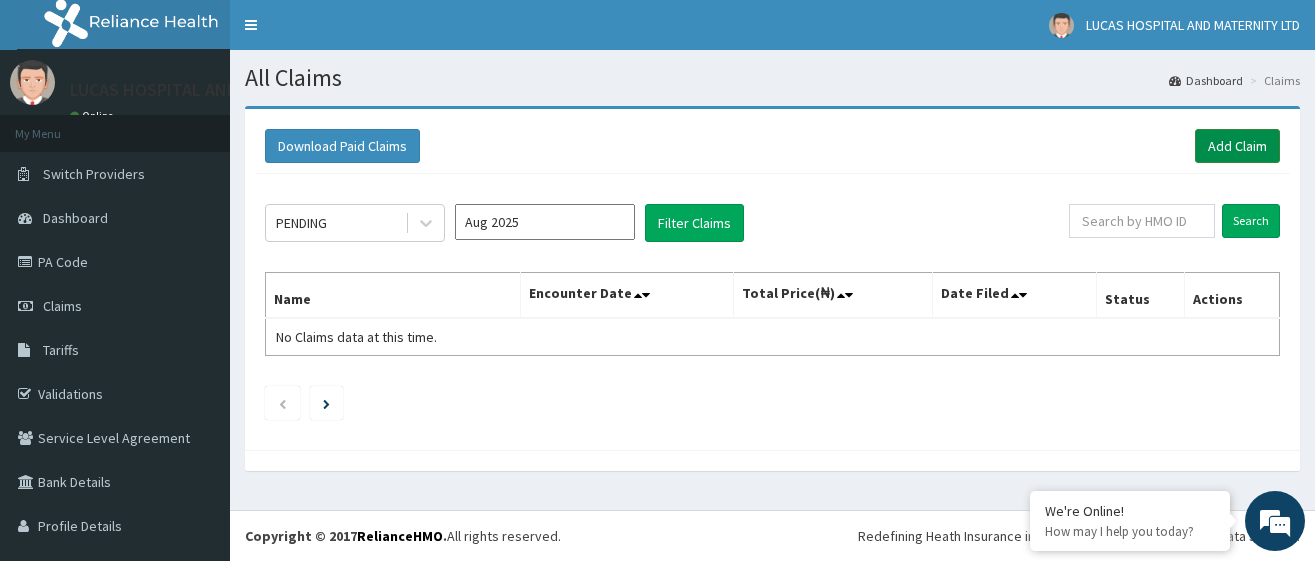click on "Add Claim" at bounding box center [1237, 146] 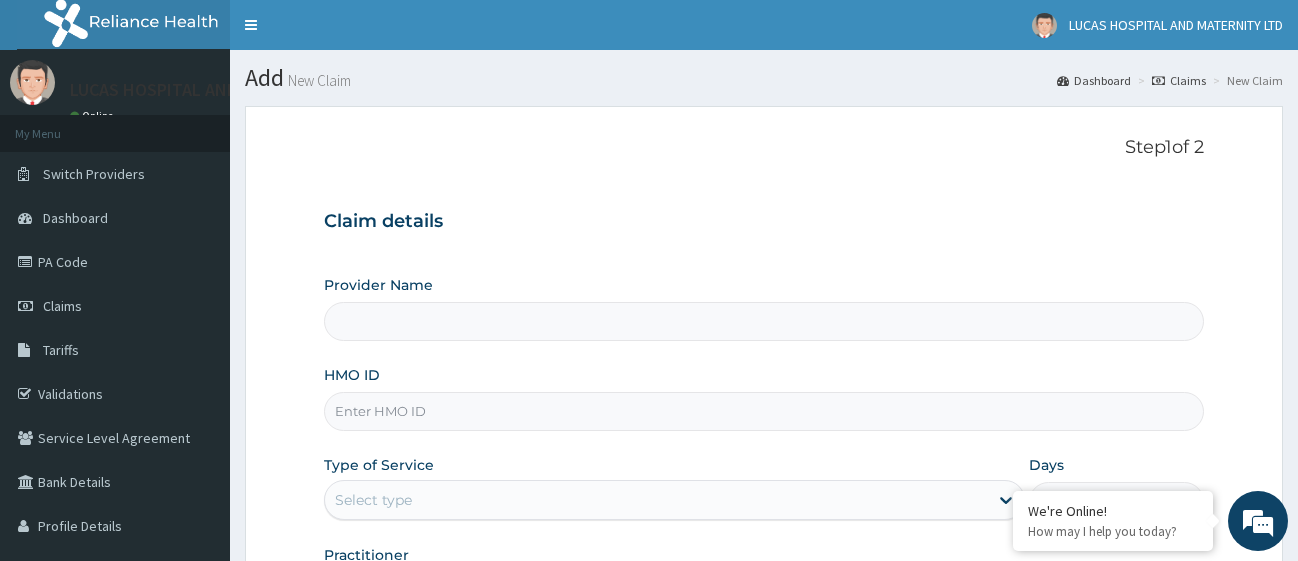 scroll, scrollTop: 0, scrollLeft: 0, axis: both 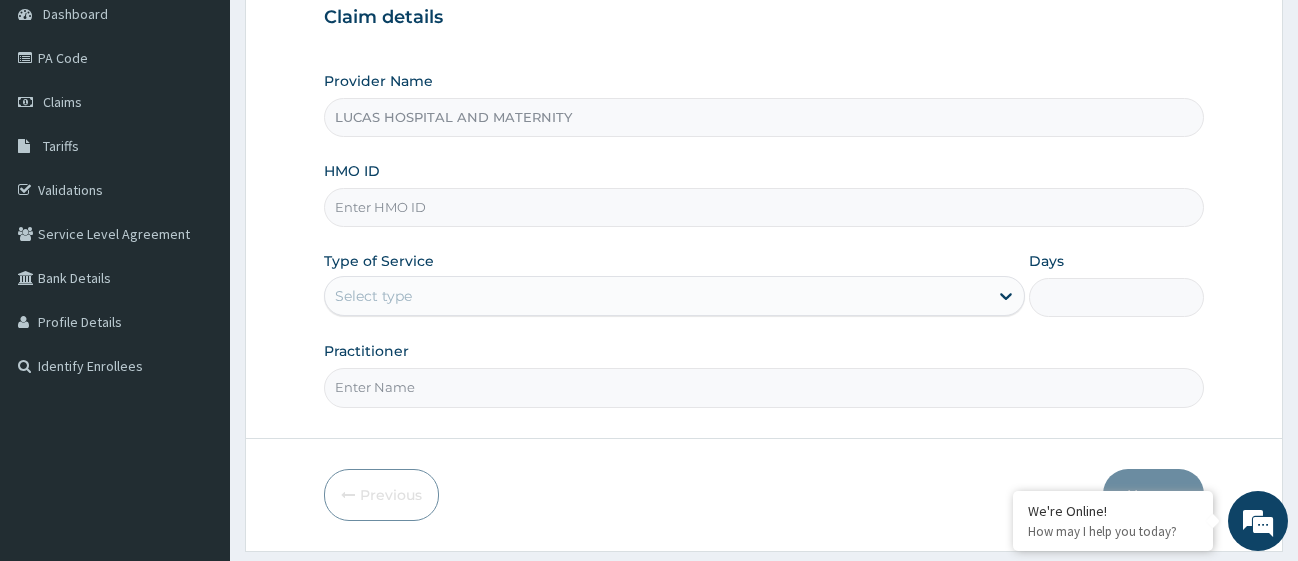 click on "HMO ID" at bounding box center [764, 207] 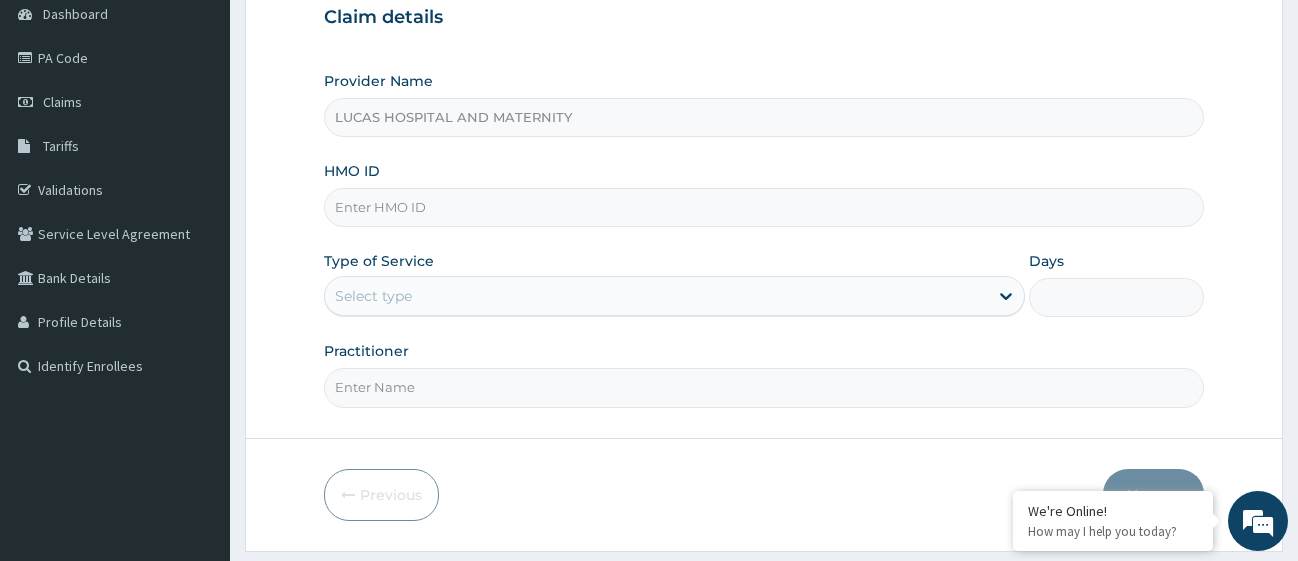 scroll, scrollTop: 0, scrollLeft: 0, axis: both 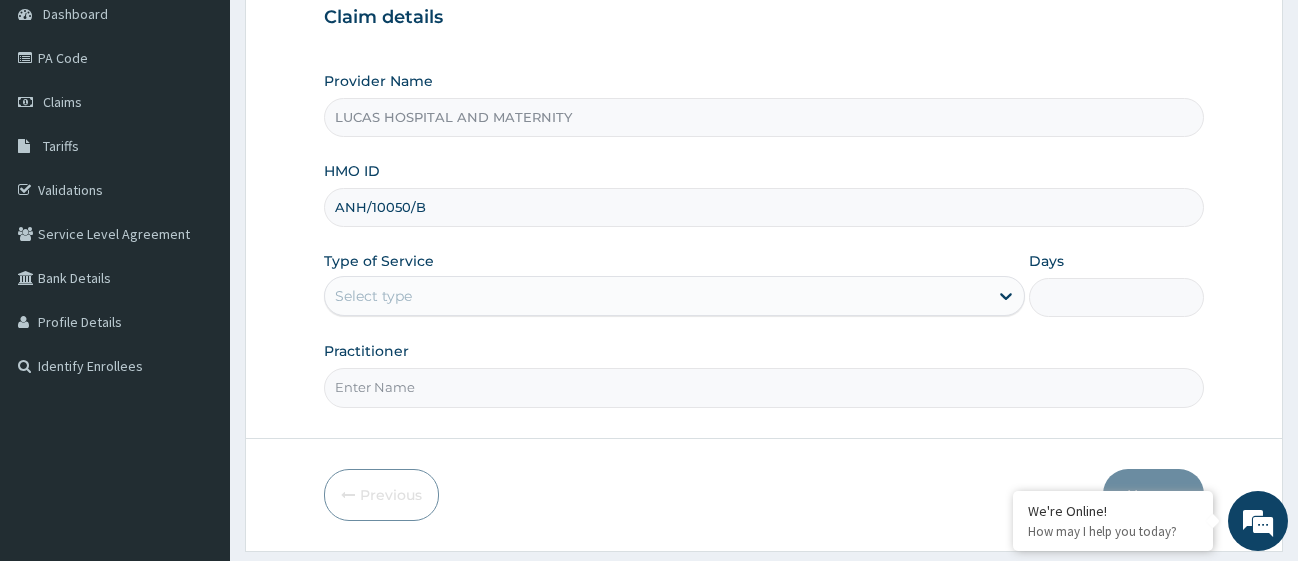 type on "ANH/10050/B" 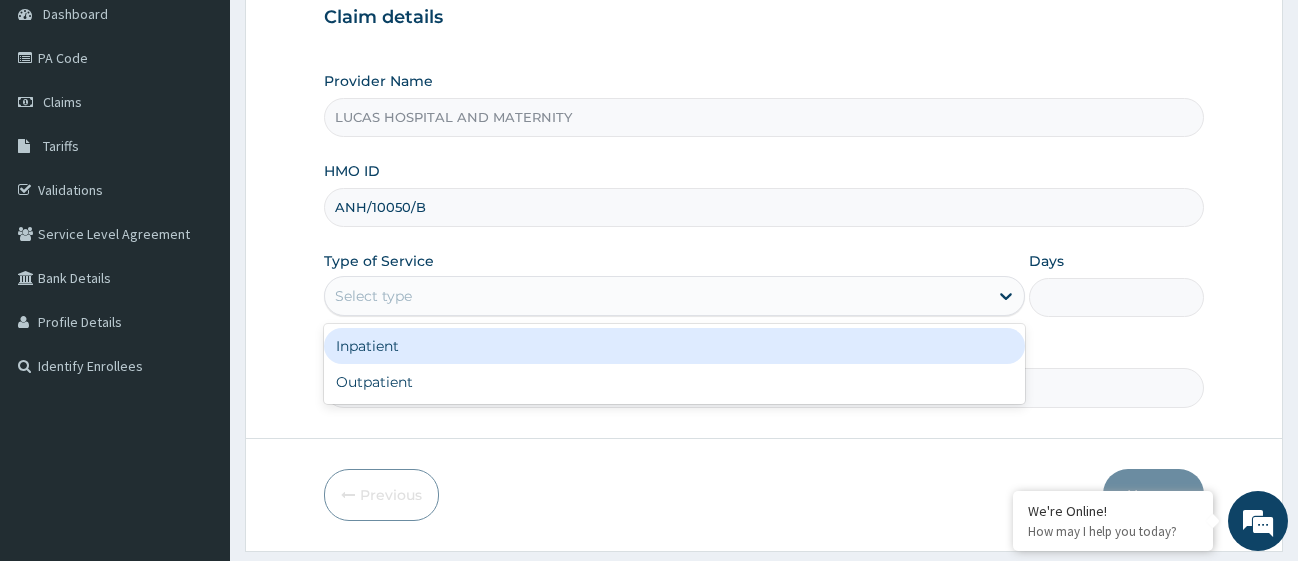 click on "Select type" at bounding box center [373, 296] 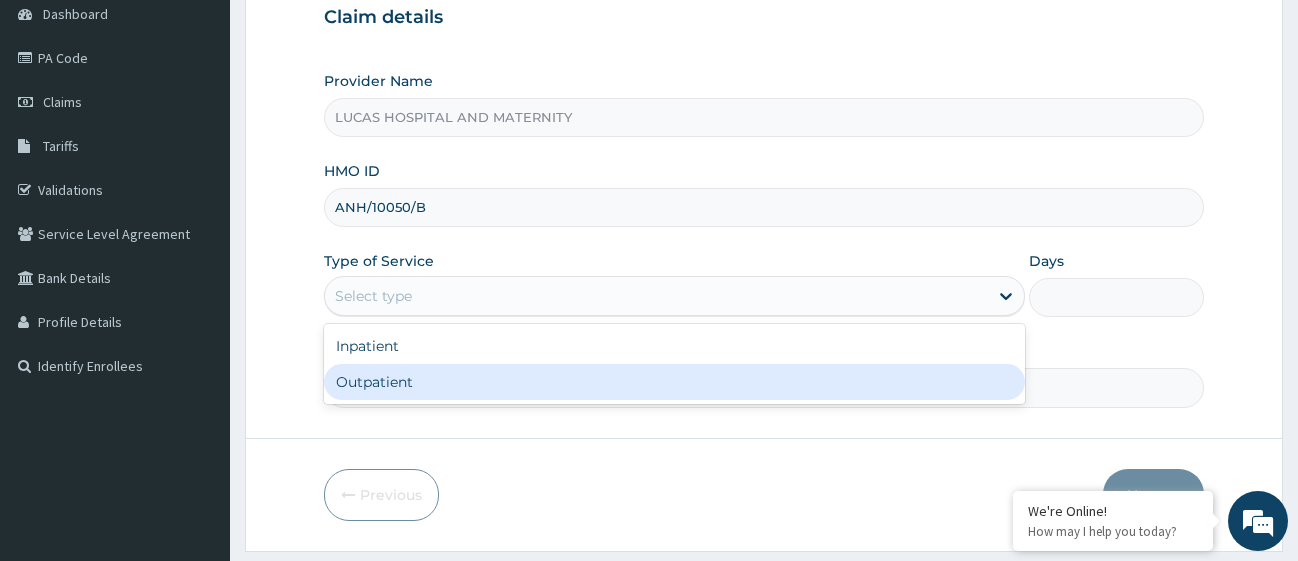 click on "Outpatient" at bounding box center [674, 382] 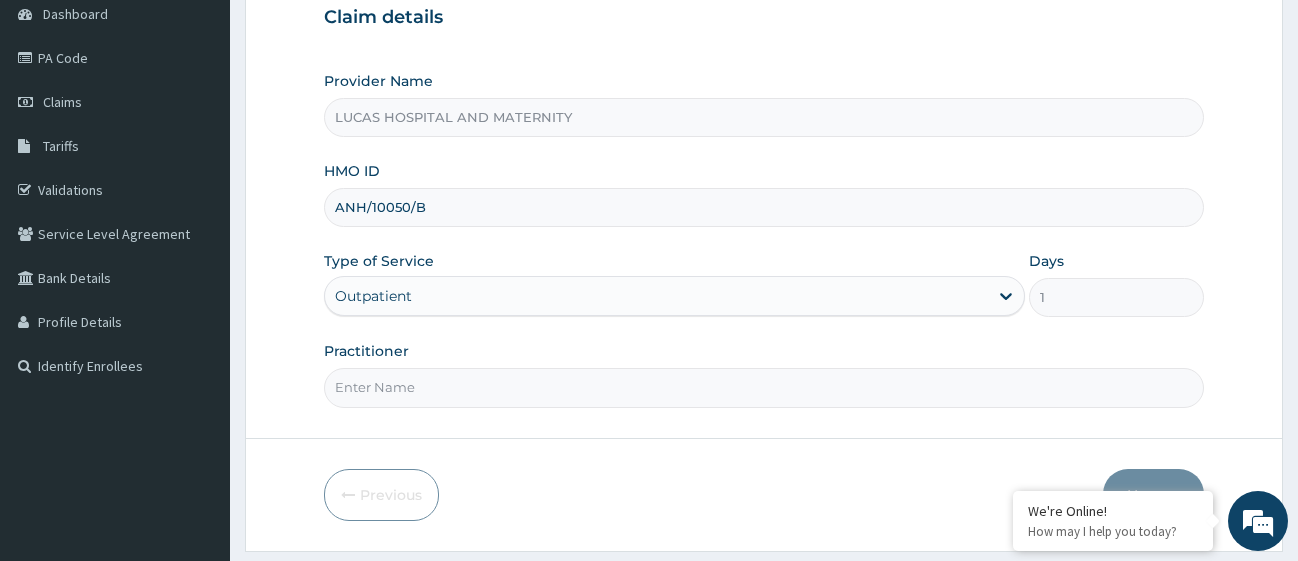 click on "Practitioner" at bounding box center [764, 387] 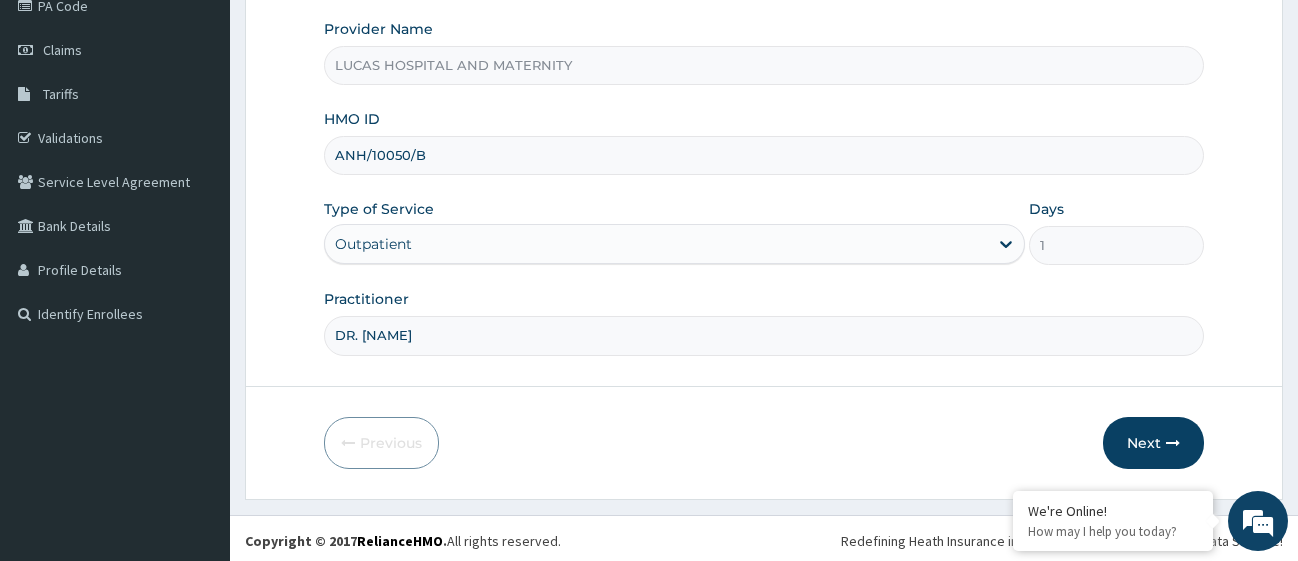 scroll, scrollTop: 261, scrollLeft: 0, axis: vertical 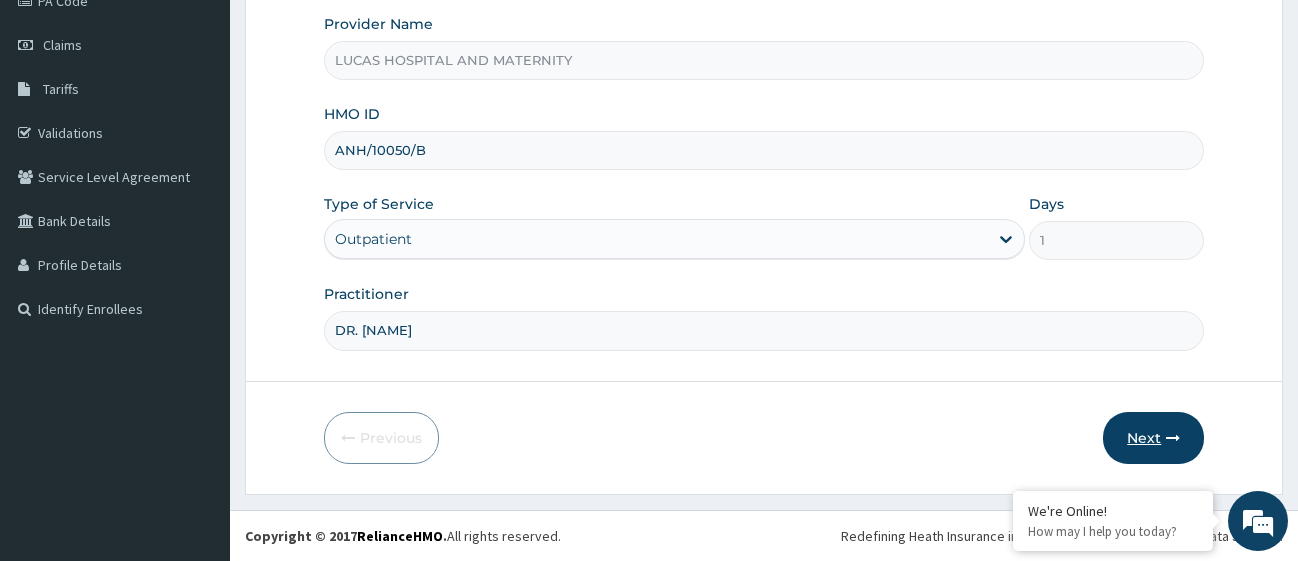 type on "DR. [NAME]" 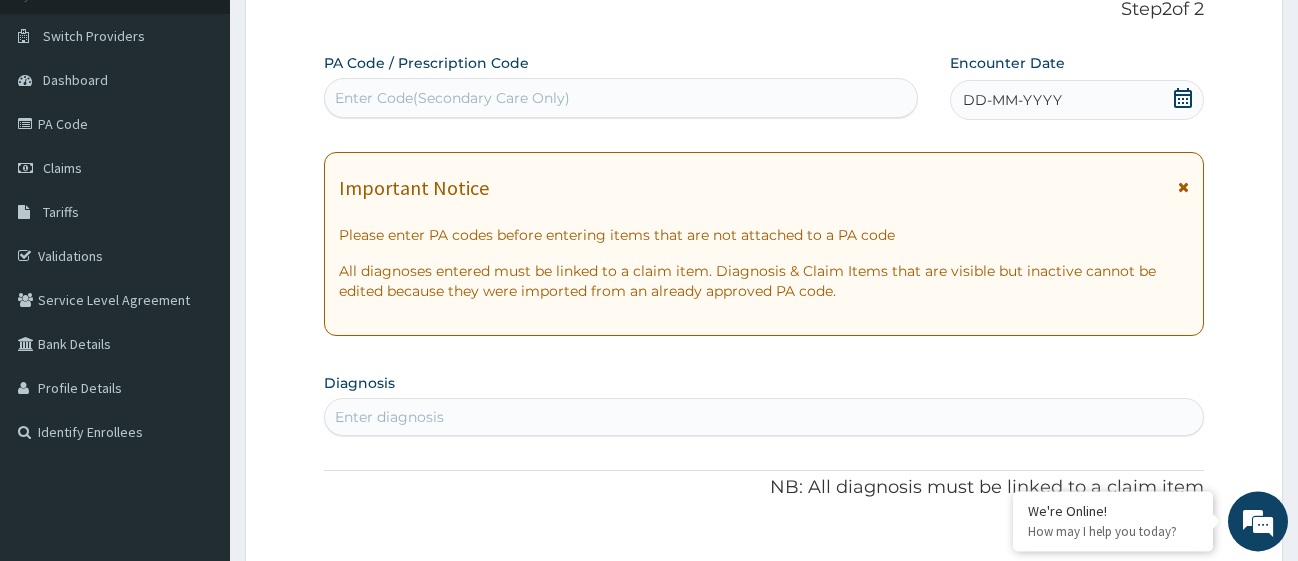 scroll, scrollTop: 57, scrollLeft: 0, axis: vertical 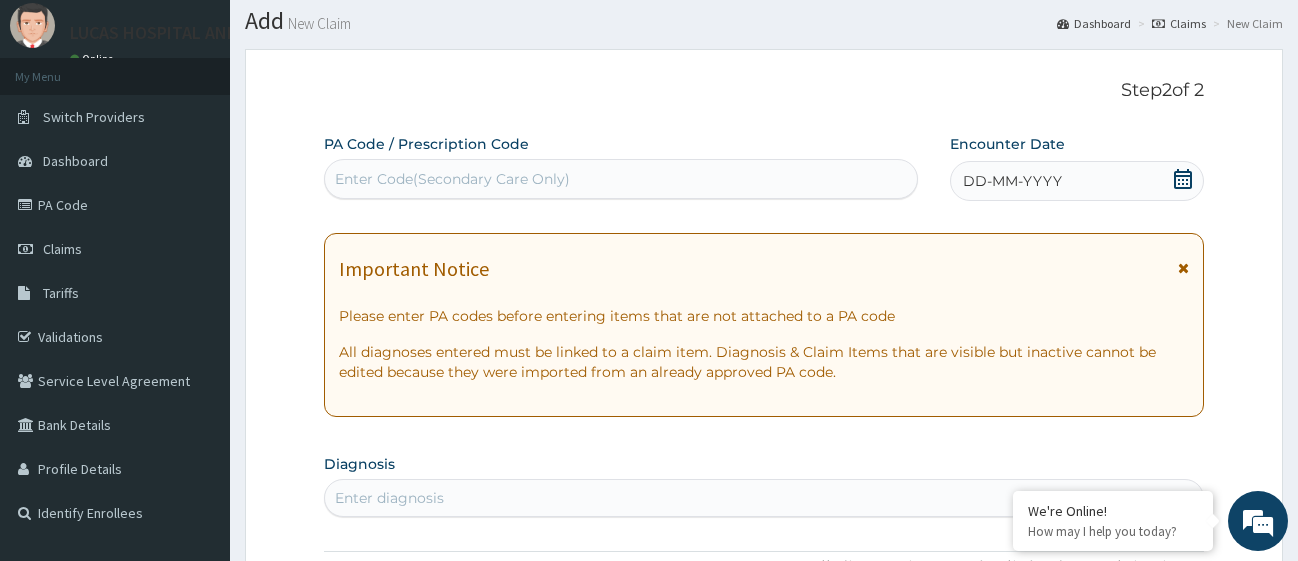 click on "Enter Code(Secondary Care Only)" at bounding box center [621, 179] 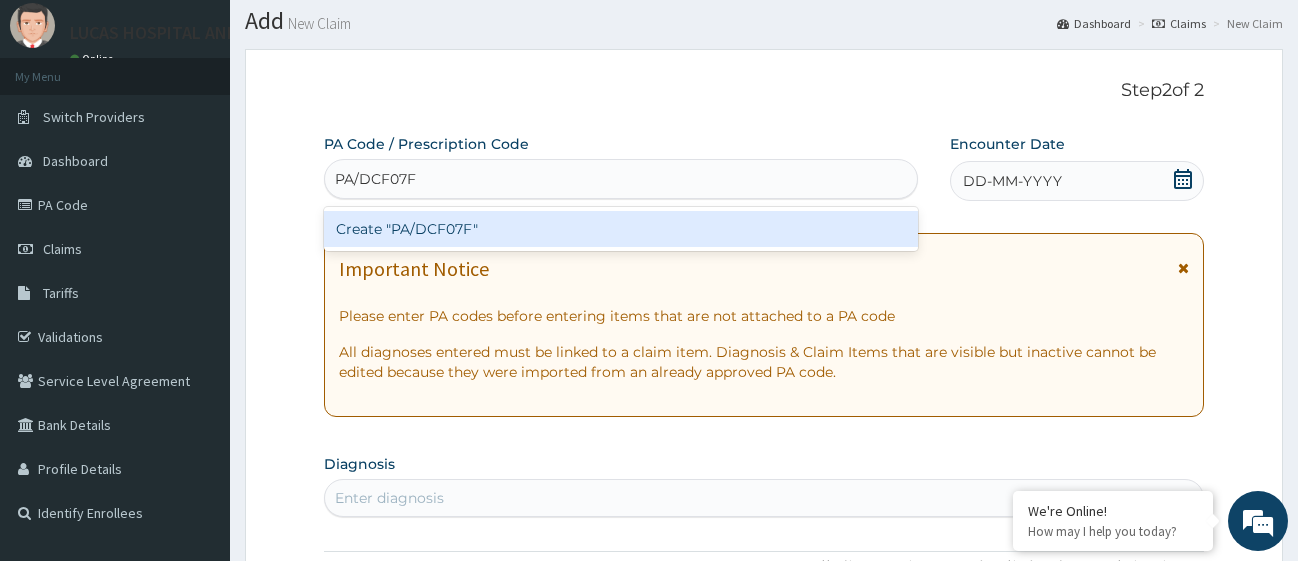 click on "Create "PA/DCF07F"" at bounding box center (621, 229) 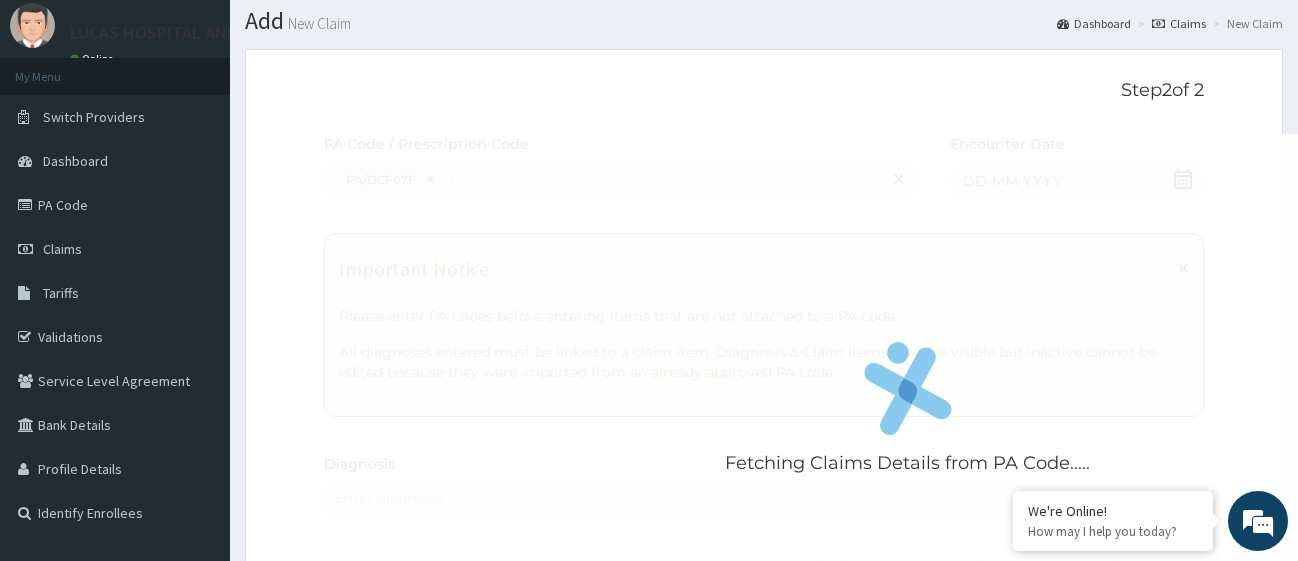 type 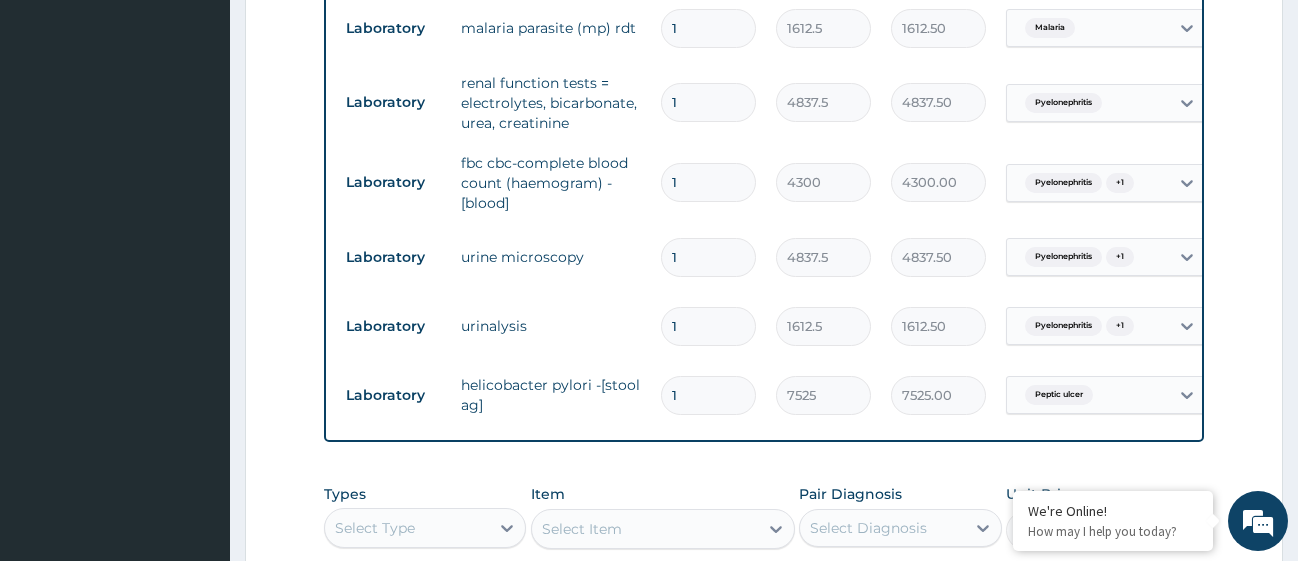 scroll, scrollTop: 1126, scrollLeft: 0, axis: vertical 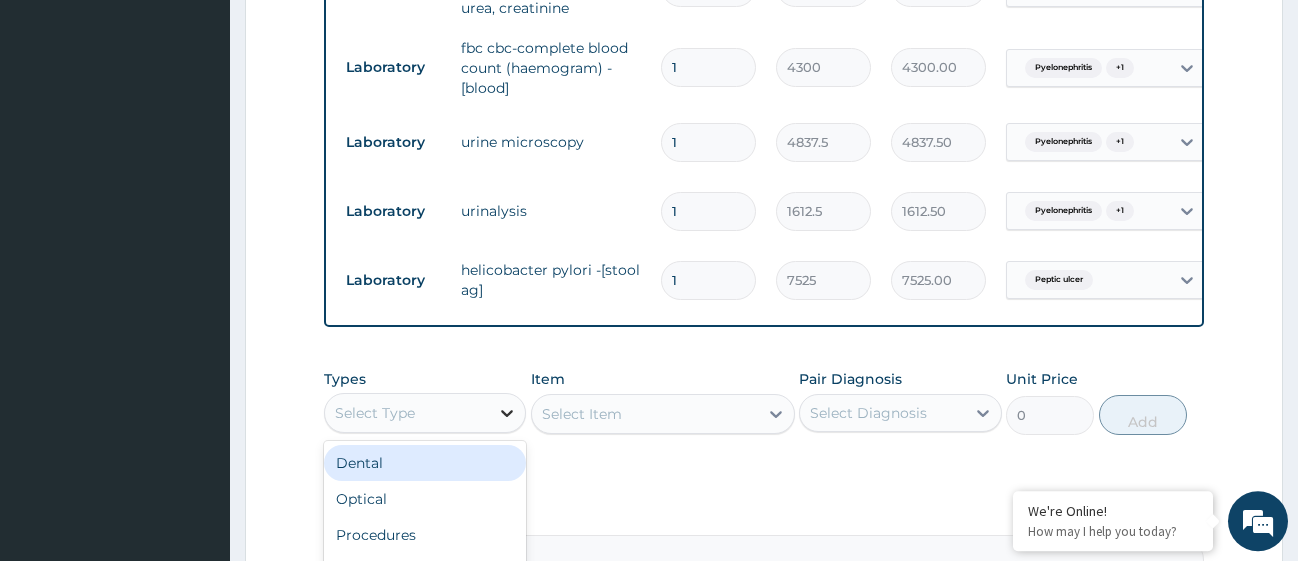 click at bounding box center (507, 413) 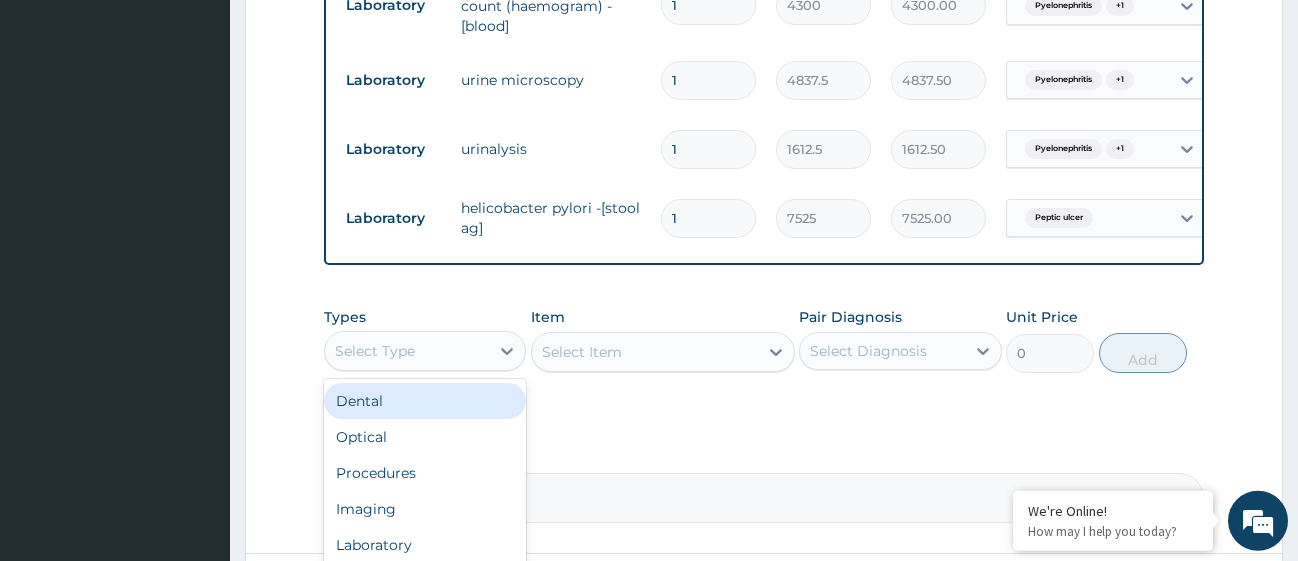 scroll, scrollTop: 1228, scrollLeft: 0, axis: vertical 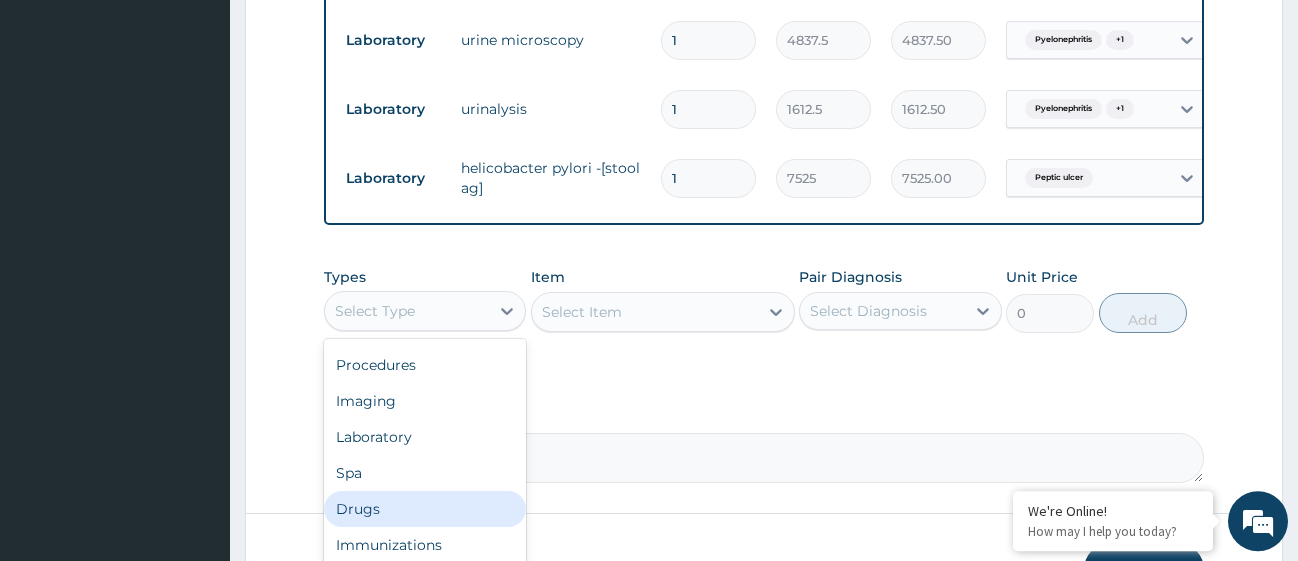 click on "Drugs" at bounding box center (425, 509) 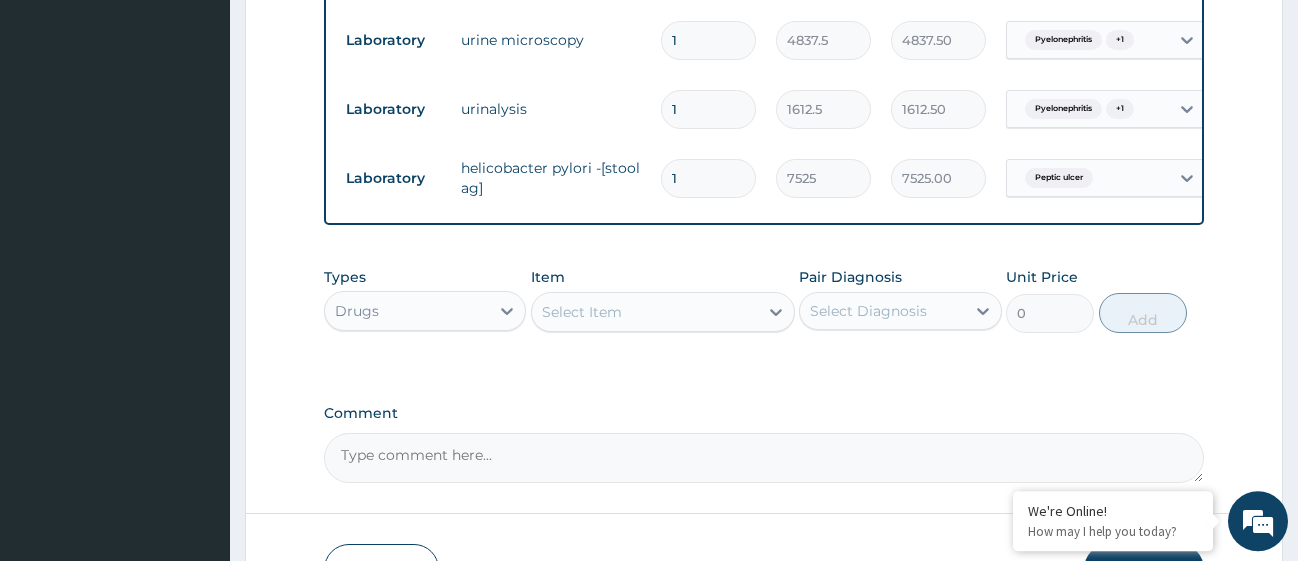 click on "Select Item" at bounding box center (582, 312) 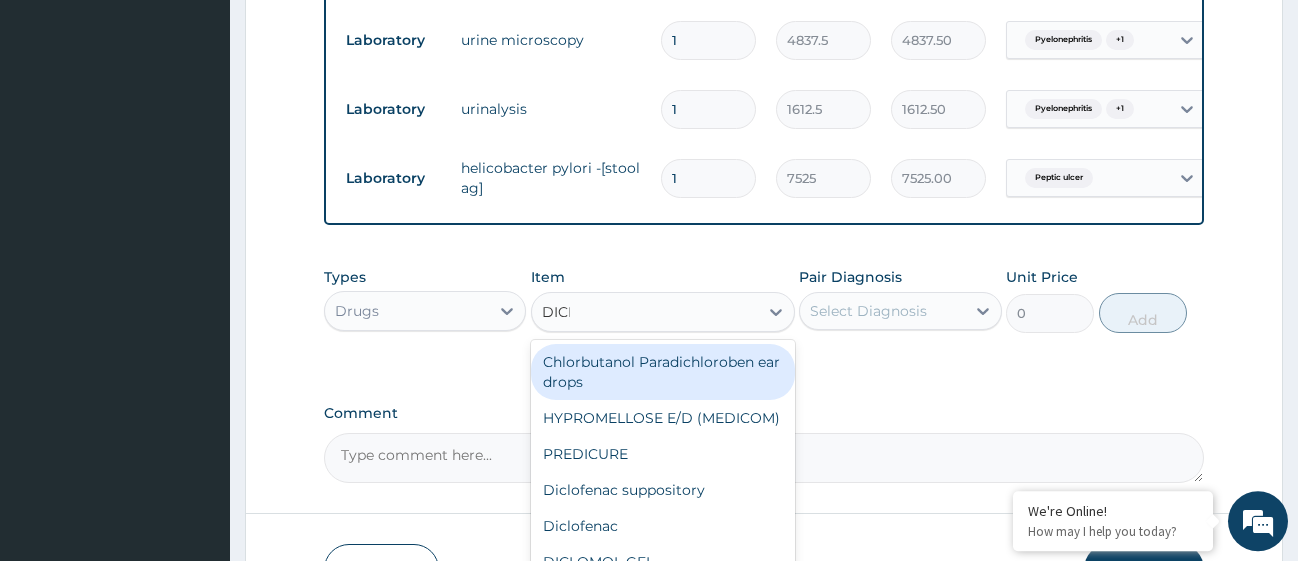 type on "DICLO" 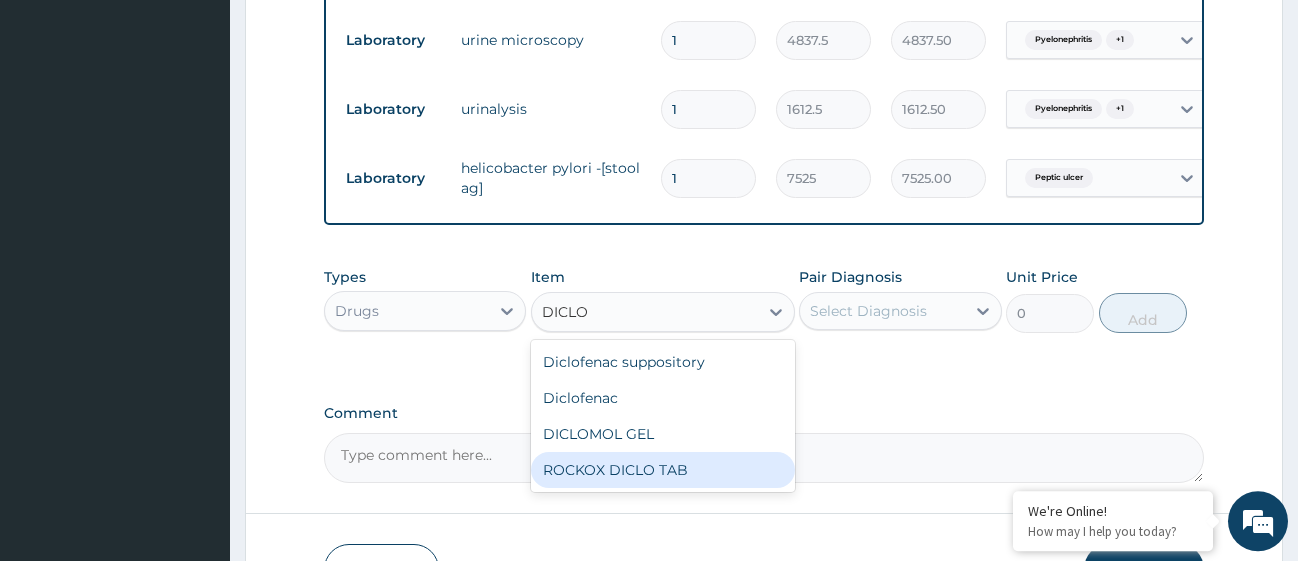 click on "ROCKOX DICLO TAB" at bounding box center (663, 470) 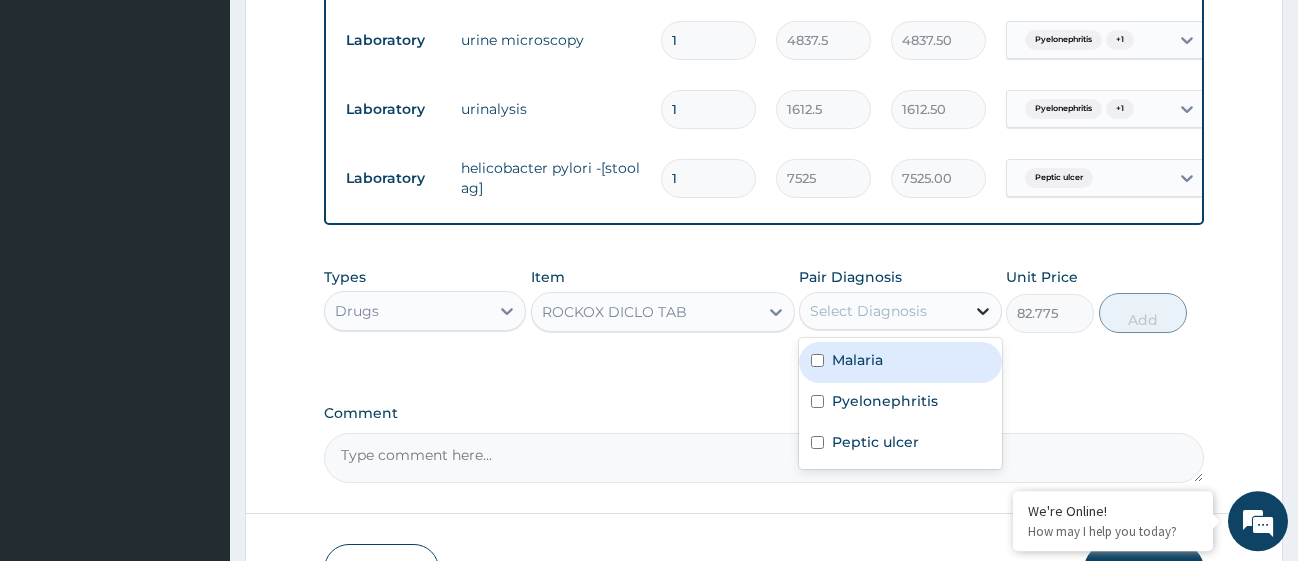 click 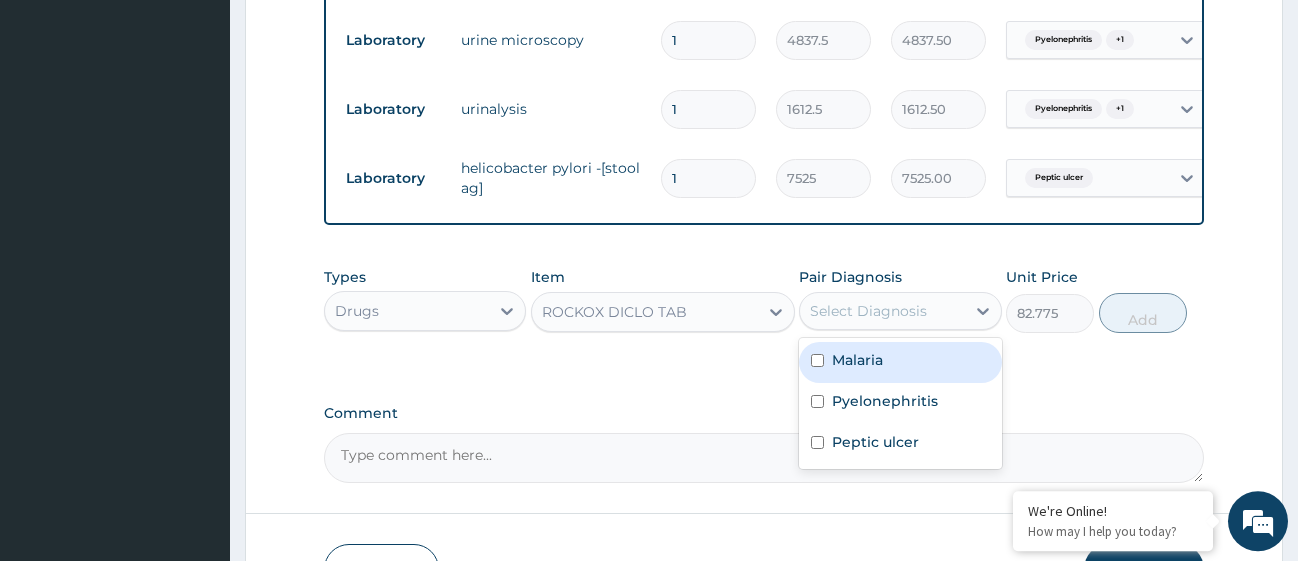 drag, startPoint x: 817, startPoint y: 372, endPoint x: 818, endPoint y: 384, distance: 12.0415945 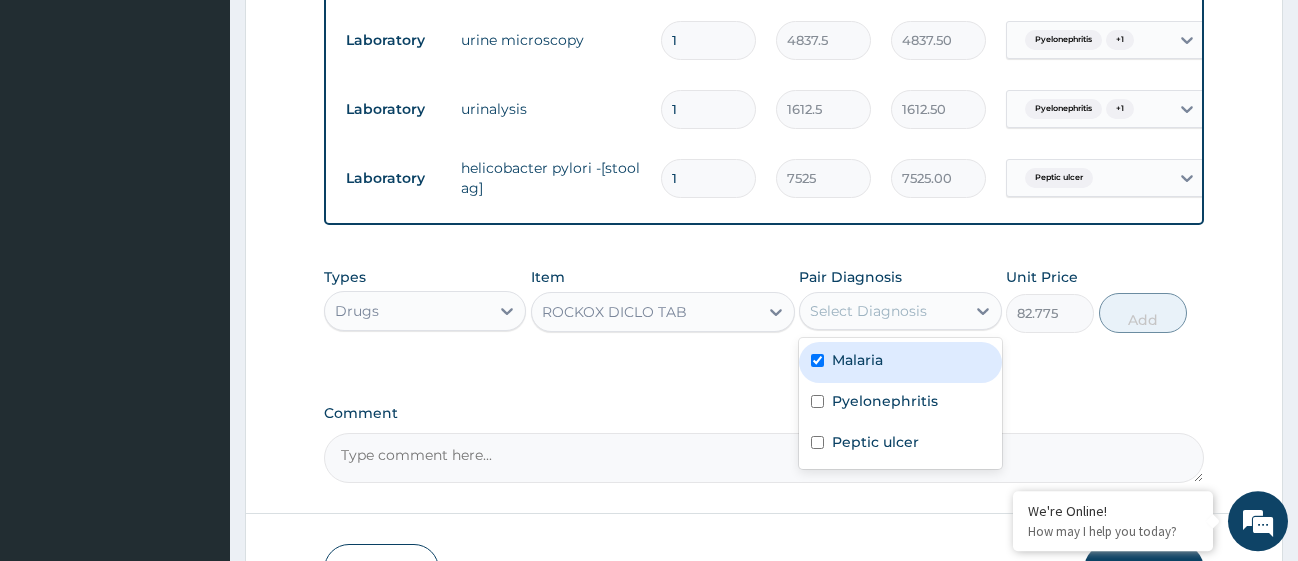checkbox on "true" 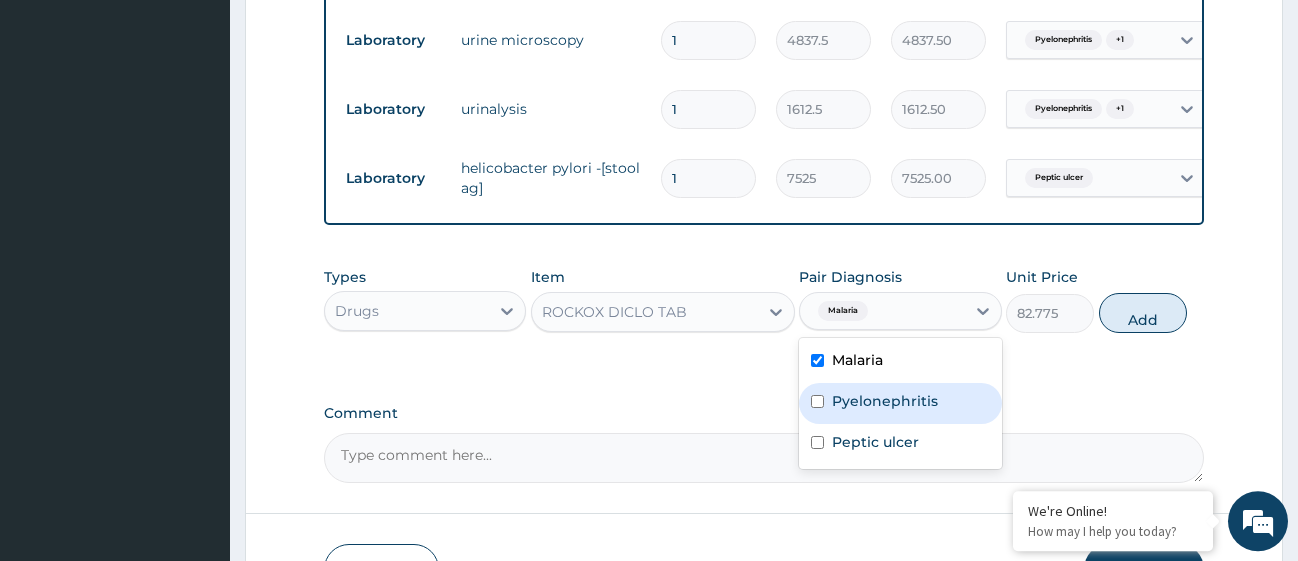 click at bounding box center (817, 401) 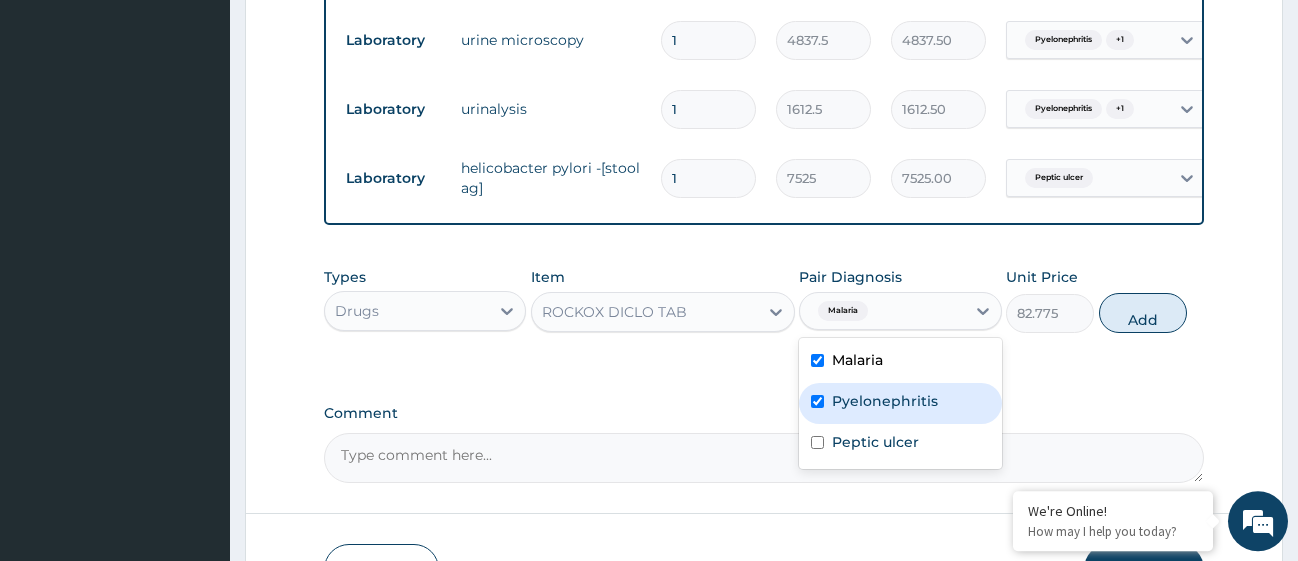 checkbox on "true" 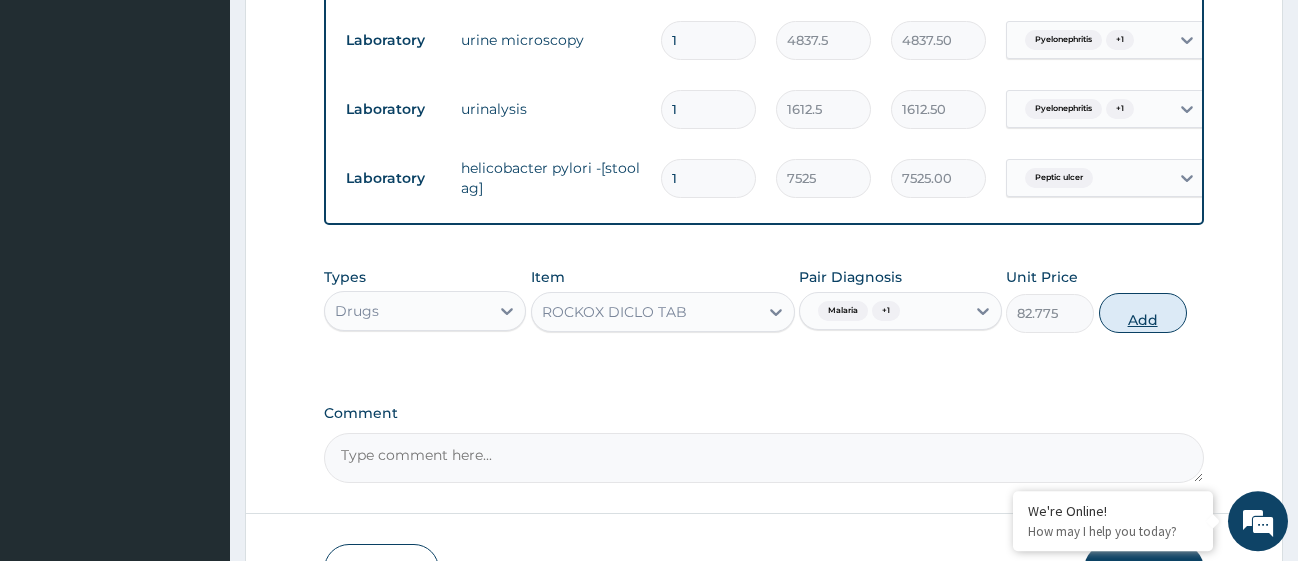 click on "Add" at bounding box center (1143, 313) 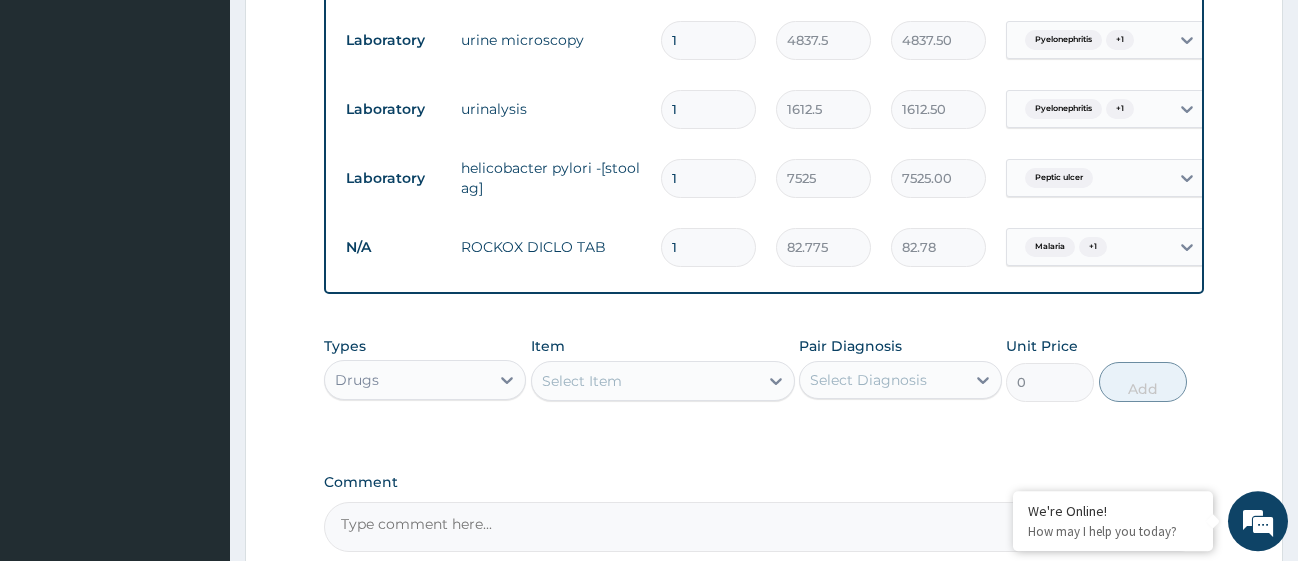 type on "15" 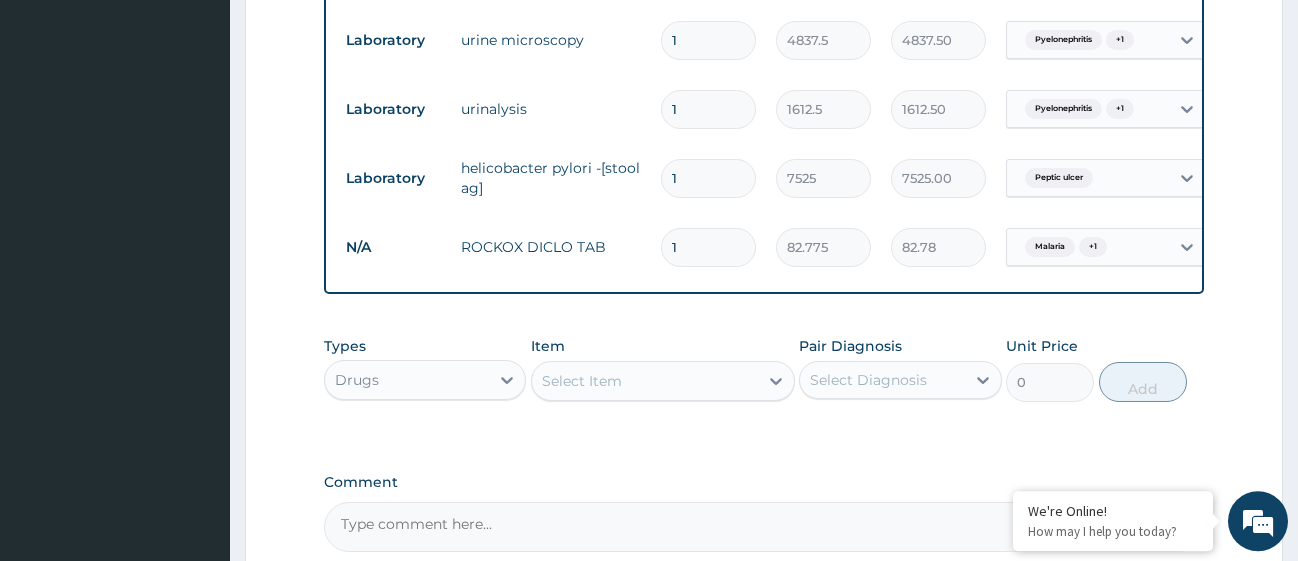 type on "1241.63" 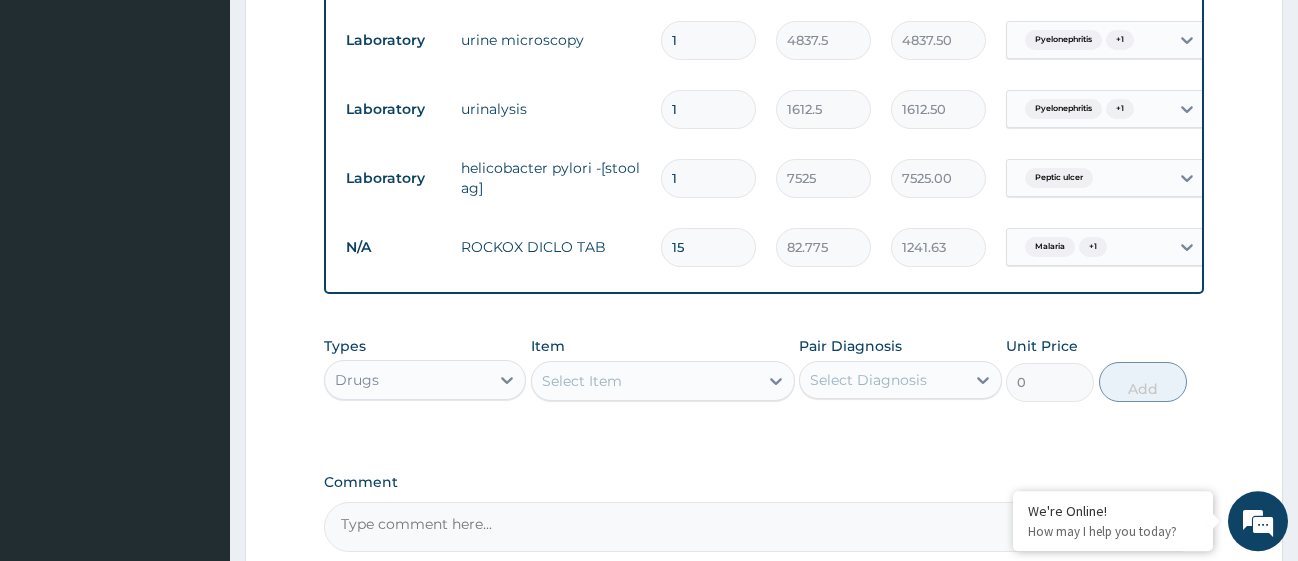 type on "15" 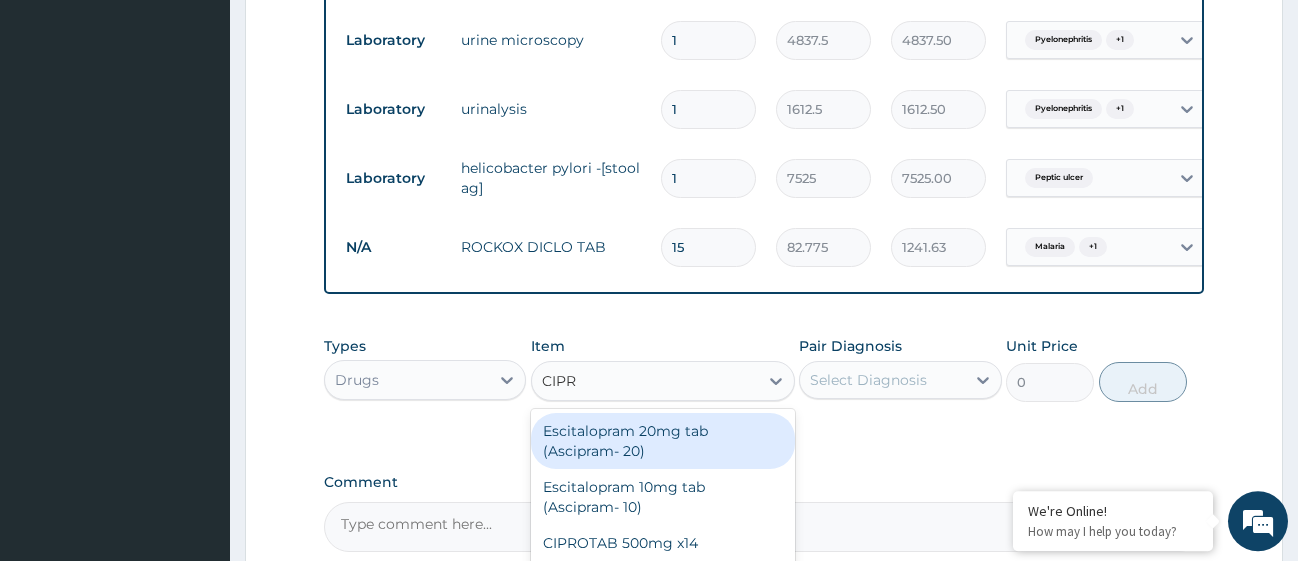type on "CIPRO" 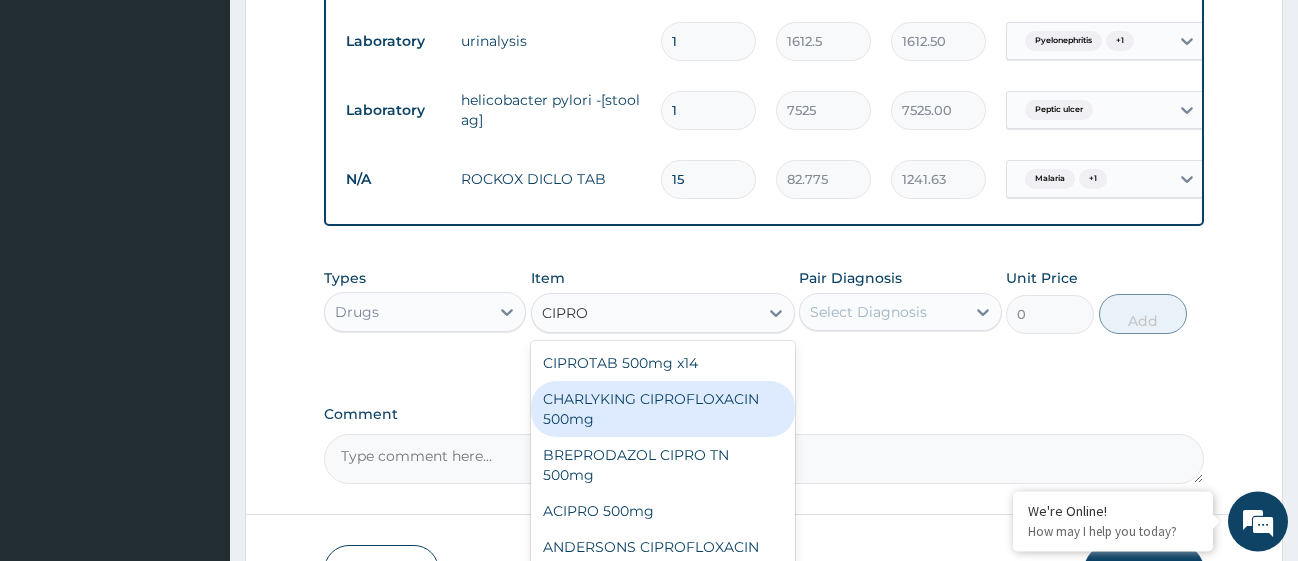 scroll, scrollTop: 1330, scrollLeft: 0, axis: vertical 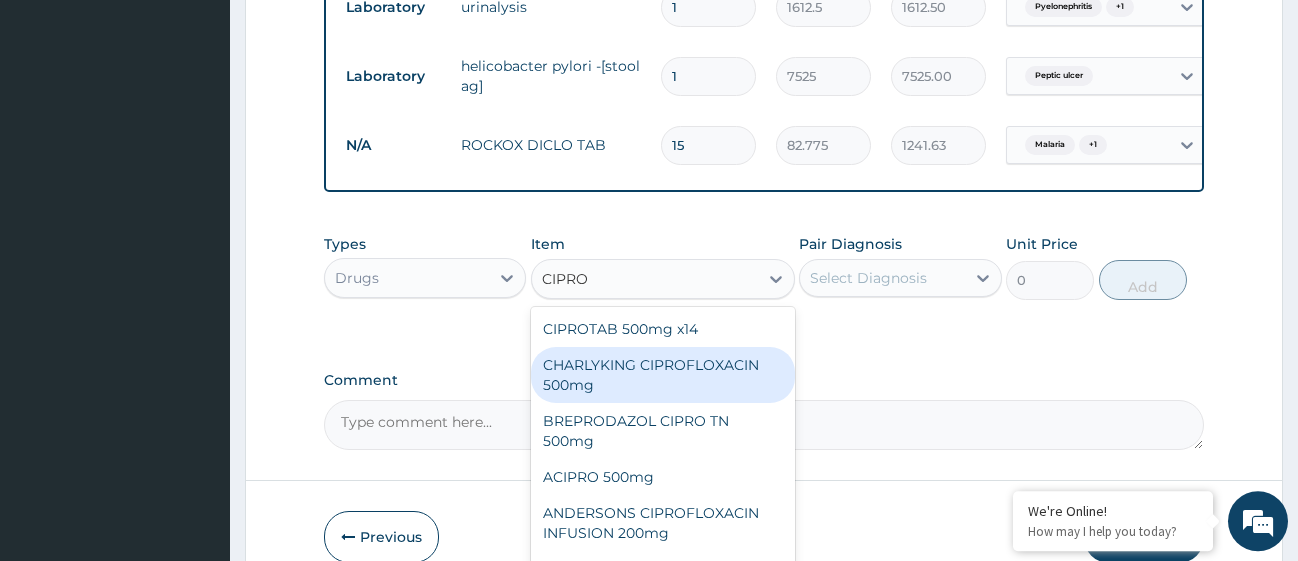 click on "CHARLYKING CIPROFLOXACIN 500mg" at bounding box center [663, 375] 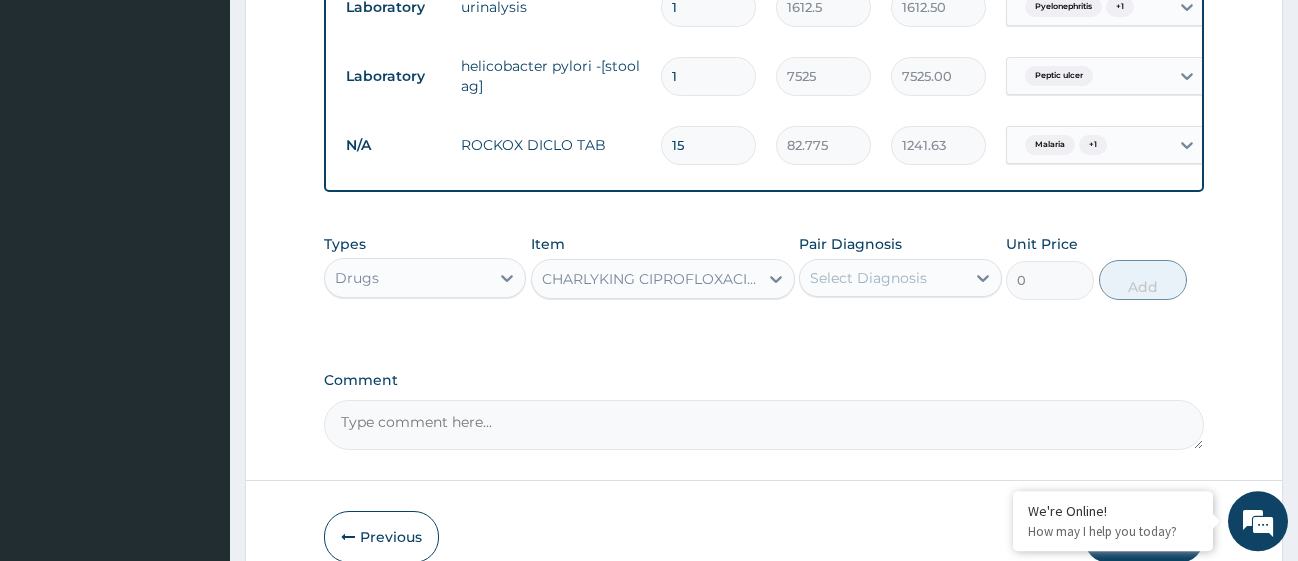 type 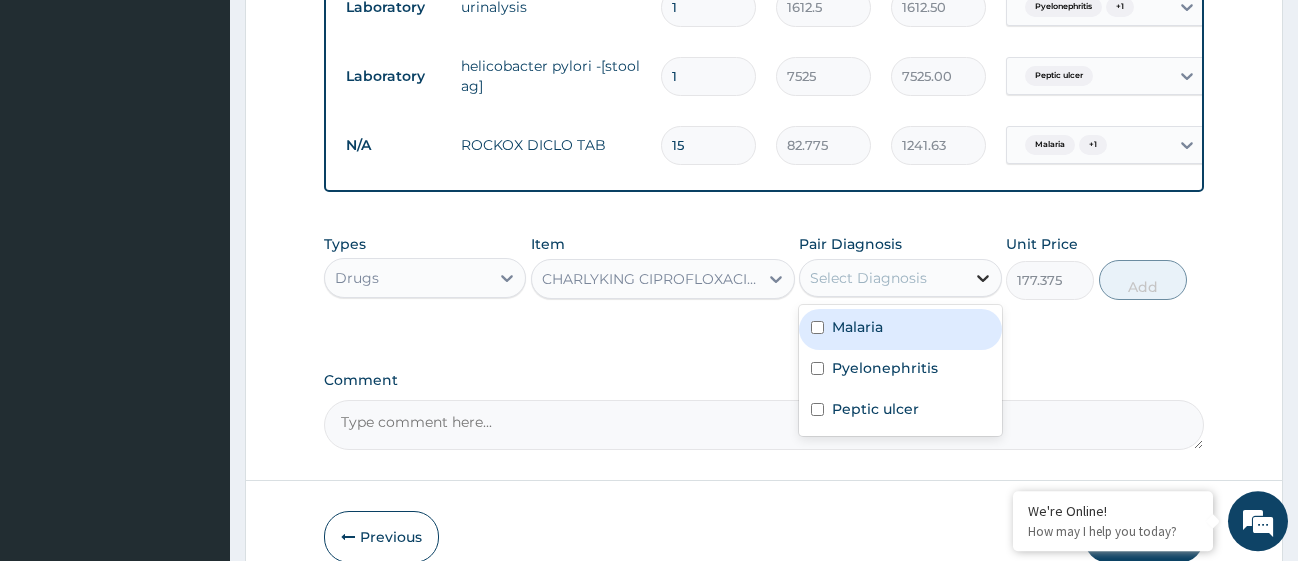 click at bounding box center (983, 278) 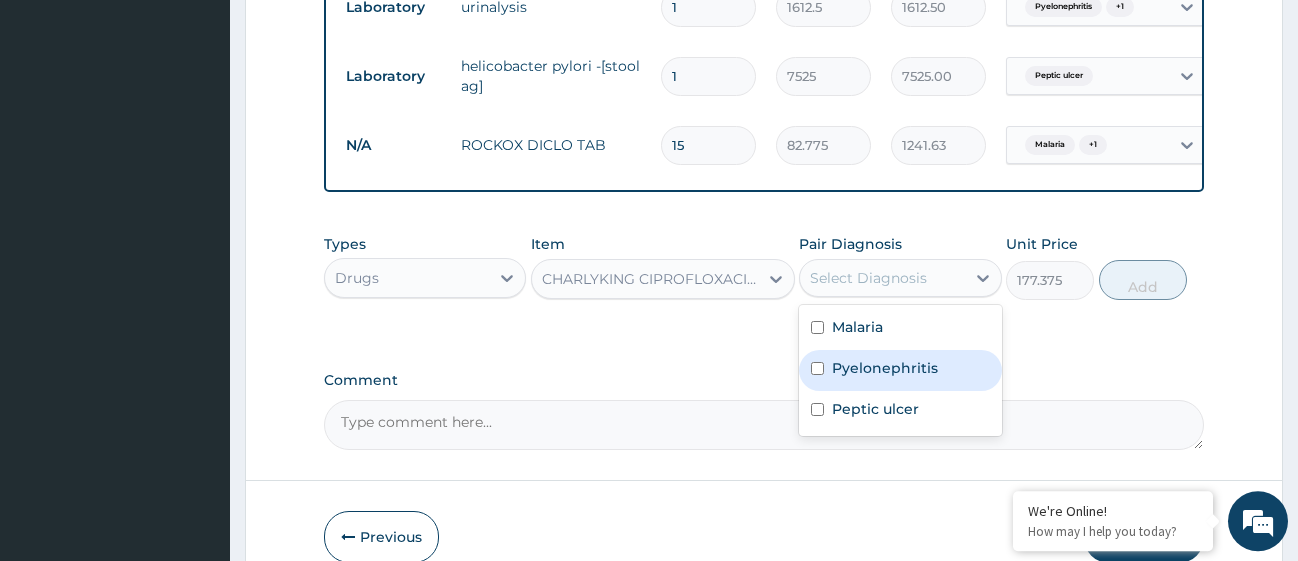 click at bounding box center (817, 368) 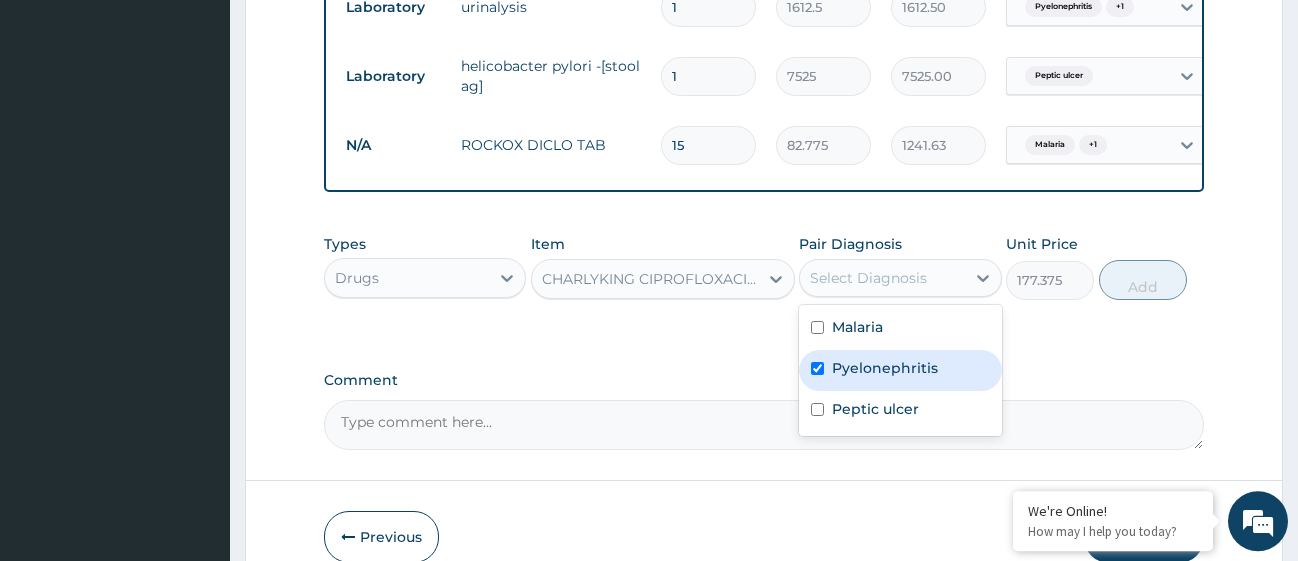 checkbox on "true" 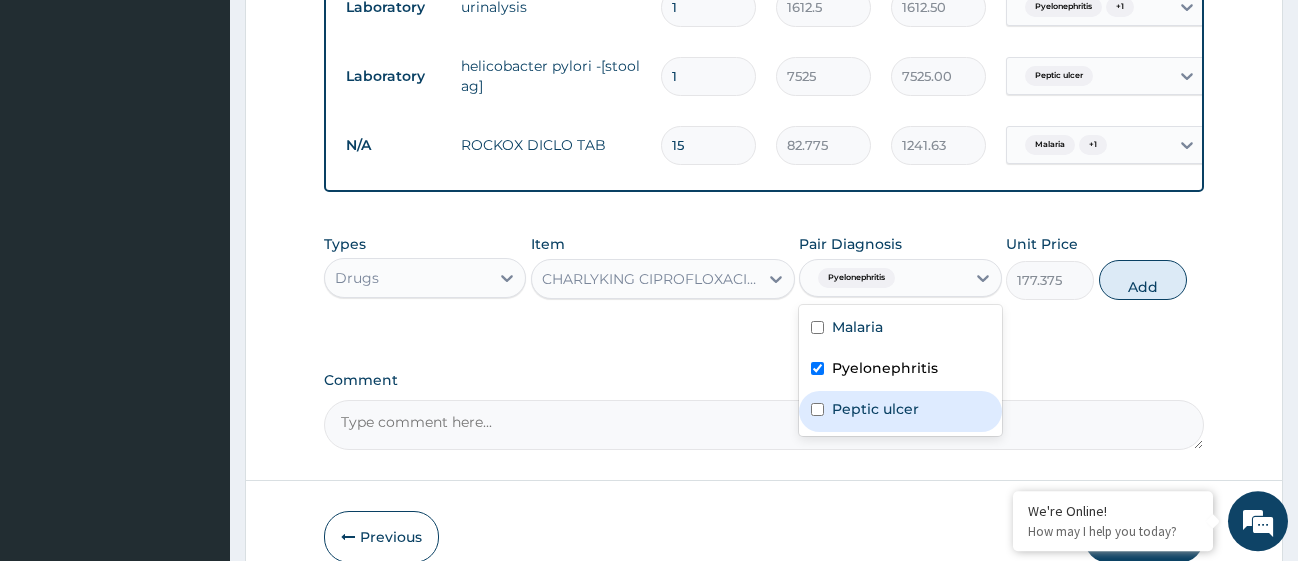 click at bounding box center (817, 409) 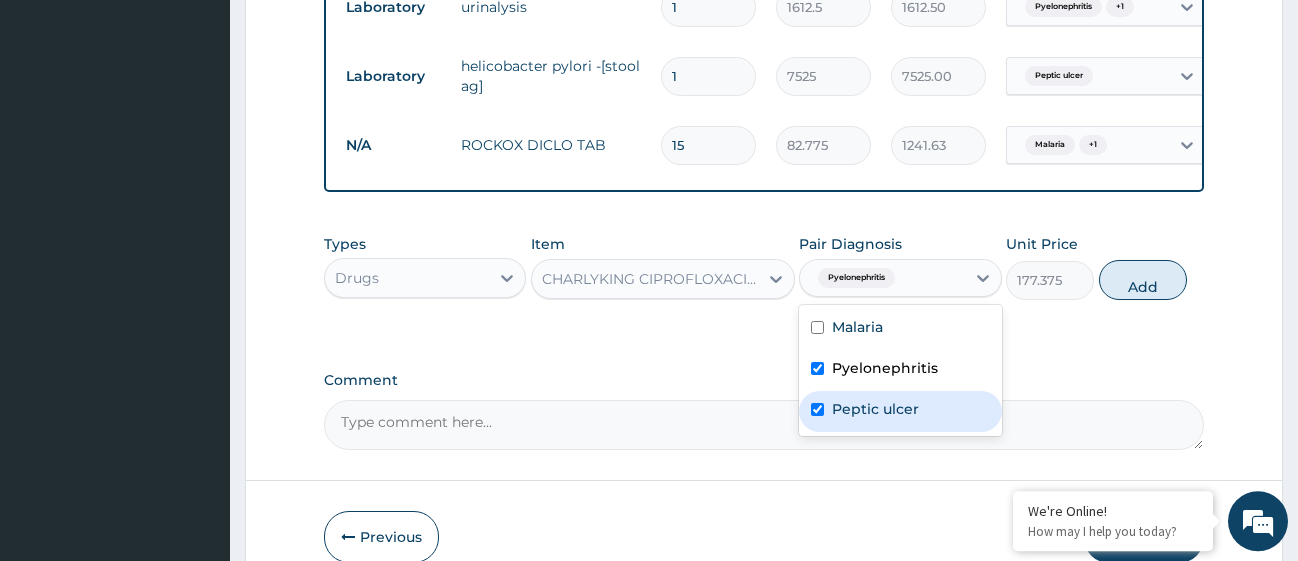 checkbox on "true" 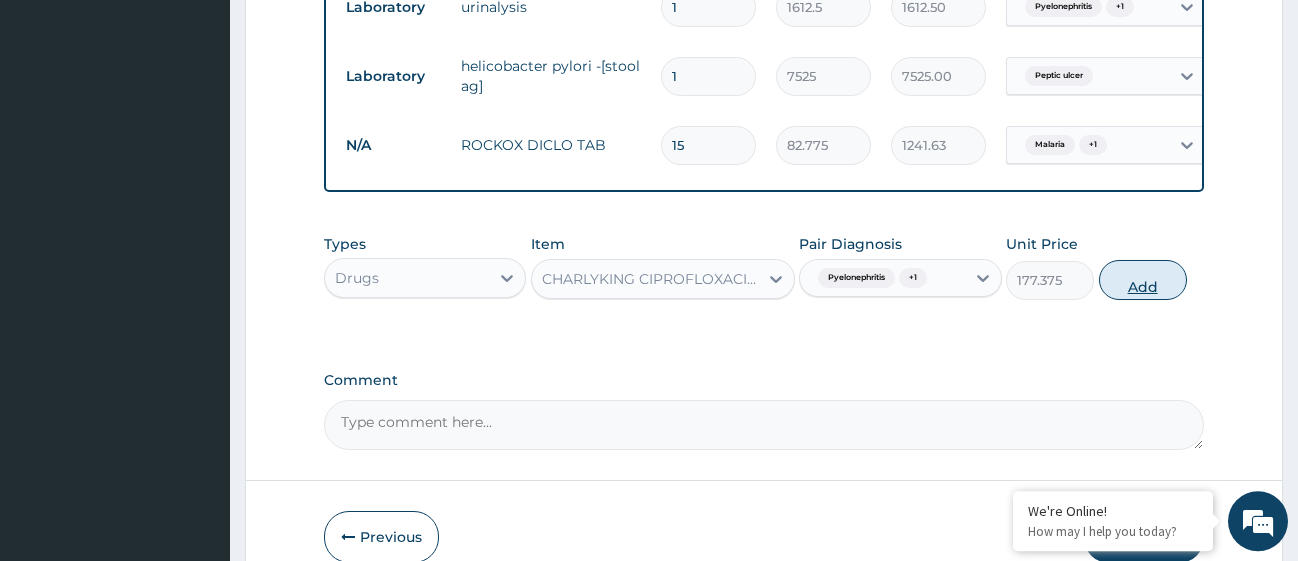 click on "Add" at bounding box center (1143, 280) 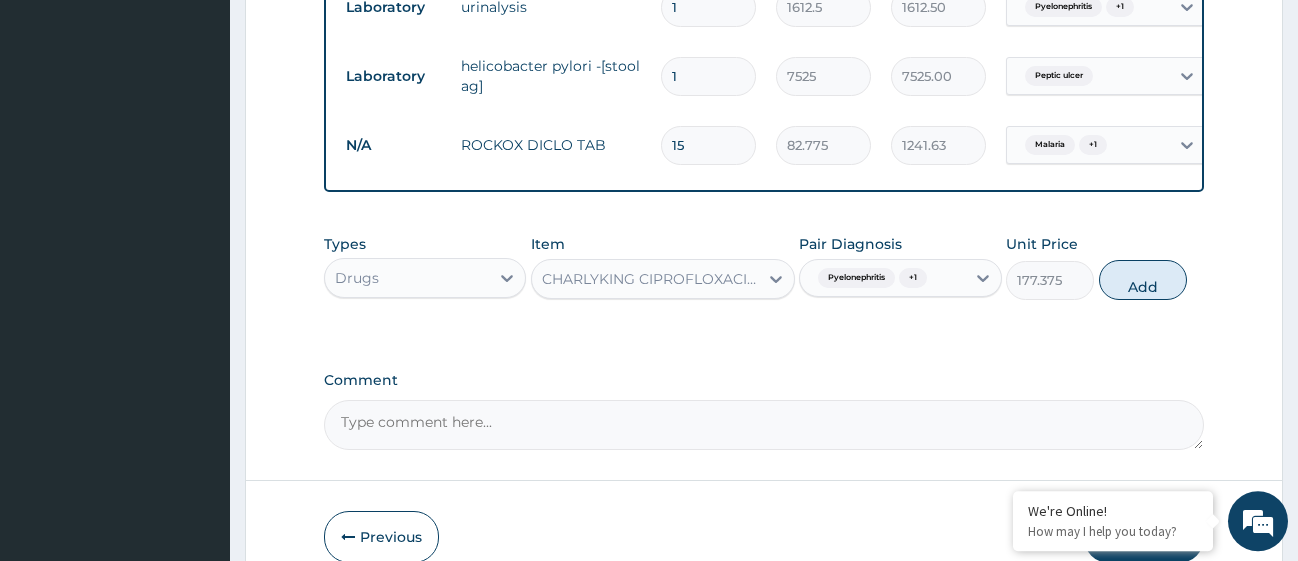type on "0" 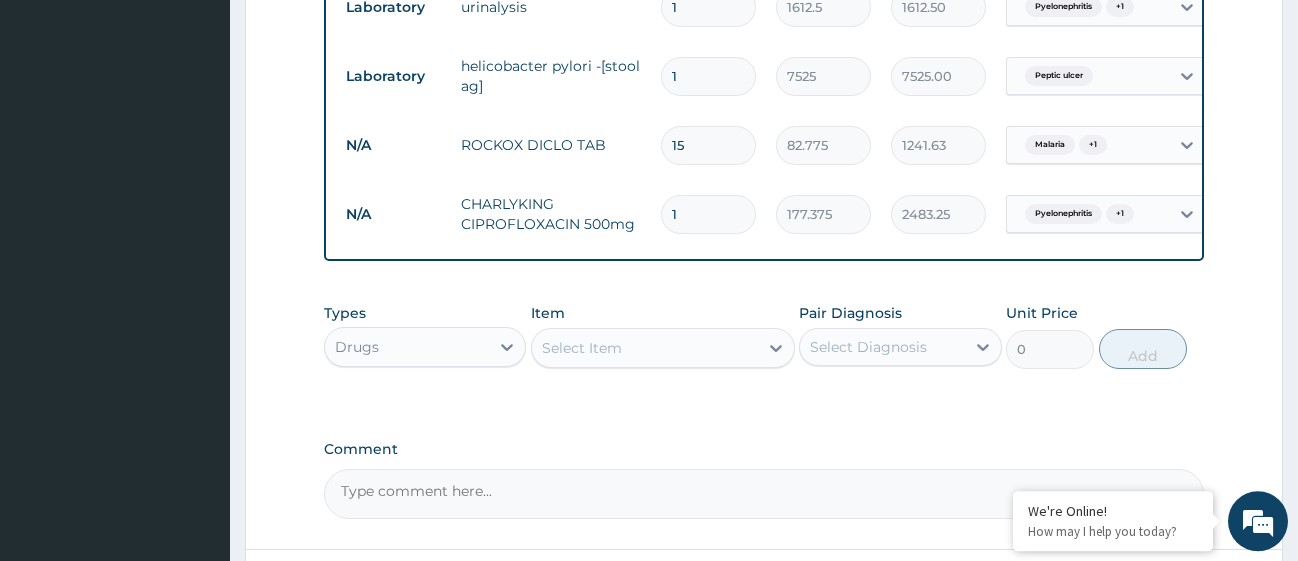 type on "14" 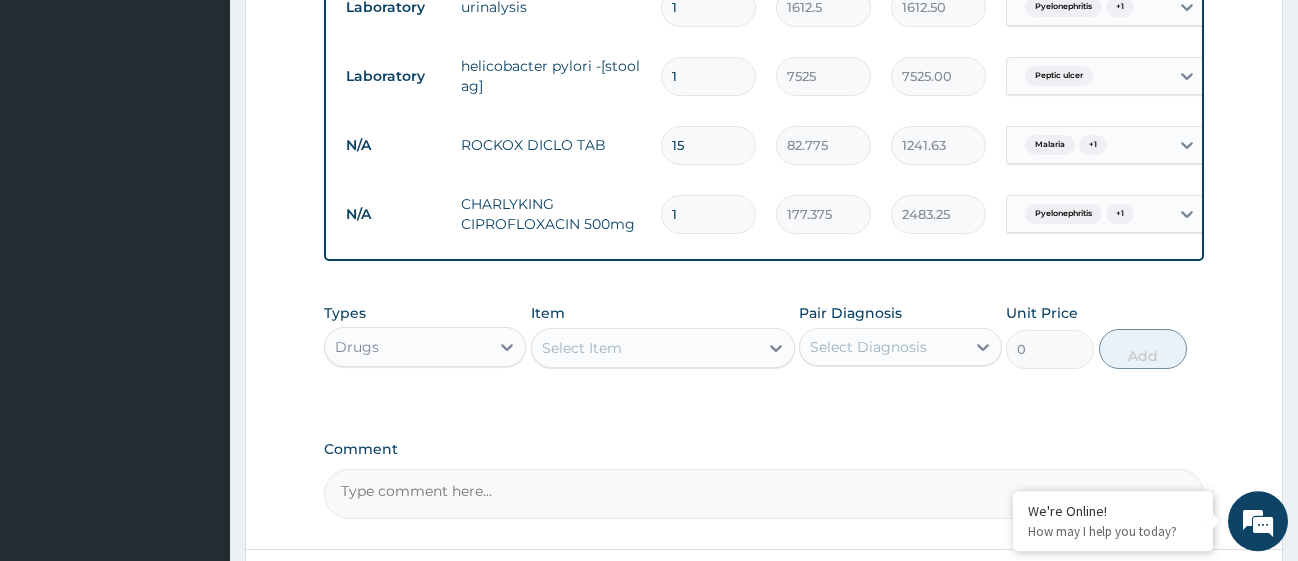 type on "2483.25" 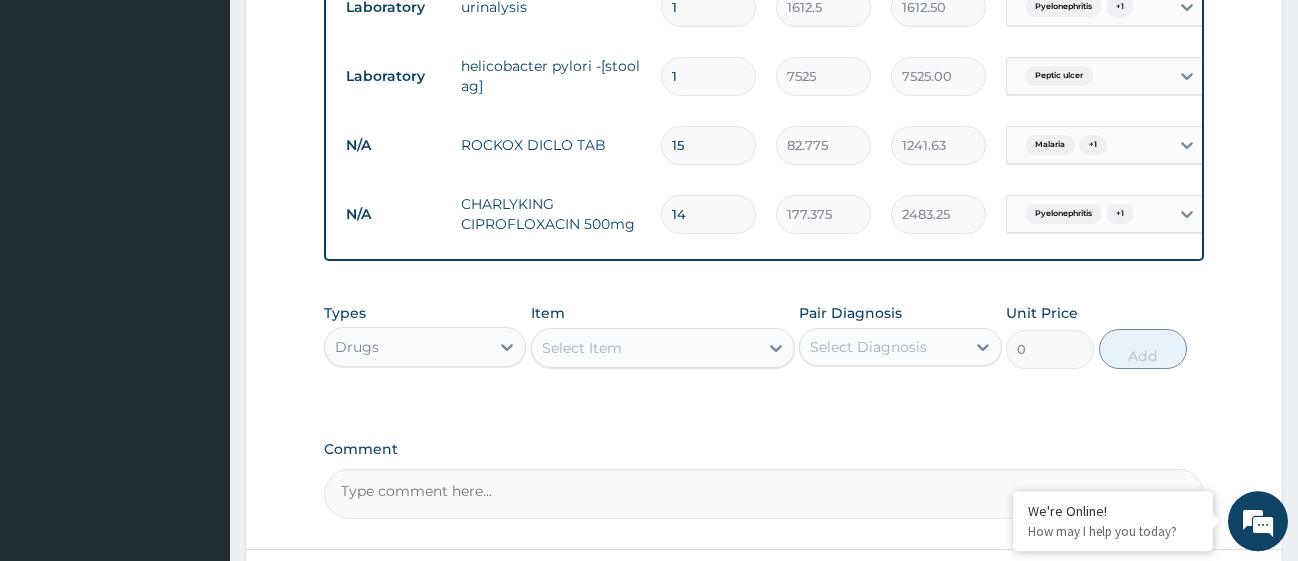 type on "14" 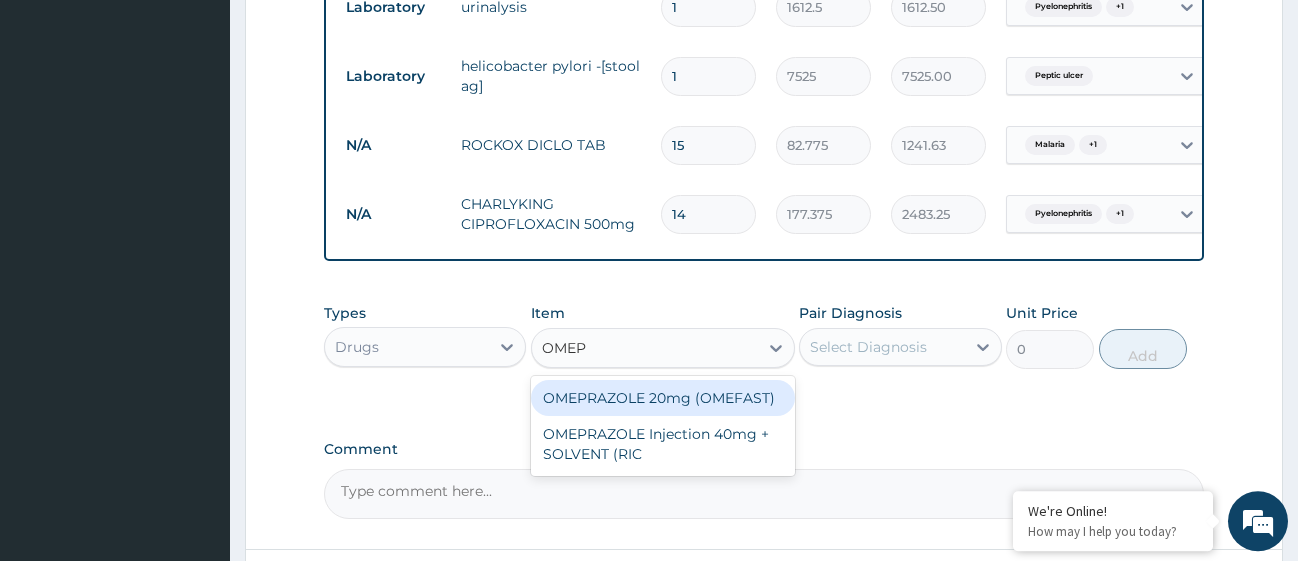 type on "OMEPR" 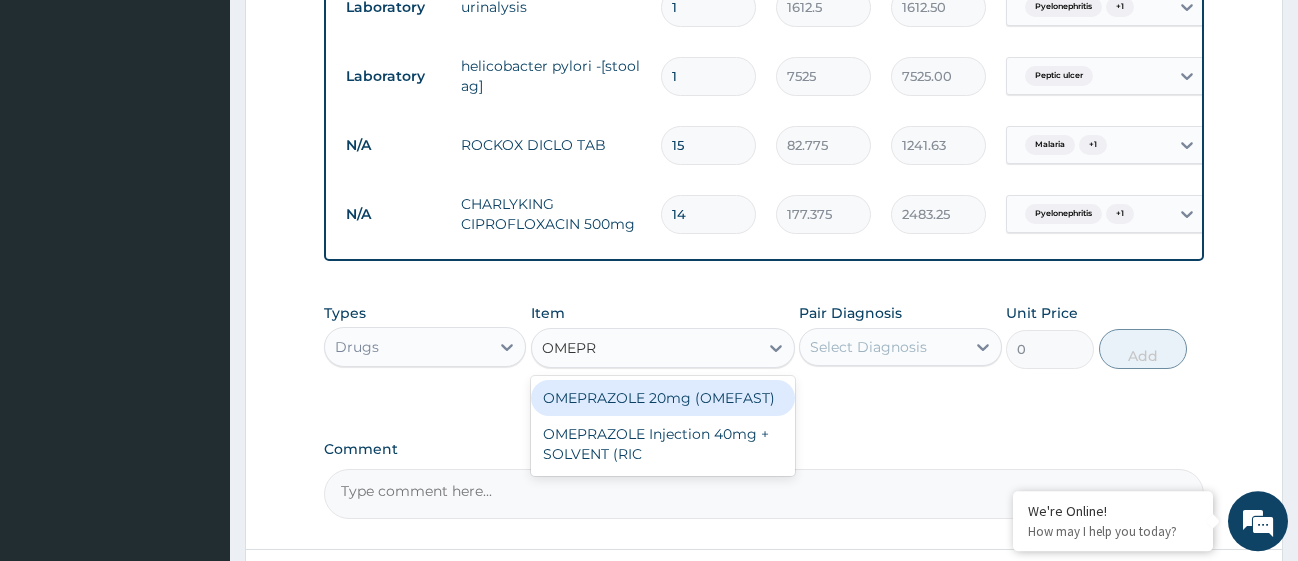 click on "OMEPRAZOLE 20mg (OMEFAST)" at bounding box center [663, 398] 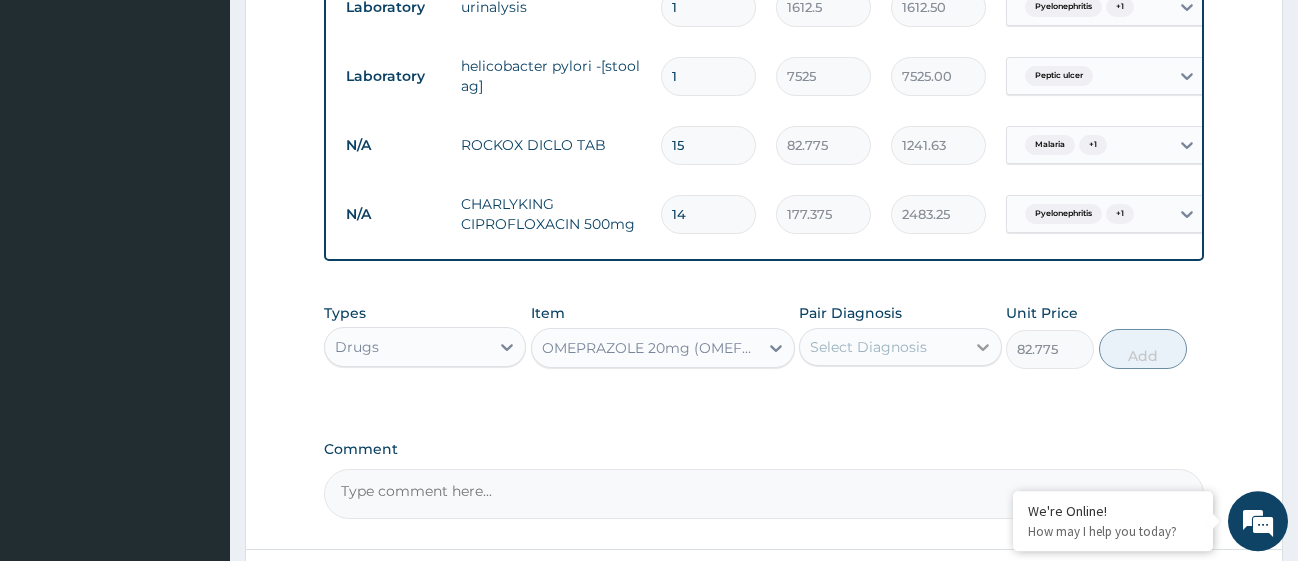 click at bounding box center [983, 347] 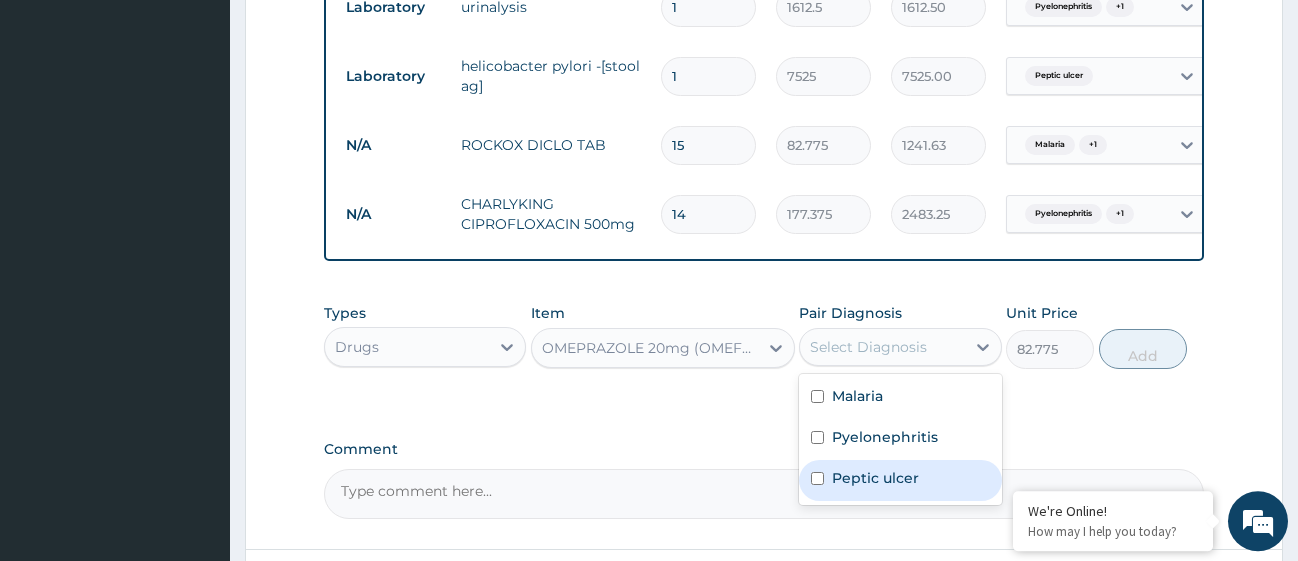 click at bounding box center (817, 478) 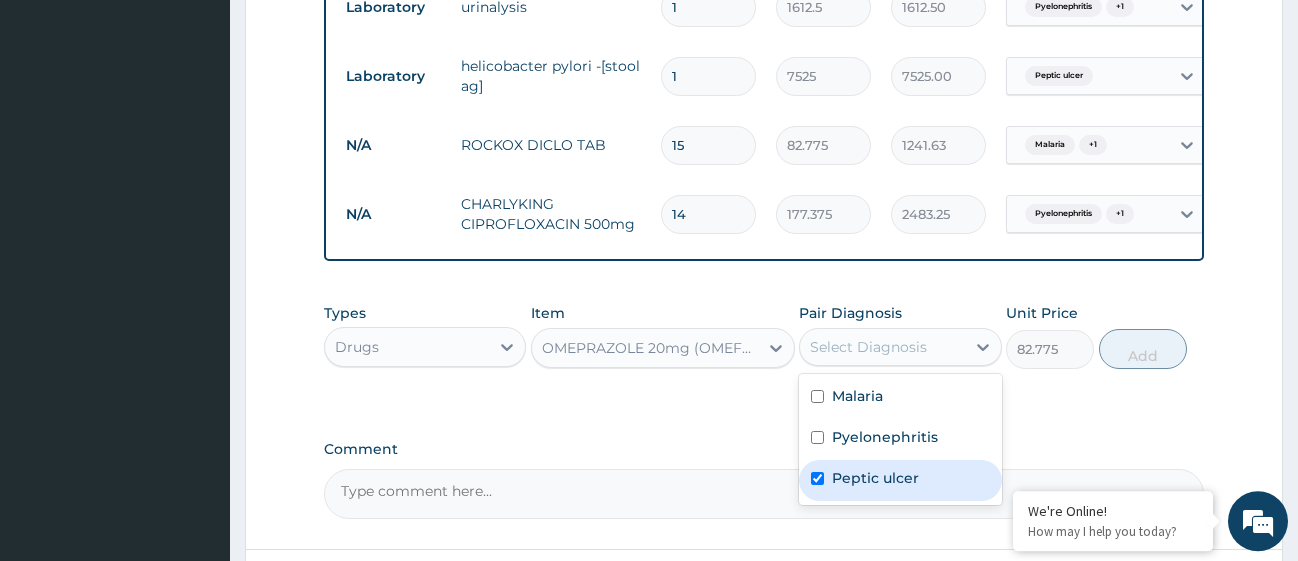 checkbox on "true" 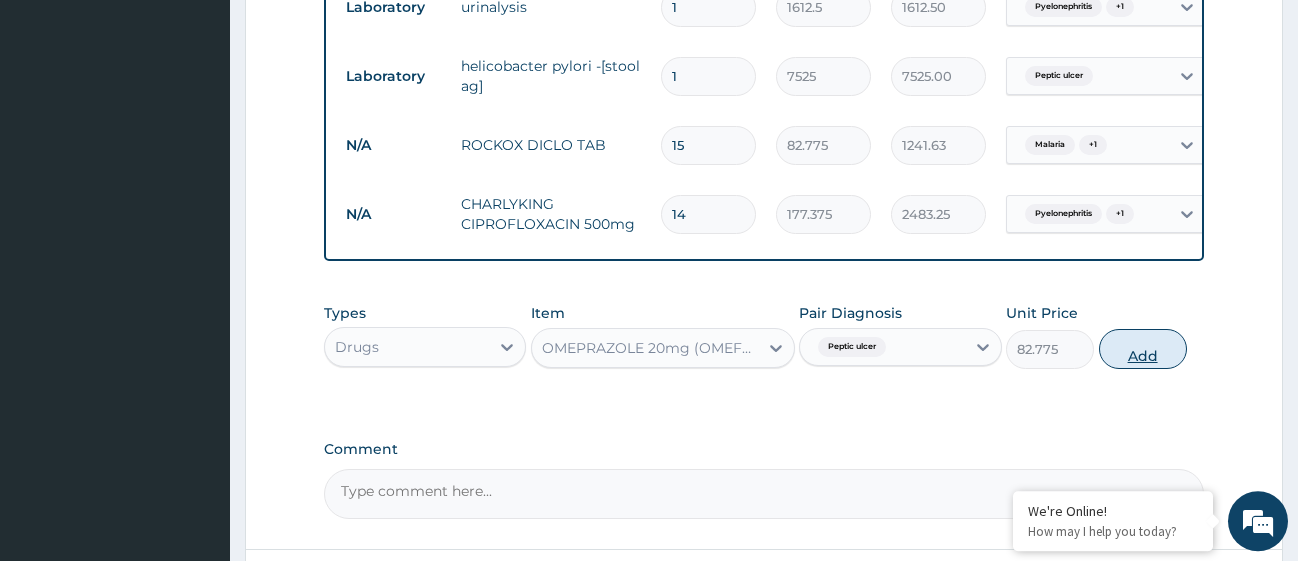 click on "Add" at bounding box center (1143, 349) 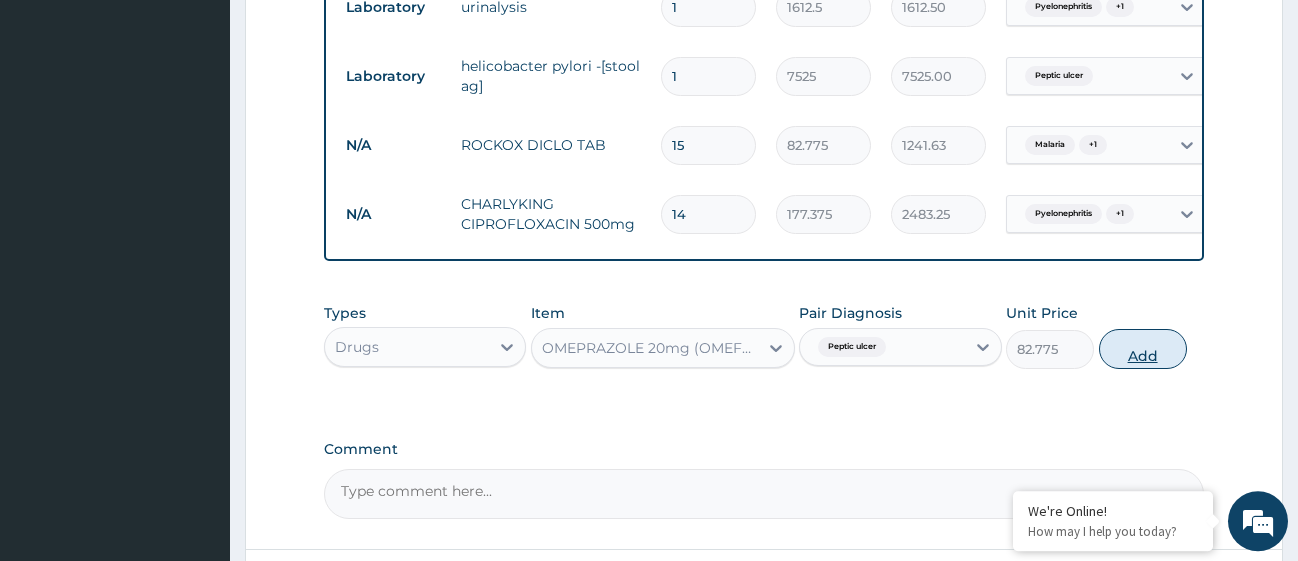 type on "0" 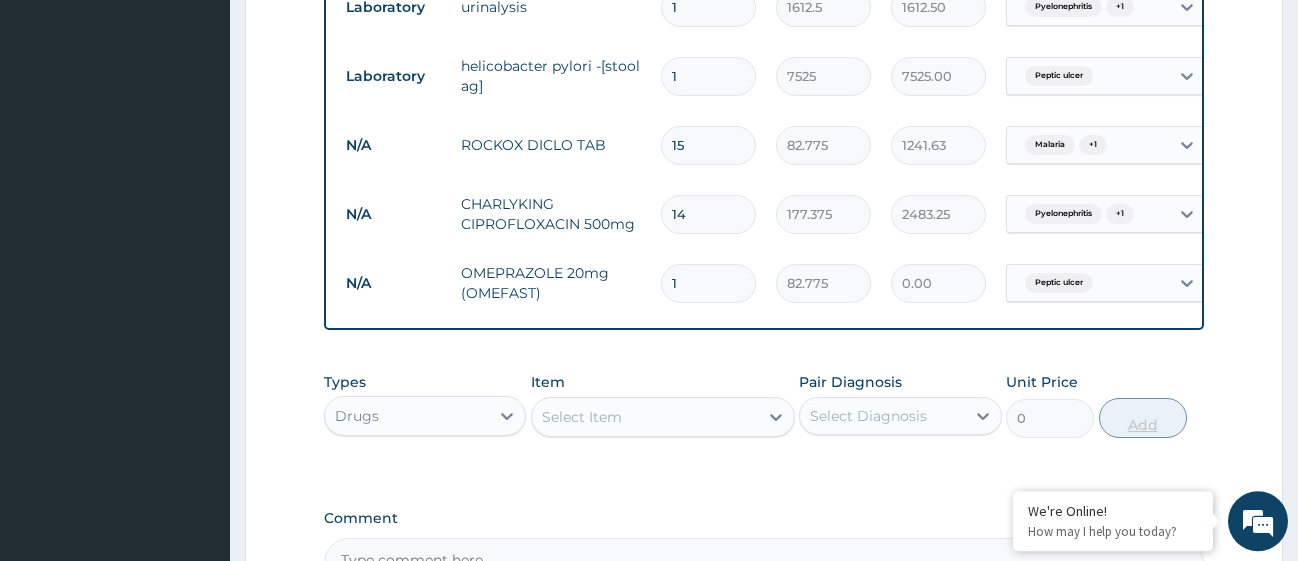 type 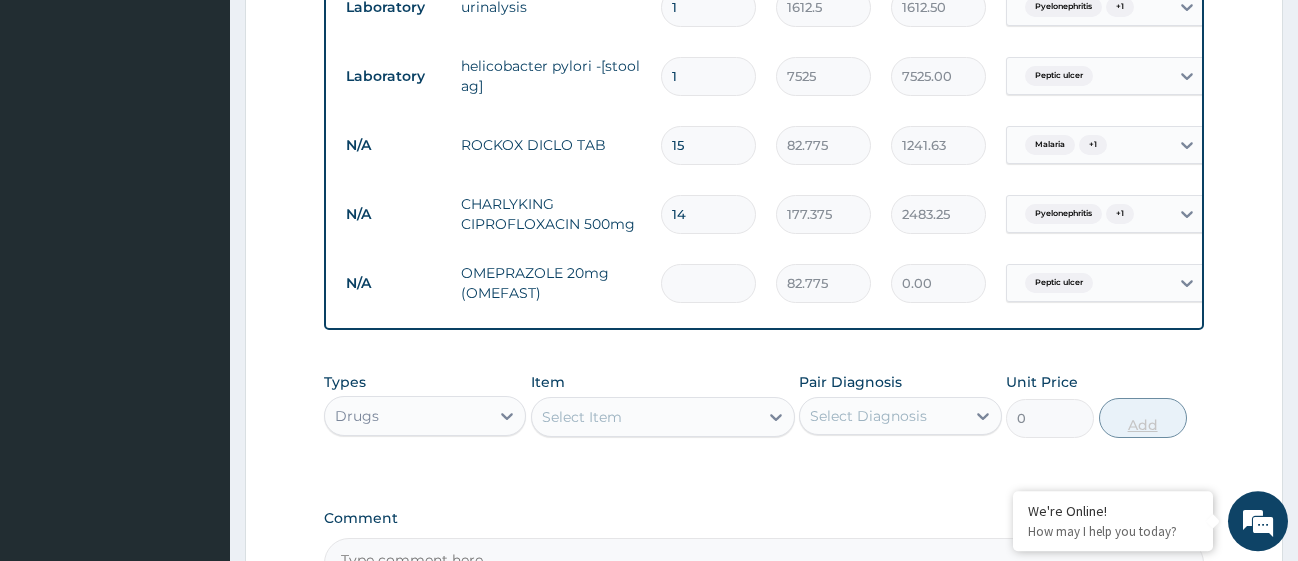 type on "0.00" 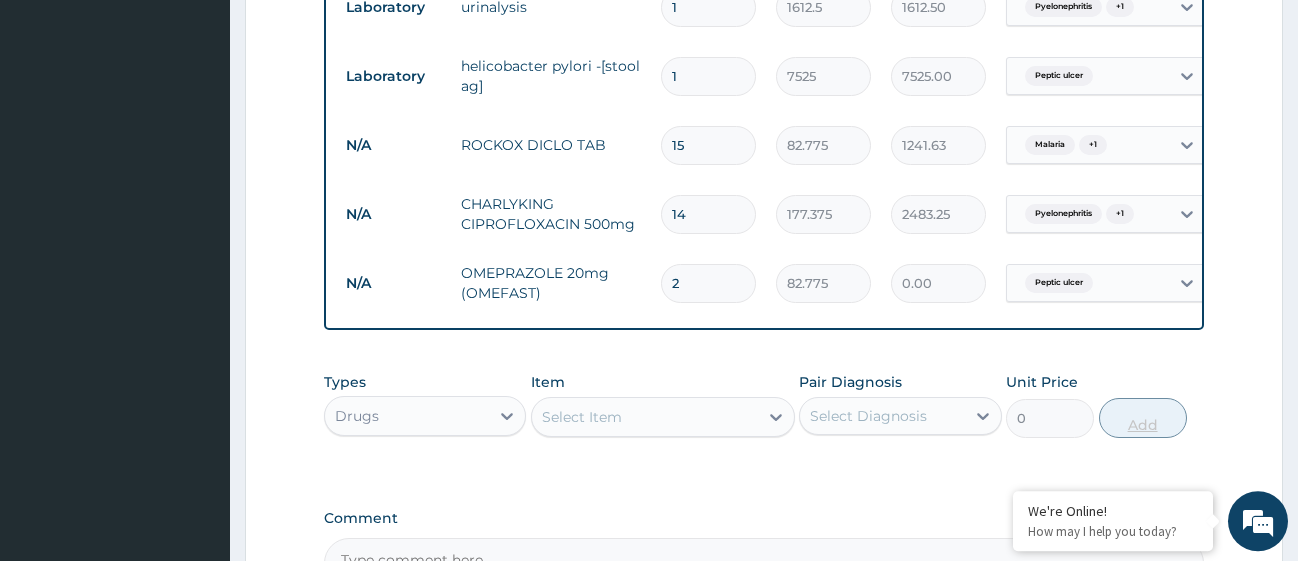 type on "165.55" 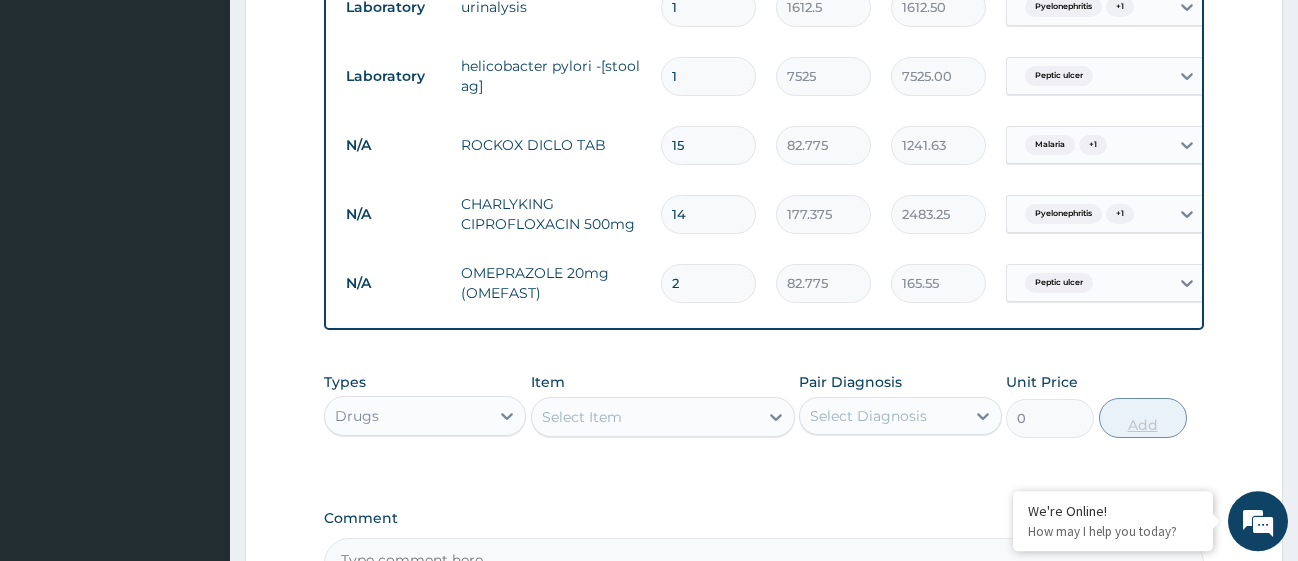 type on "20" 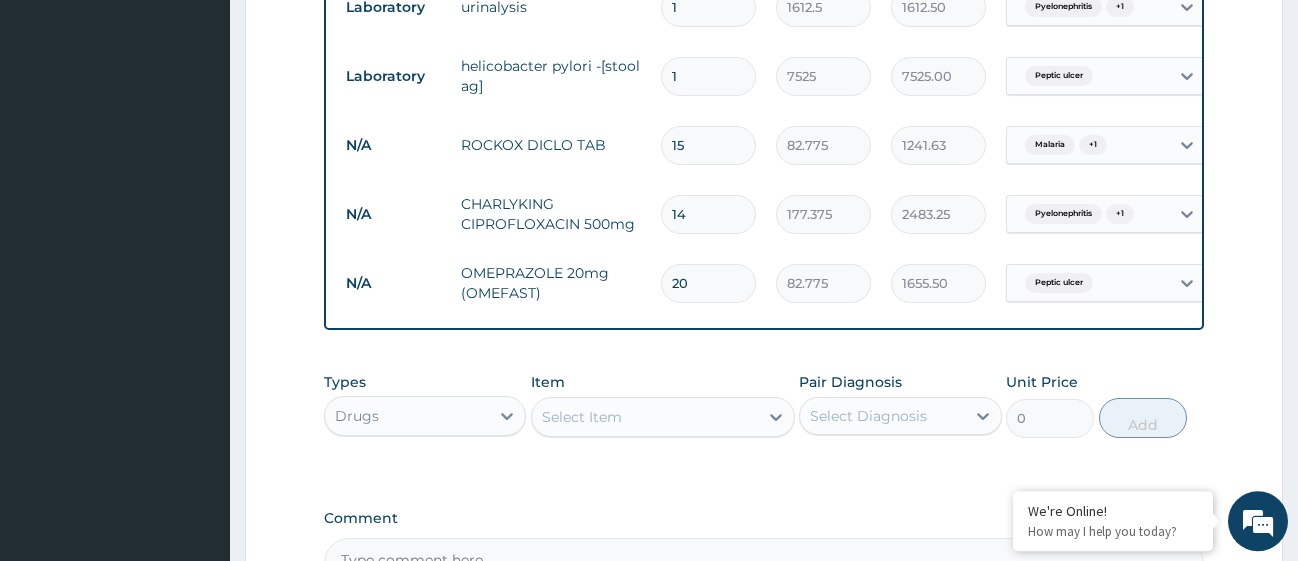 type on "20" 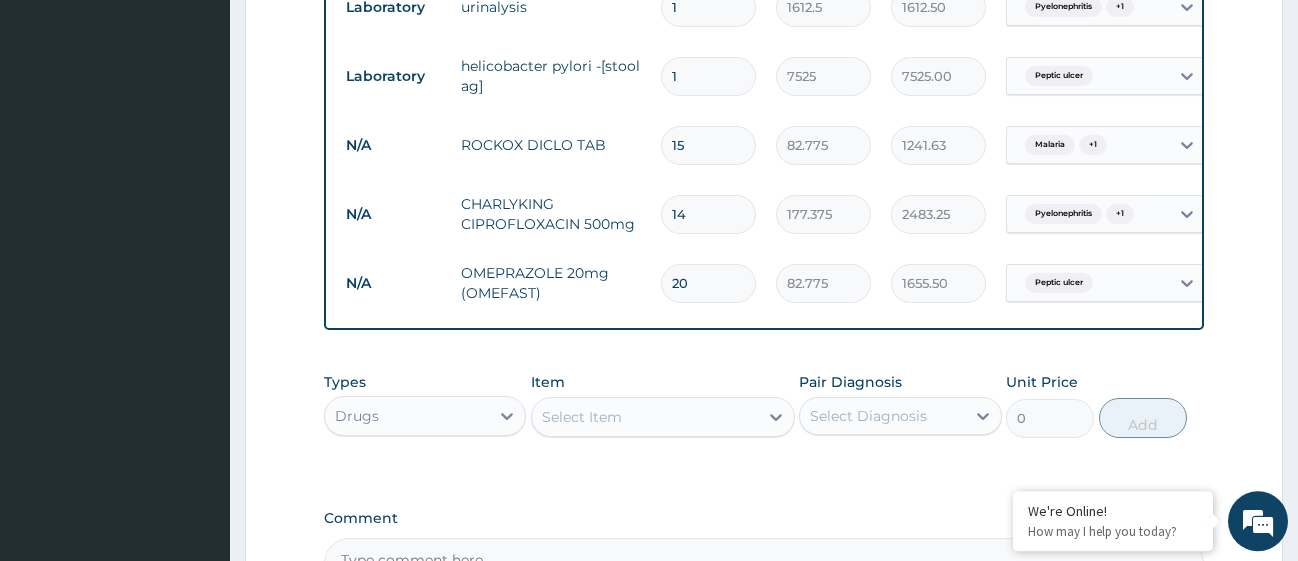 click on "Select Item" at bounding box center [645, 417] 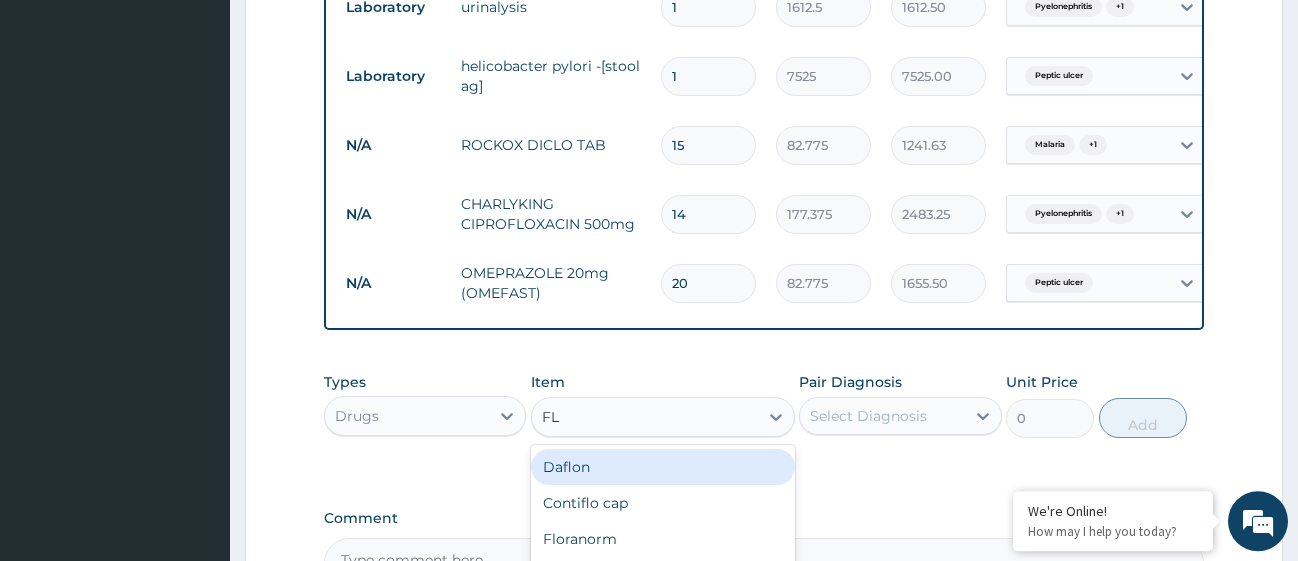 type on "FLA" 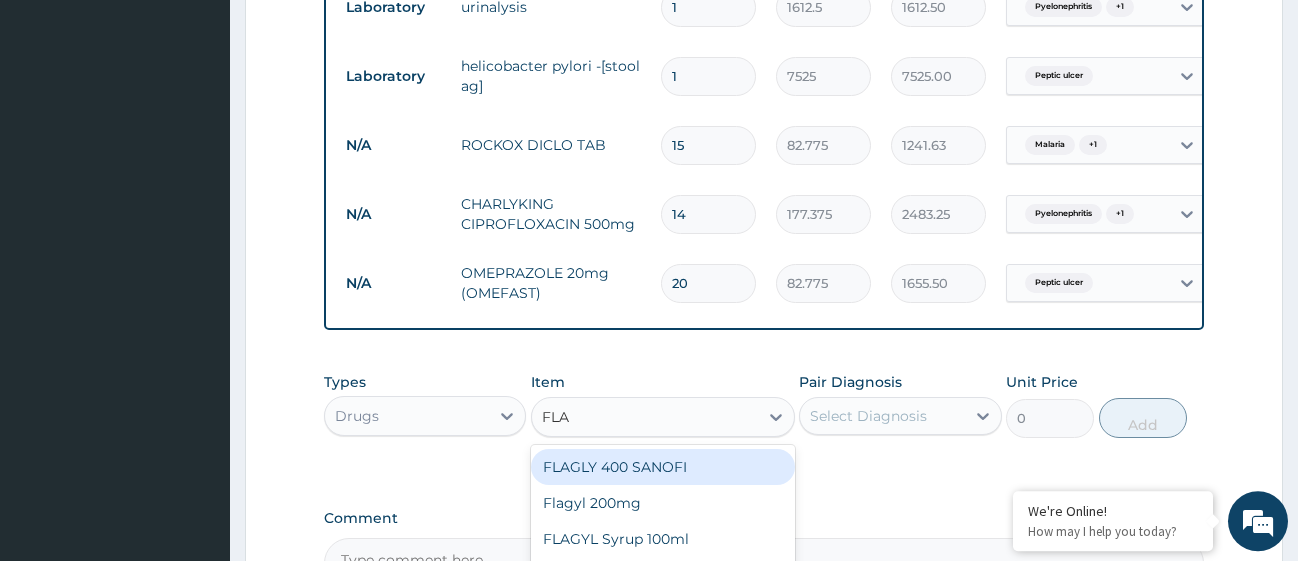 click on "FLAGLY 400 SANOFI" at bounding box center (663, 467) 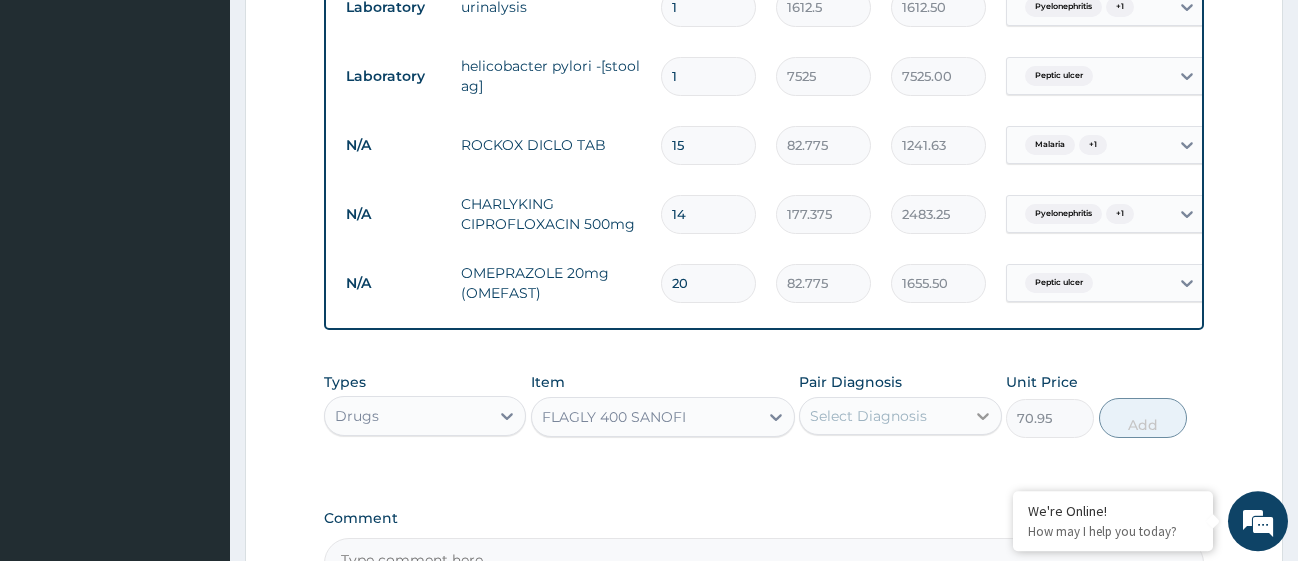 click at bounding box center [983, 416] 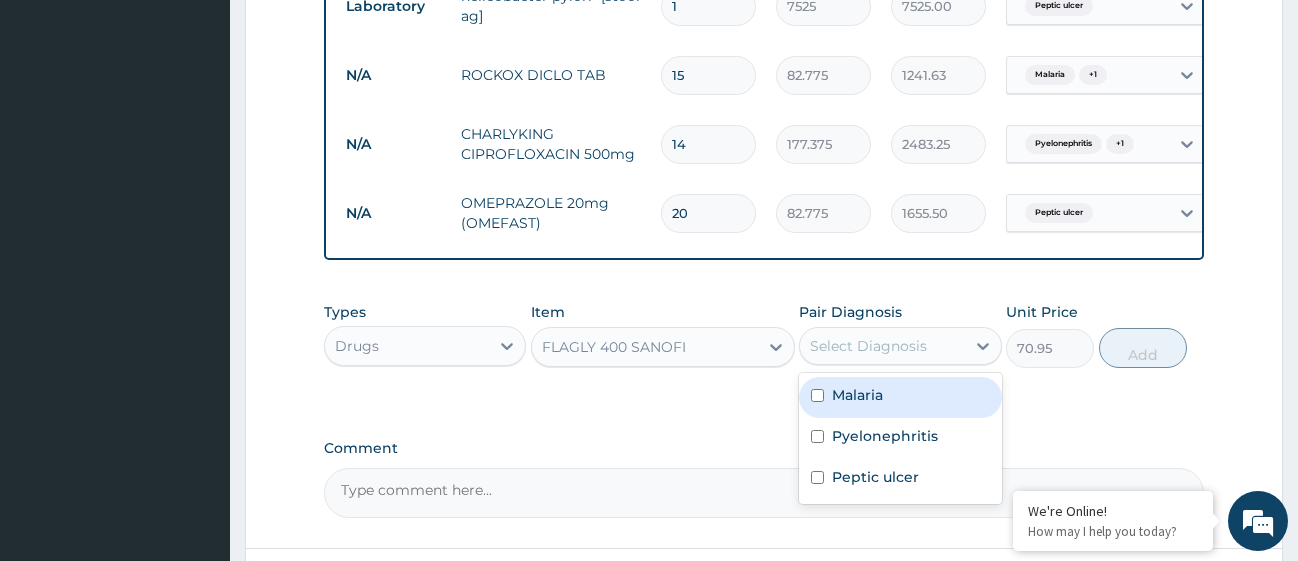 scroll, scrollTop: 1432, scrollLeft: 0, axis: vertical 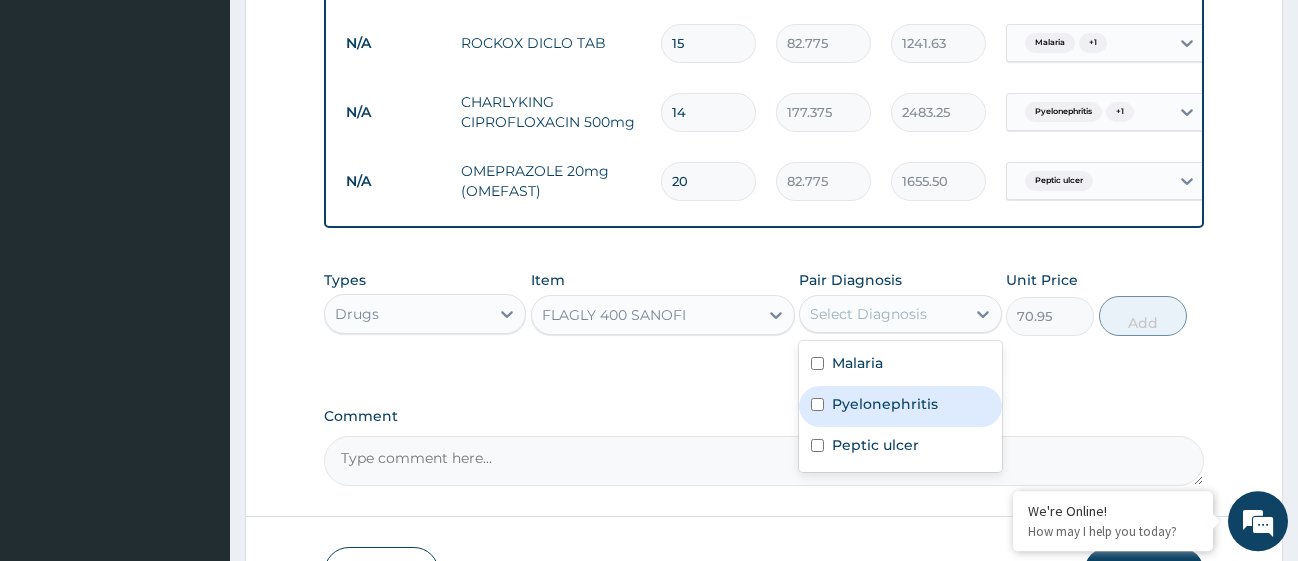 click at bounding box center [817, 404] 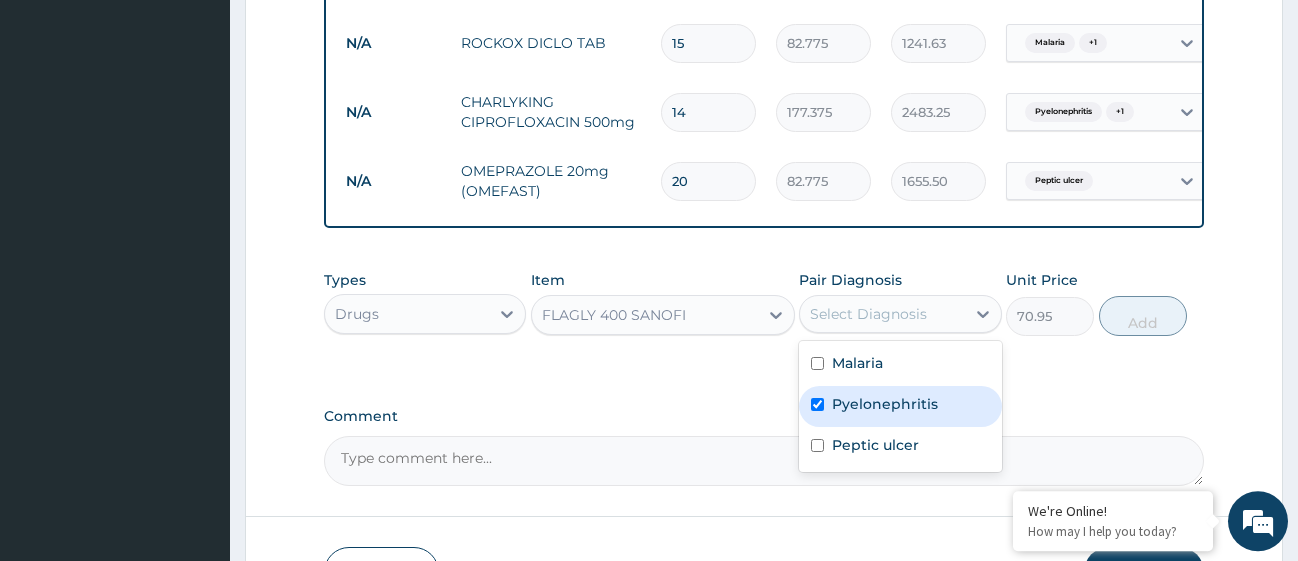 checkbox on "true" 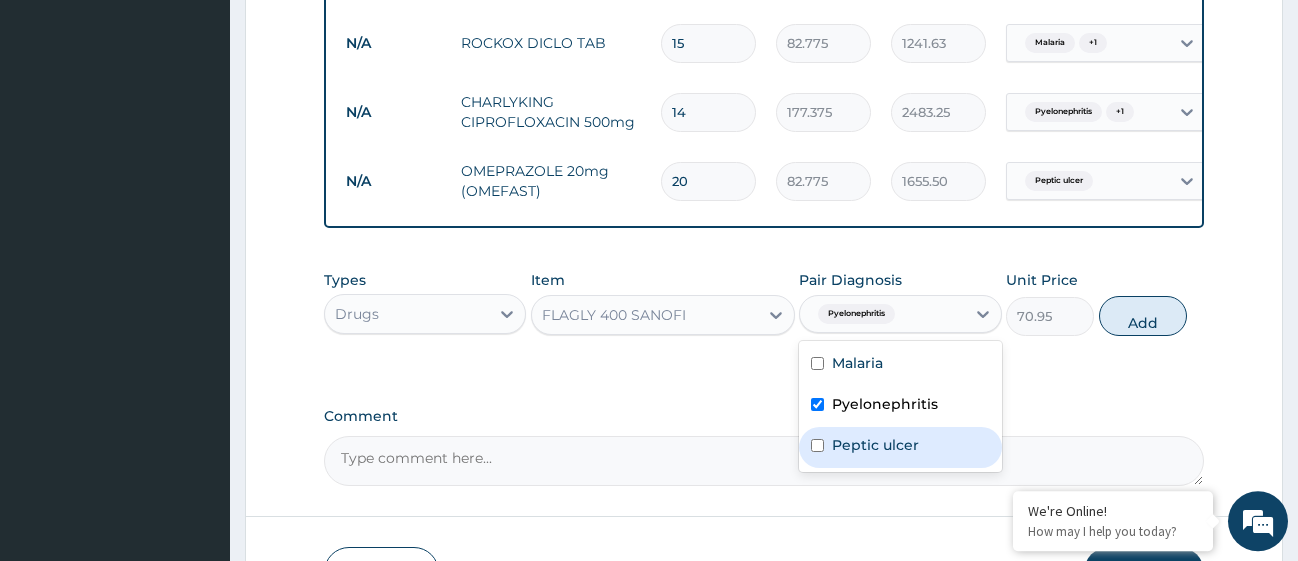 click on "Peptic ulcer" at bounding box center [900, 447] 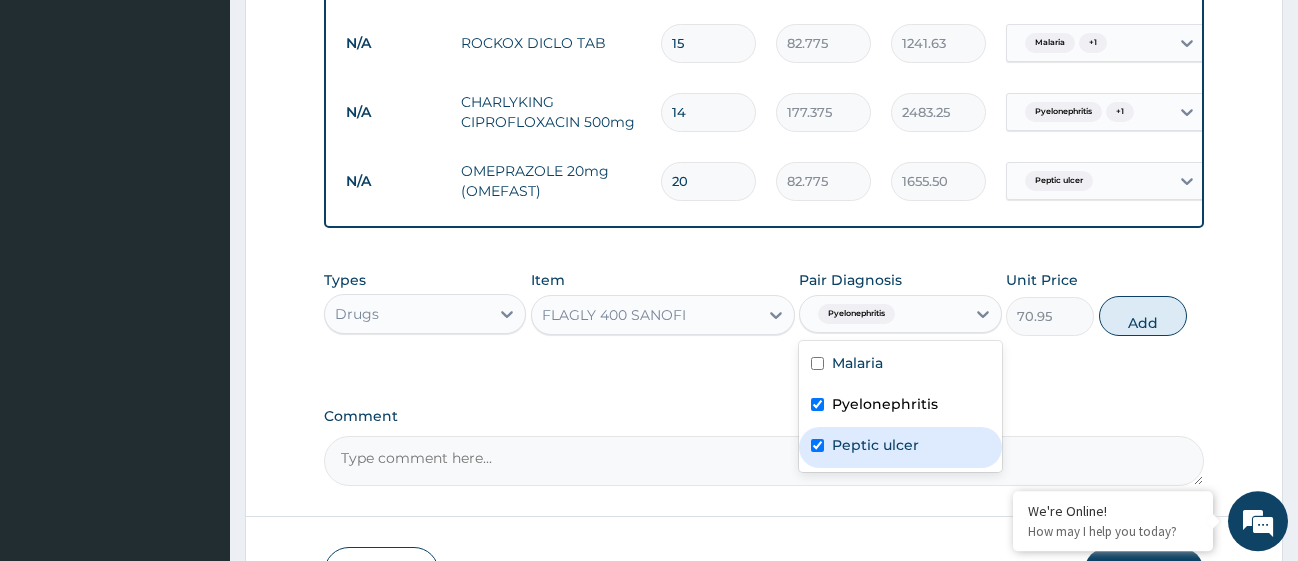 checkbox on "true" 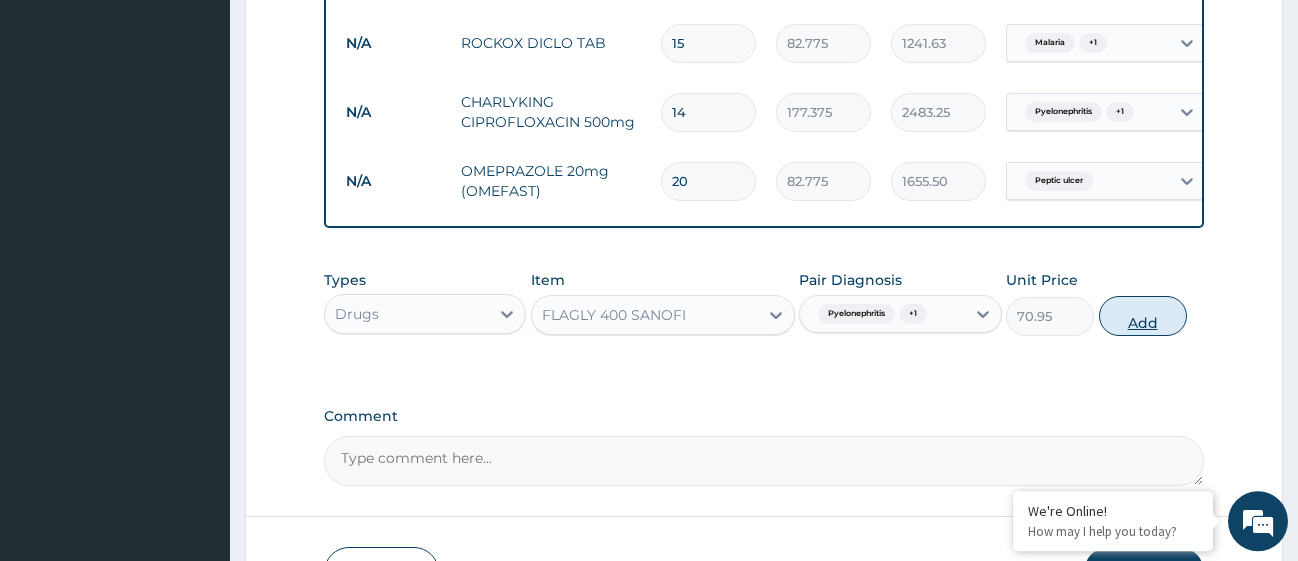 click on "Add" at bounding box center [1143, 316] 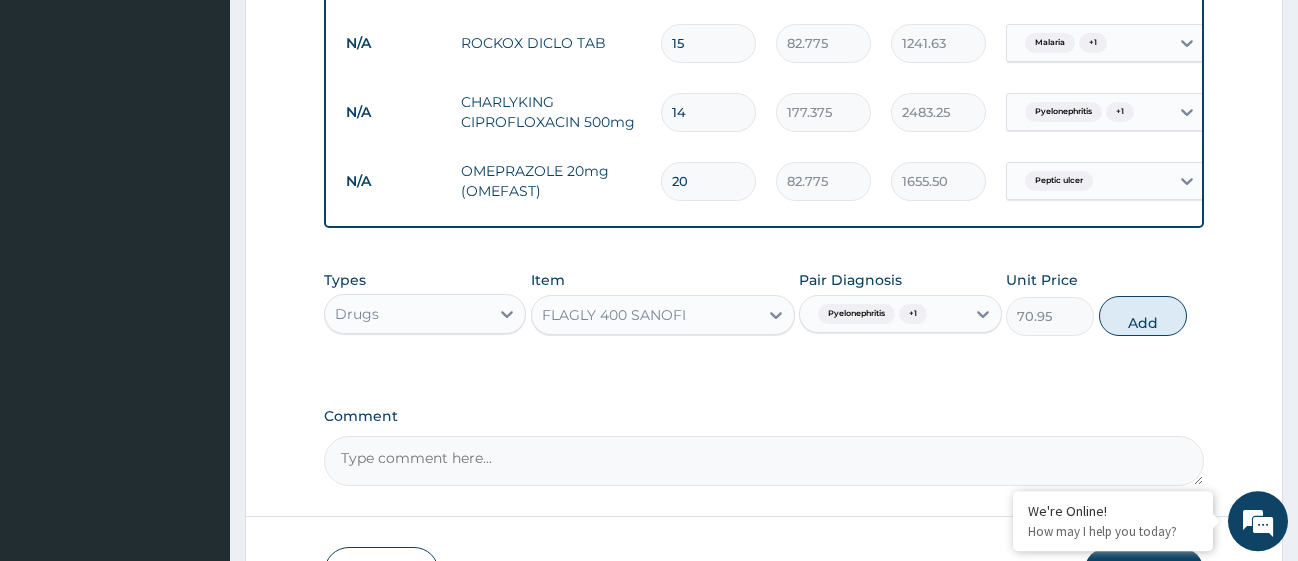 type on "0" 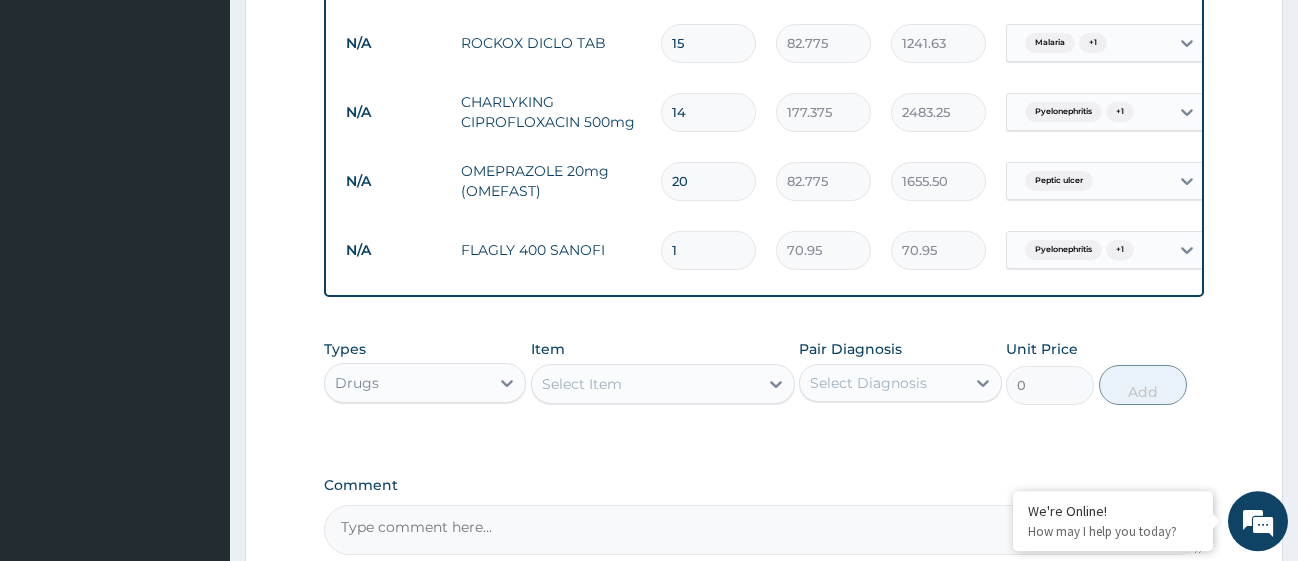 type on "15" 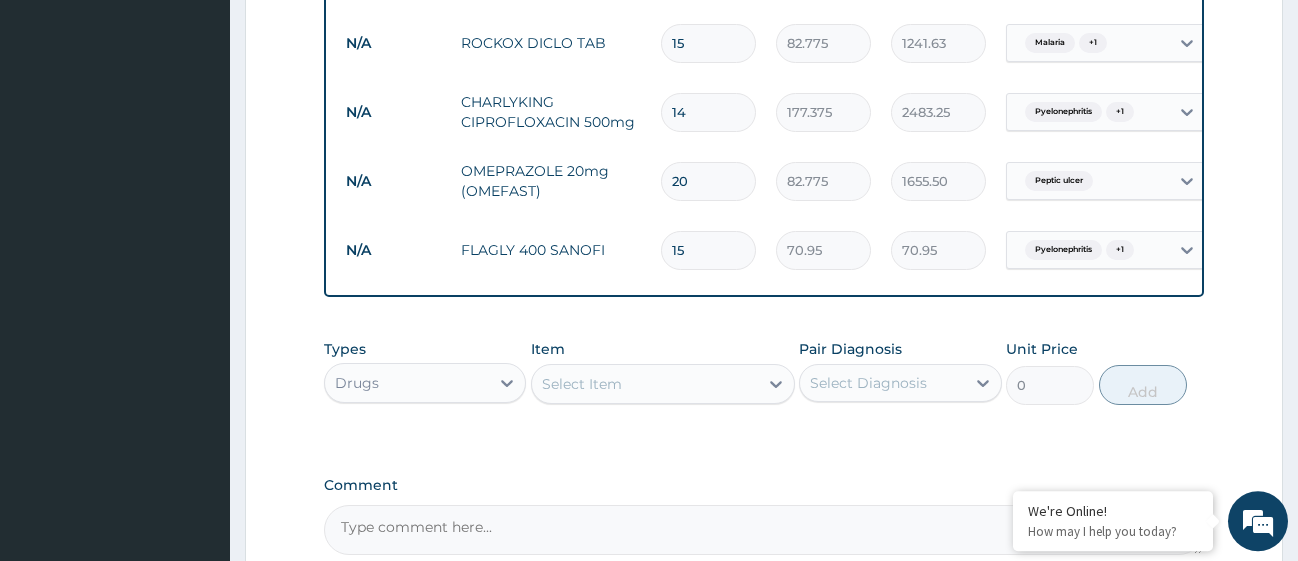 type on "1064.25" 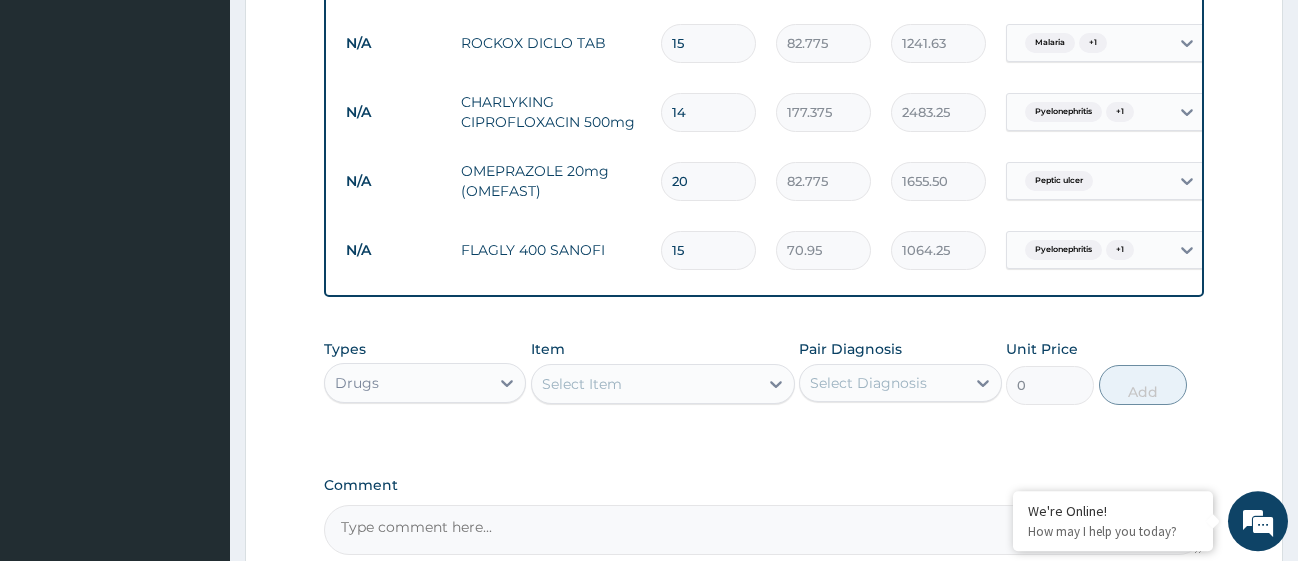 type on "15" 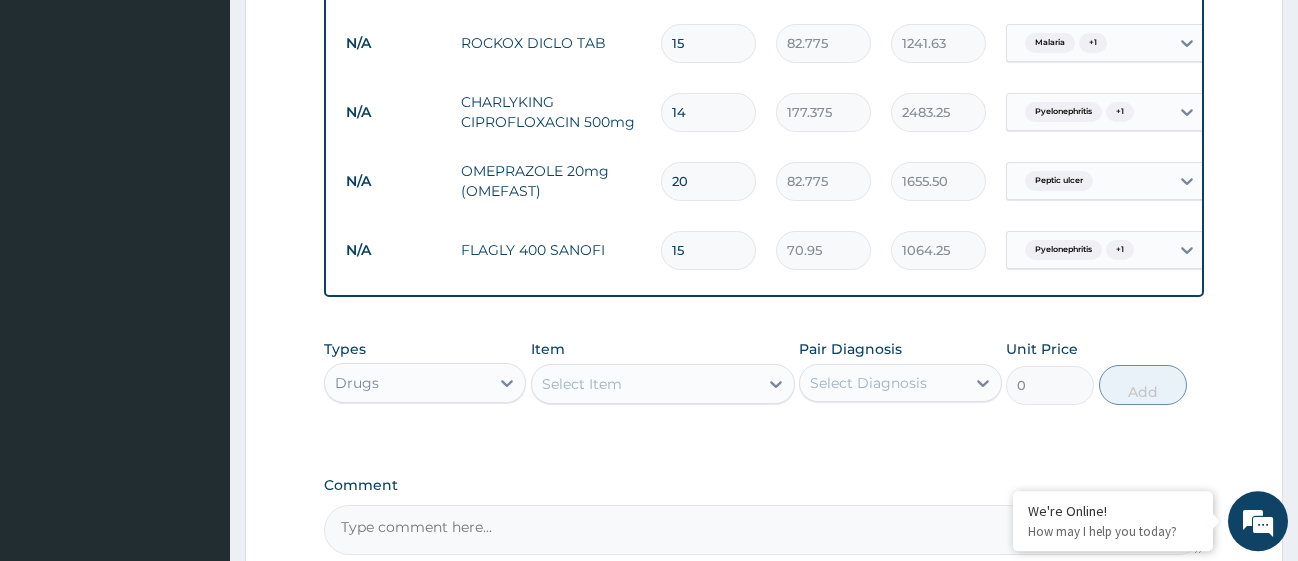 click on "Select Item" at bounding box center (645, 384) 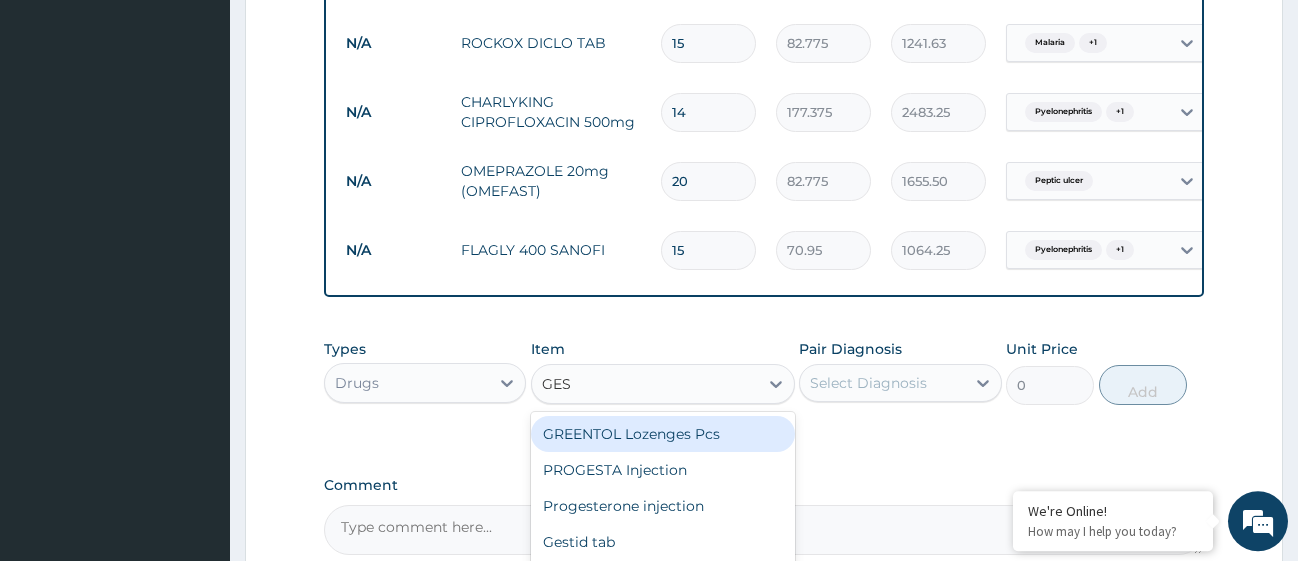 type on "GEST" 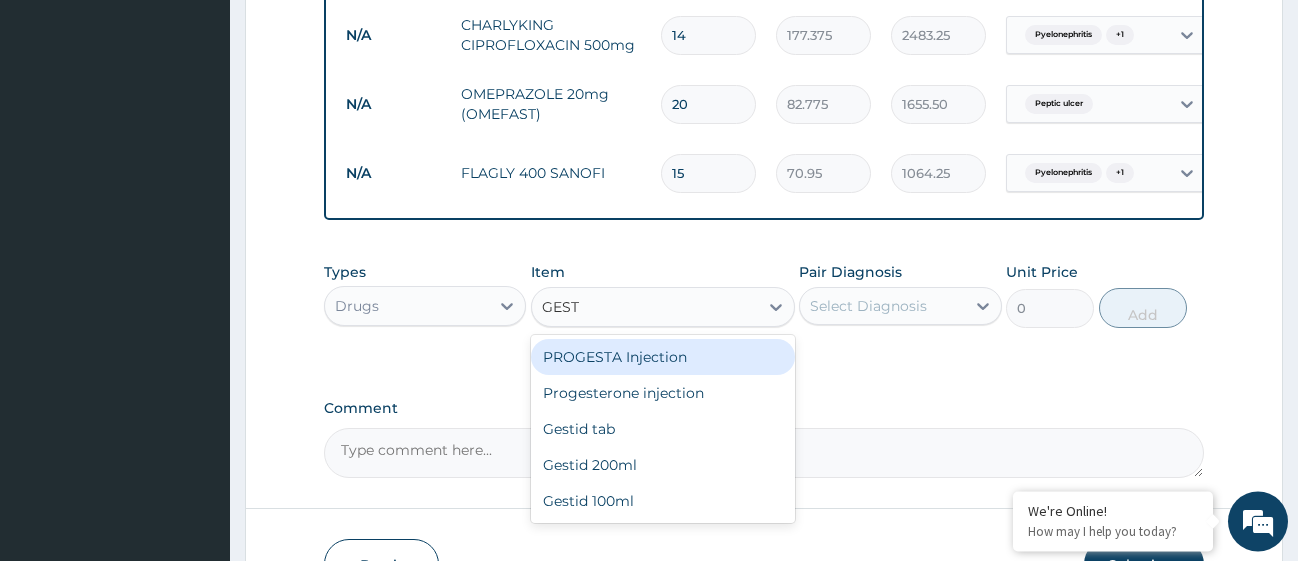 scroll, scrollTop: 1534, scrollLeft: 0, axis: vertical 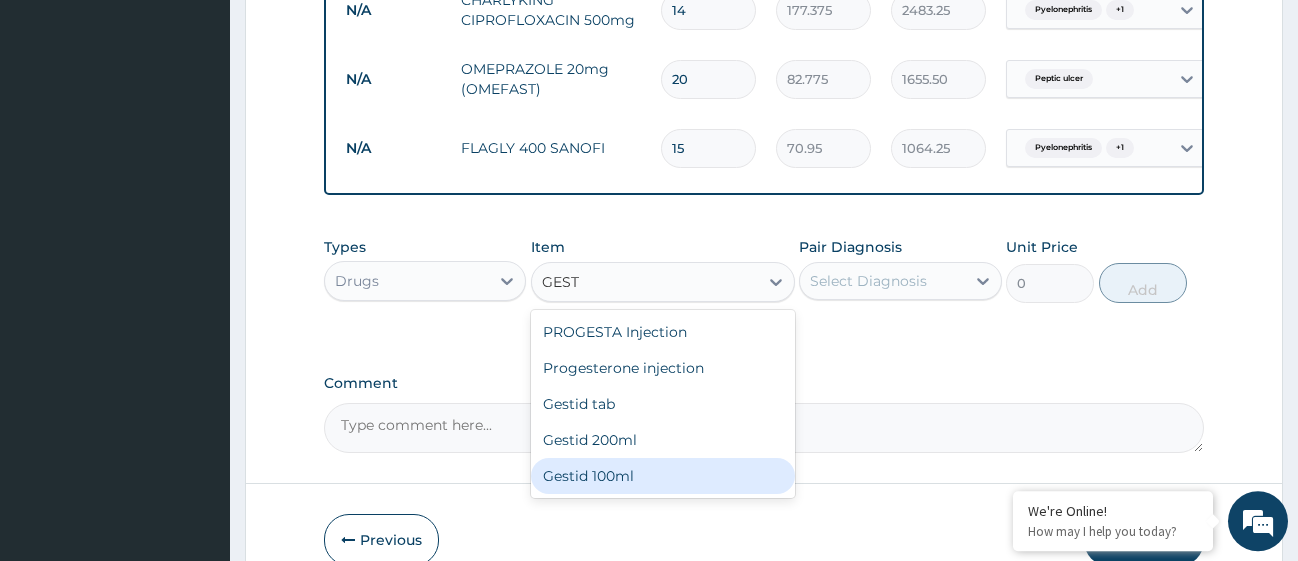 click on "Gestid 100ml" at bounding box center (663, 476) 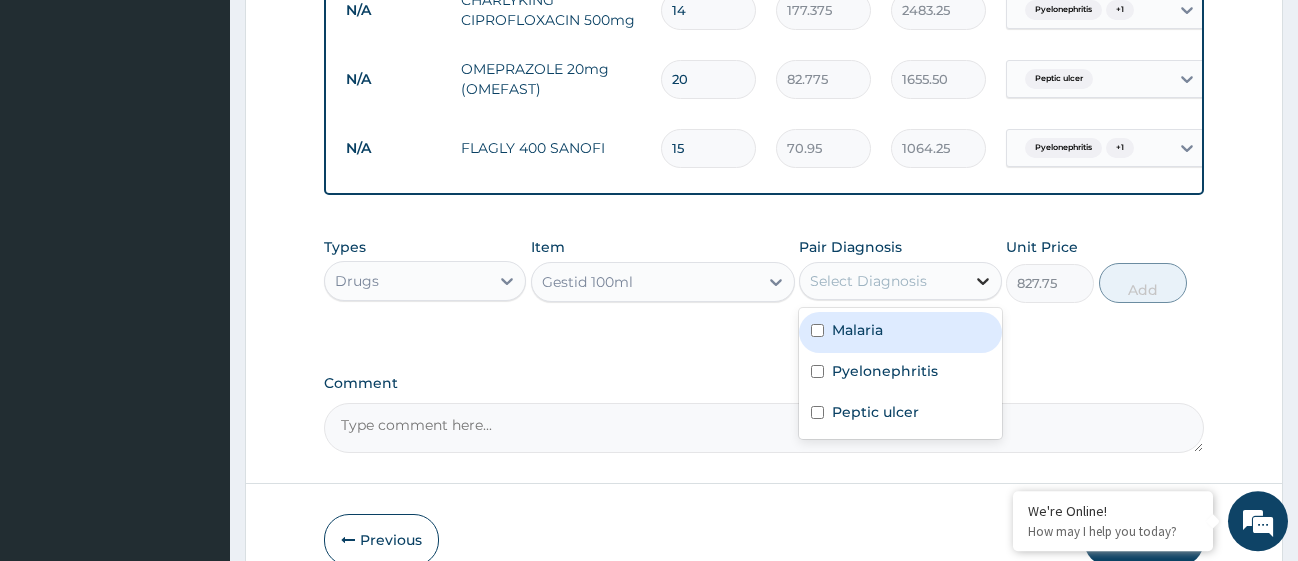 click 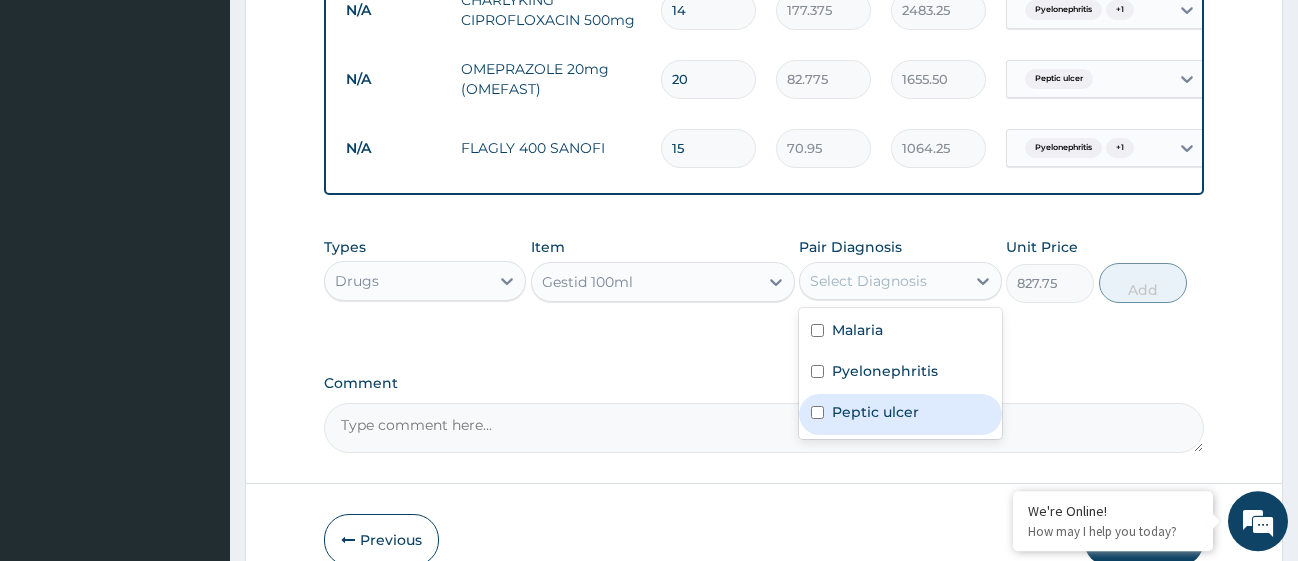 click at bounding box center [817, 412] 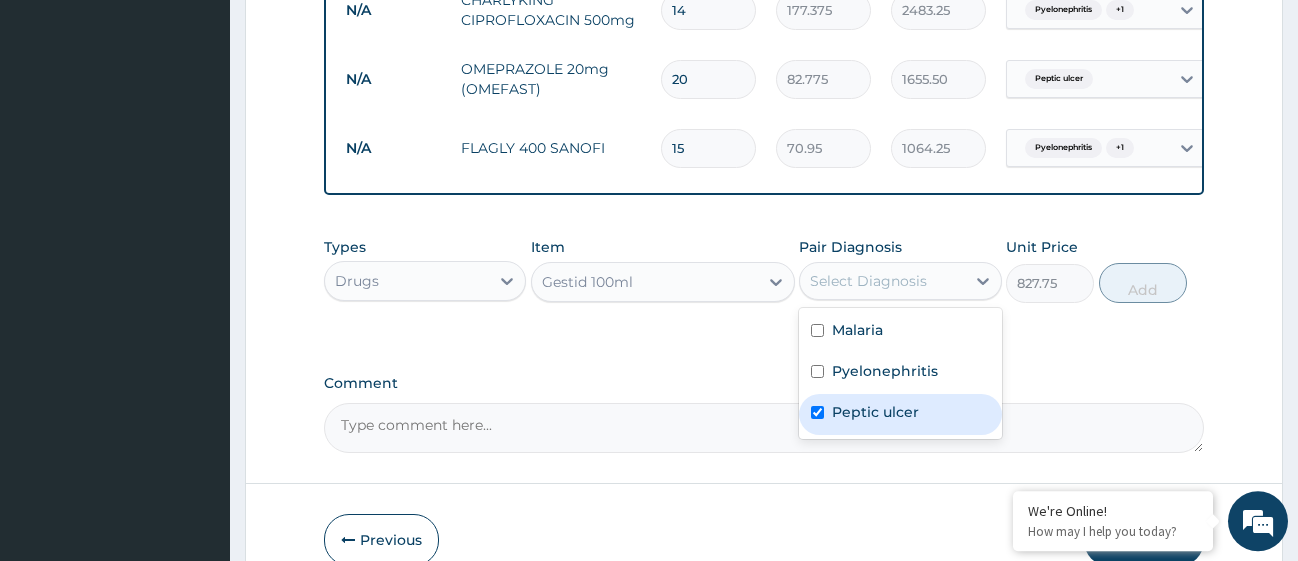 checkbox on "true" 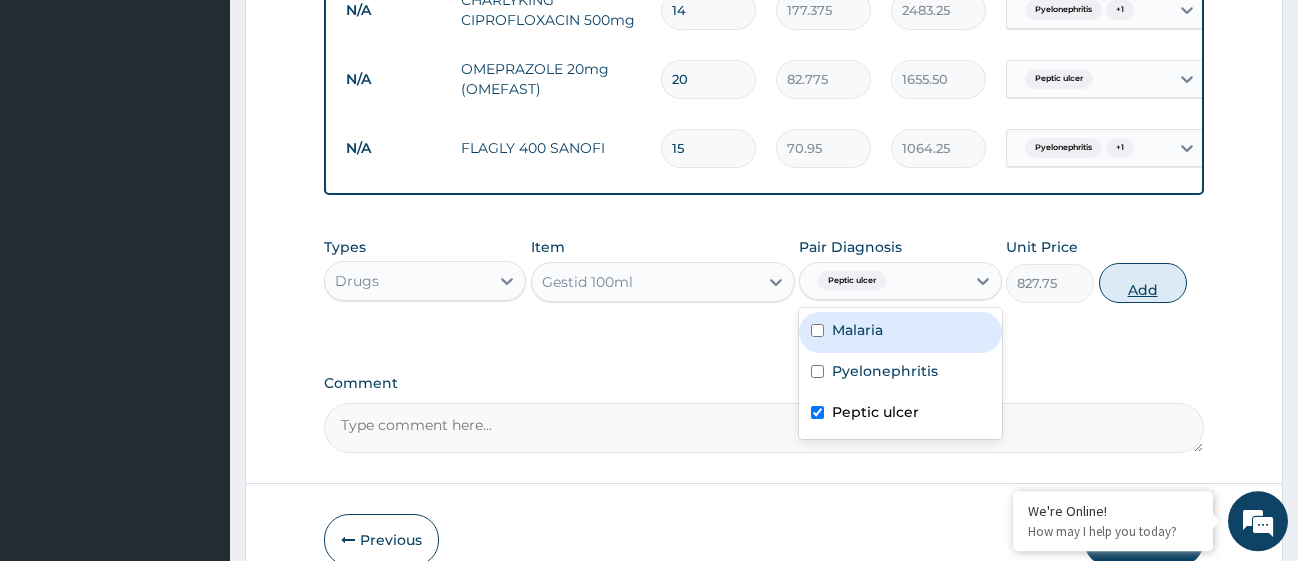 click on "Add" at bounding box center (1143, 283) 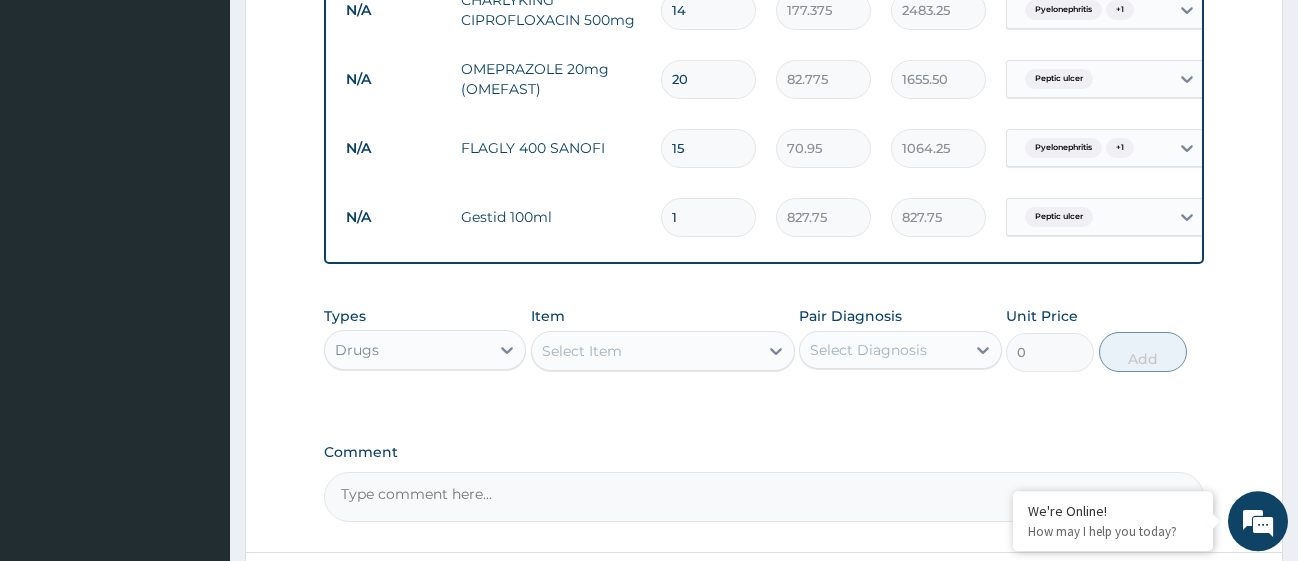 click on "Select Item" at bounding box center (645, 351) 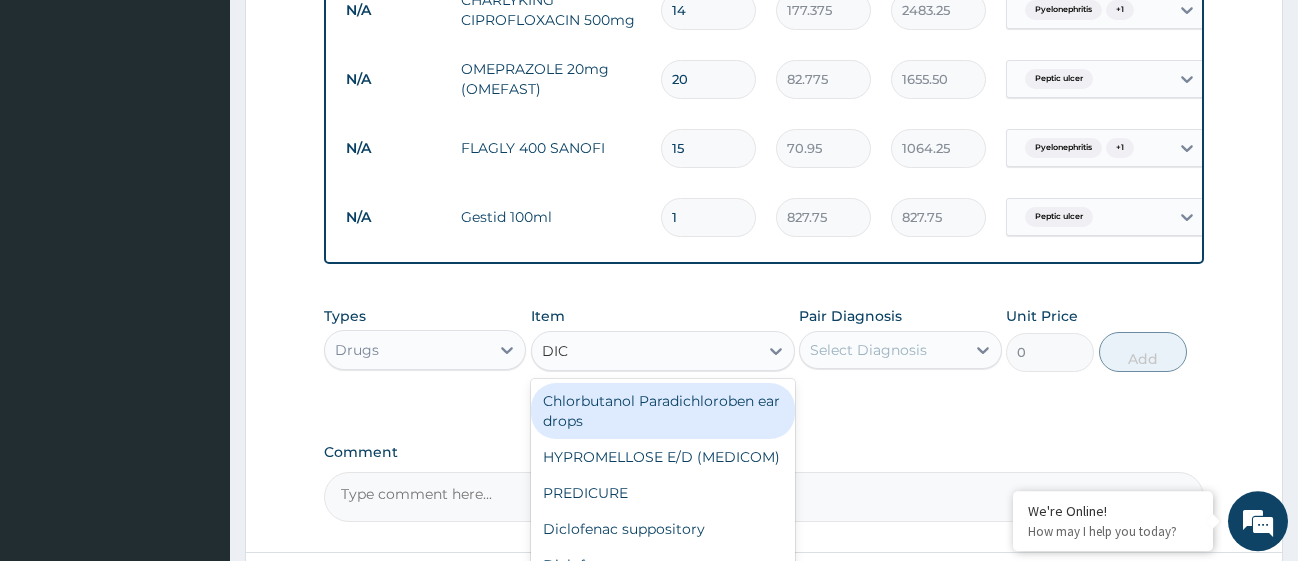 type on "DICL" 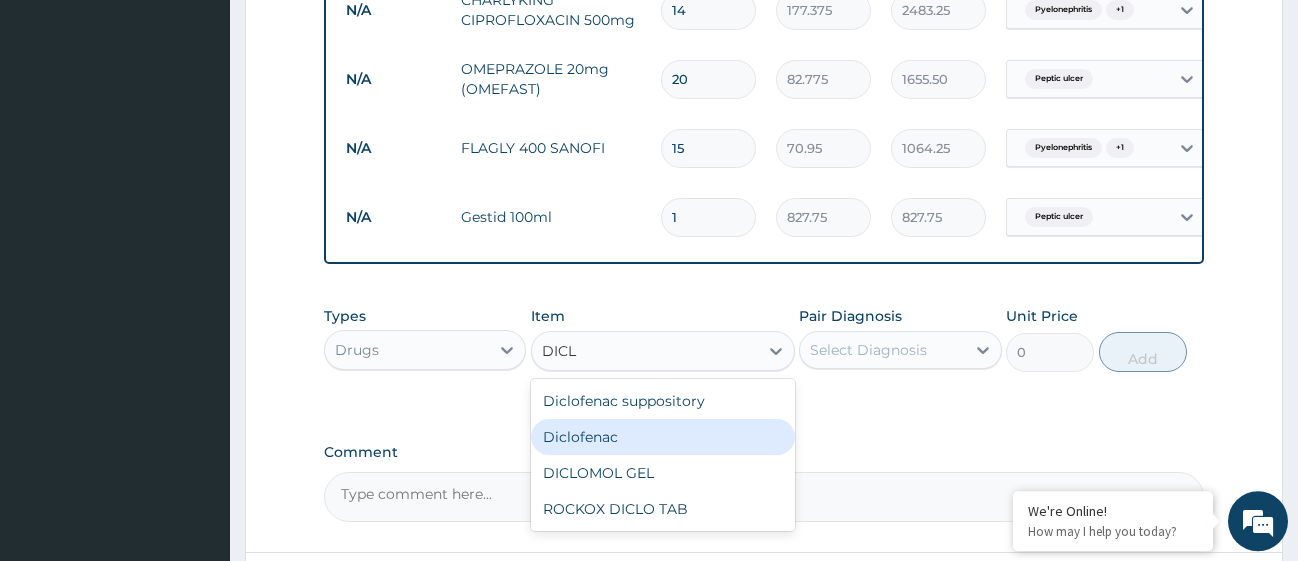 click on "Diclofenac" at bounding box center (663, 437) 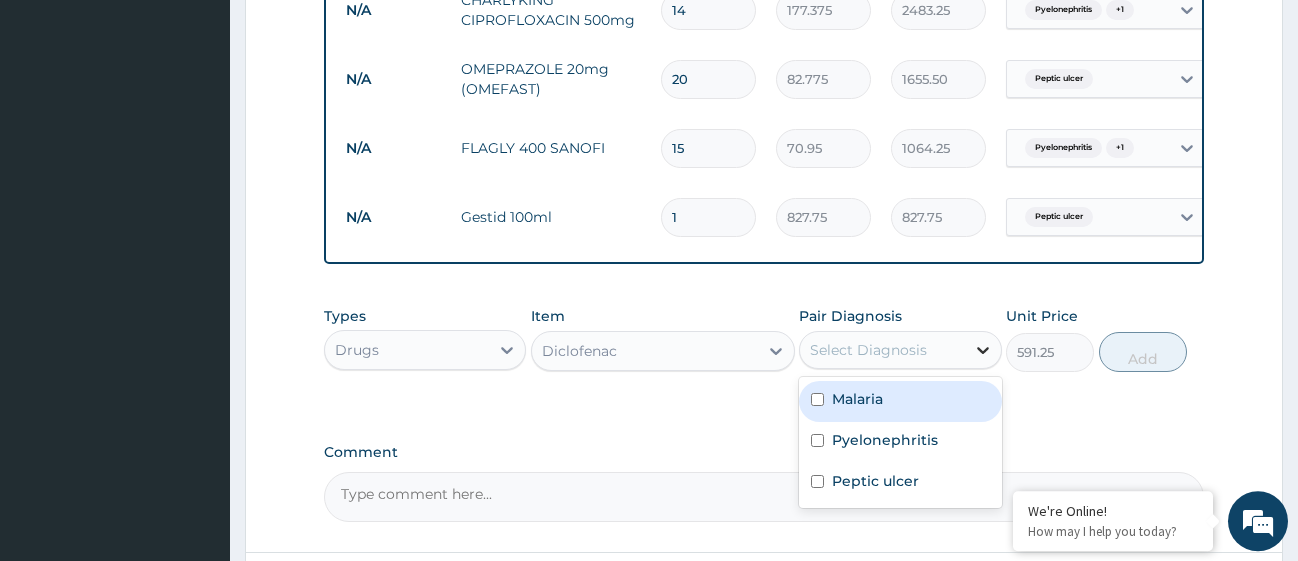 click 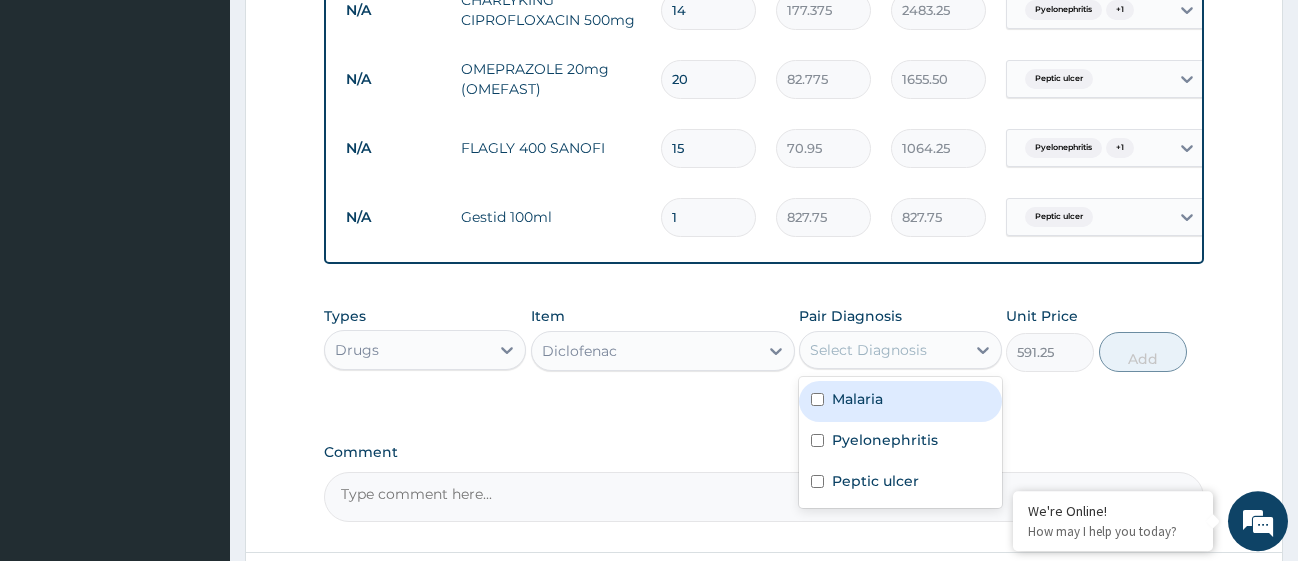 click at bounding box center (817, 399) 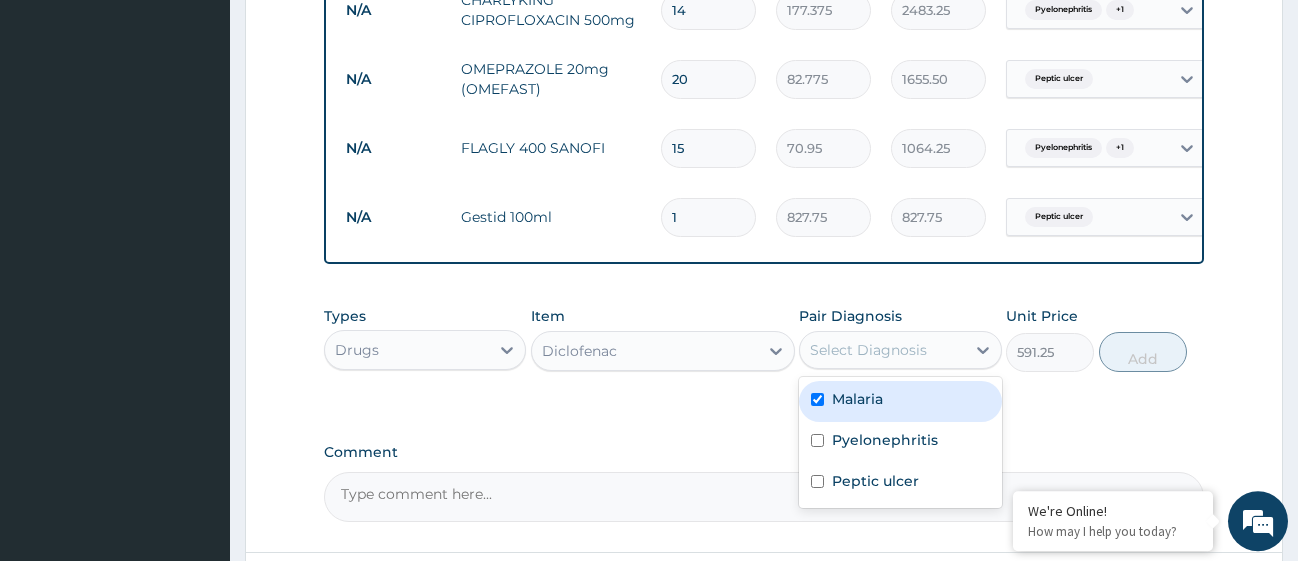 checkbox on "true" 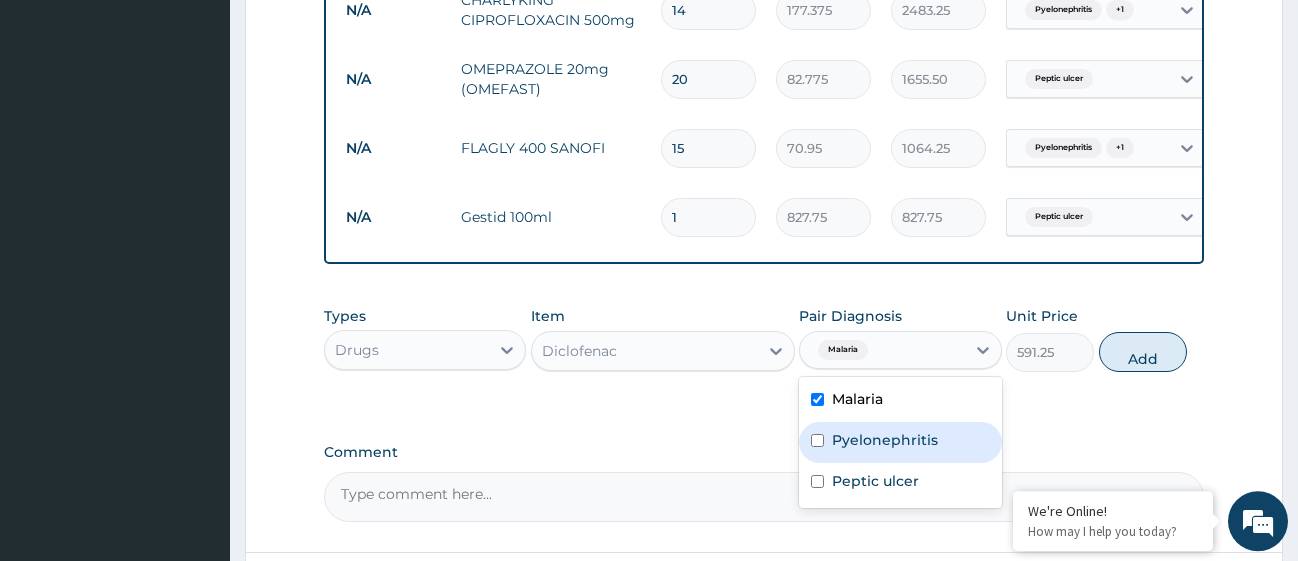 click at bounding box center [817, 440] 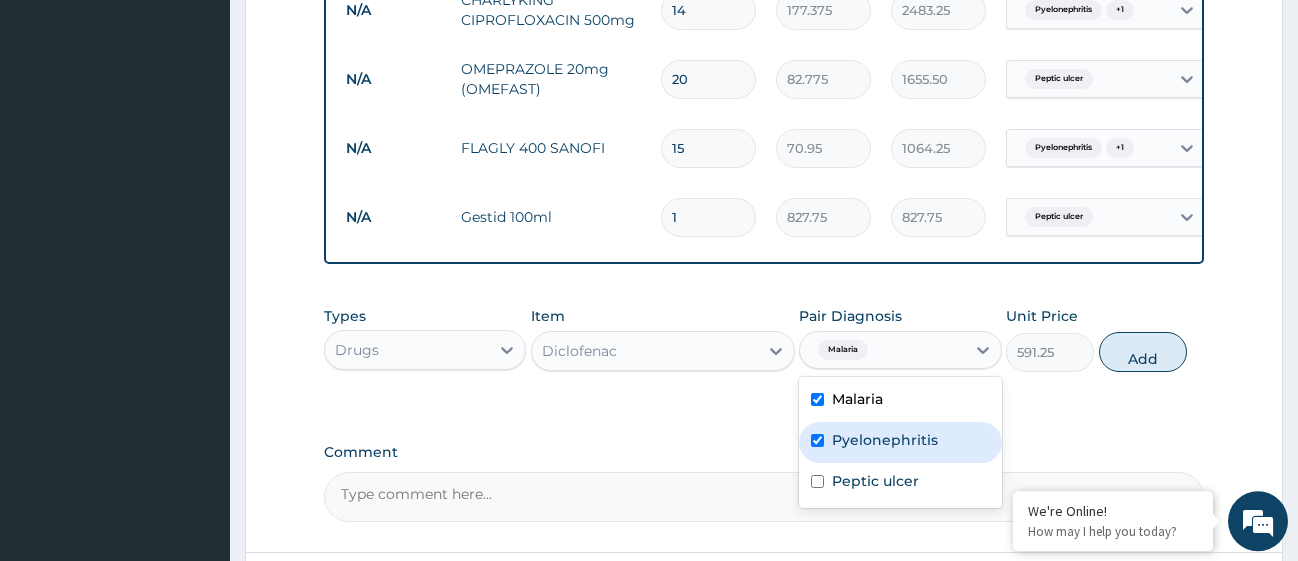 checkbox on "true" 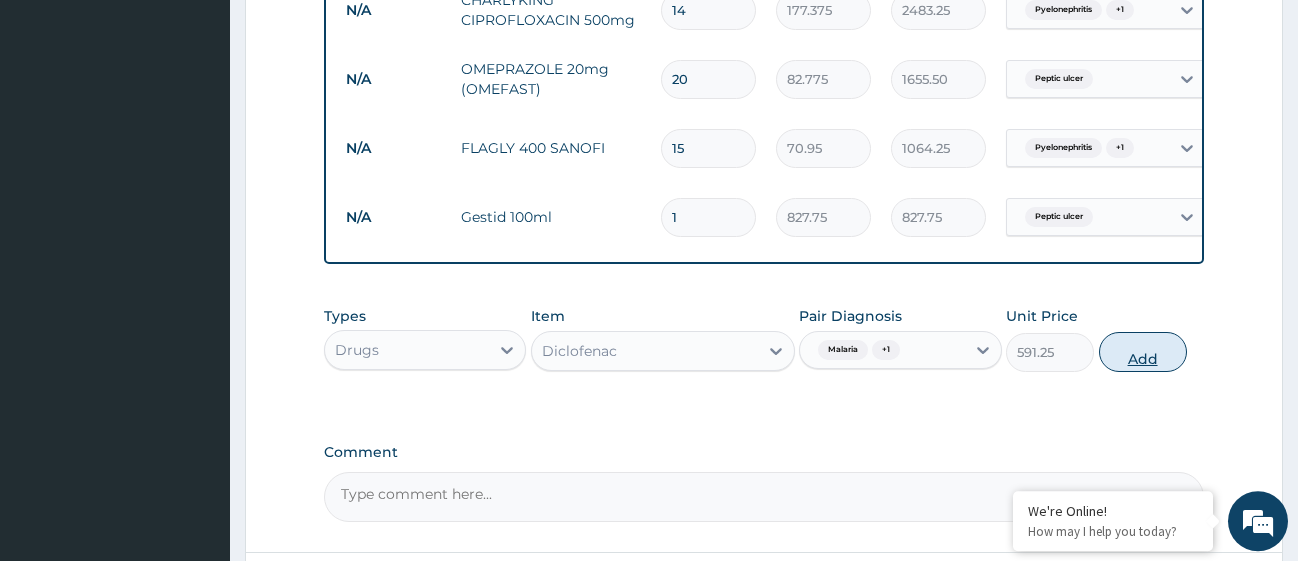 click on "Add" at bounding box center (1143, 352) 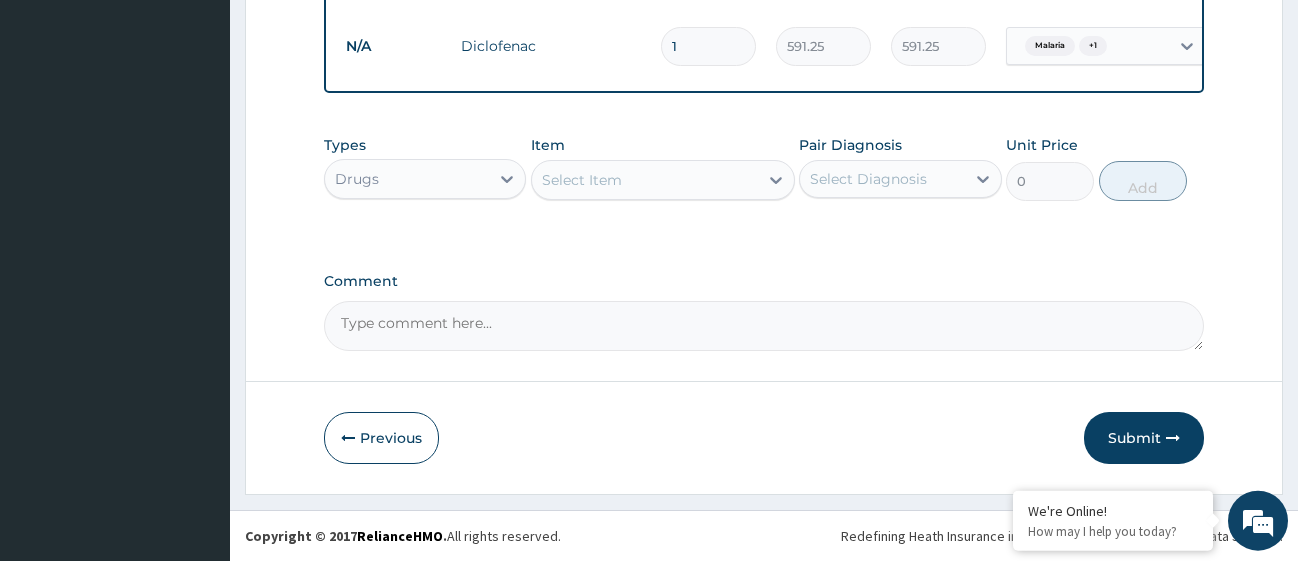 scroll, scrollTop: 1791, scrollLeft: 0, axis: vertical 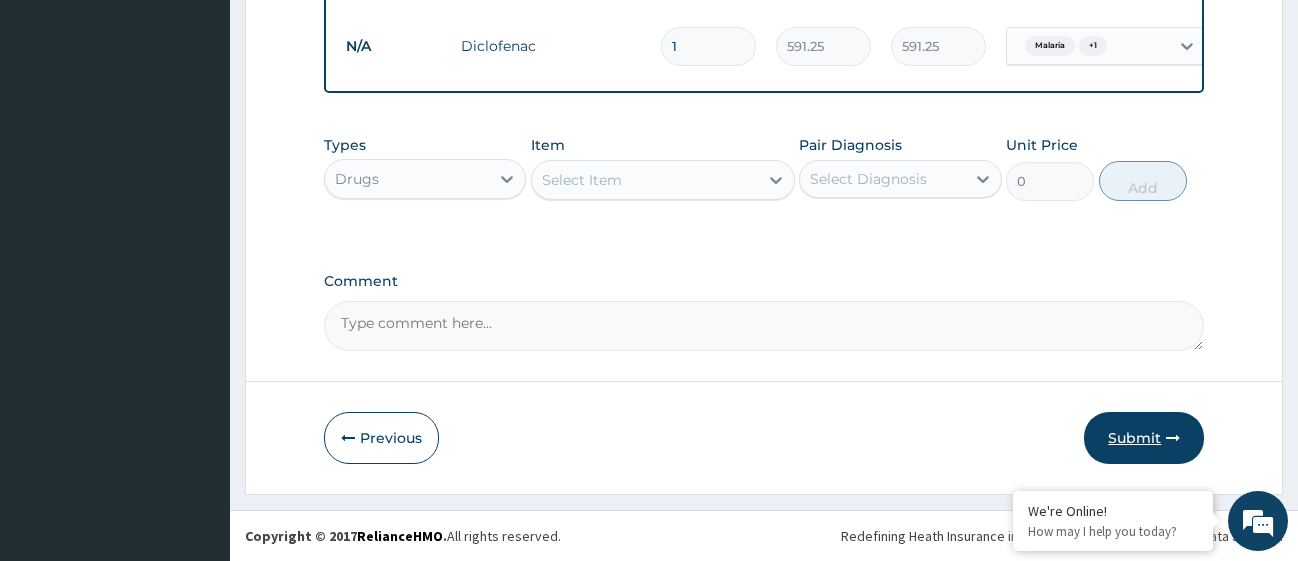click on "Submit" at bounding box center [1144, 438] 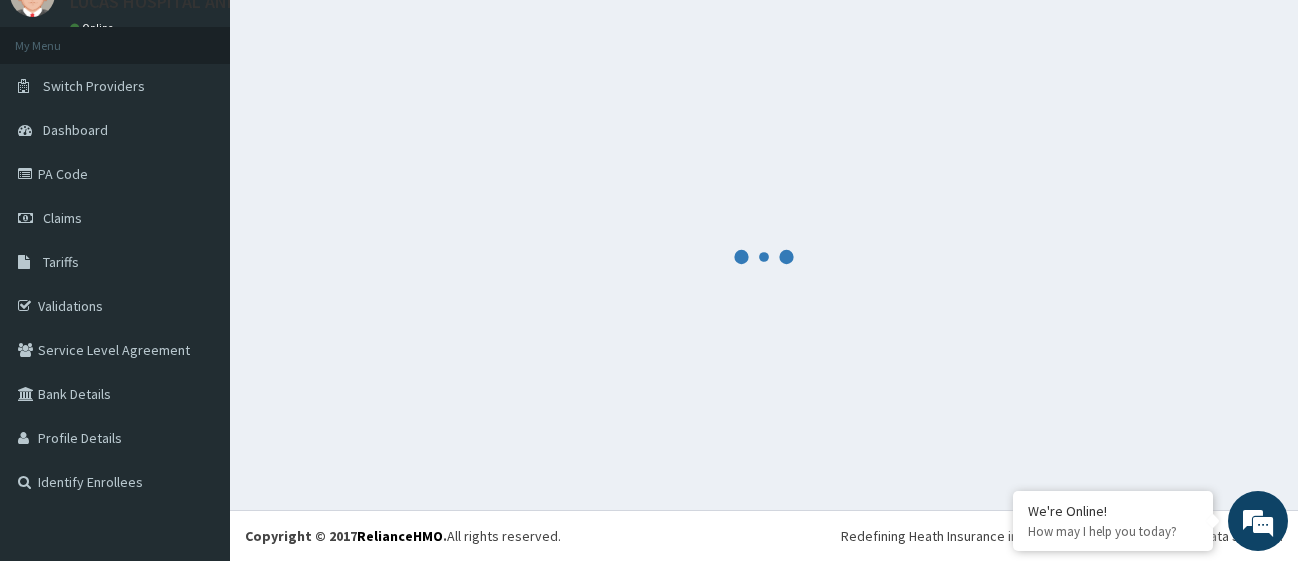 scroll, scrollTop: 88, scrollLeft: 0, axis: vertical 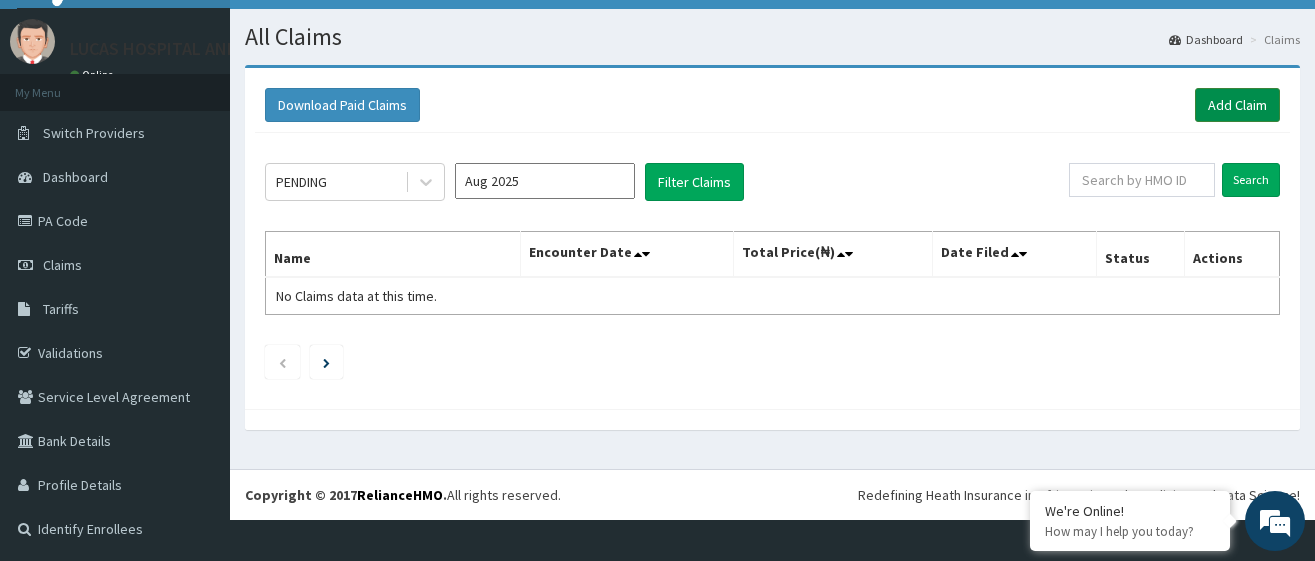 click on "Add Claim" at bounding box center [1237, 105] 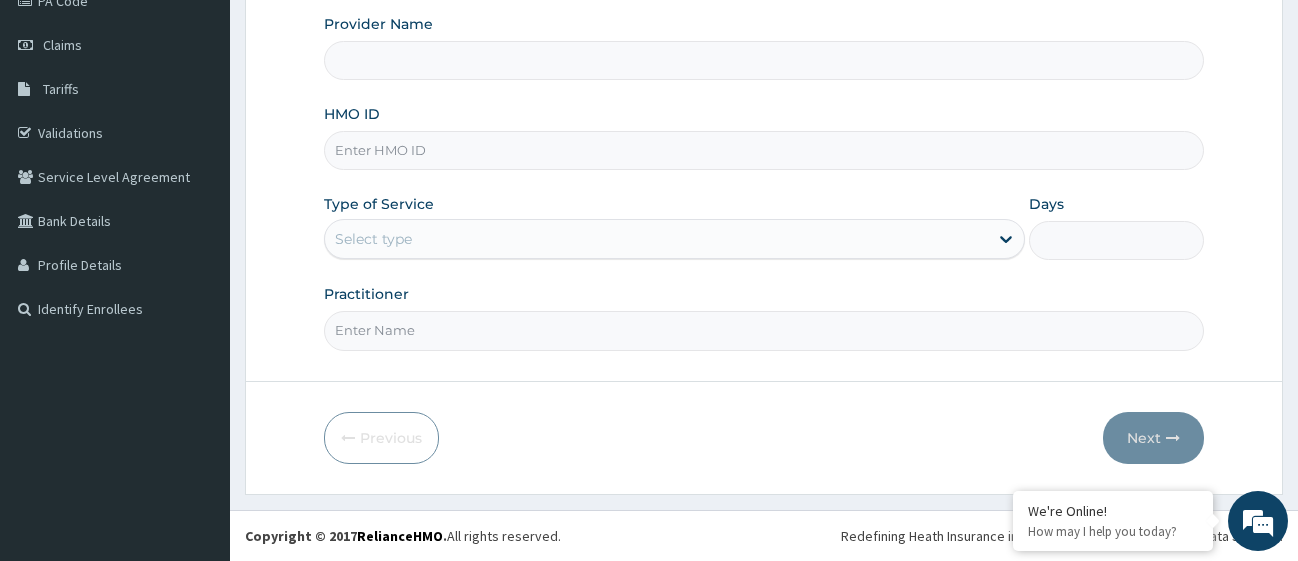 scroll, scrollTop: 261, scrollLeft: 0, axis: vertical 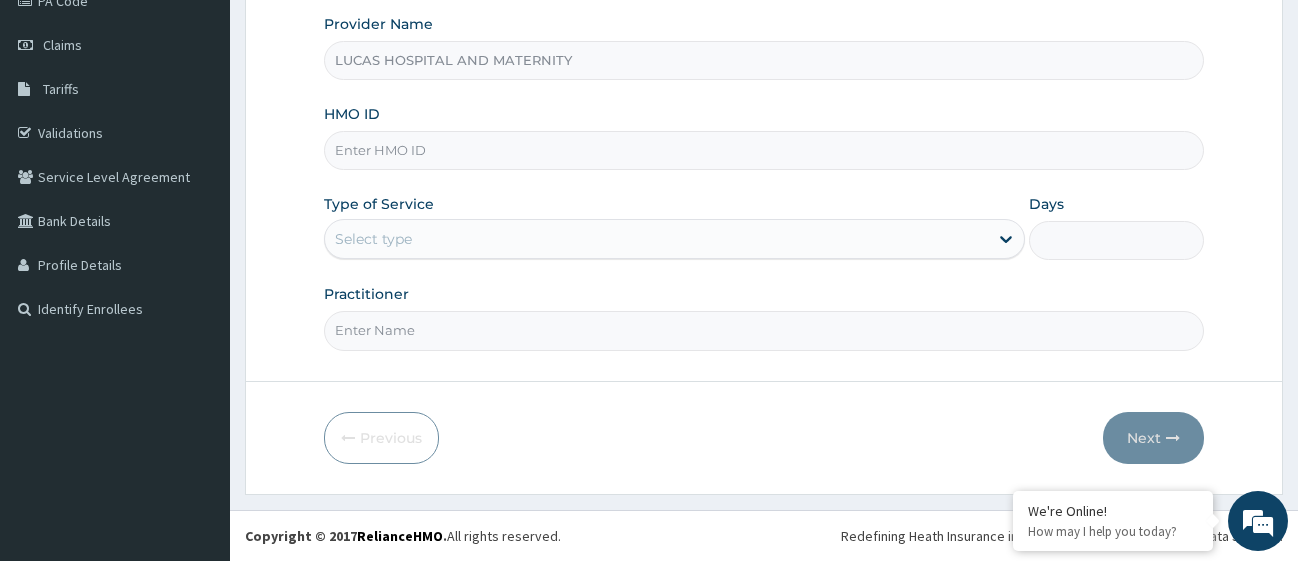 click on "Select type" at bounding box center (656, 239) 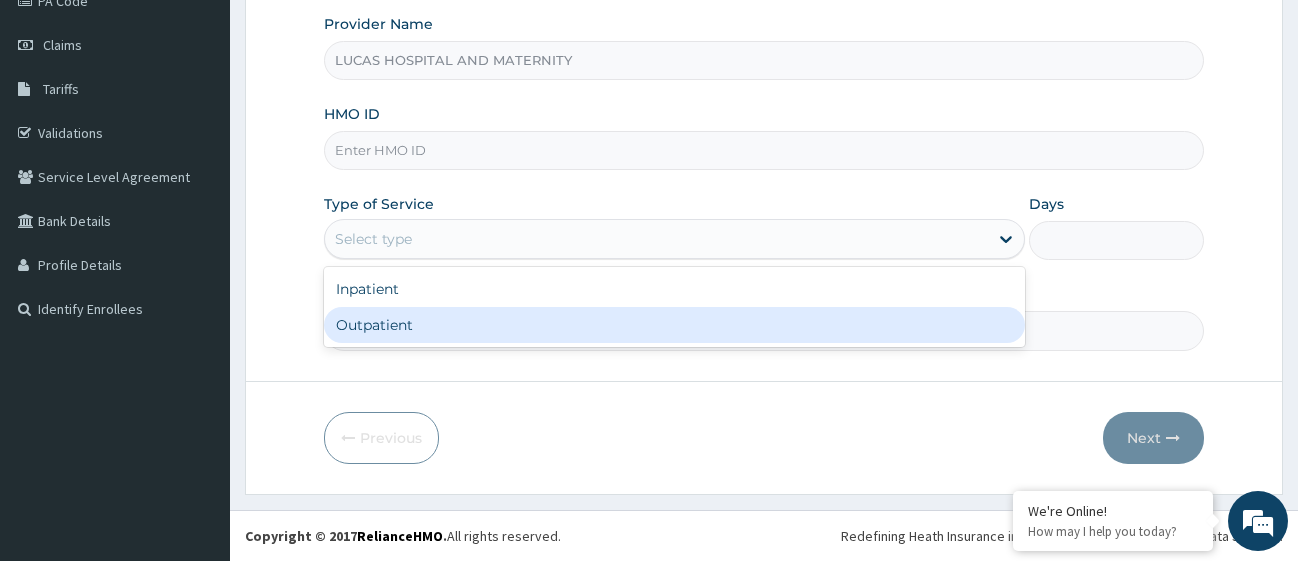click on "Outpatient" at bounding box center [674, 325] 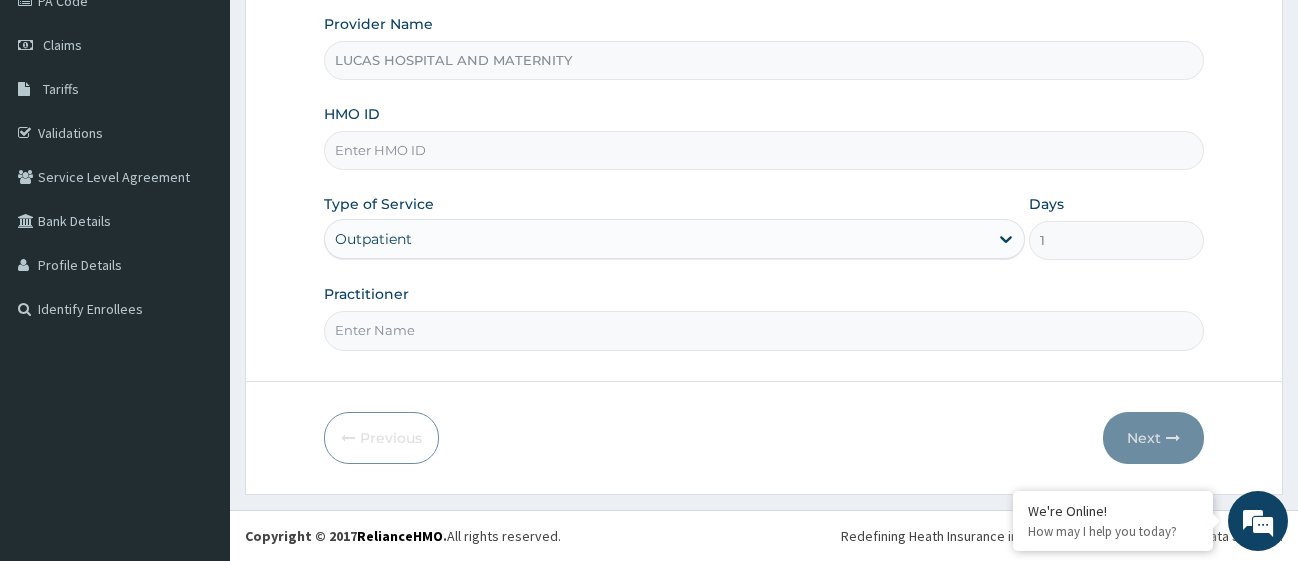 click on "Practitioner" at bounding box center [764, 330] 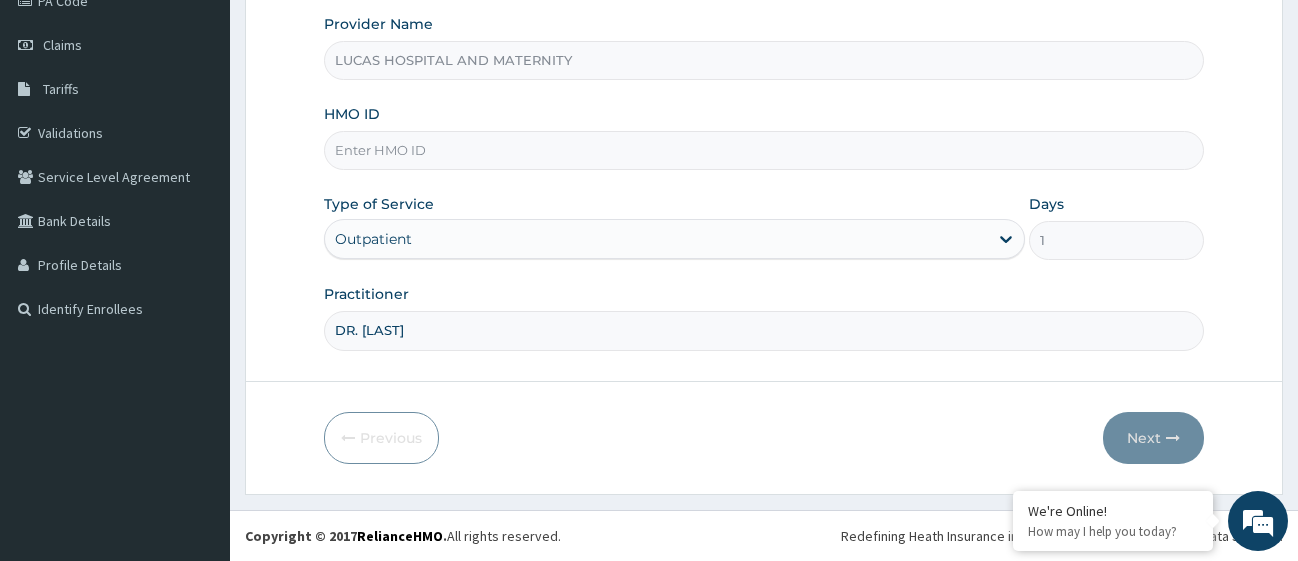 scroll, scrollTop: 0, scrollLeft: 0, axis: both 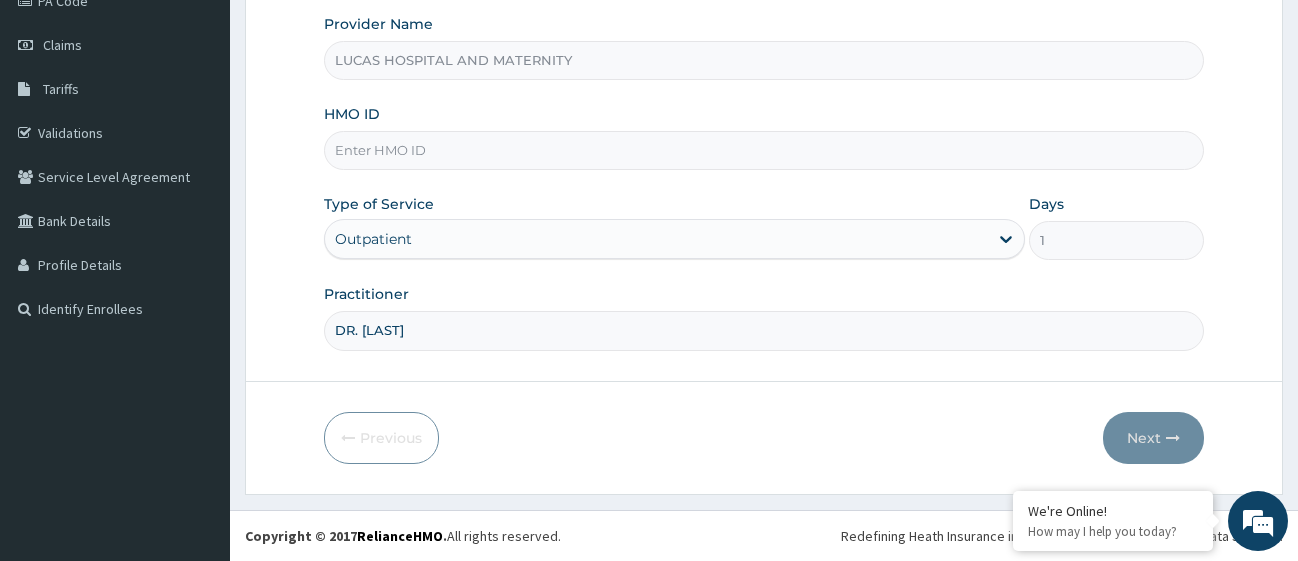 type on "DR. [LAST]" 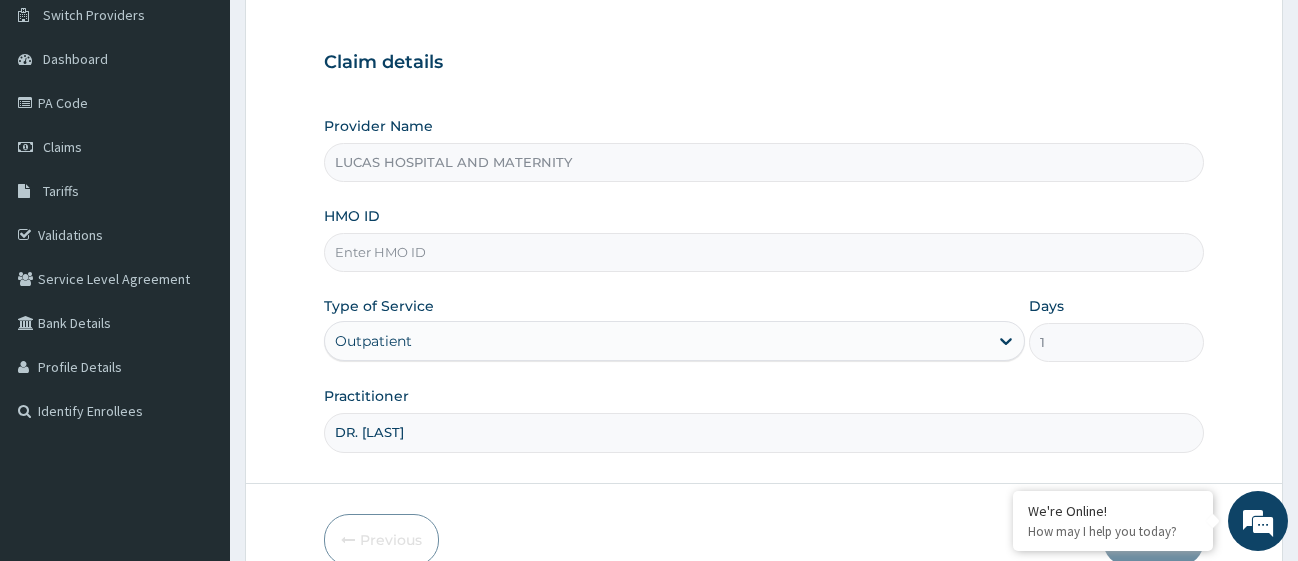 scroll, scrollTop: 57, scrollLeft: 0, axis: vertical 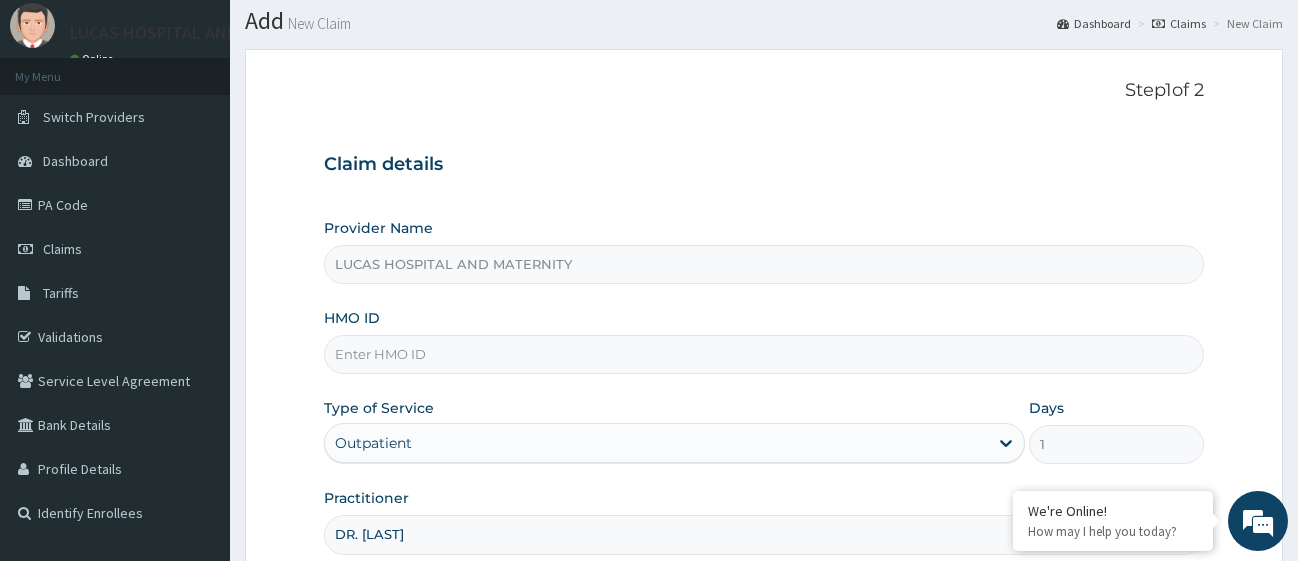 paste on "SUT/10029/B" 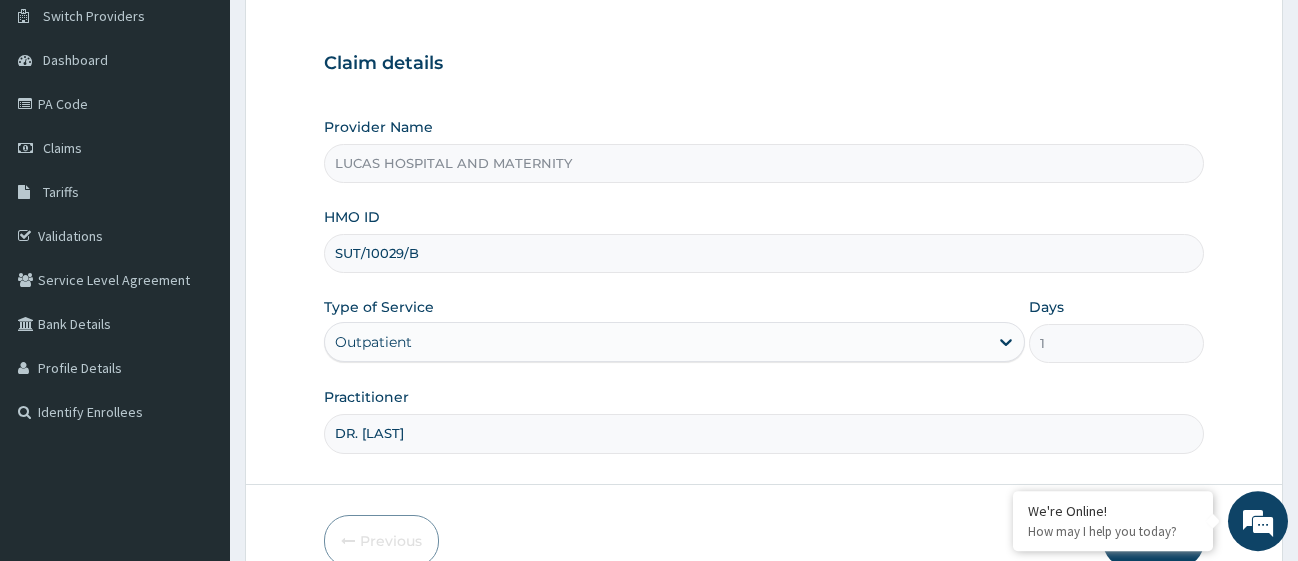 scroll, scrollTop: 261, scrollLeft: 0, axis: vertical 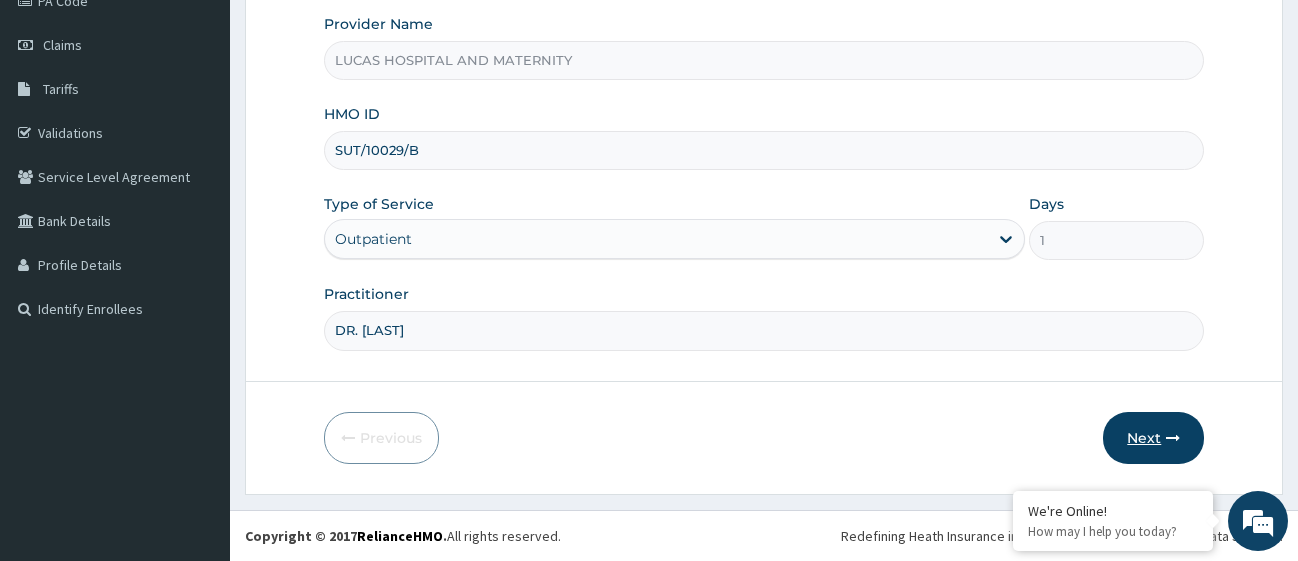 type on "SUT/10029/B" 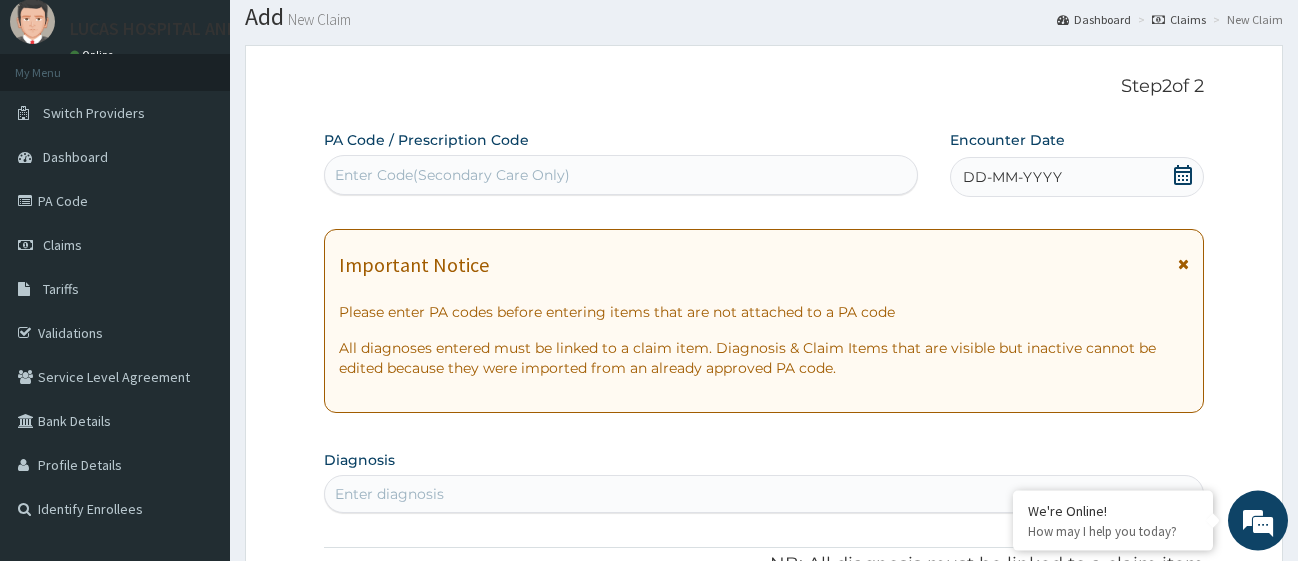 scroll, scrollTop: 57, scrollLeft: 0, axis: vertical 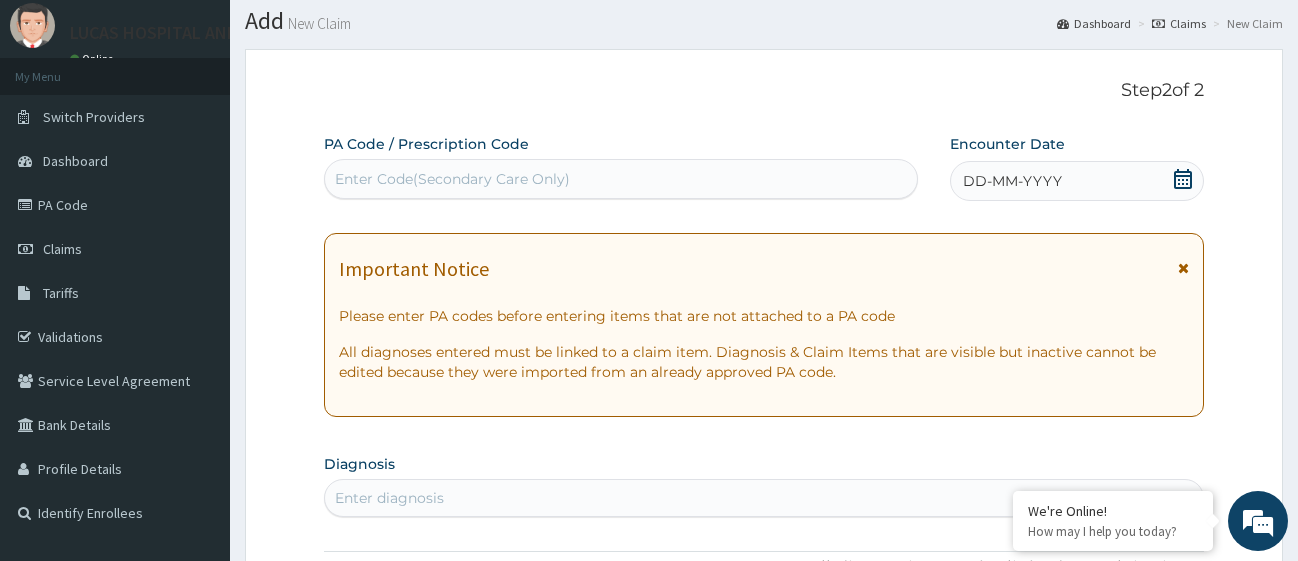 click on "Enter Code(Secondary Care Only)" at bounding box center (452, 179) 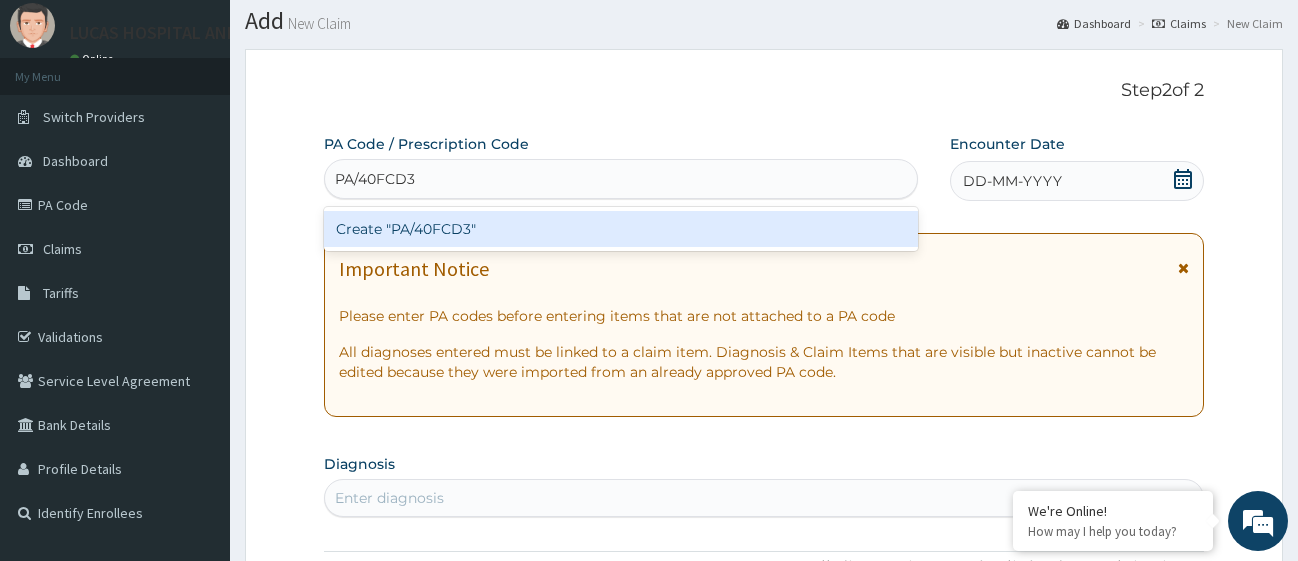 click on "Create "PA/40FCD3"" at bounding box center (621, 229) 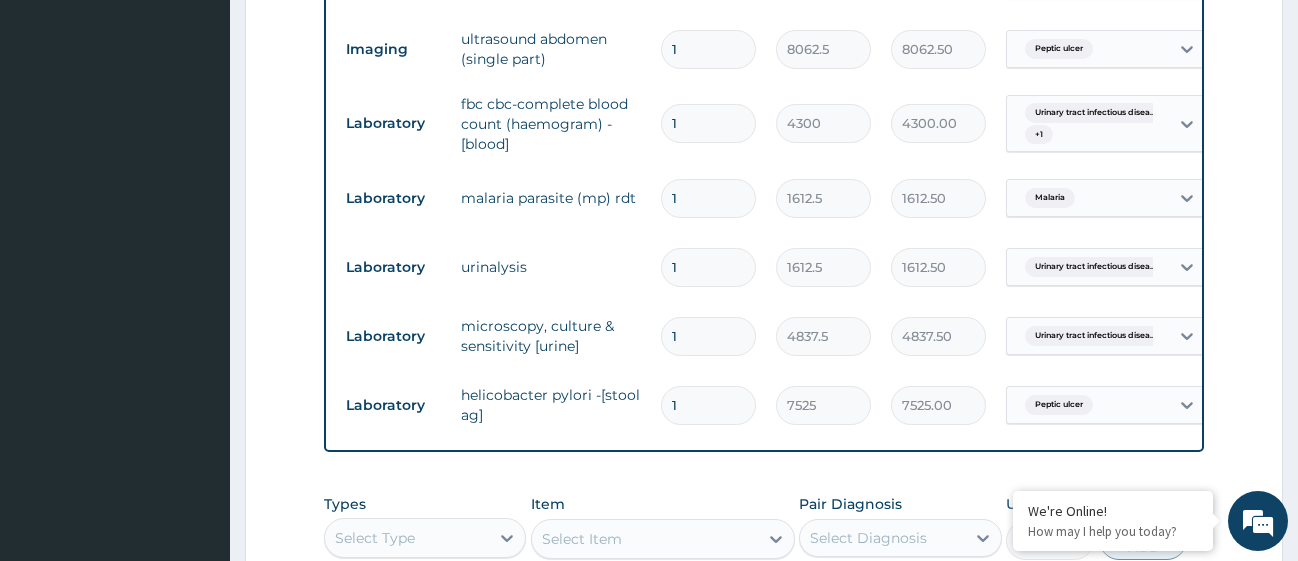 scroll, scrollTop: 1122, scrollLeft: 0, axis: vertical 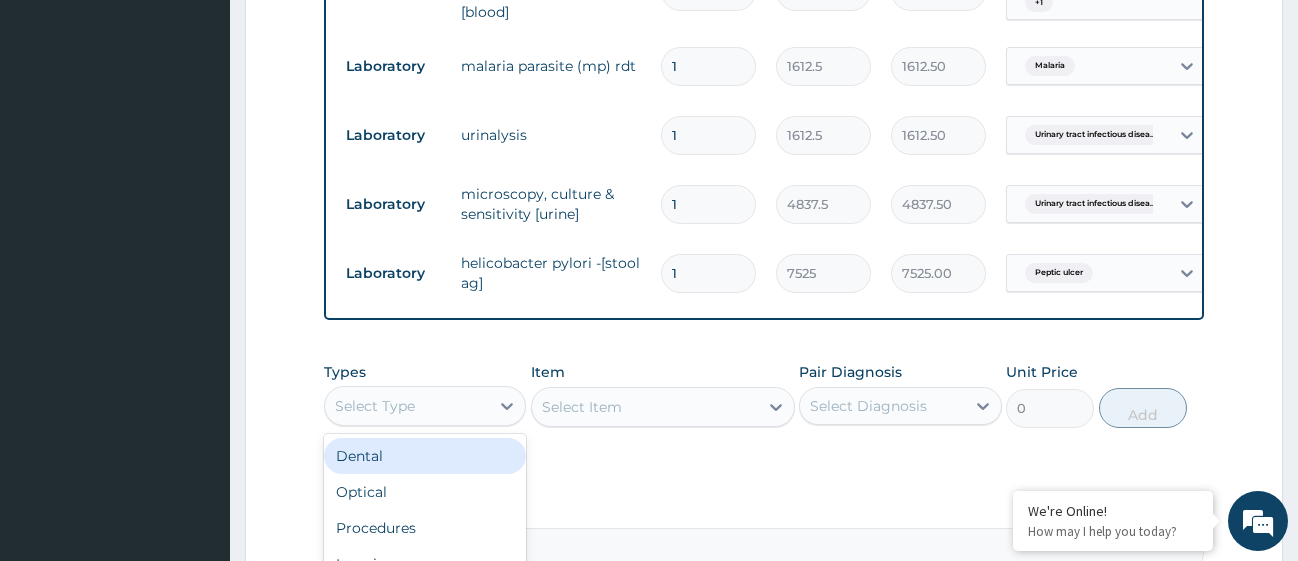 click on "Select Type" at bounding box center (407, 406) 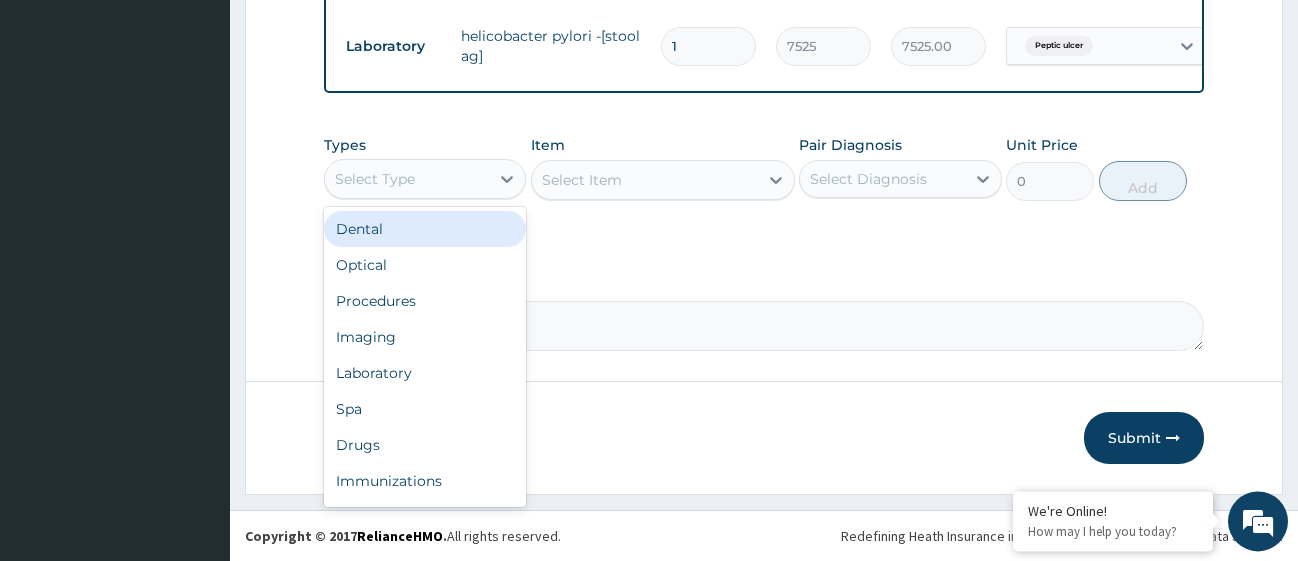 scroll, scrollTop: 1366, scrollLeft: 0, axis: vertical 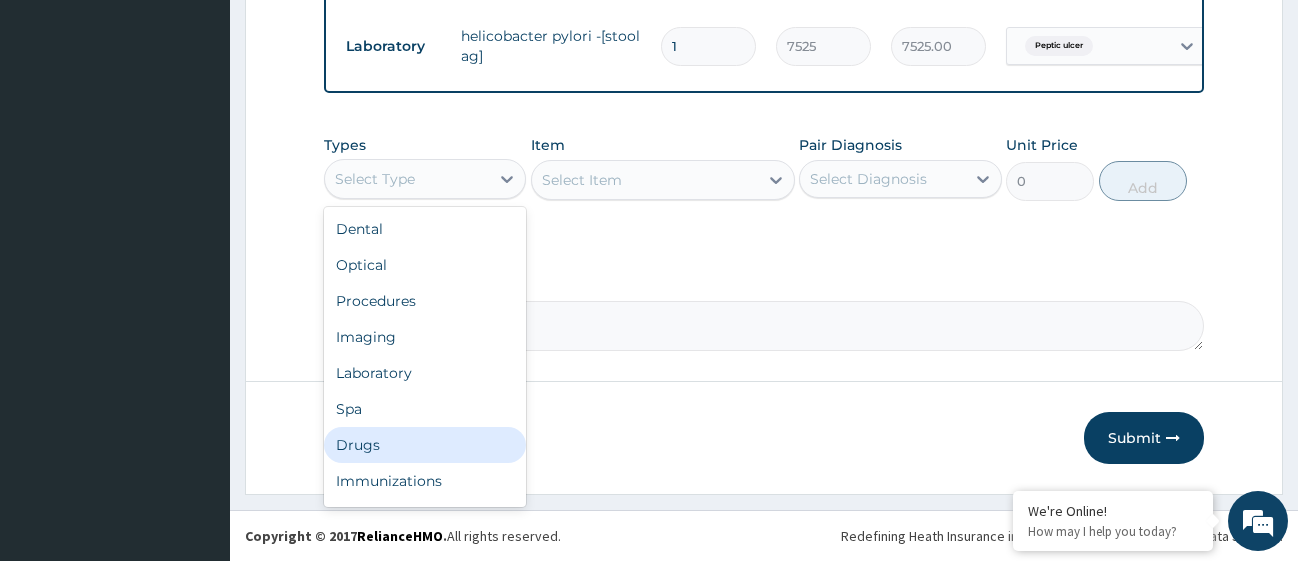 click on "Drugs" at bounding box center (425, 445) 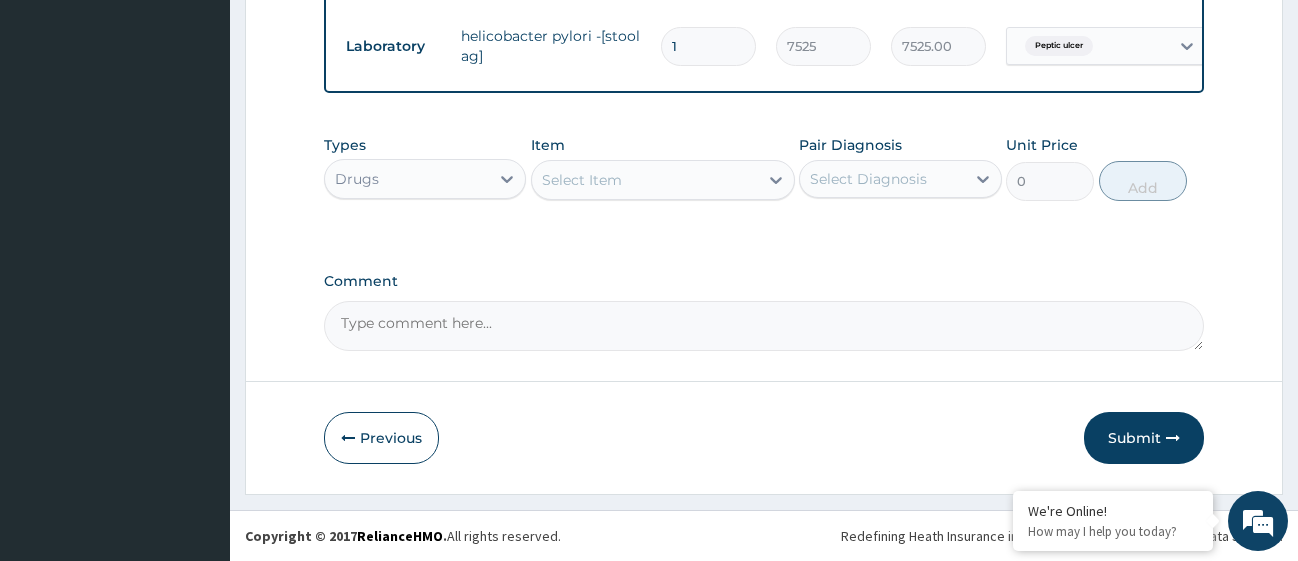 click on "Select Item" at bounding box center (645, 180) 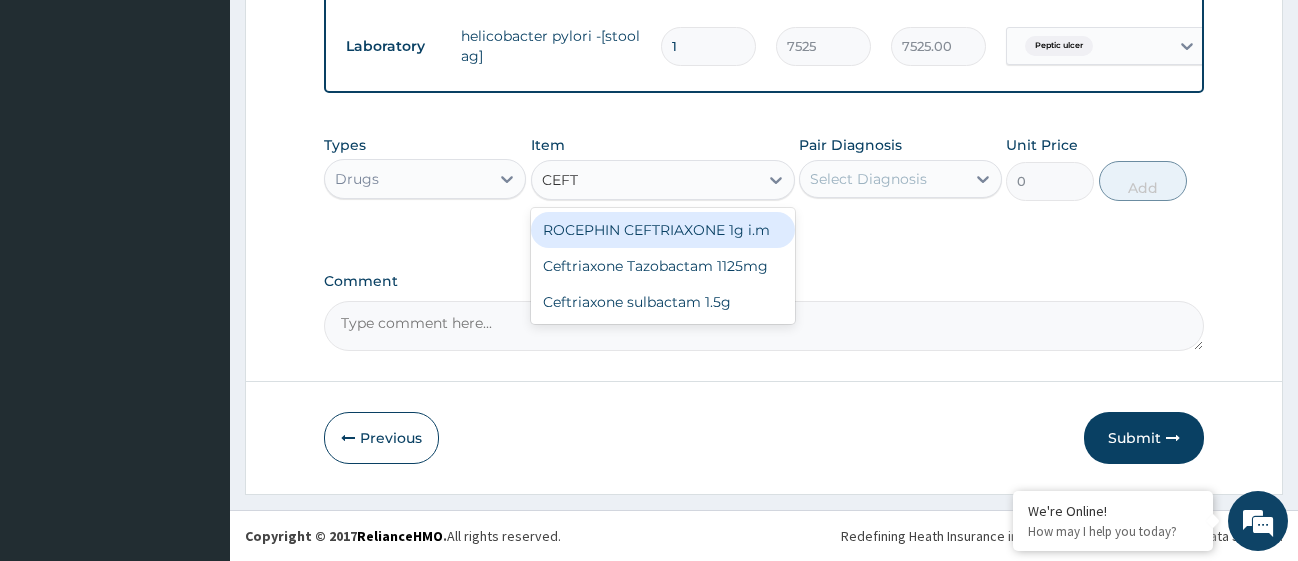 type on "CEFTR" 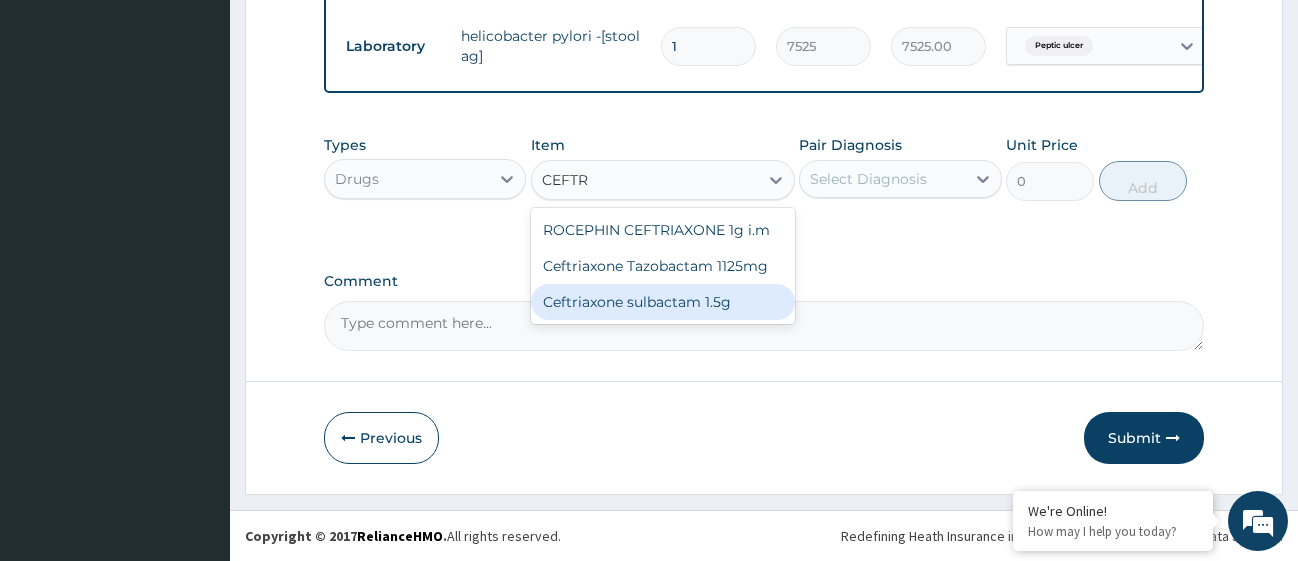 click on "Ceftriaxone sulbactam 1.5g" at bounding box center (663, 302) 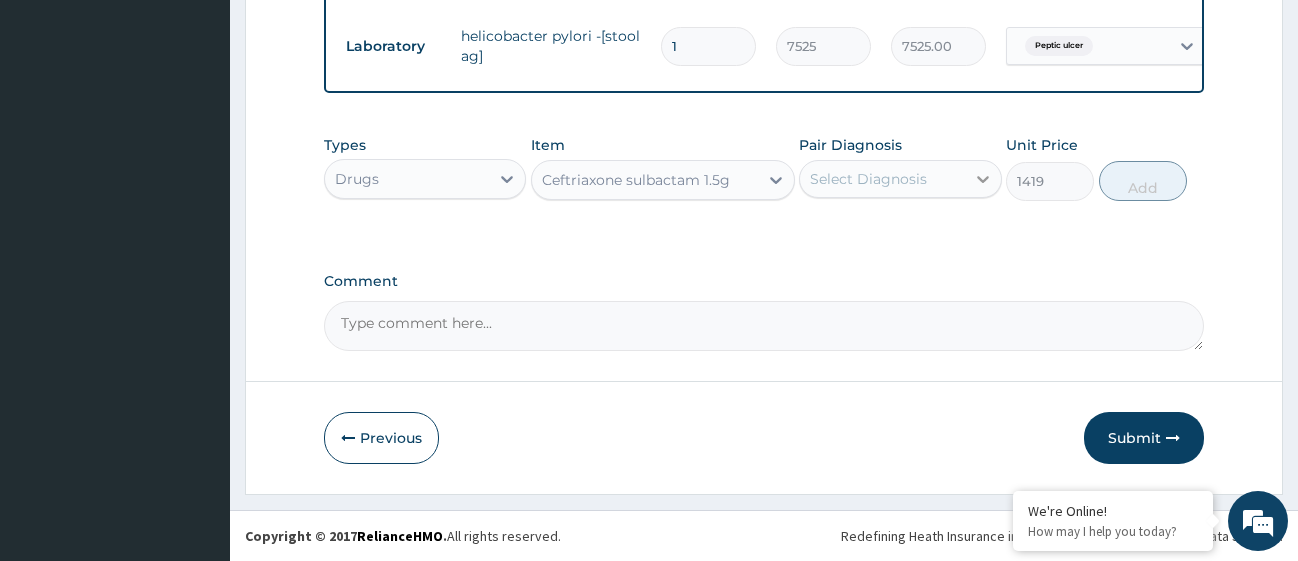 click 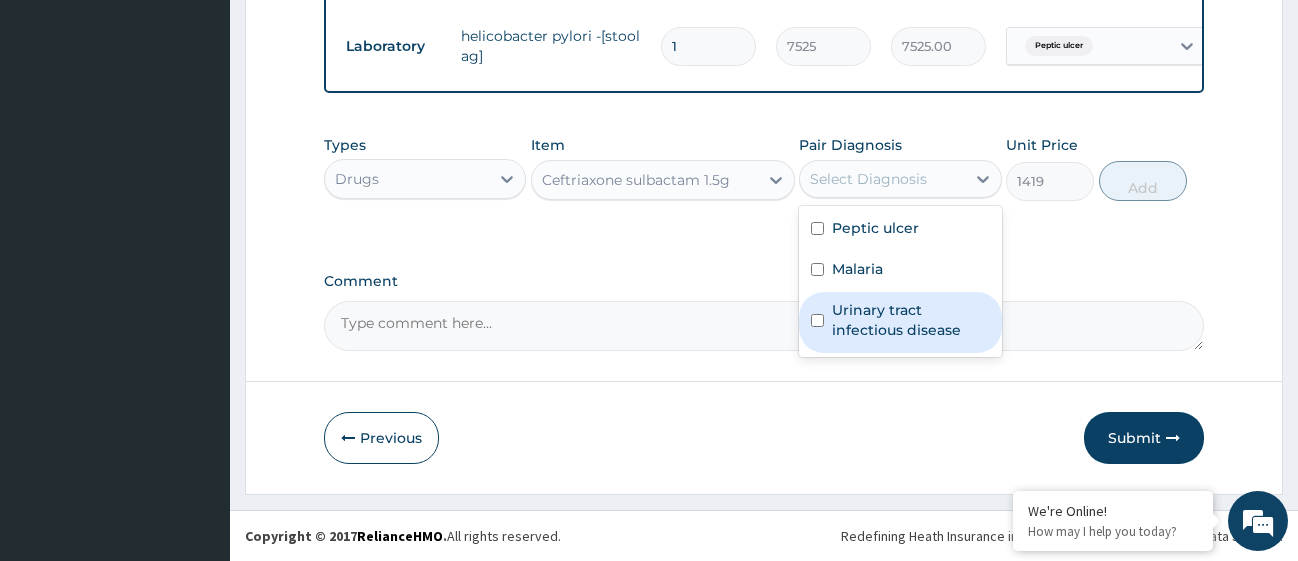 click on "Urinary tract infectious disease" at bounding box center [900, 322] 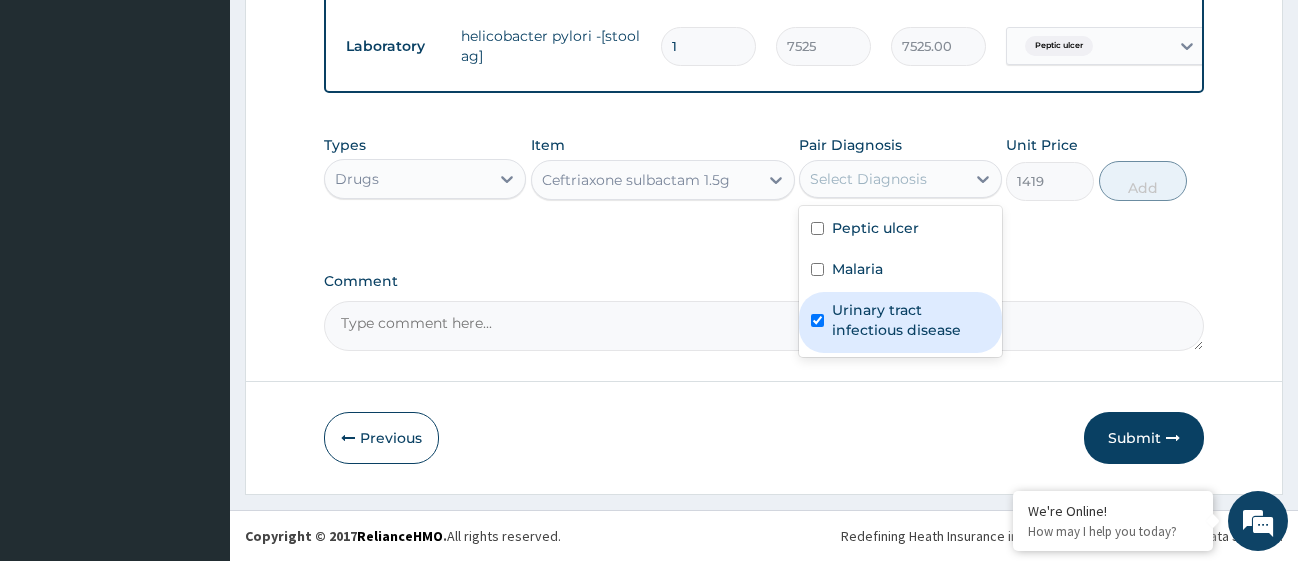 checkbox on "true" 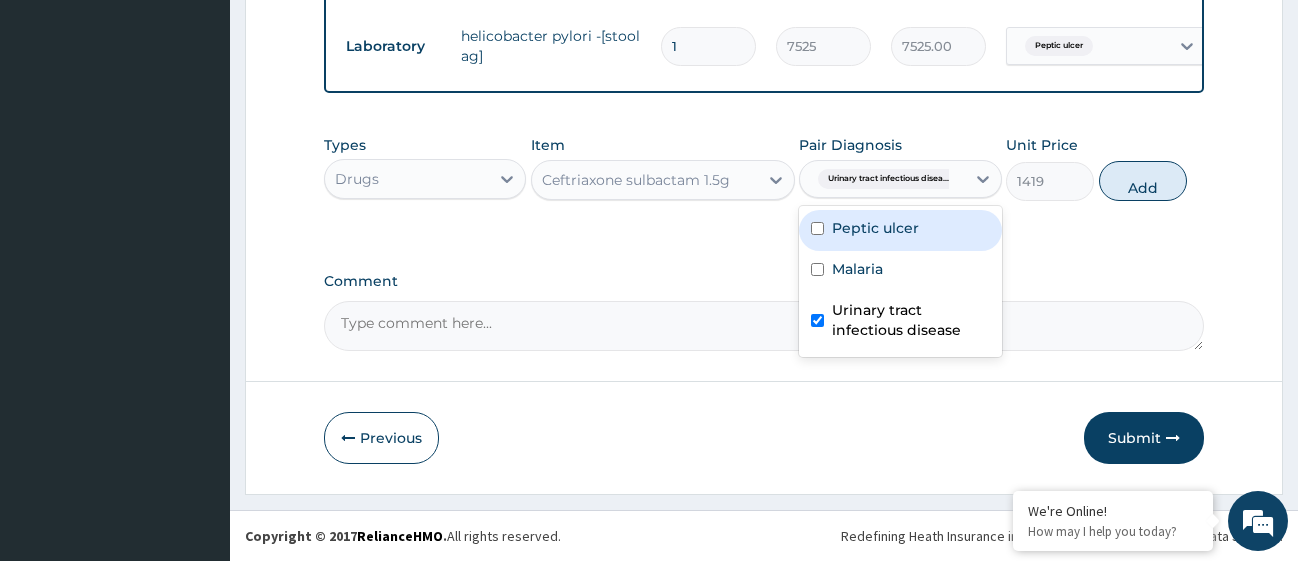 click on "Peptic ulcer" at bounding box center (900, 230) 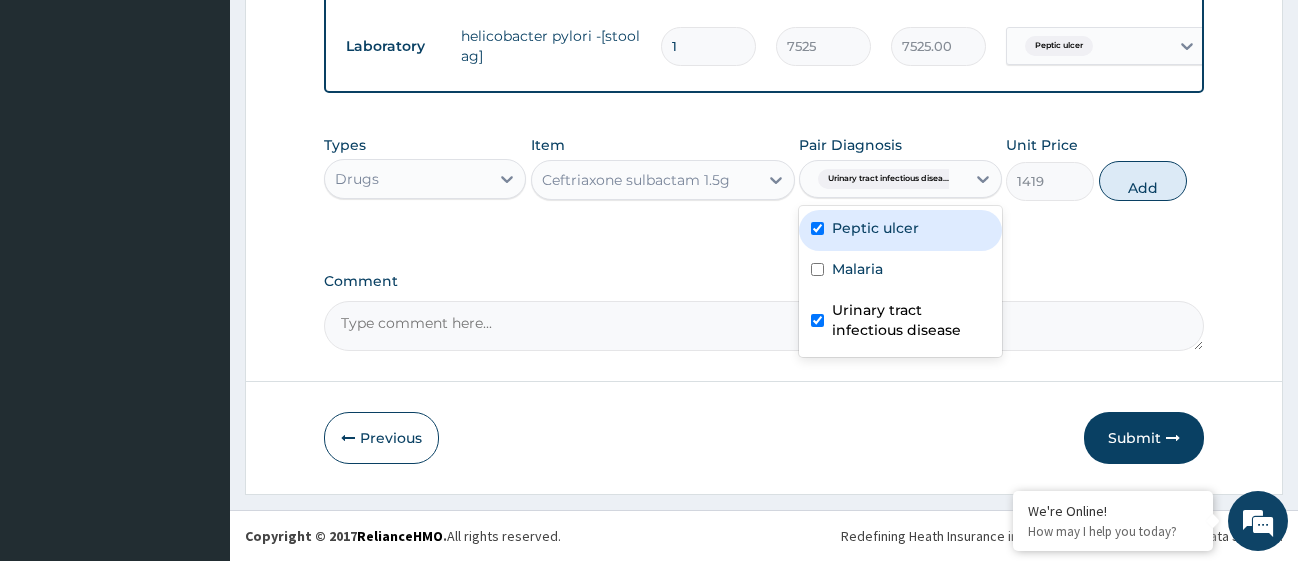 checkbox on "true" 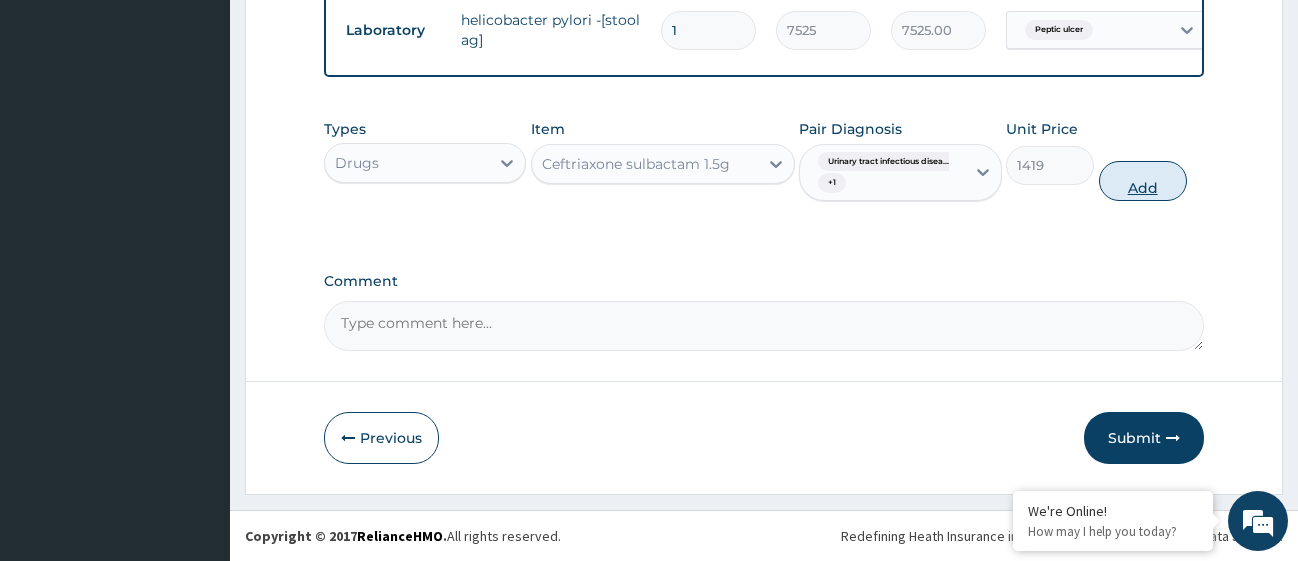 click on "Add" at bounding box center (1143, 181) 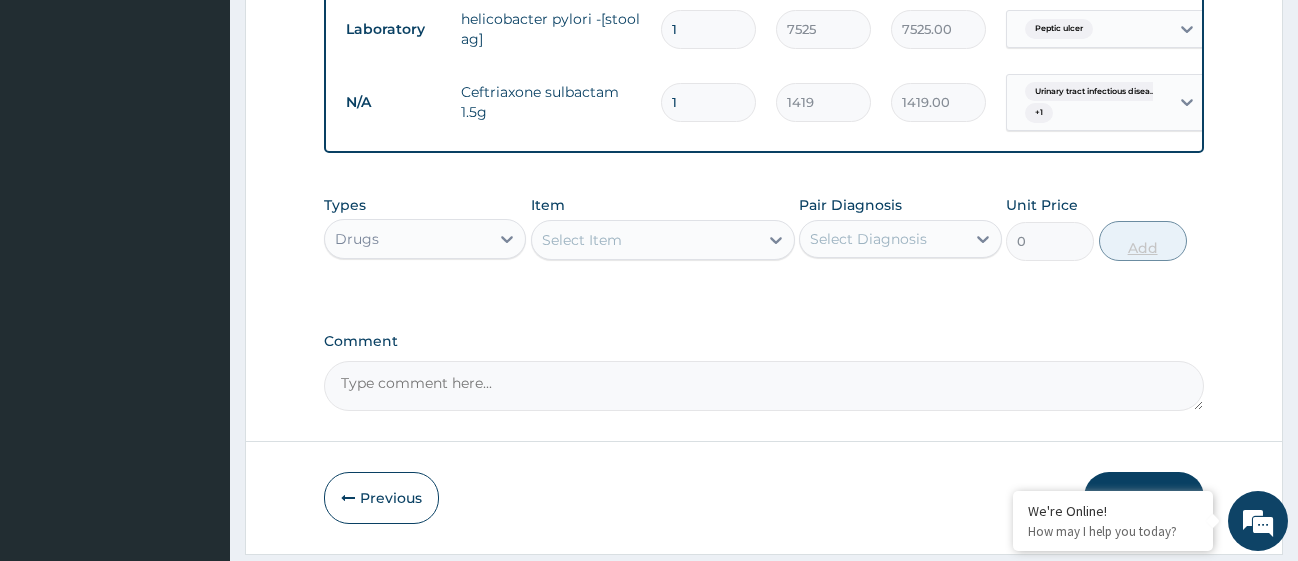 type 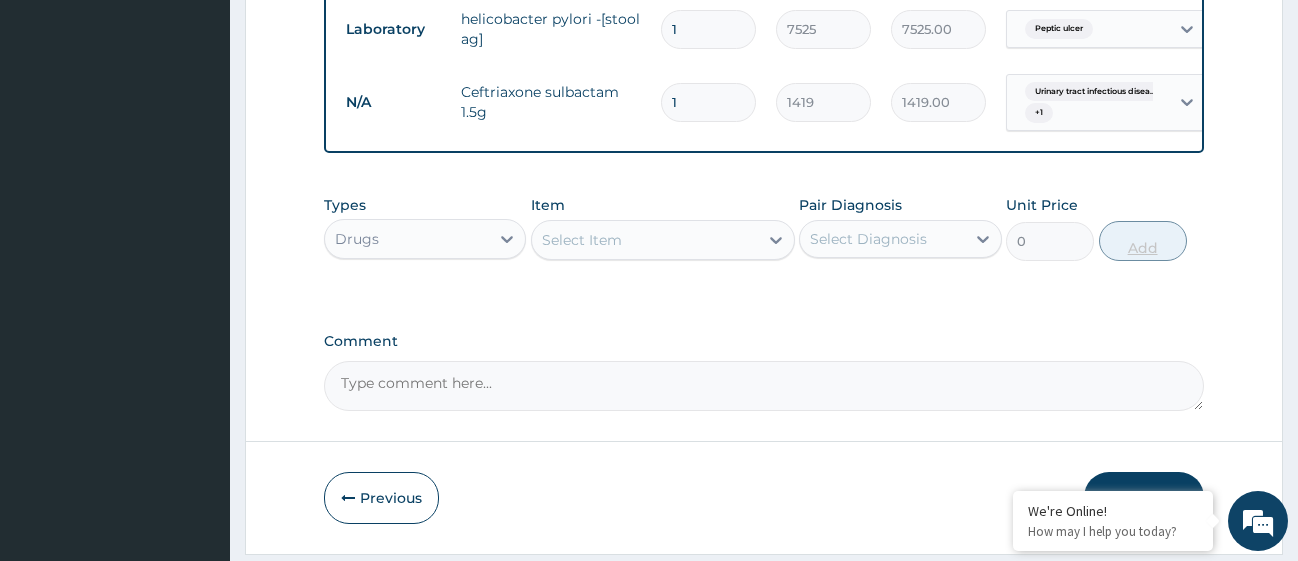 type on "0.00" 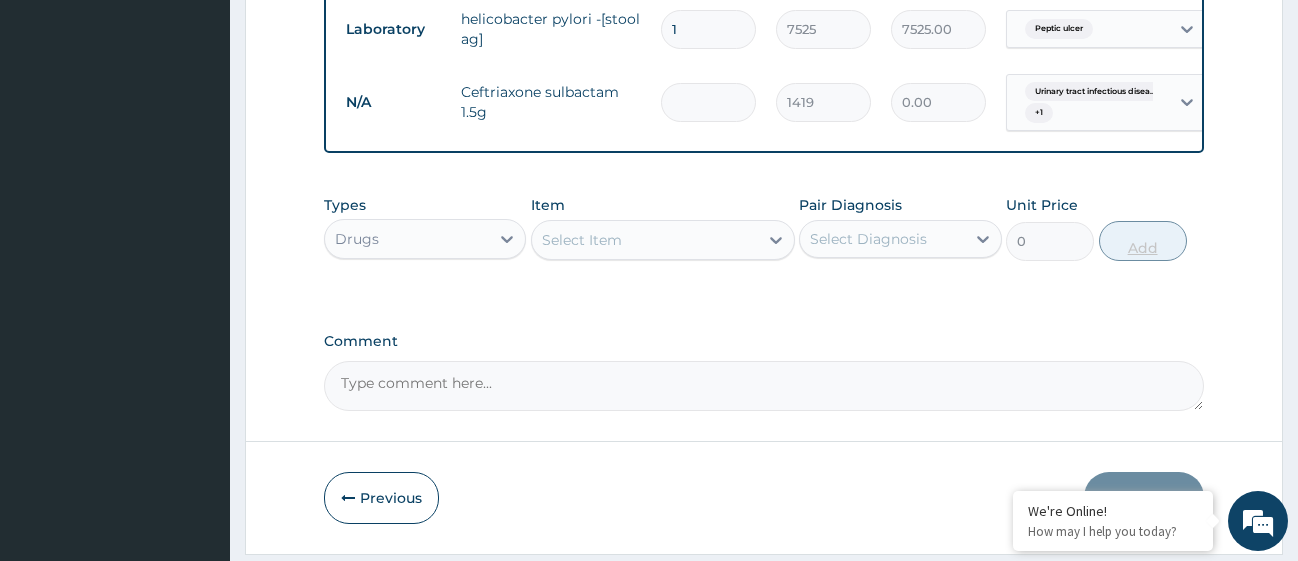 type on "5" 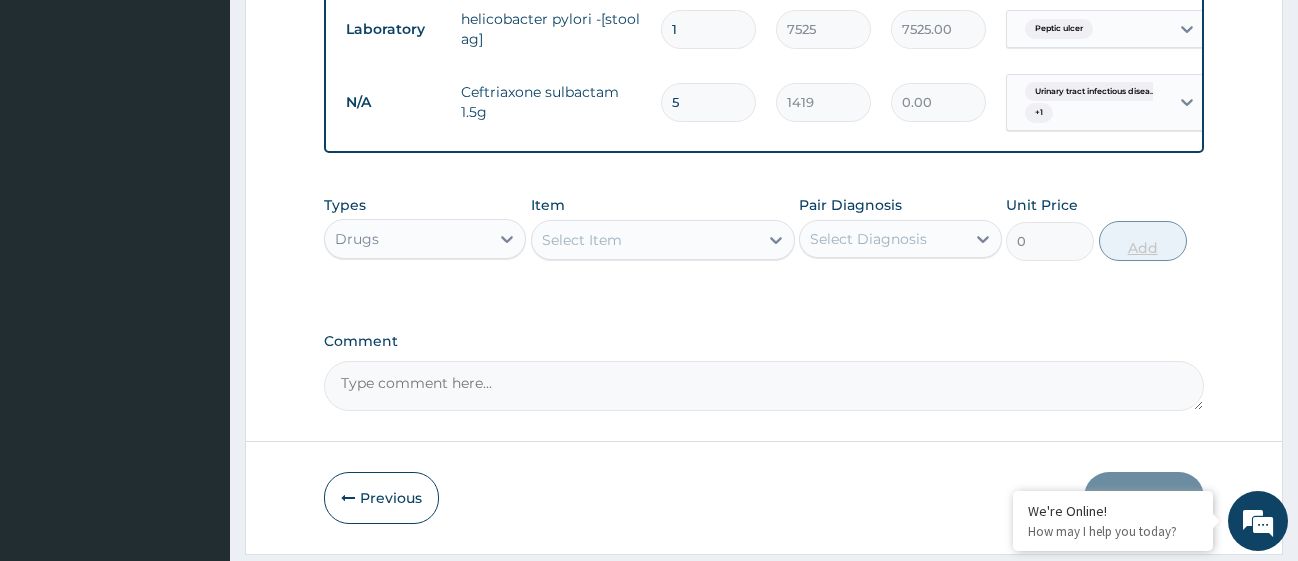 type on "7095.00" 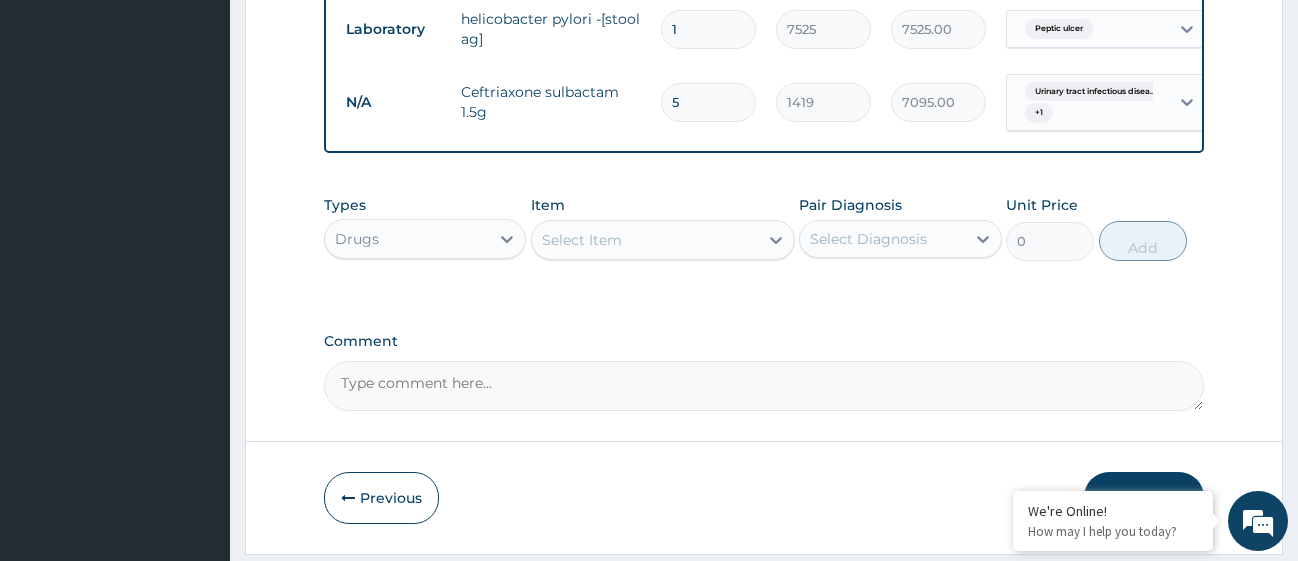 type on "5" 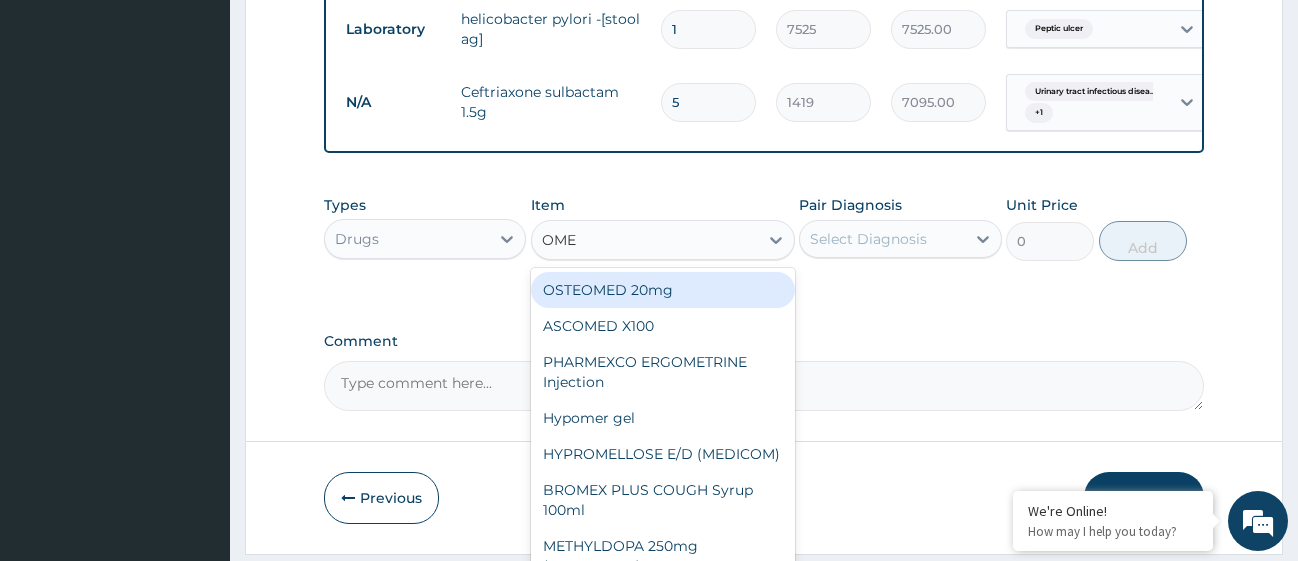 type on "OMEP" 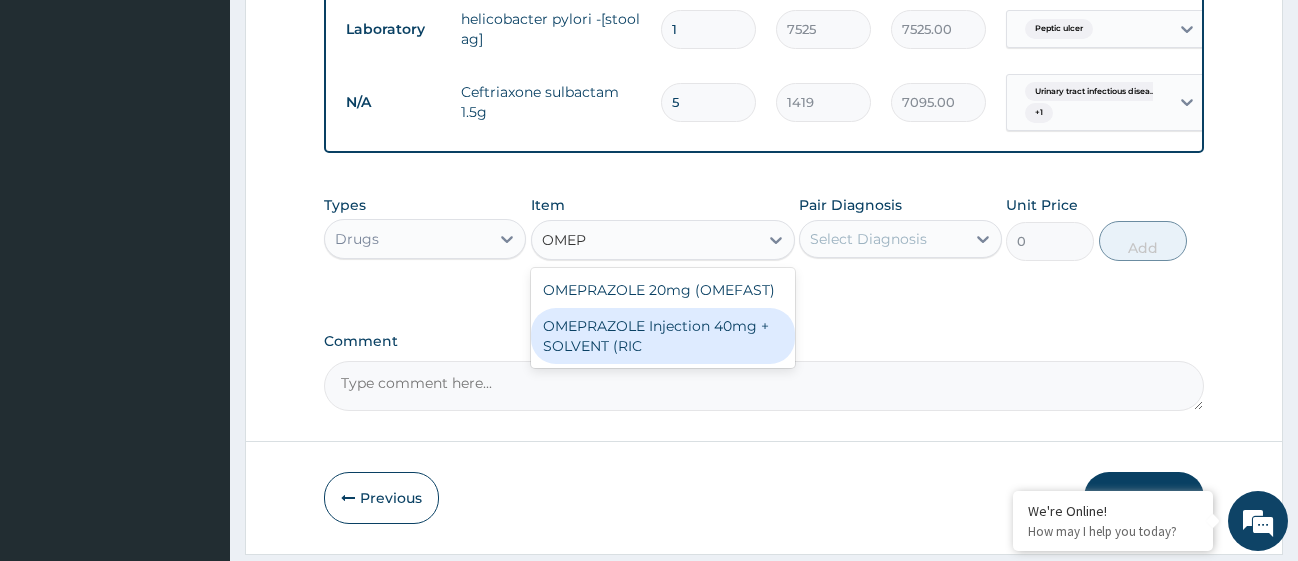 click on "OMEPRAZOLE Injection 40mg + SOLVENT (RIC" at bounding box center [663, 336] 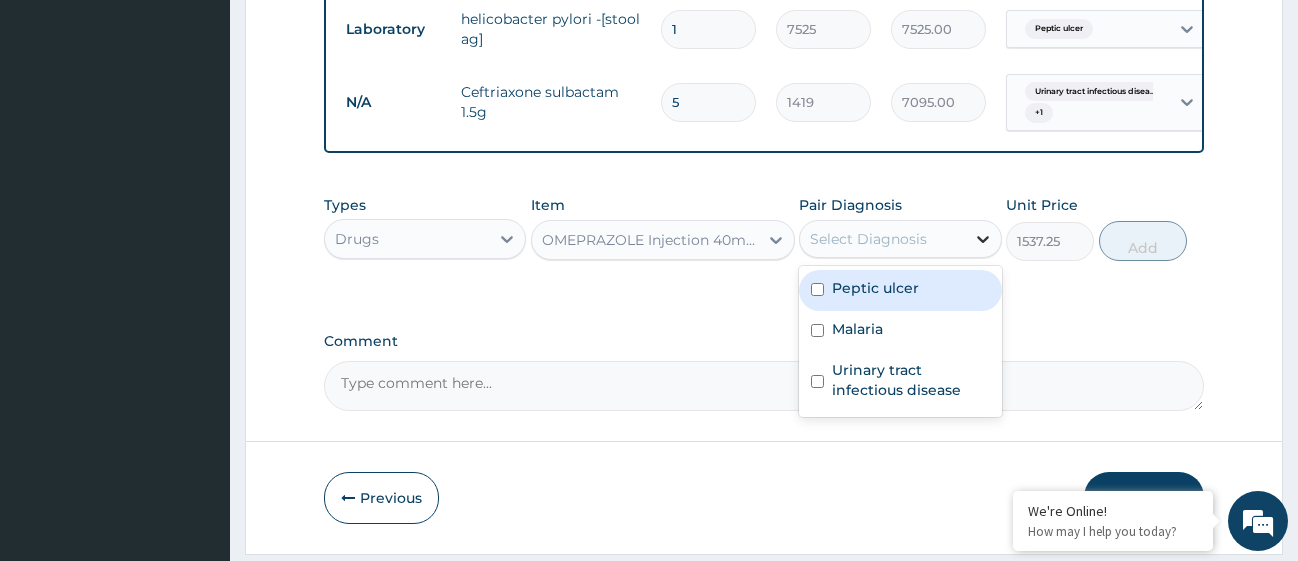 click 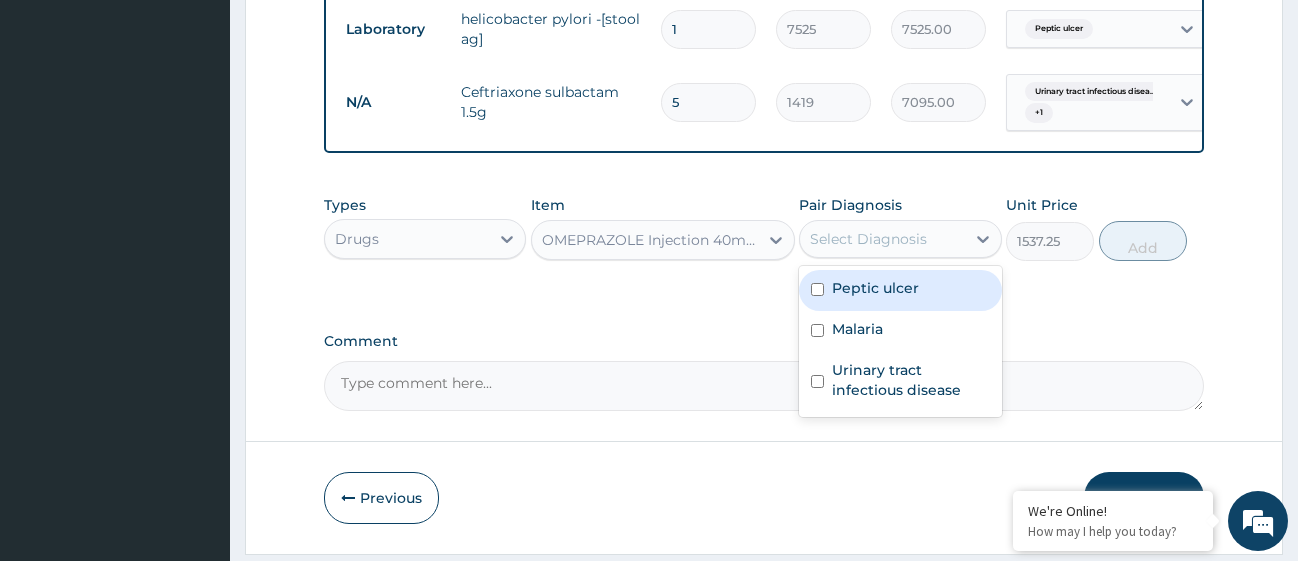 click on "Peptic ulcer" at bounding box center (900, 290) 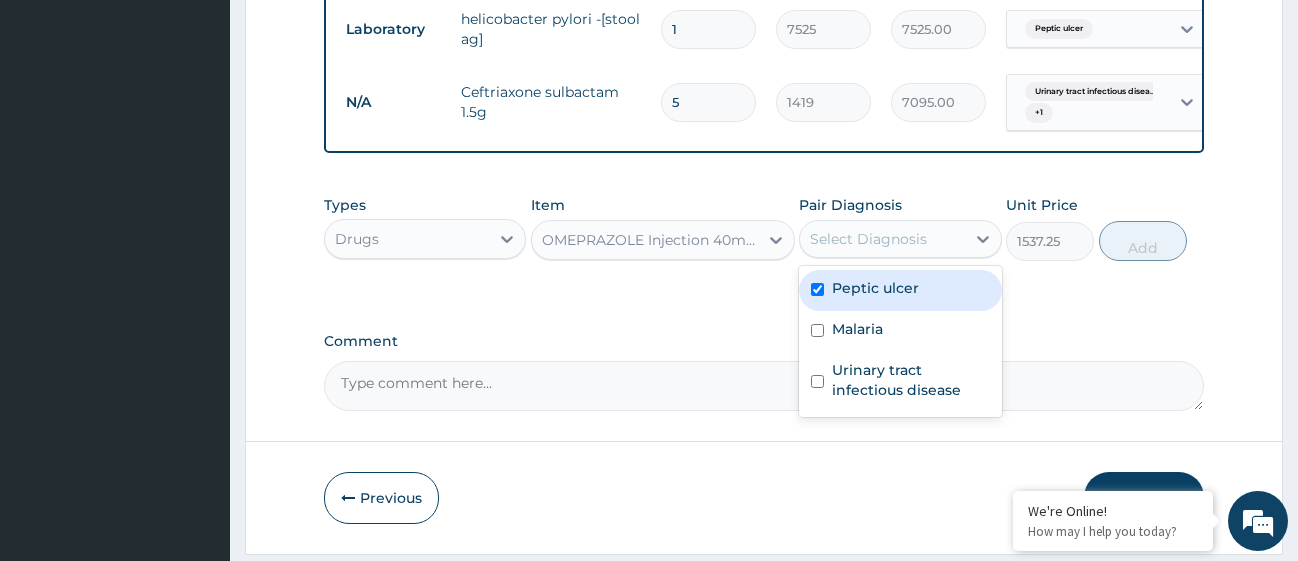 checkbox on "true" 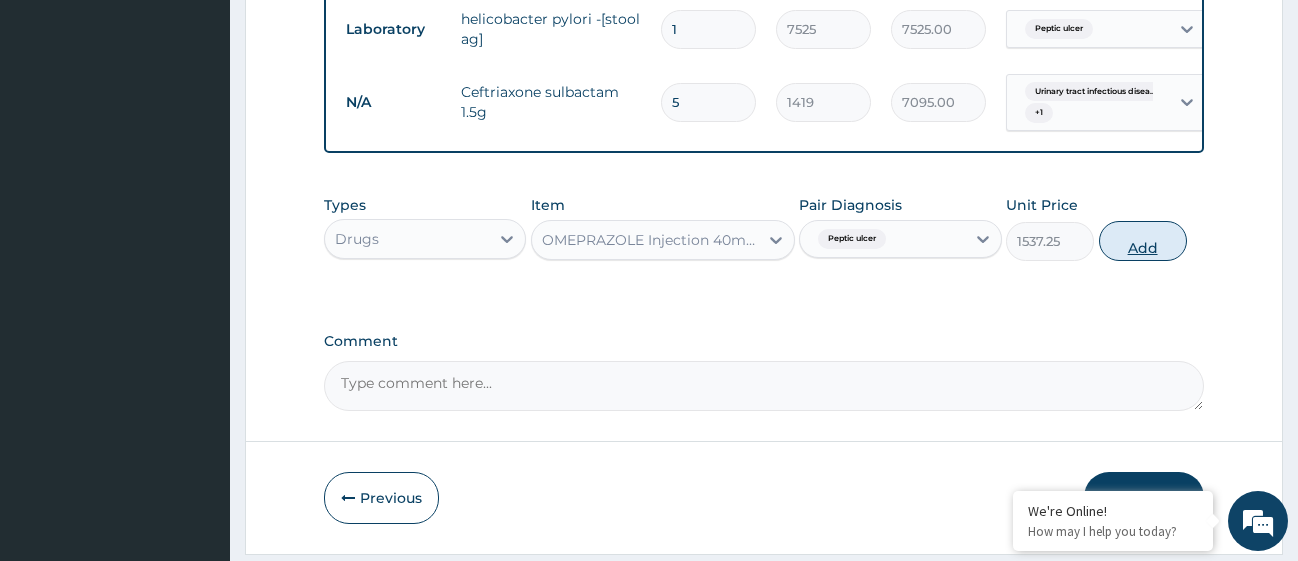 click on "Add" at bounding box center (1143, 241) 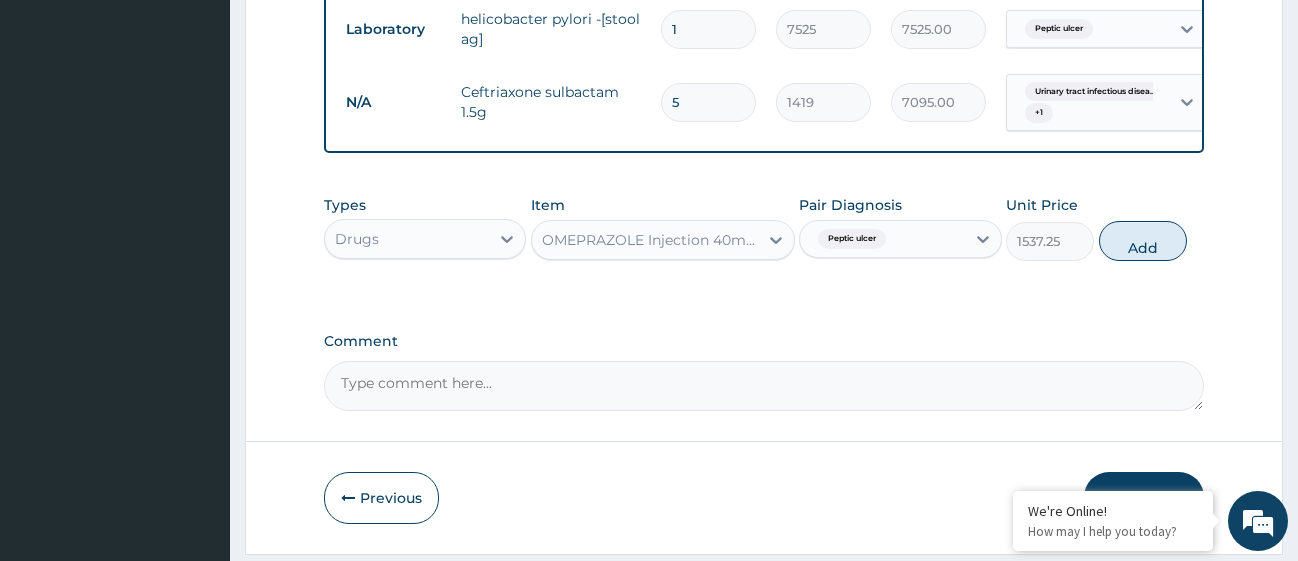 type on "0" 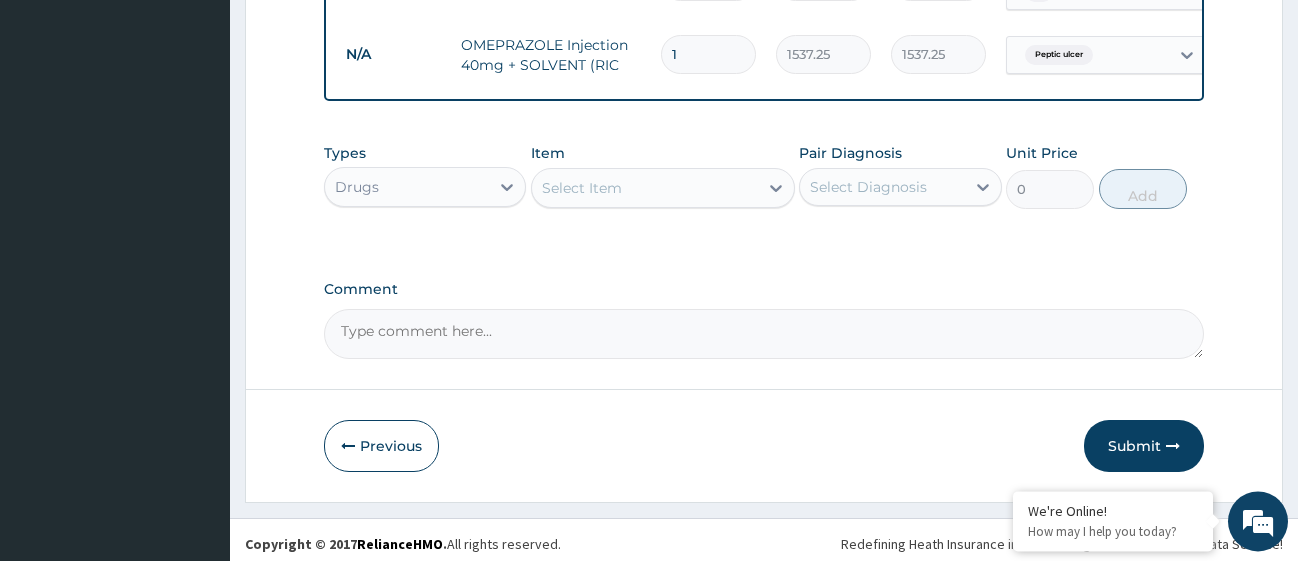 scroll, scrollTop: 1512, scrollLeft: 0, axis: vertical 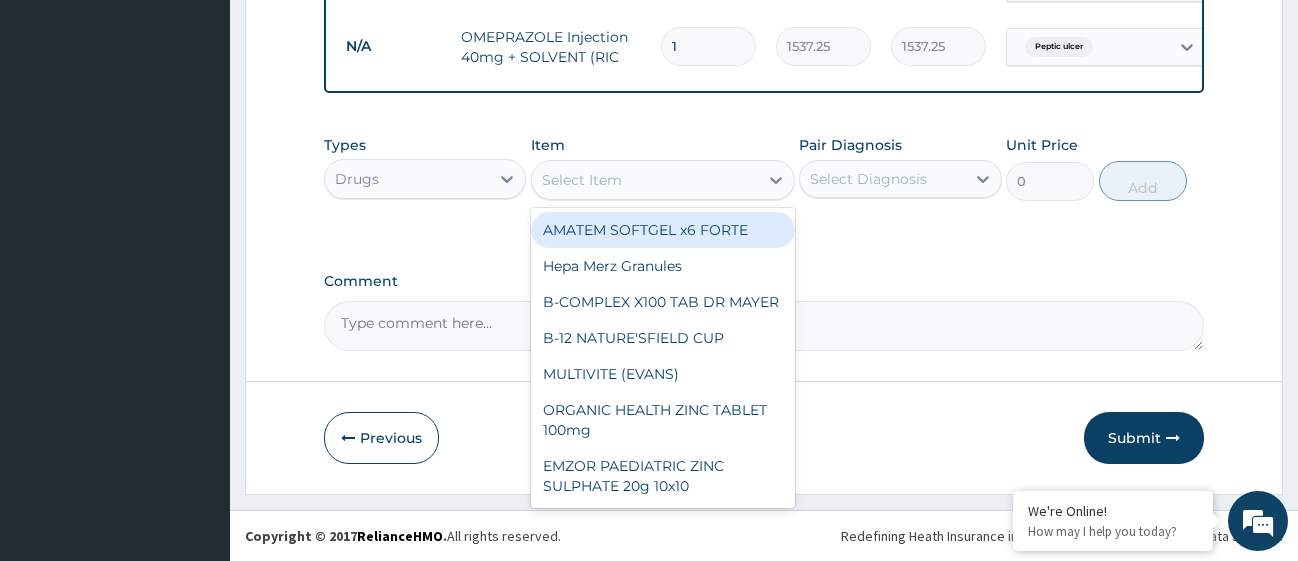 click on "Select Item" at bounding box center [645, 180] 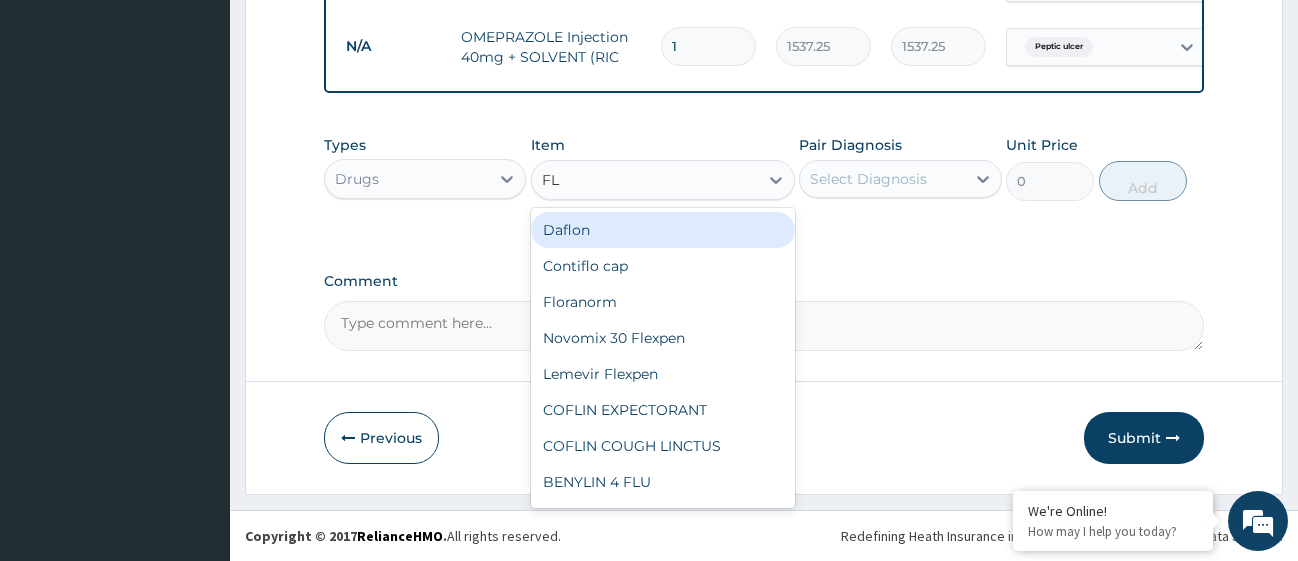 type on "FLA" 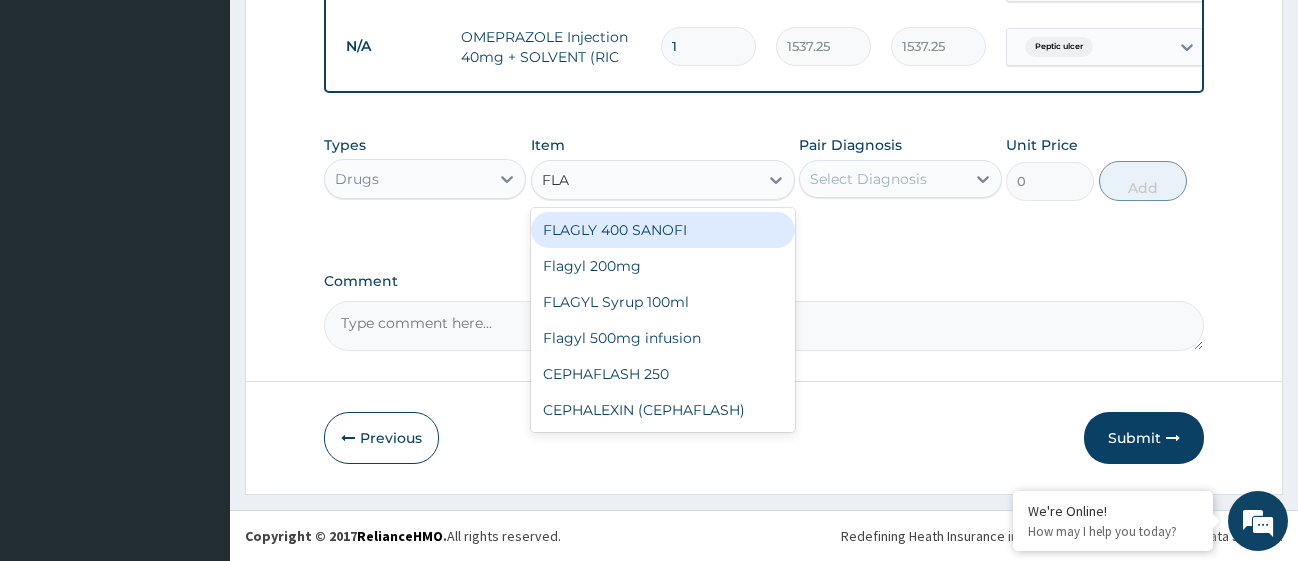 click on "FLAGLY 400 SANOFI" at bounding box center [663, 230] 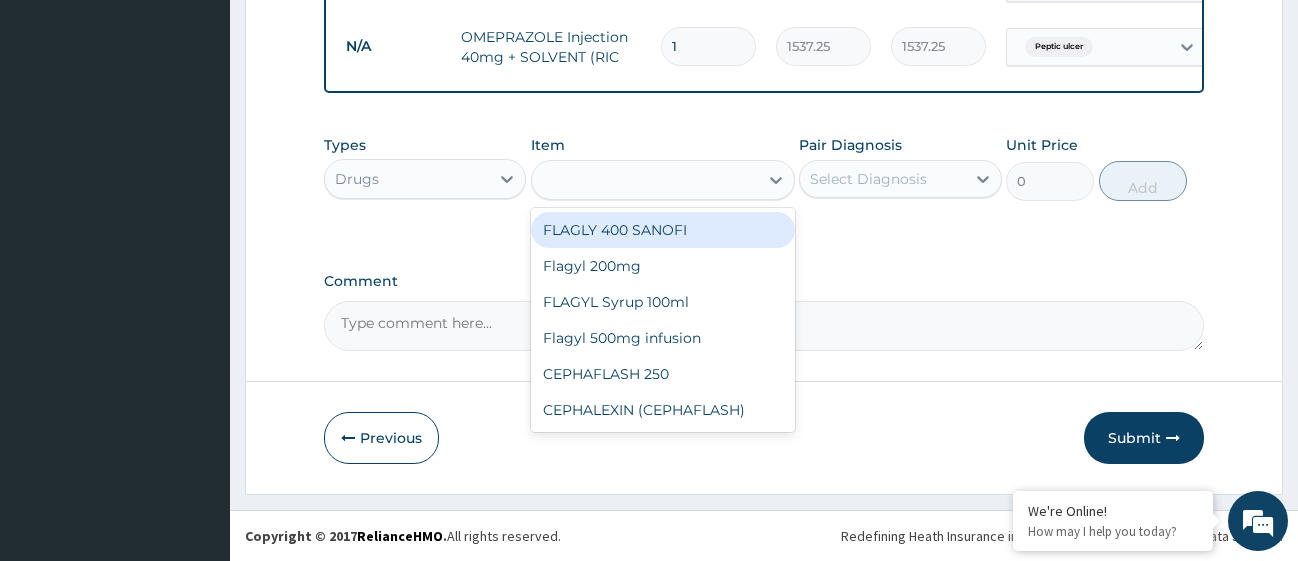type on "70.95" 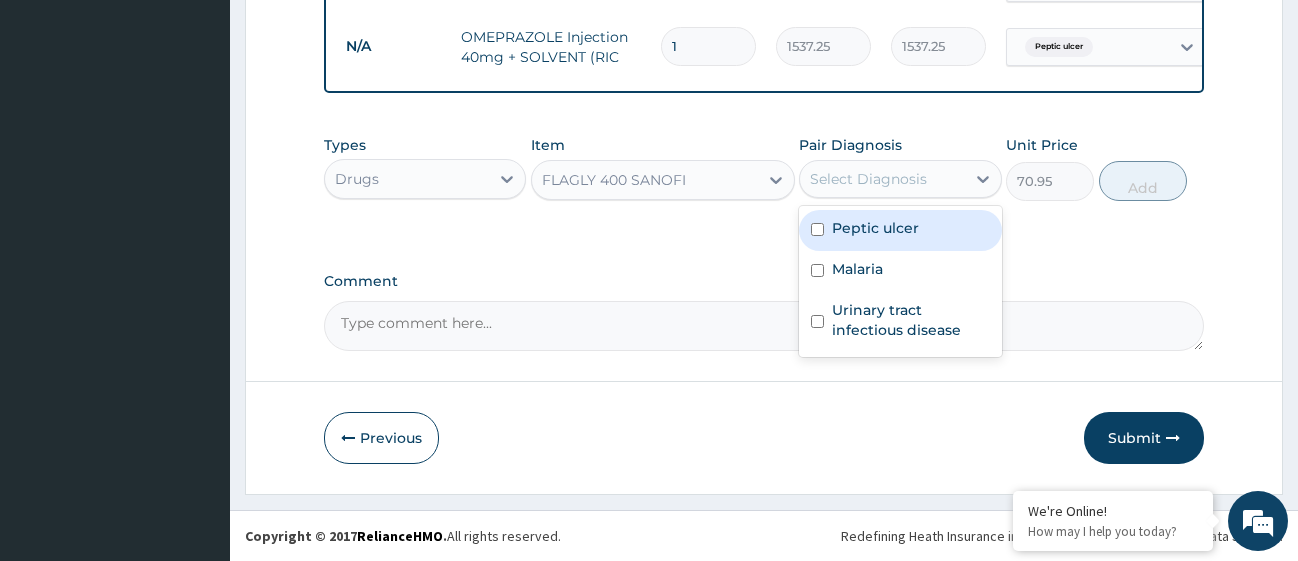 click on "Select Diagnosis" at bounding box center (868, 179) 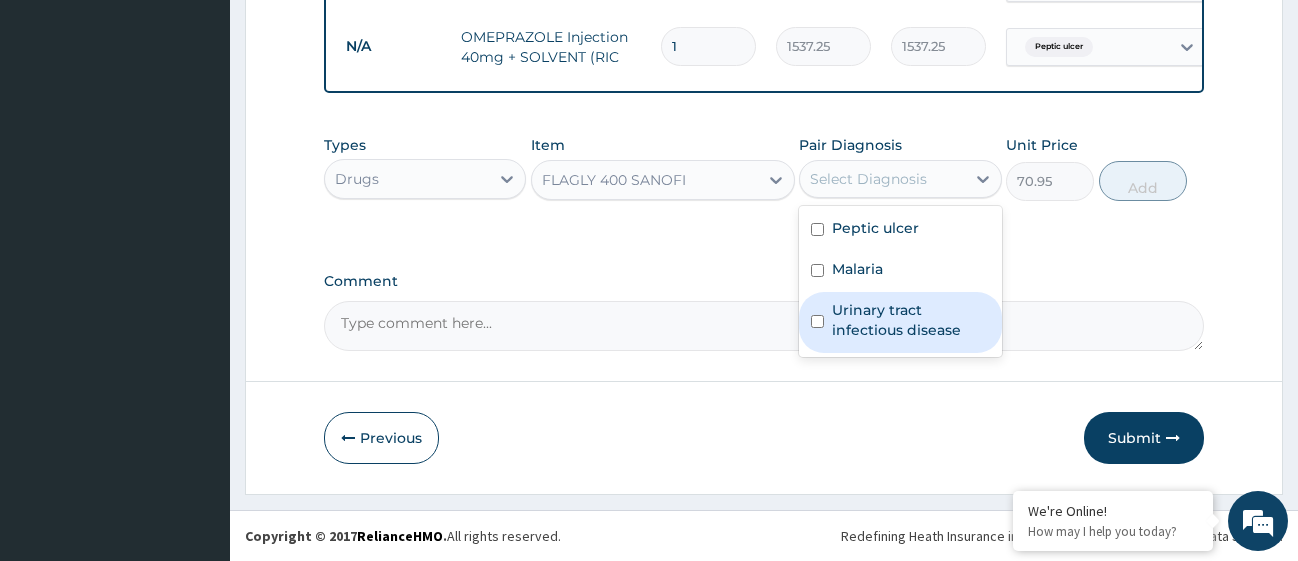 drag, startPoint x: 814, startPoint y: 321, endPoint x: 814, endPoint y: 290, distance: 31 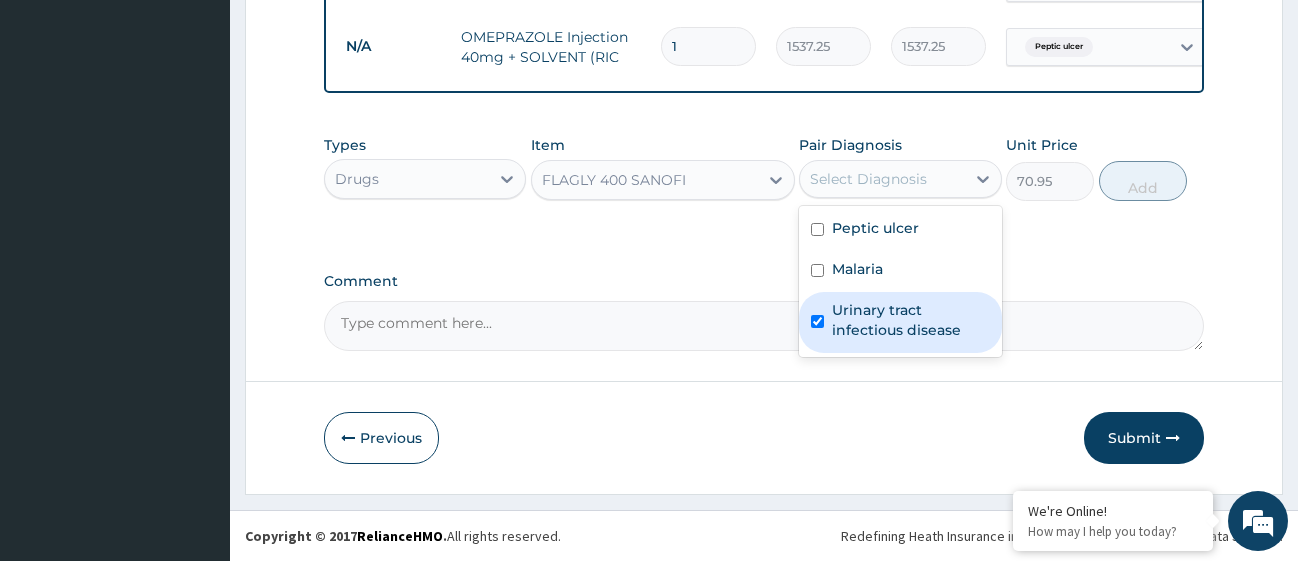 checkbox on "true" 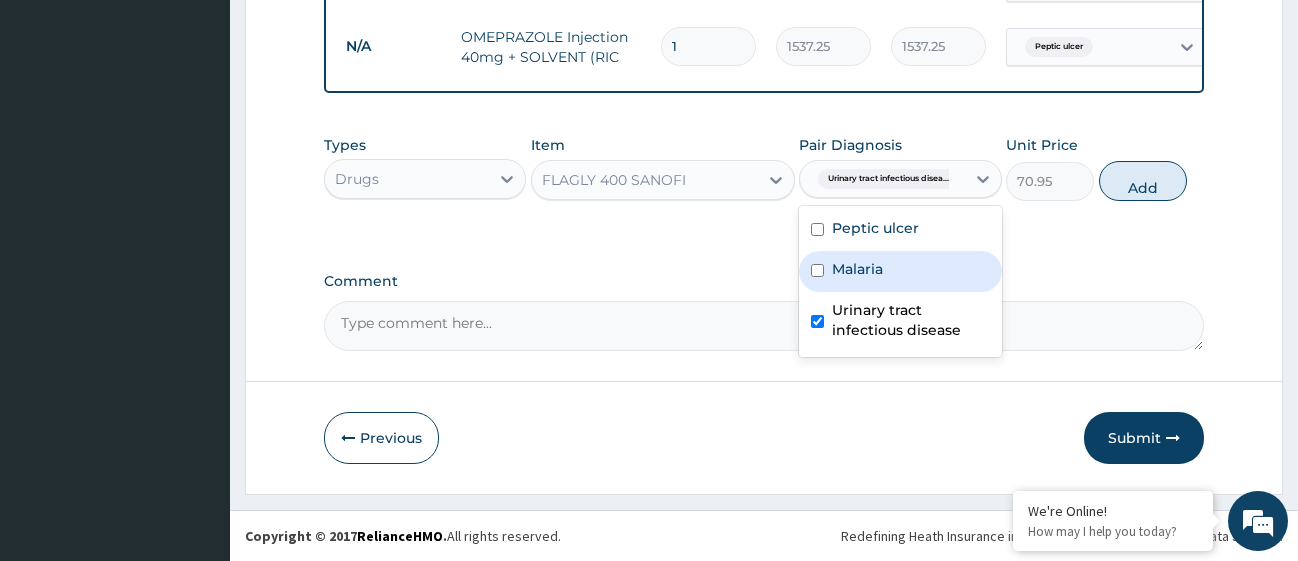 drag, startPoint x: 814, startPoint y: 273, endPoint x: 816, endPoint y: 256, distance: 17.117243 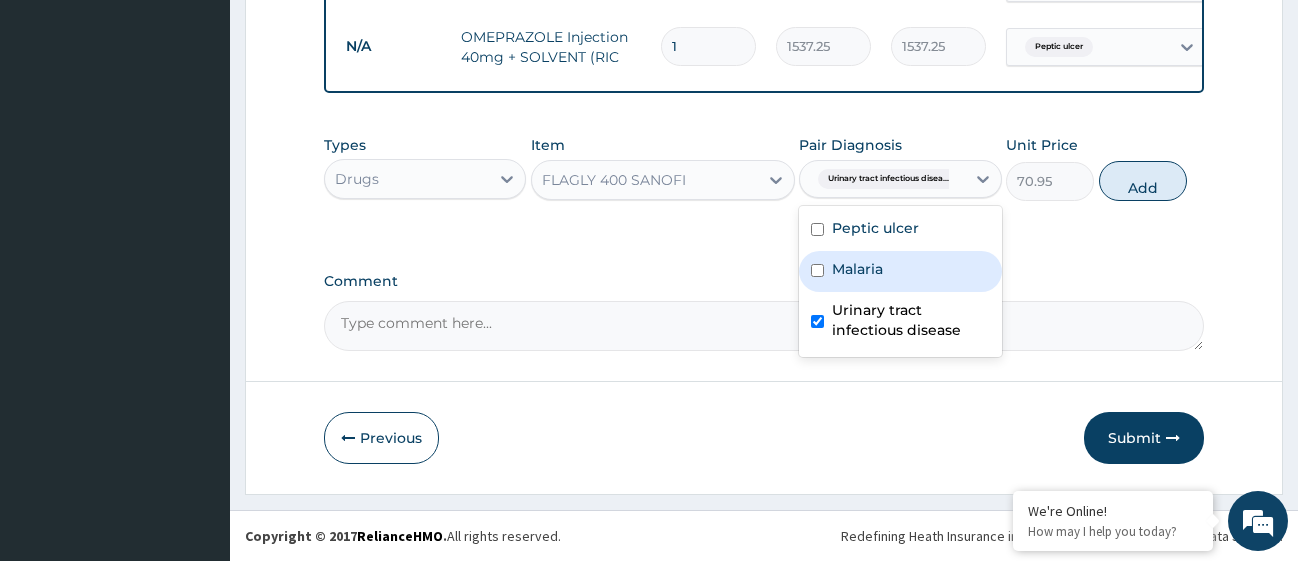 click at bounding box center [817, 270] 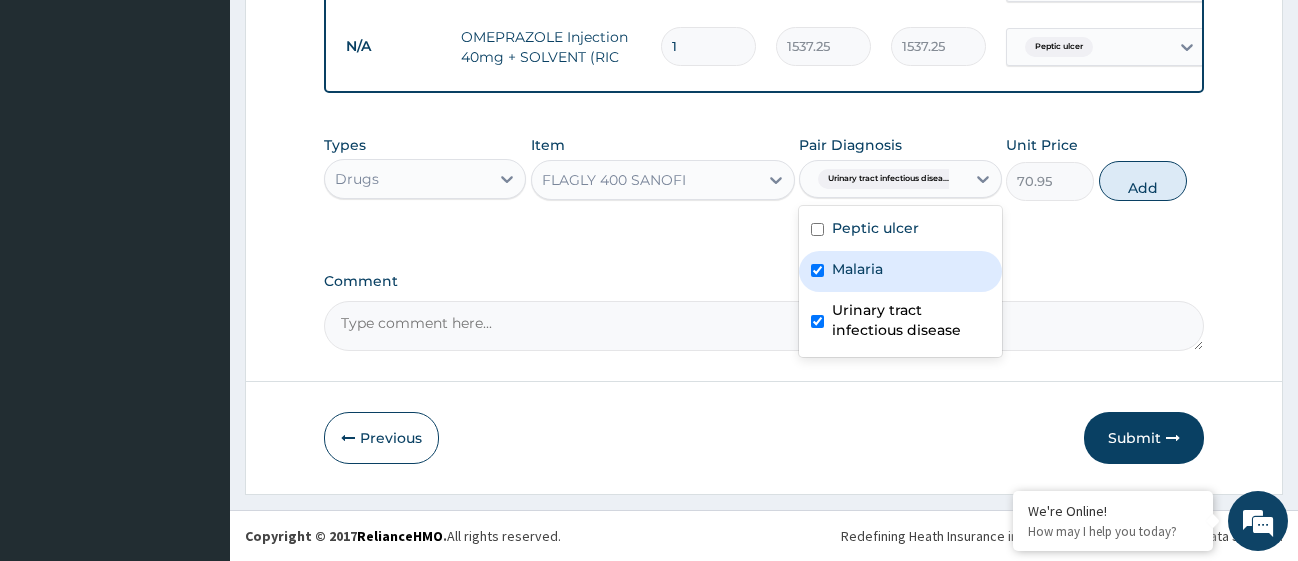 checkbox on "true" 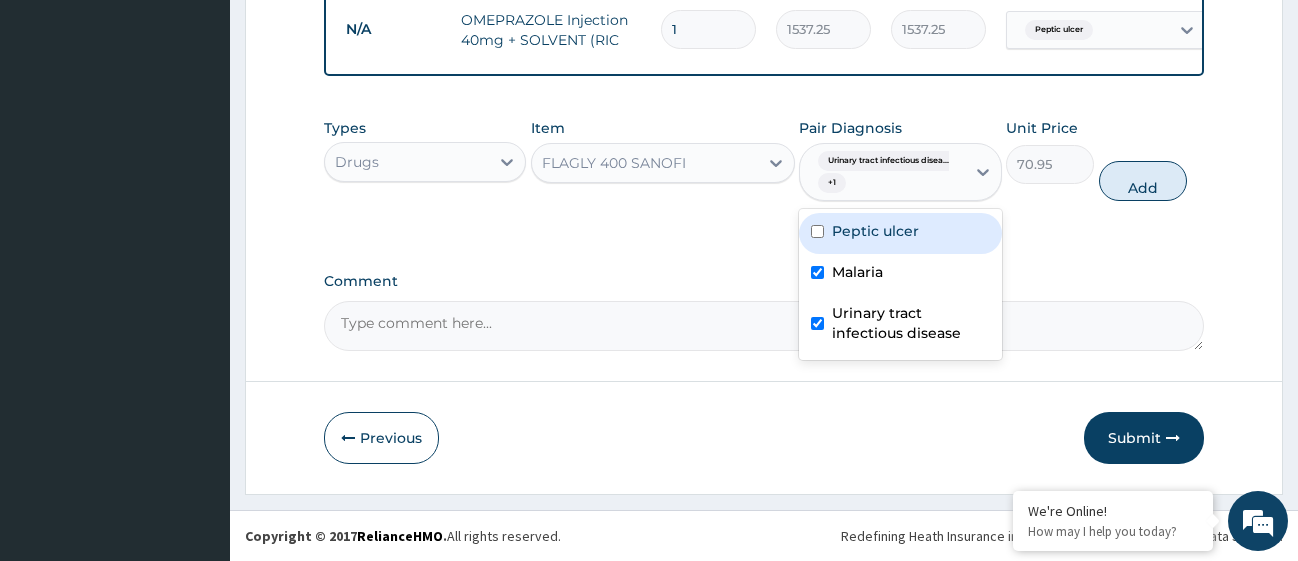 click on "Peptic ulcer" at bounding box center (900, 233) 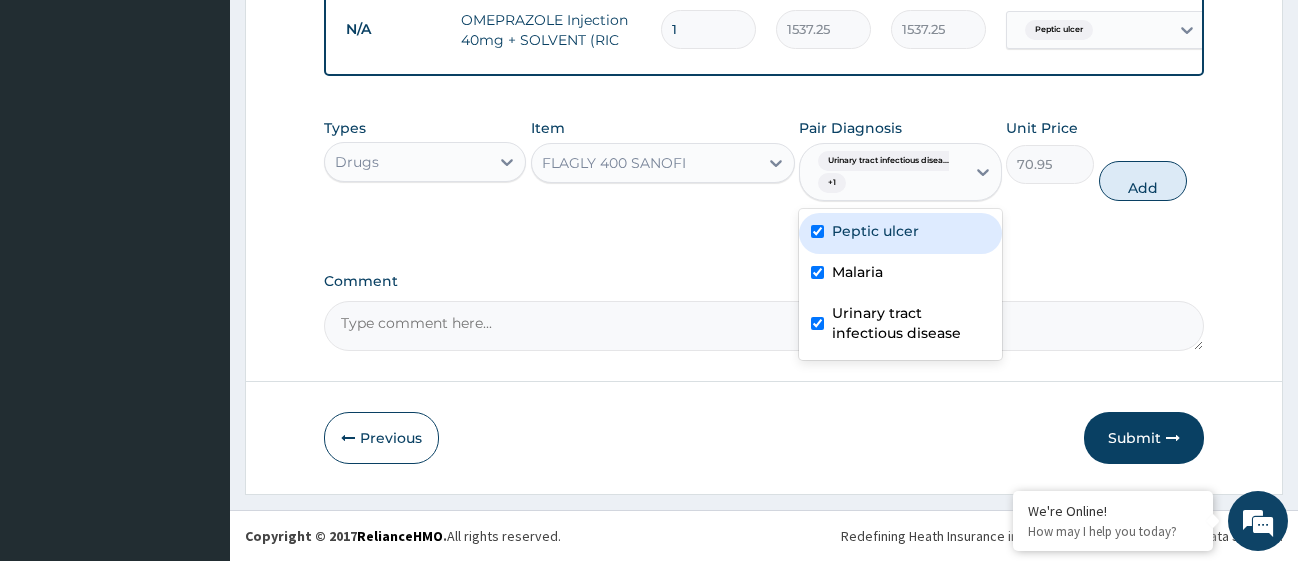 checkbox on "true" 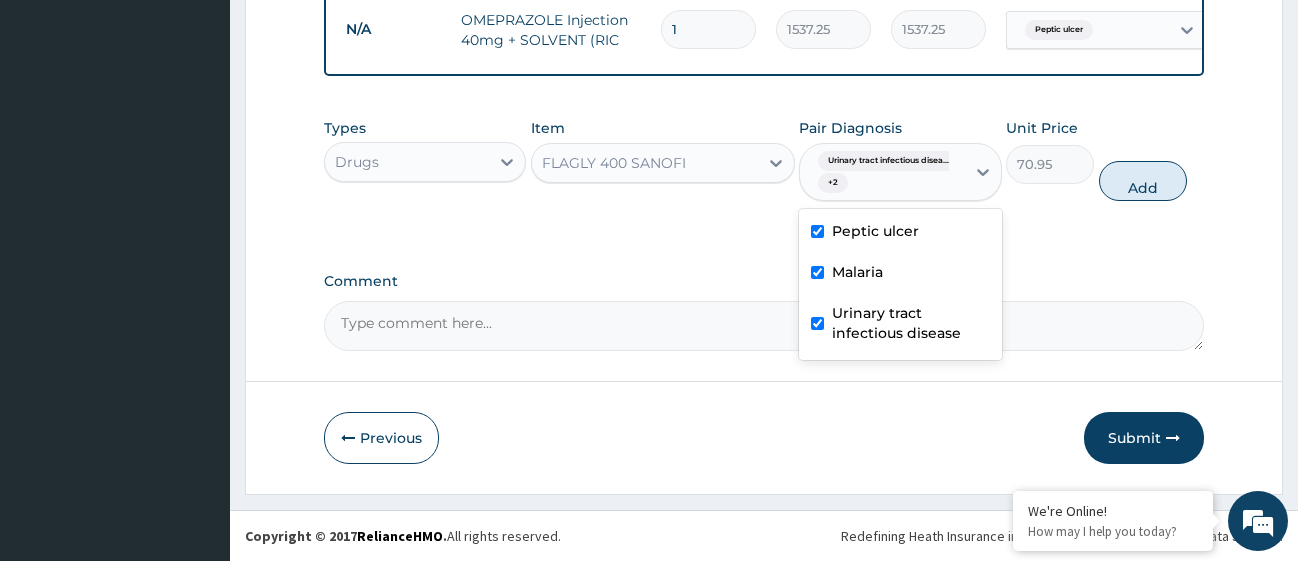 click at bounding box center (817, 323) 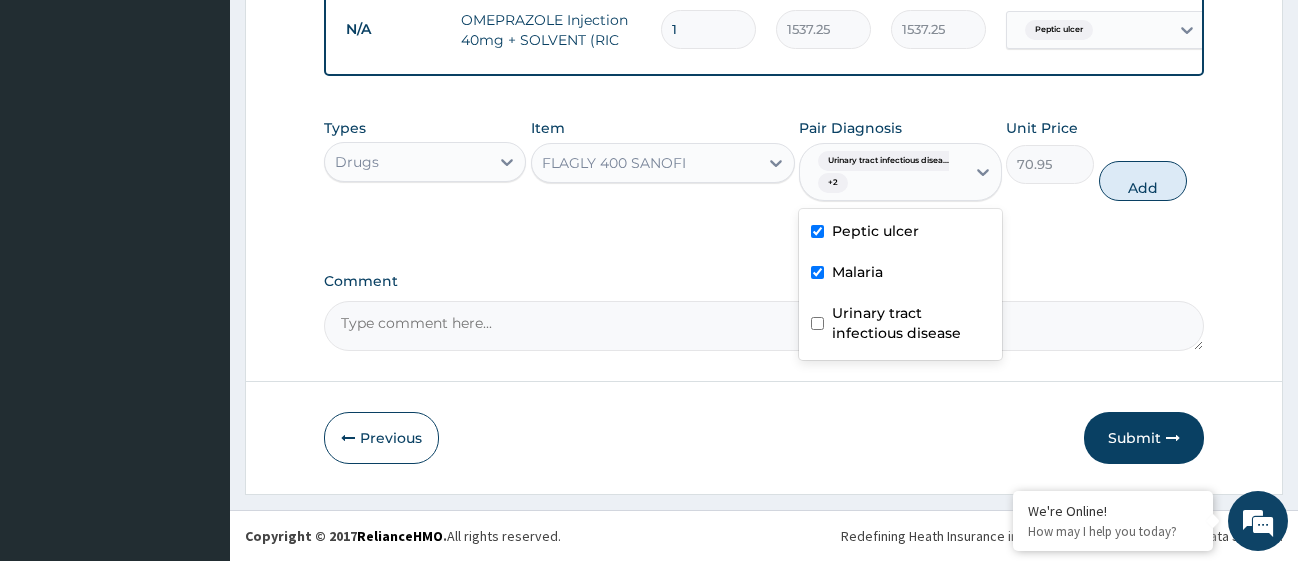 checkbox on "false" 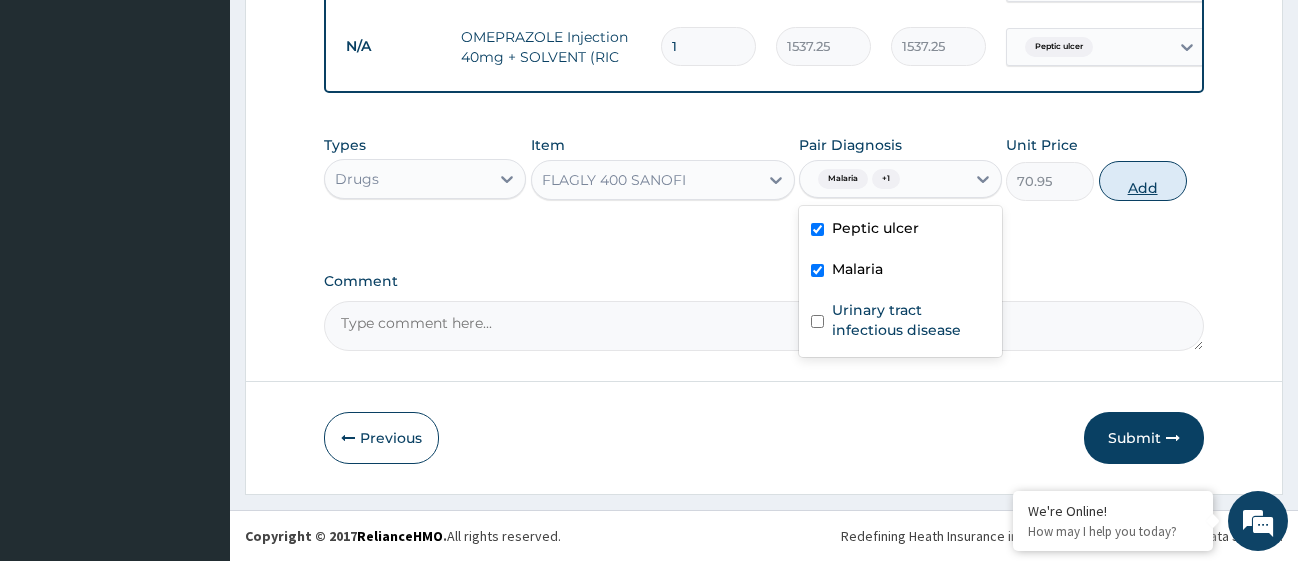 click on "Add" at bounding box center (1143, 181) 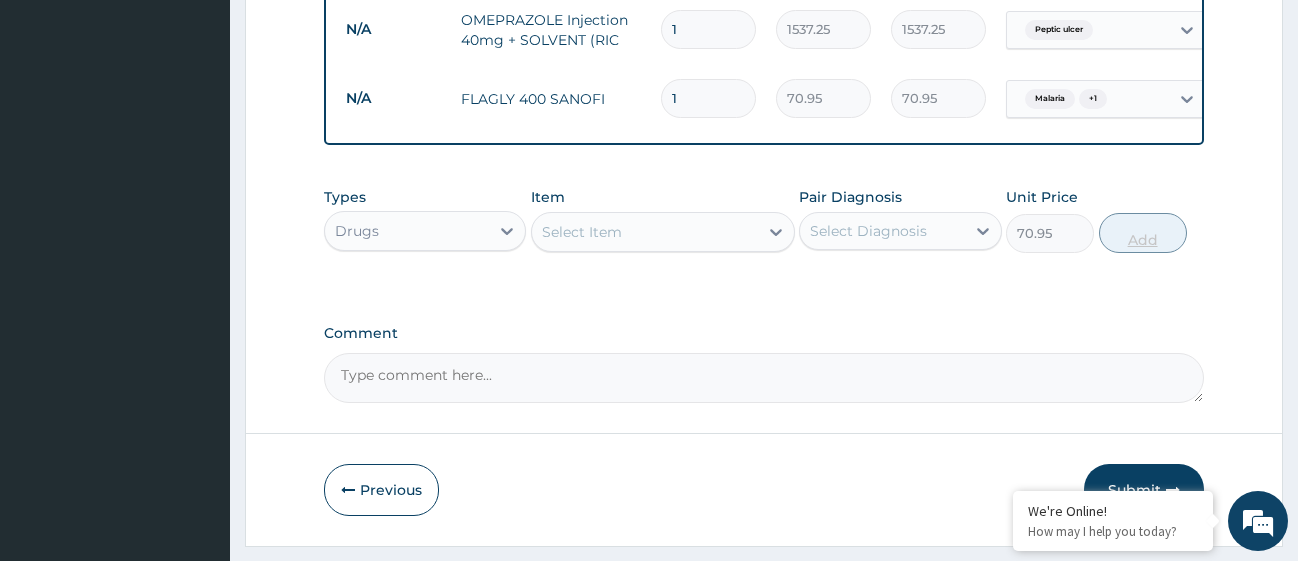 type on "0" 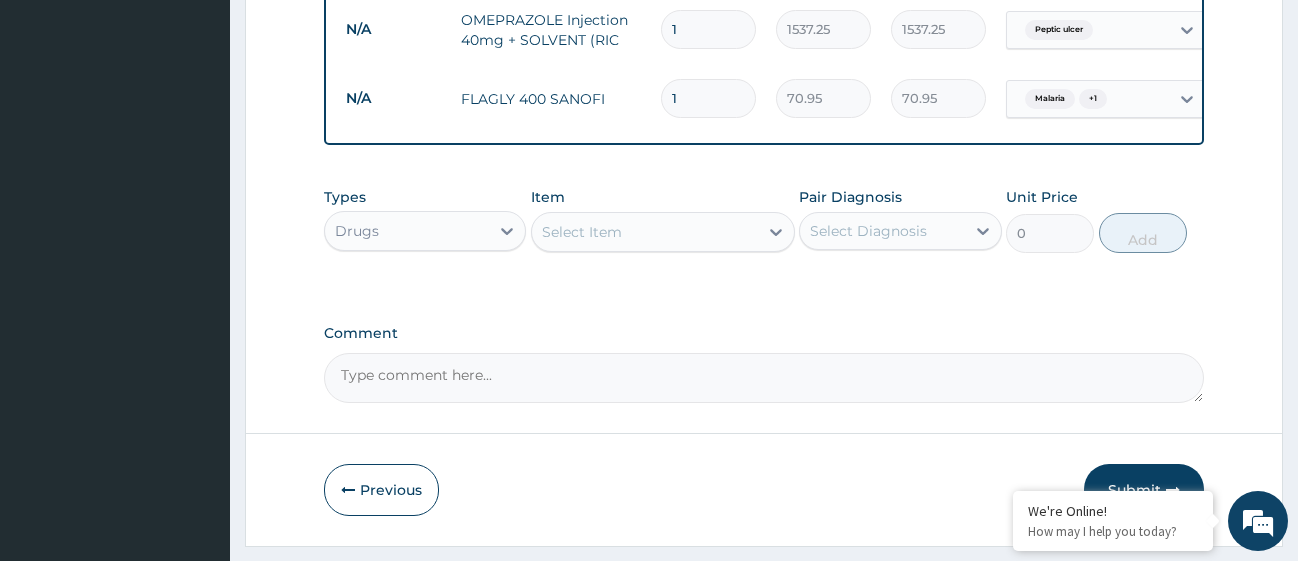 type on "15" 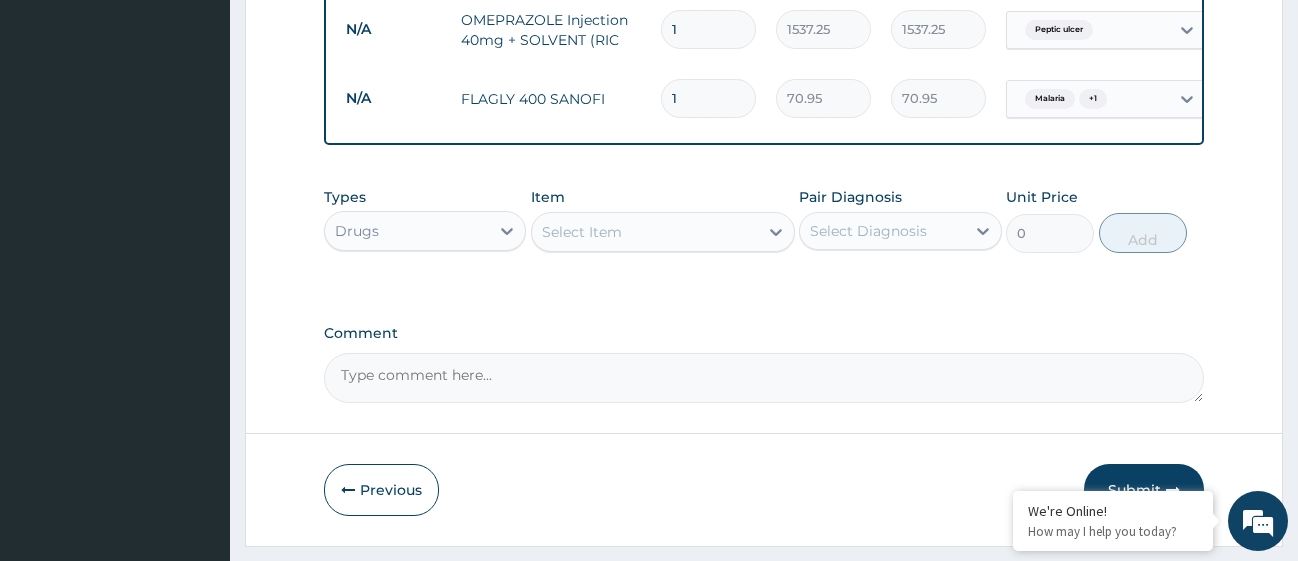 type on "1064.25" 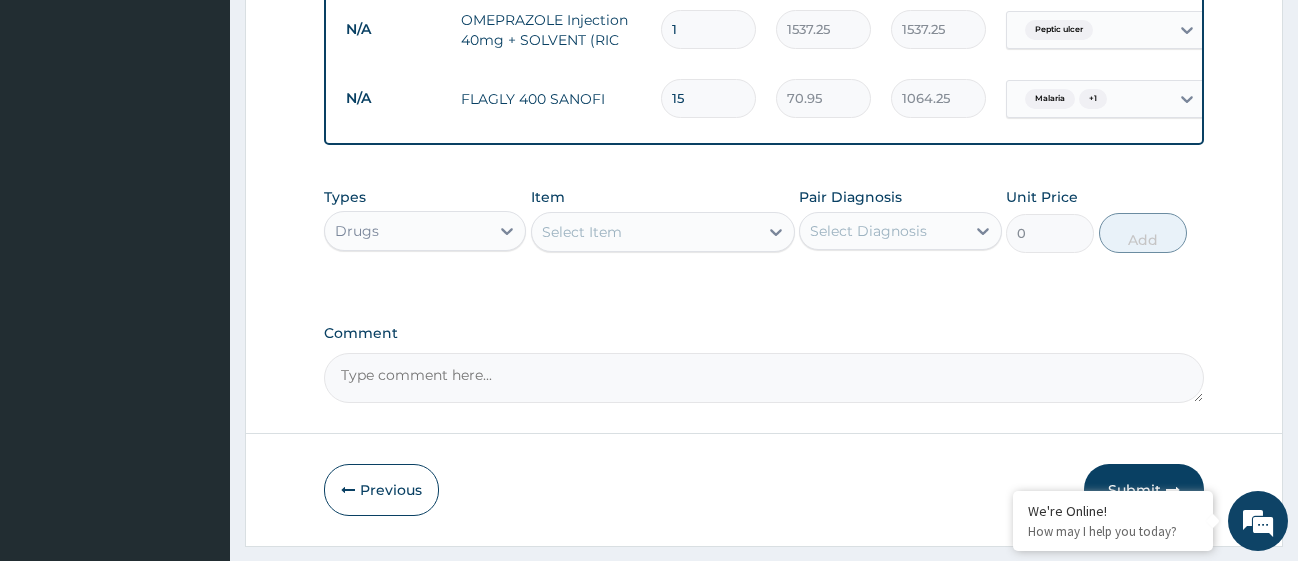 type on "15" 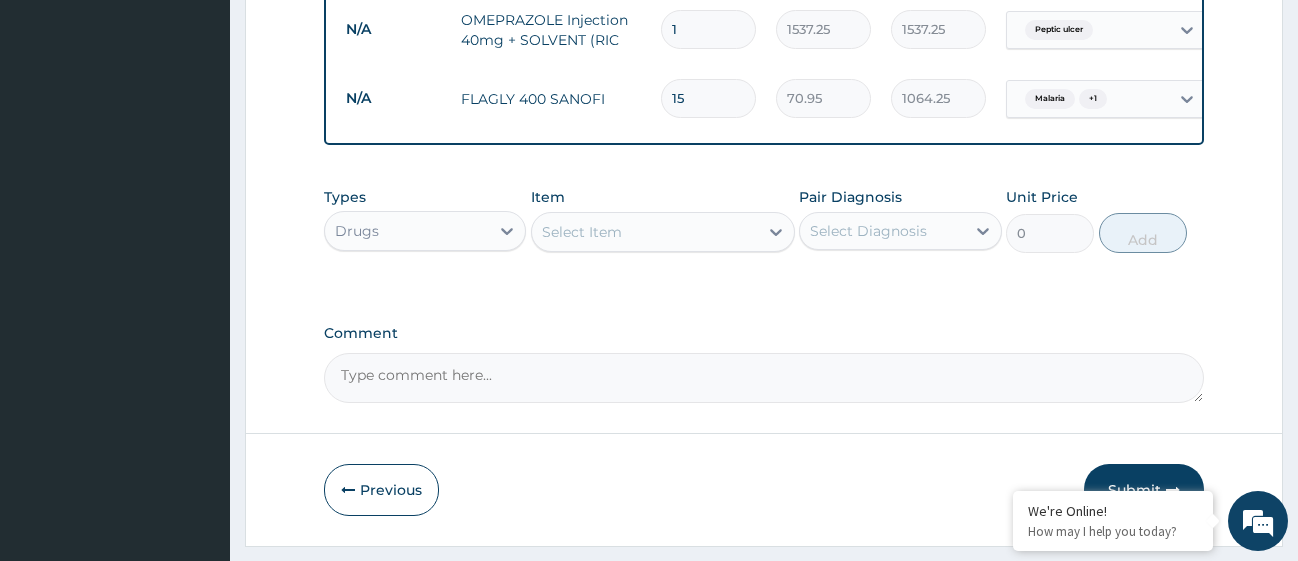 click on "Select Item" at bounding box center (645, 232) 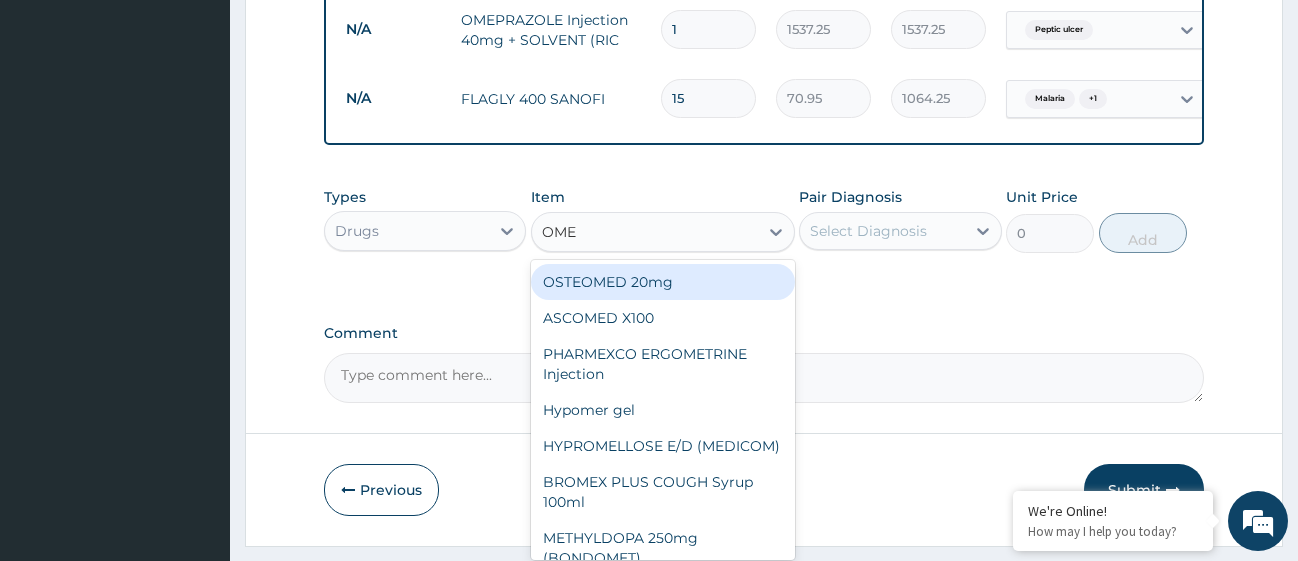 type on "OMEP" 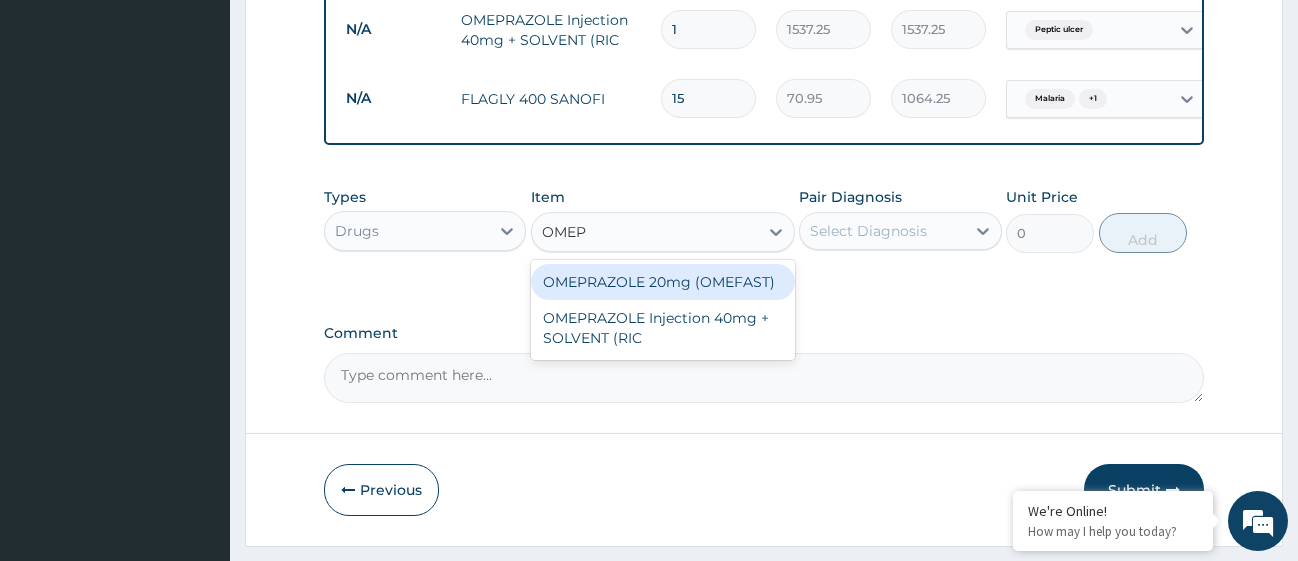 click on "OMEPRAZOLE 20mg (OMEFAST)" at bounding box center [663, 282] 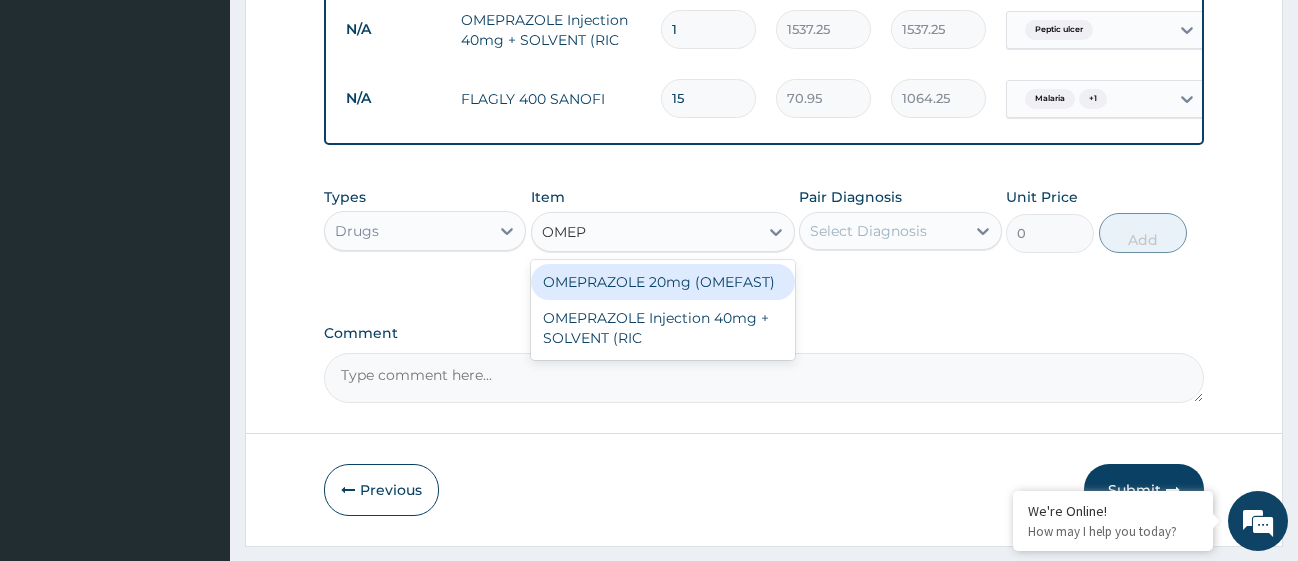 type 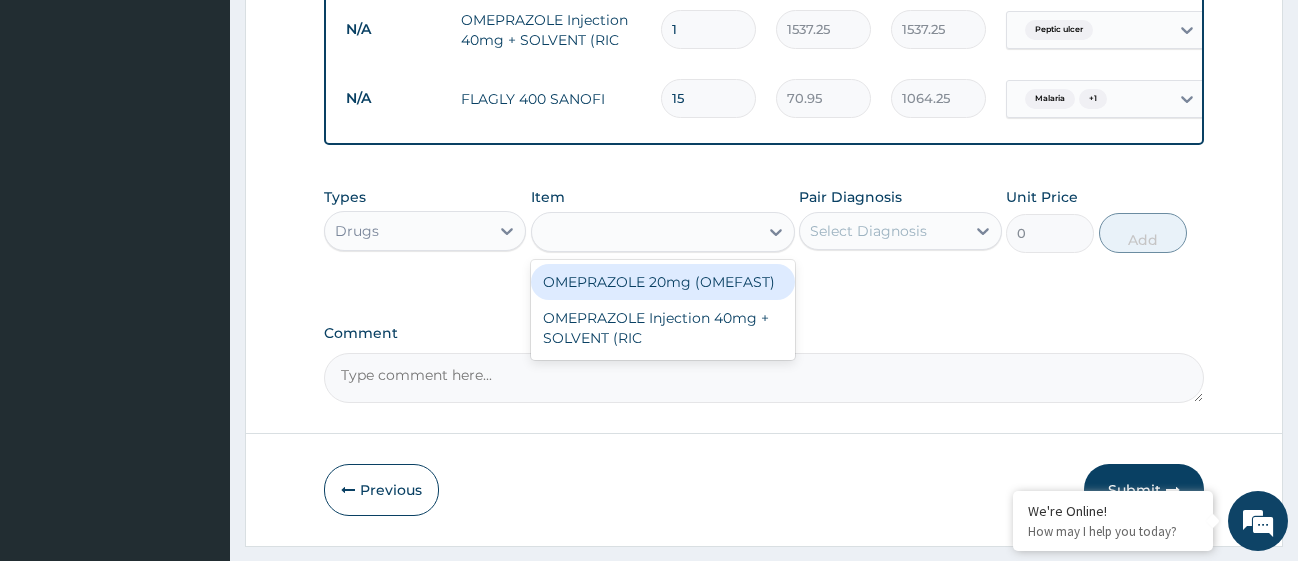 type on "82.775" 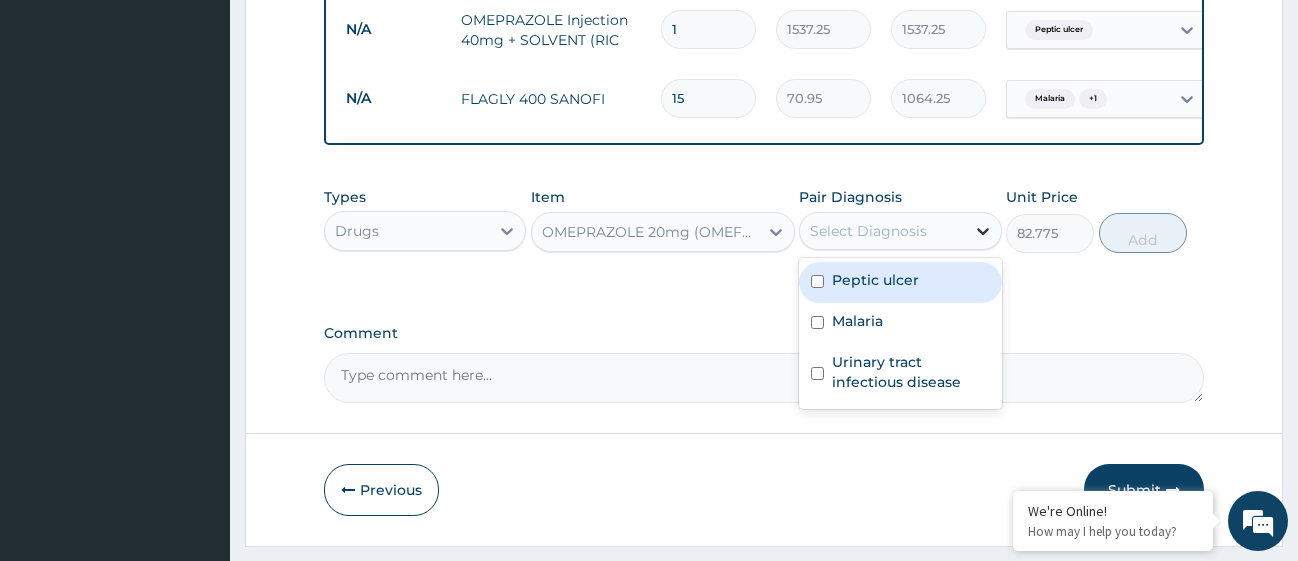 click at bounding box center [983, 231] 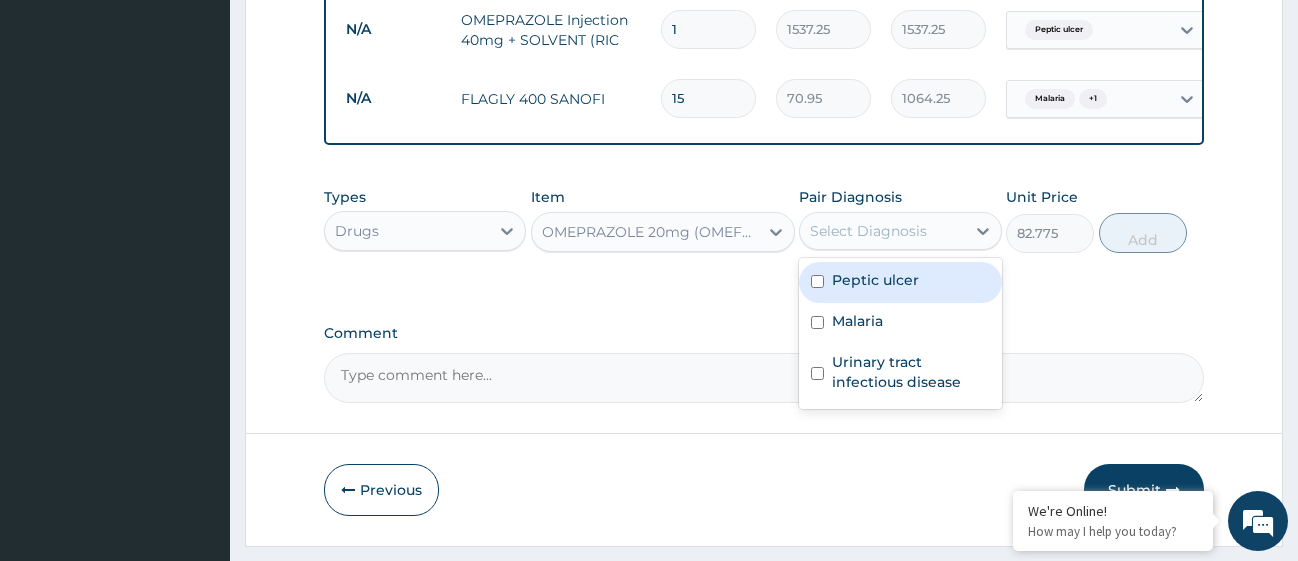 click at bounding box center [817, 281] 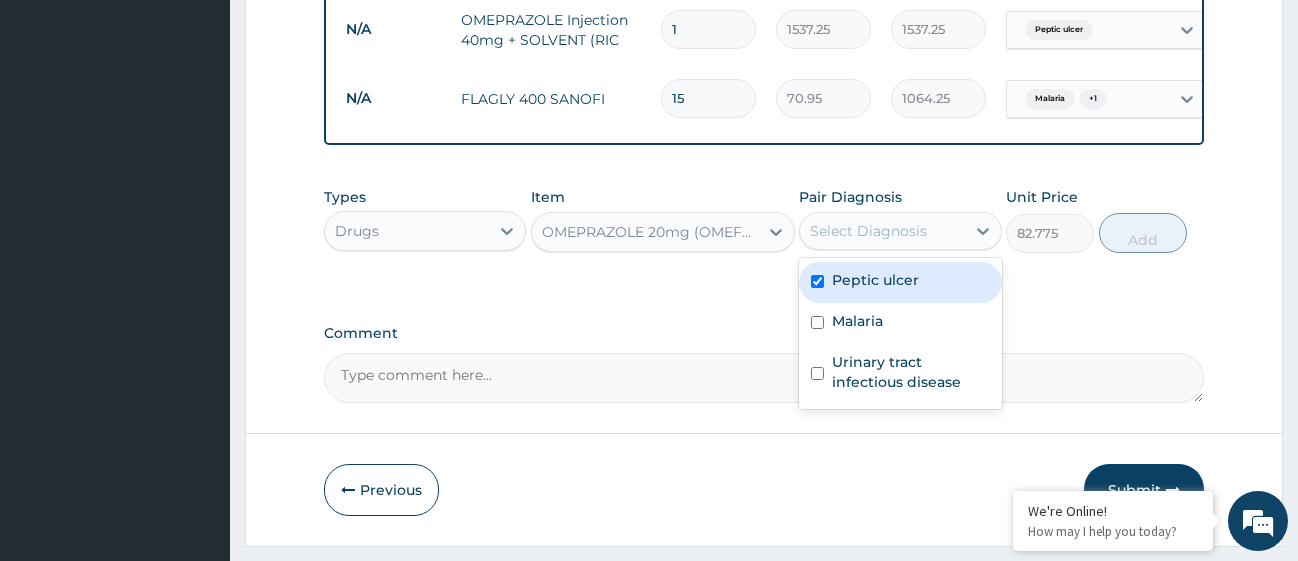 checkbox on "true" 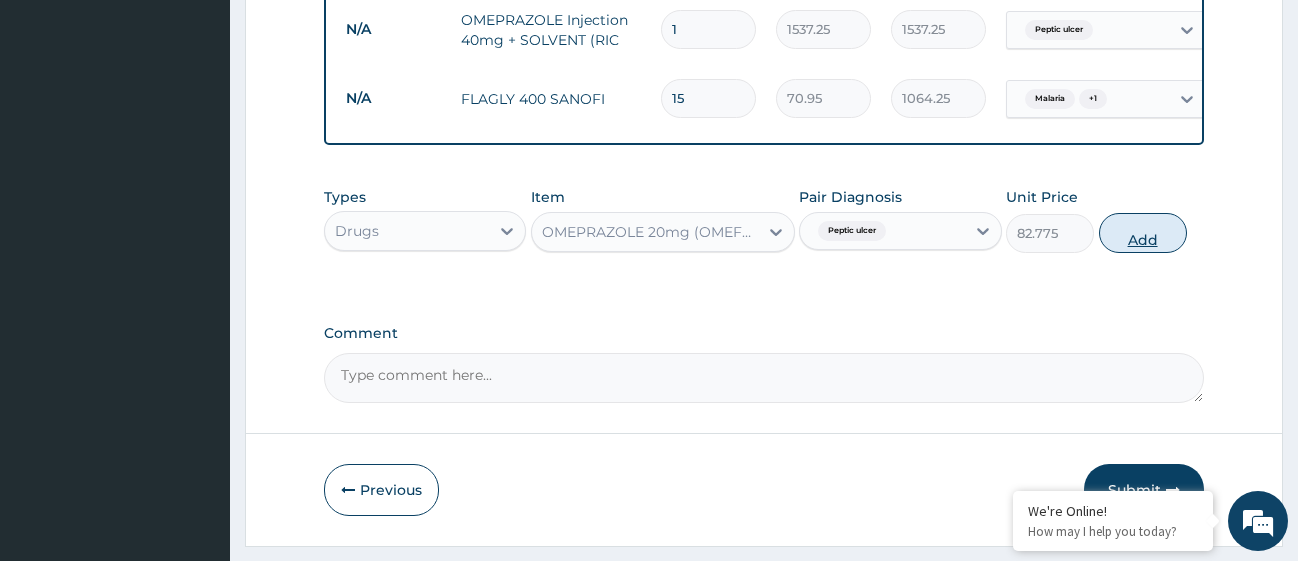click on "Add" at bounding box center [1143, 233] 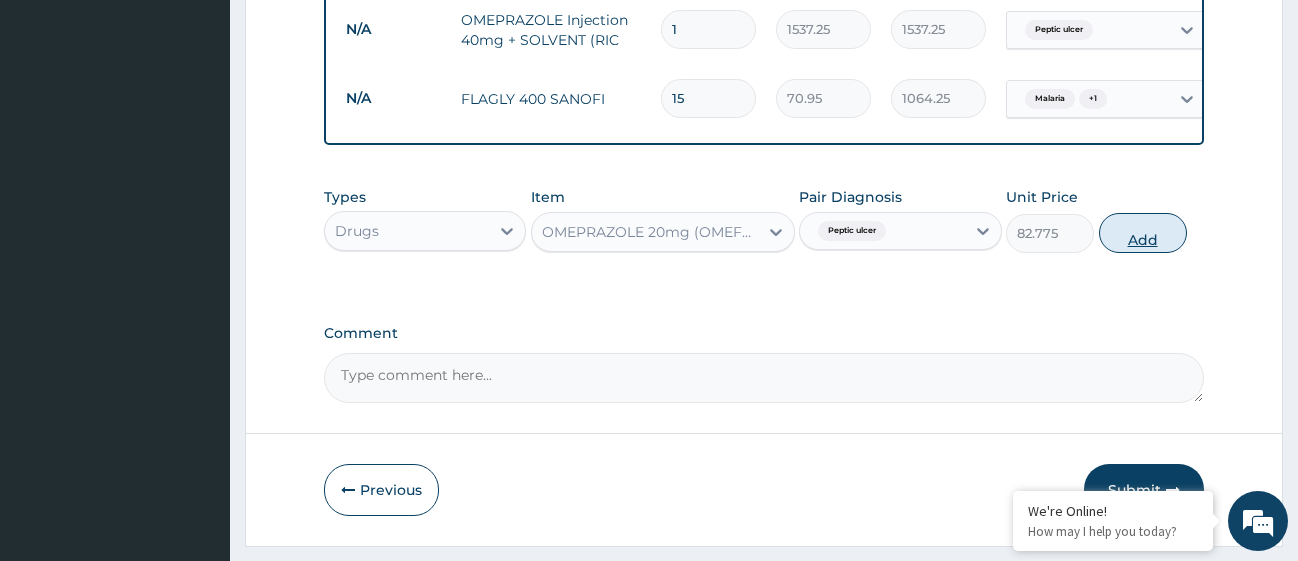 type on "0" 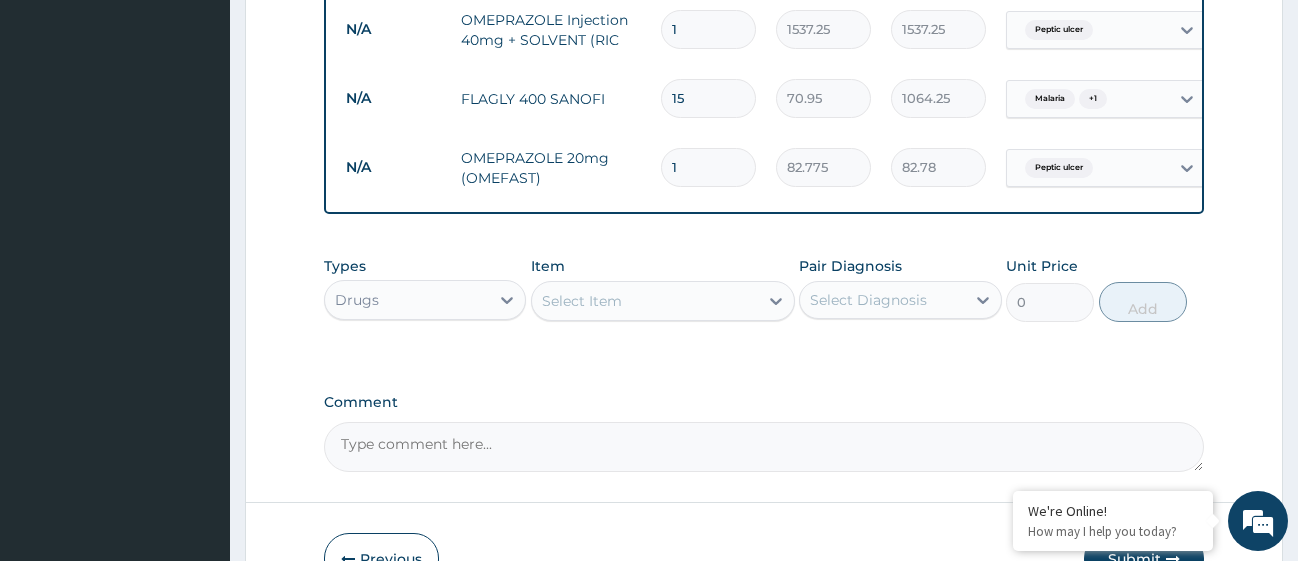 type on "14" 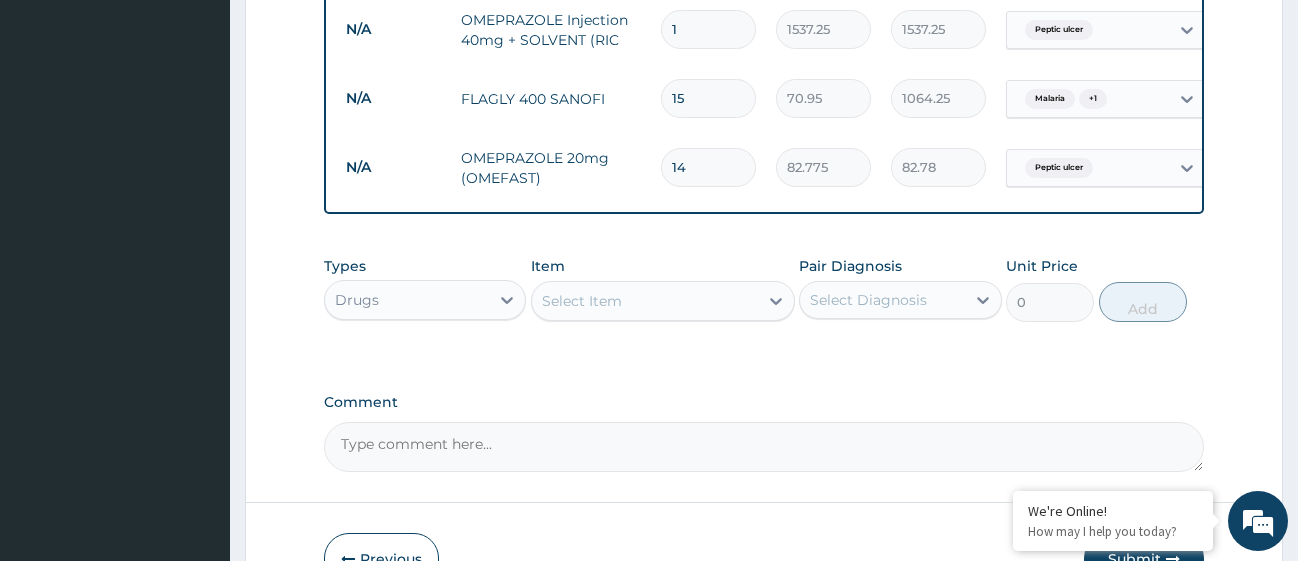type on "1158.85" 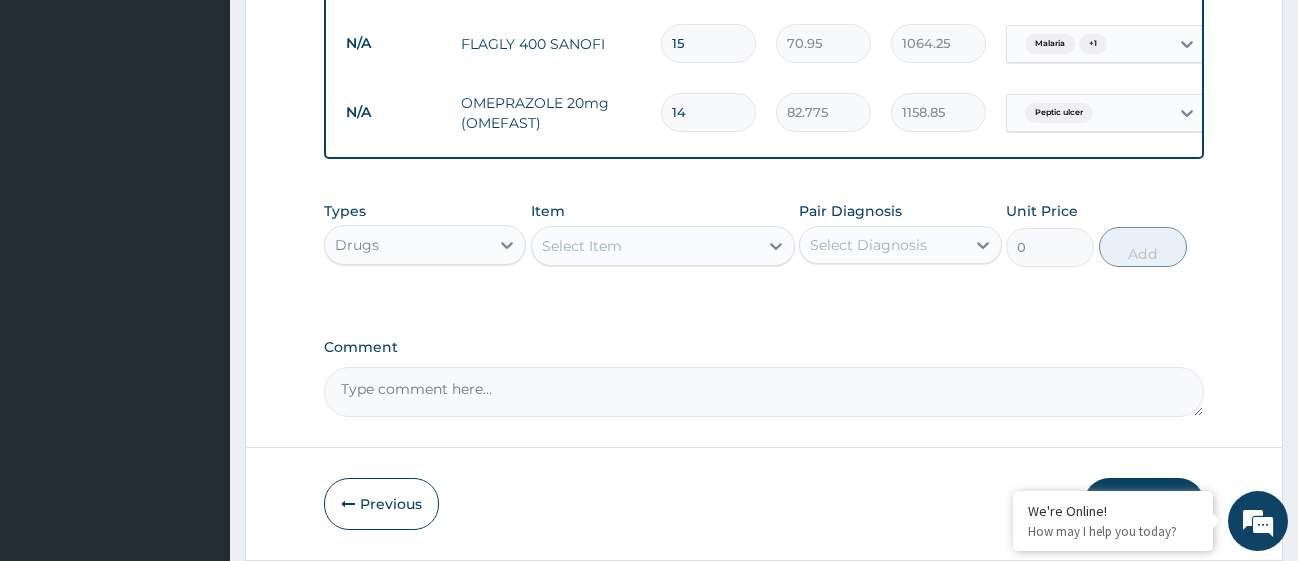 scroll, scrollTop: 1650, scrollLeft: 0, axis: vertical 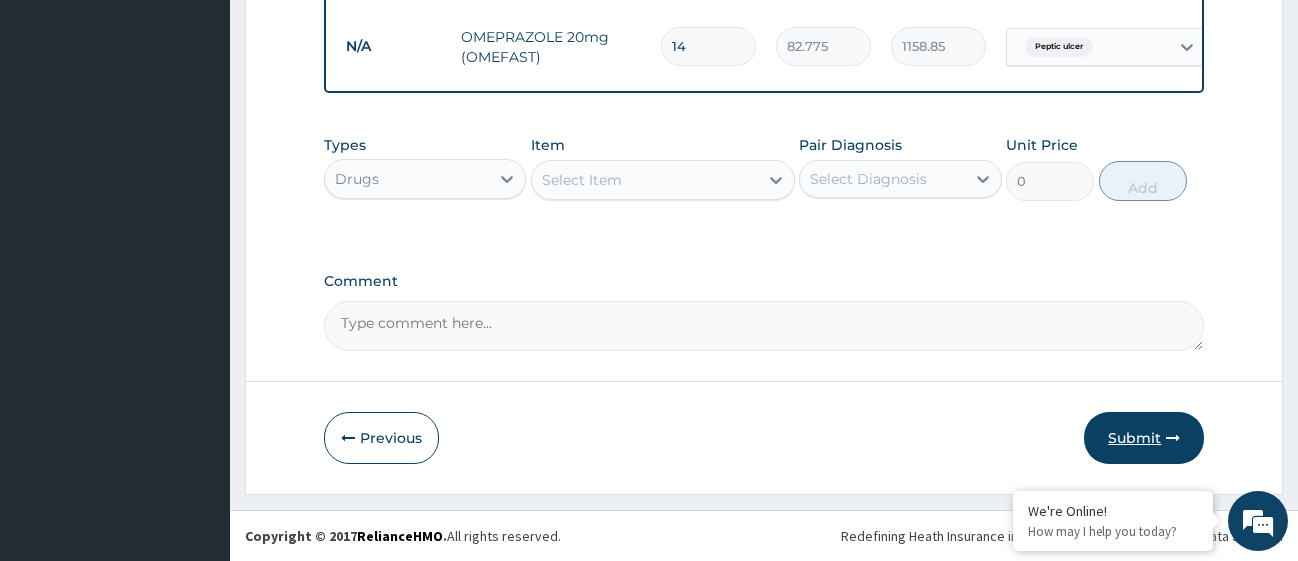 type on "14" 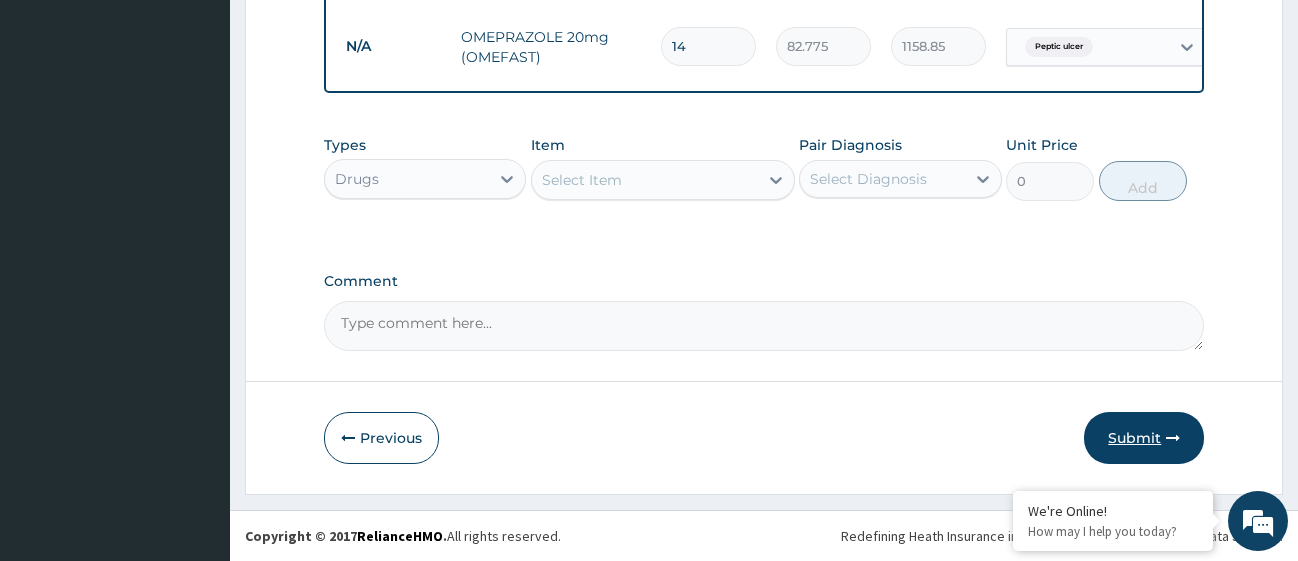 click on "Submit" at bounding box center (1144, 438) 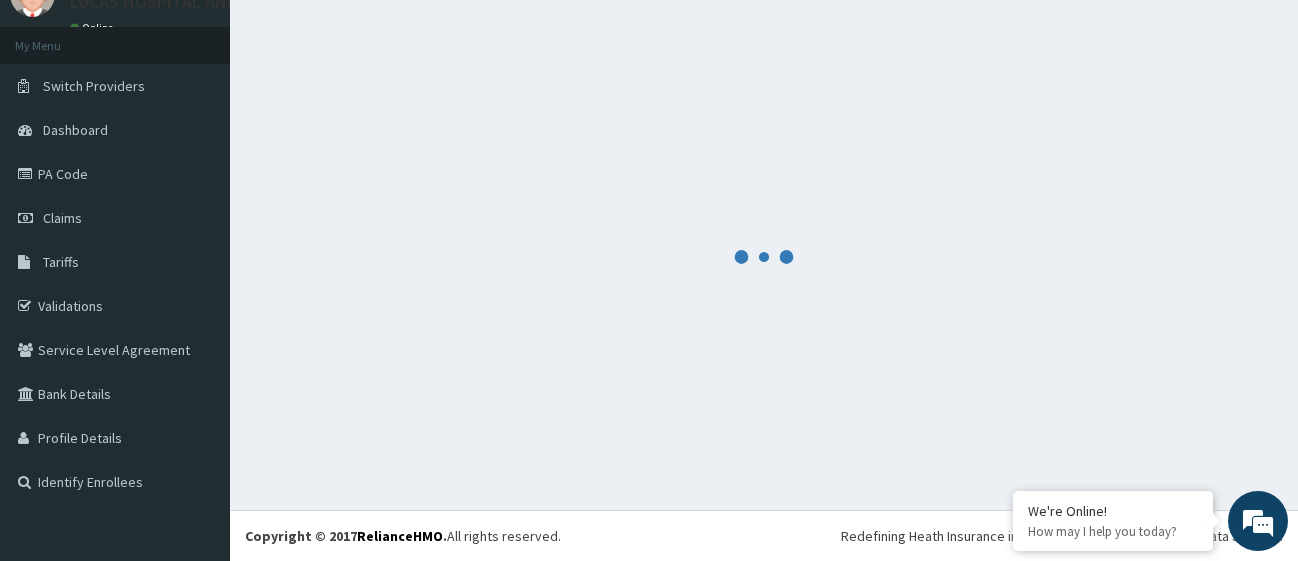 scroll, scrollTop: 88, scrollLeft: 0, axis: vertical 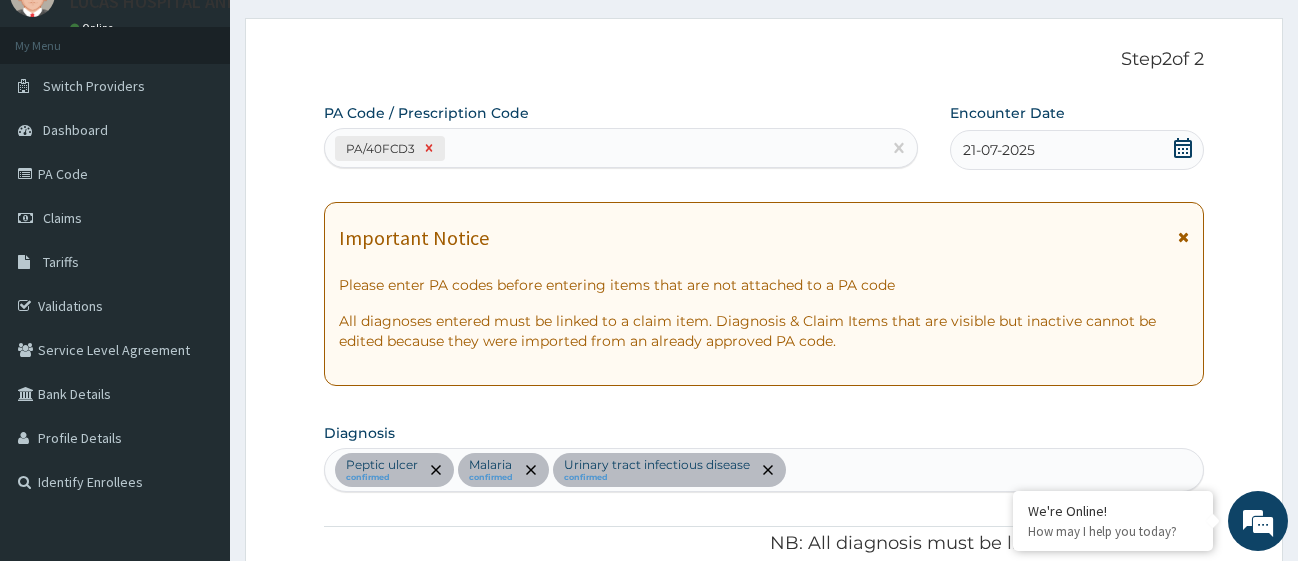 click 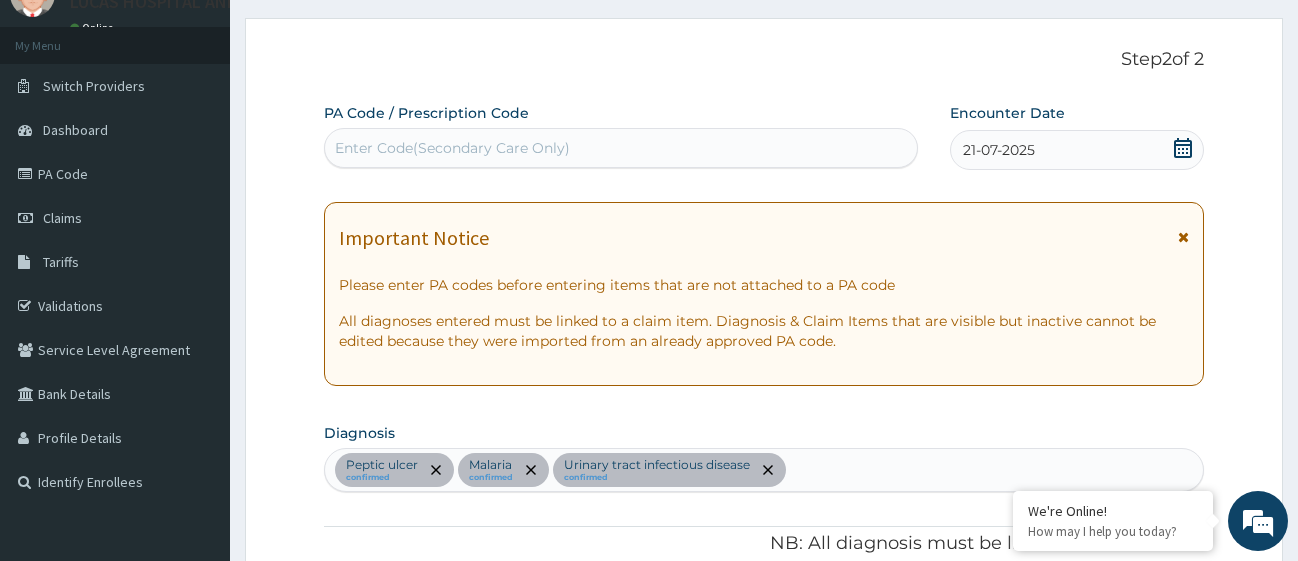 click on "Enter Code(Secondary Care Only)" at bounding box center (621, 148) 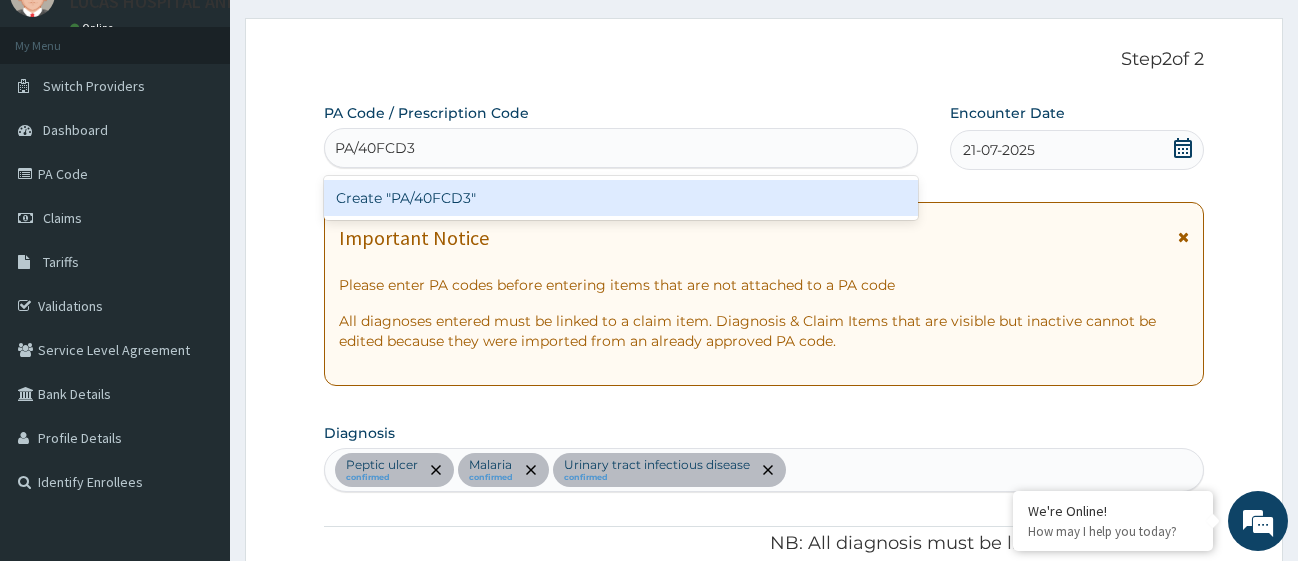 click on "Create "PA/40FCD3"" at bounding box center (621, 198) 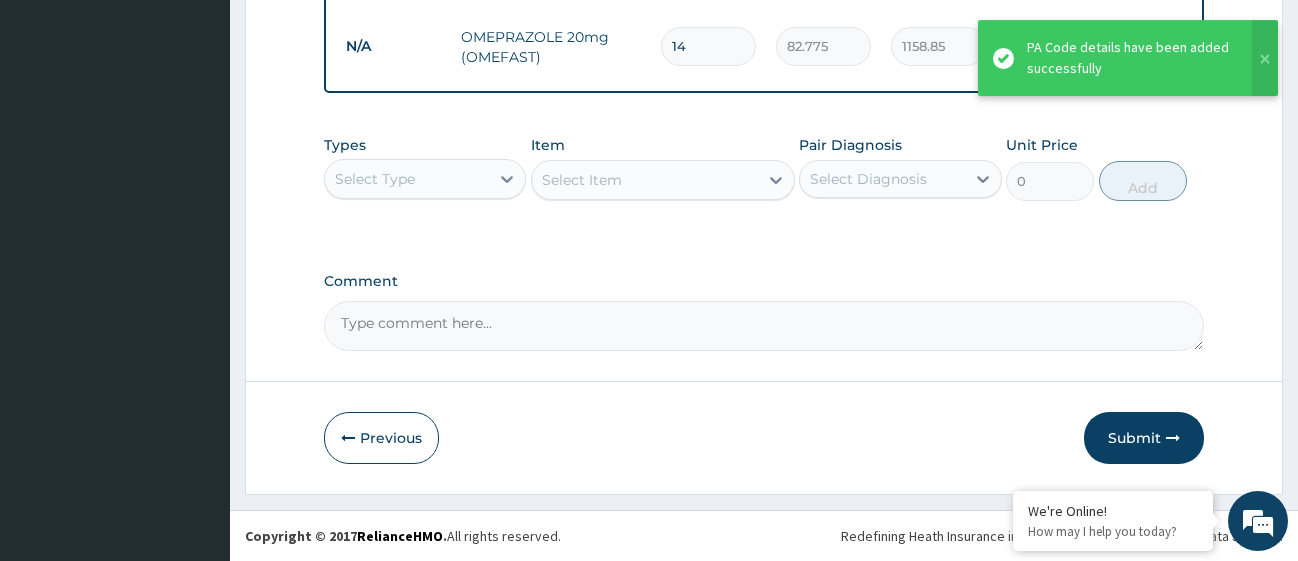 scroll, scrollTop: 1650, scrollLeft: 0, axis: vertical 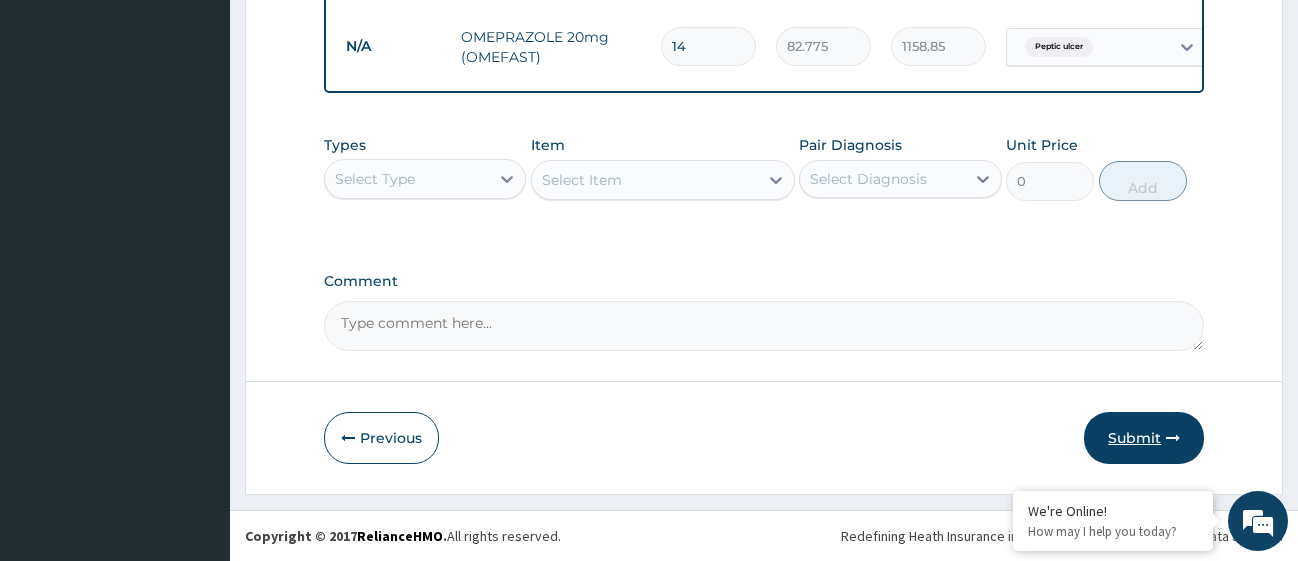click on "Submit" at bounding box center (1144, 438) 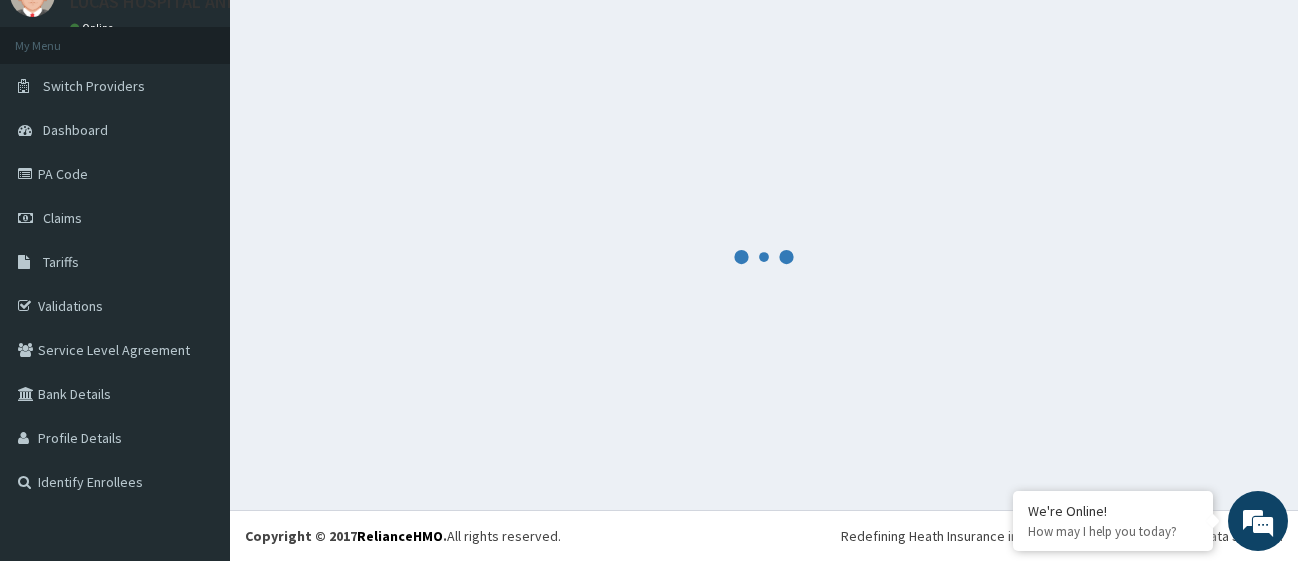 scroll, scrollTop: 88, scrollLeft: 0, axis: vertical 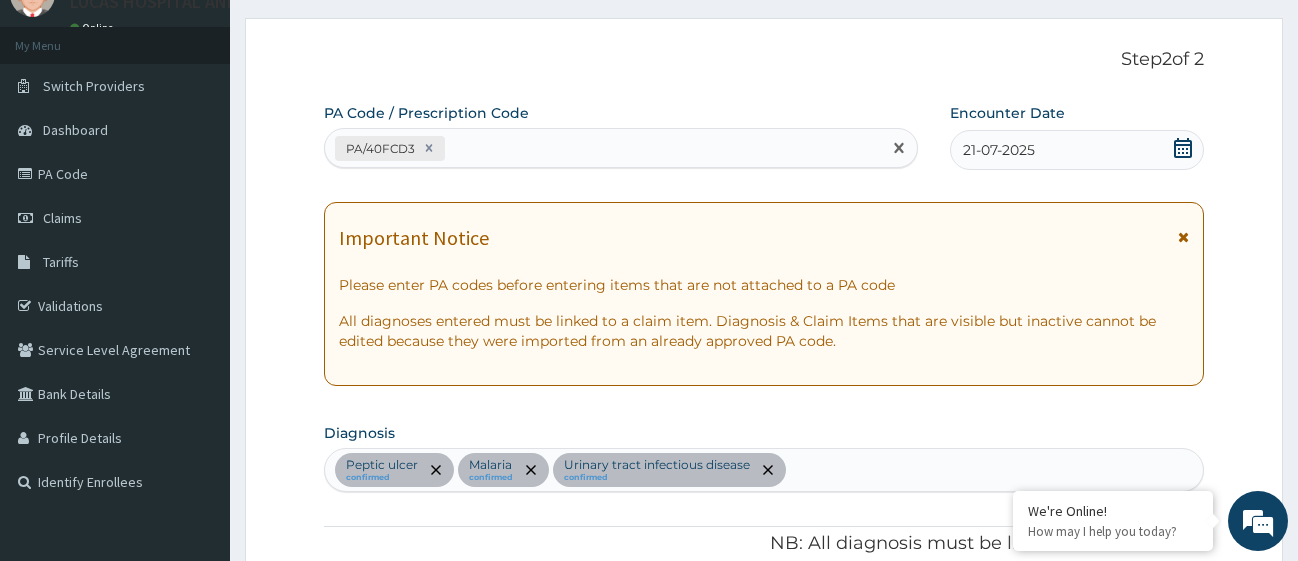 click on "PA/40FCD3" at bounding box center (603, 148) 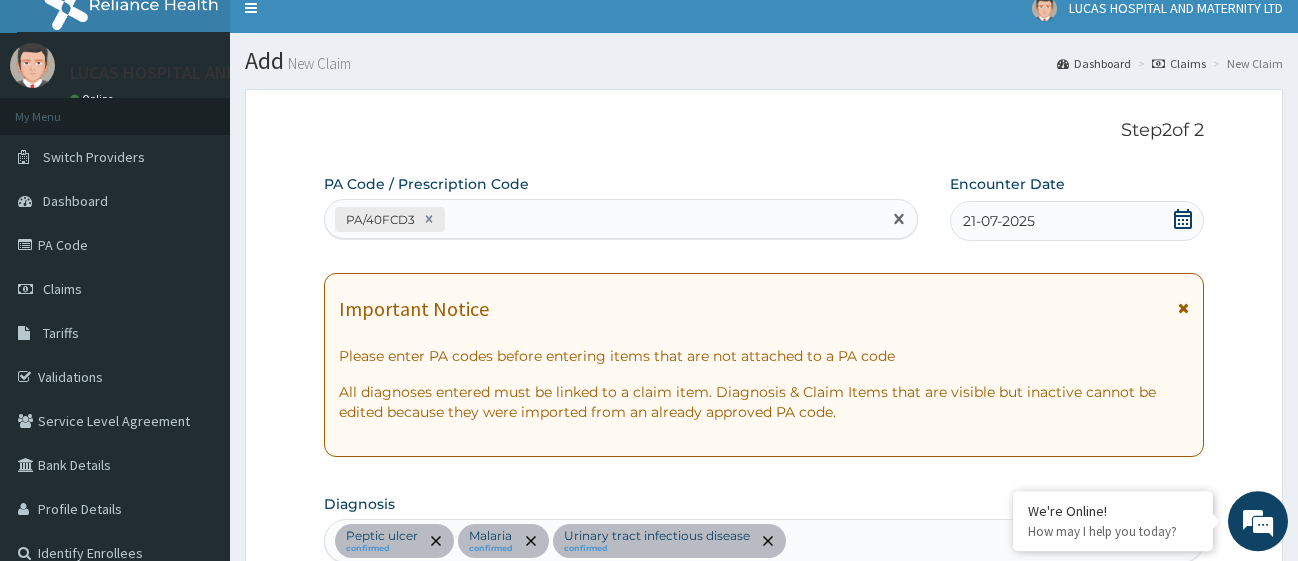 scroll, scrollTop: 0, scrollLeft: 0, axis: both 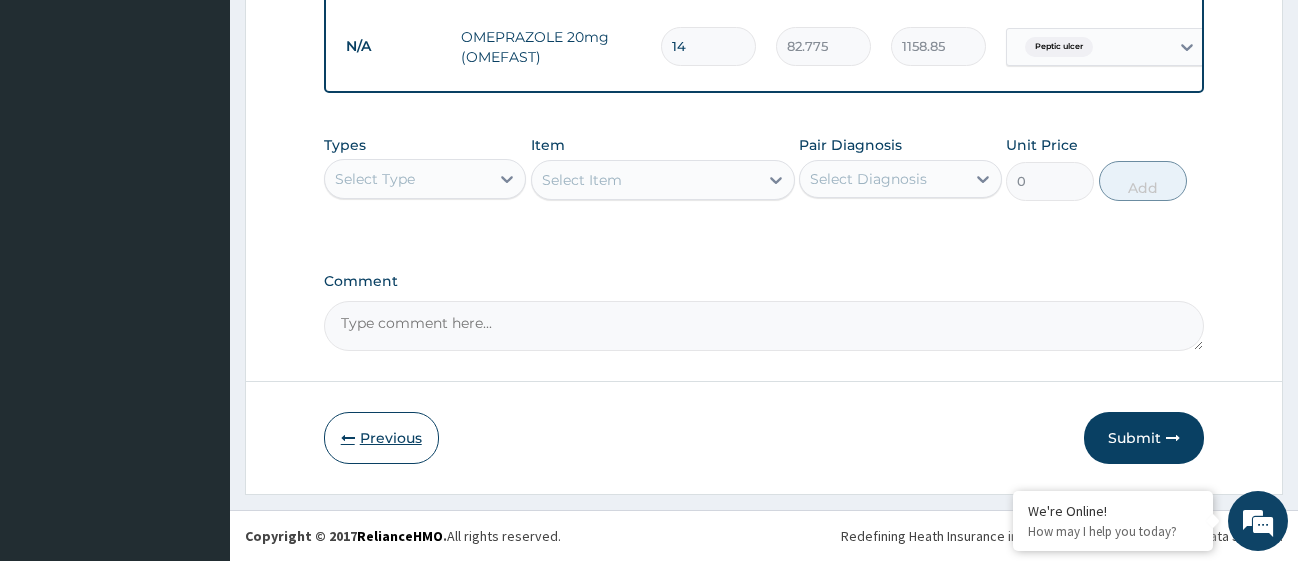click on "Previous" at bounding box center [381, 438] 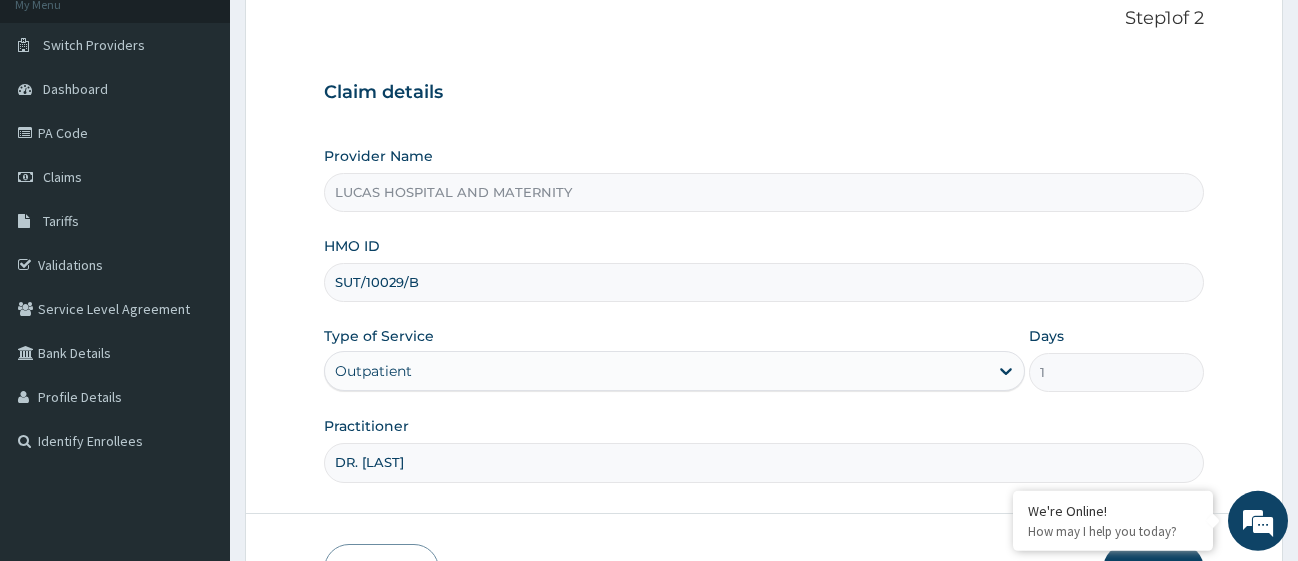 scroll, scrollTop: 57, scrollLeft: 0, axis: vertical 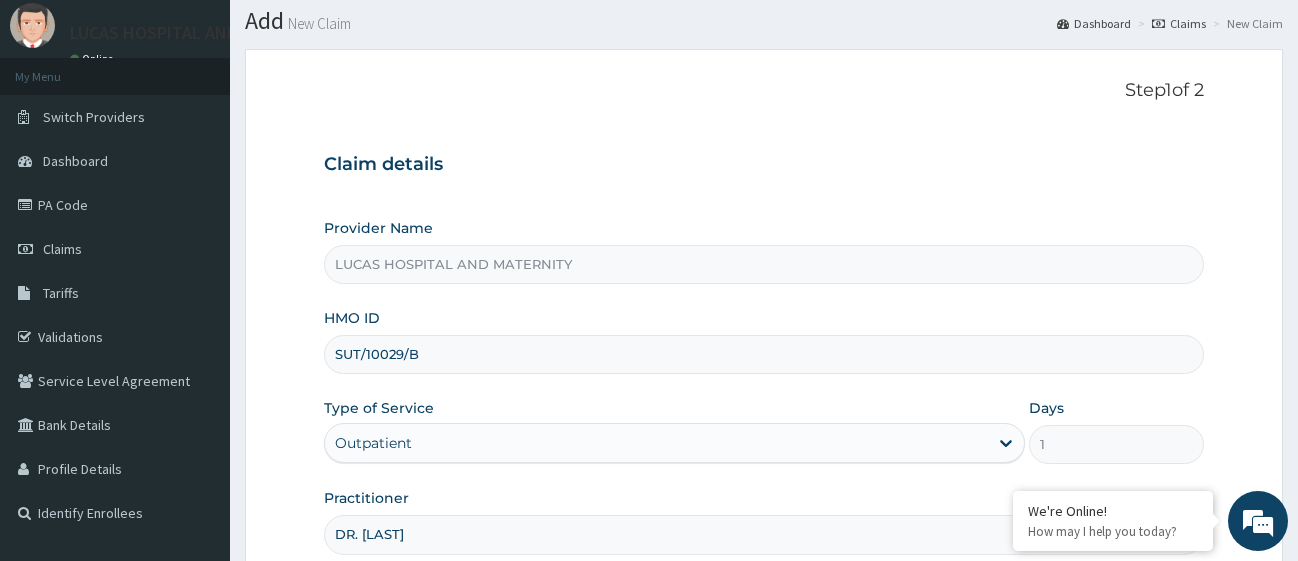 drag, startPoint x: 432, startPoint y: 348, endPoint x: 326, endPoint y: 351, distance: 106.04244 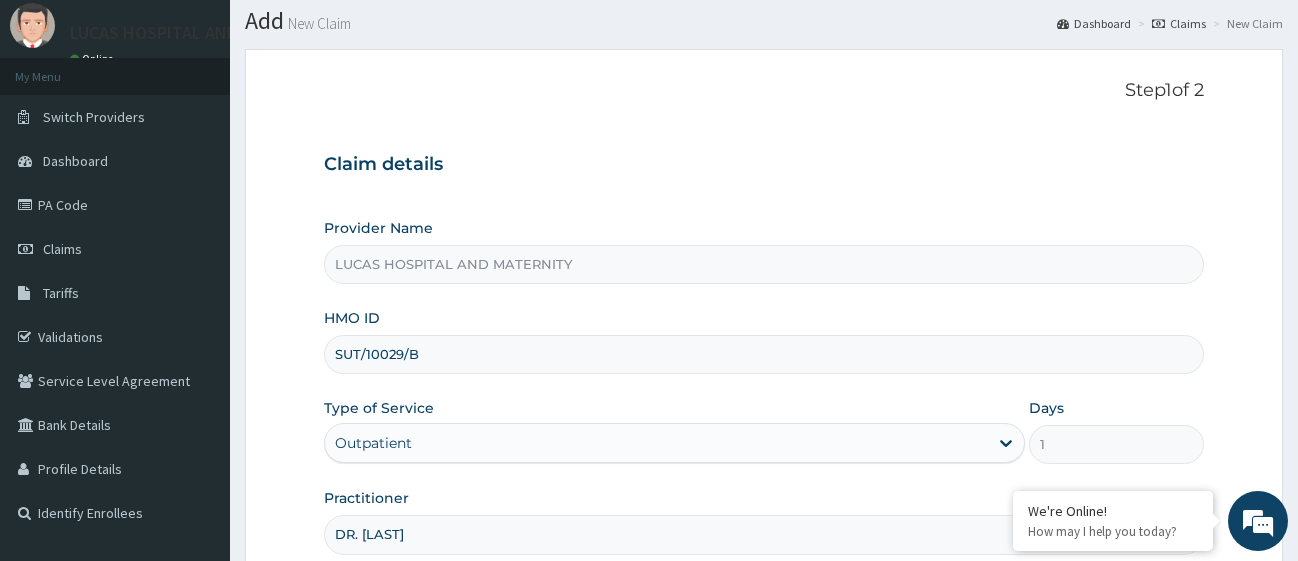 click on "SUT/10029/B" at bounding box center [764, 354] 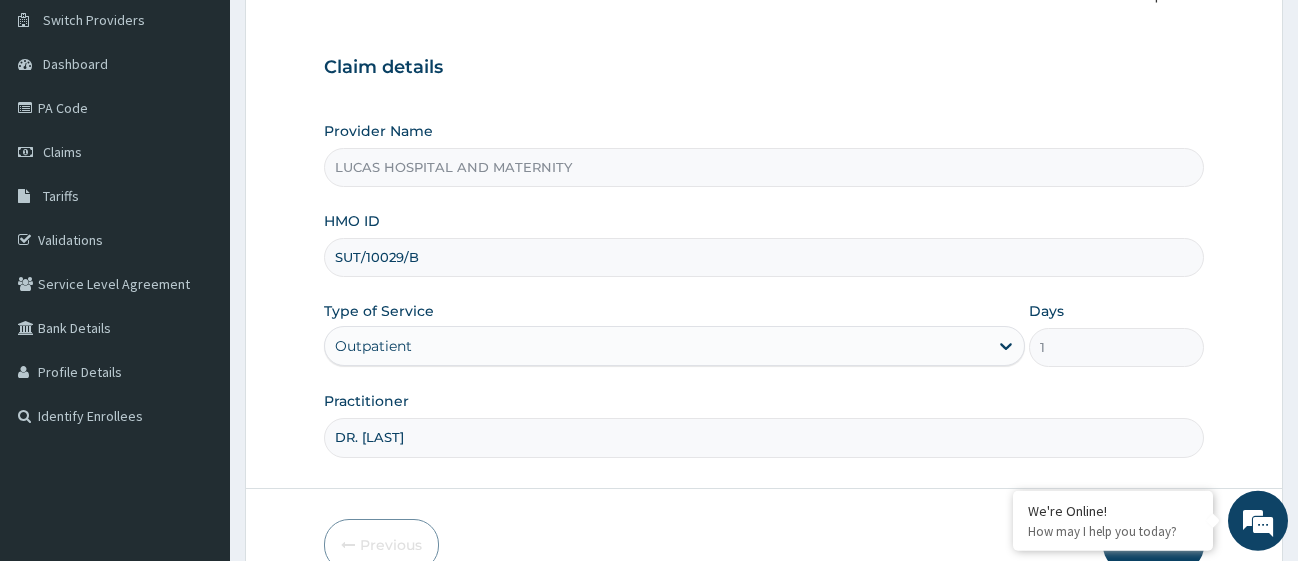 scroll, scrollTop: 261, scrollLeft: 0, axis: vertical 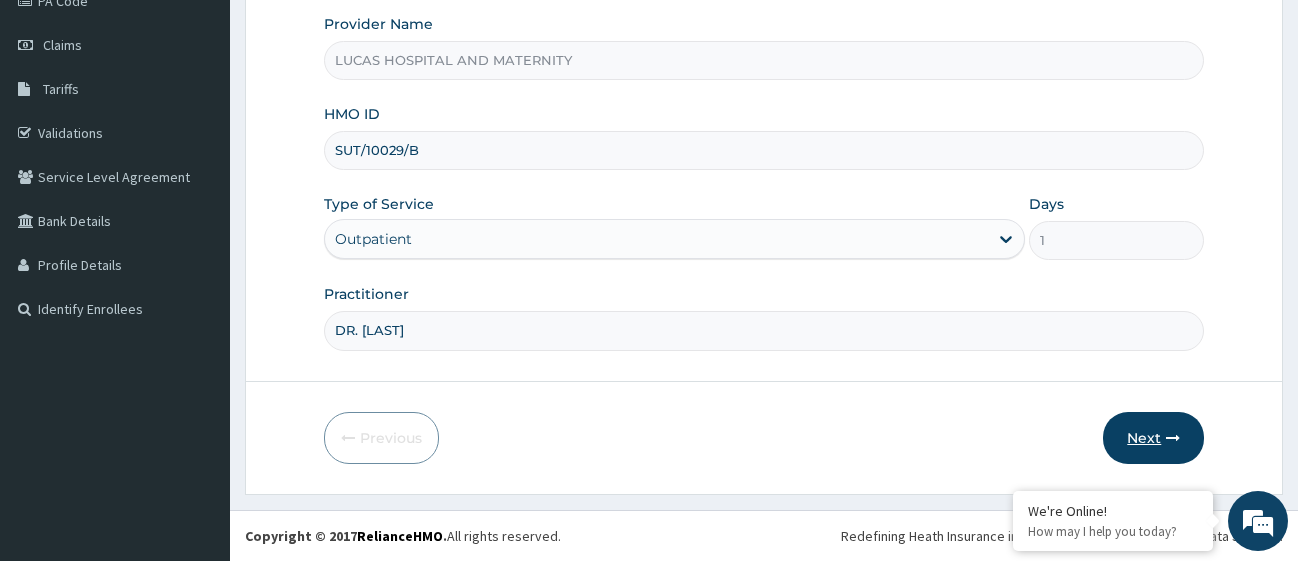 click on "Next" at bounding box center (1153, 438) 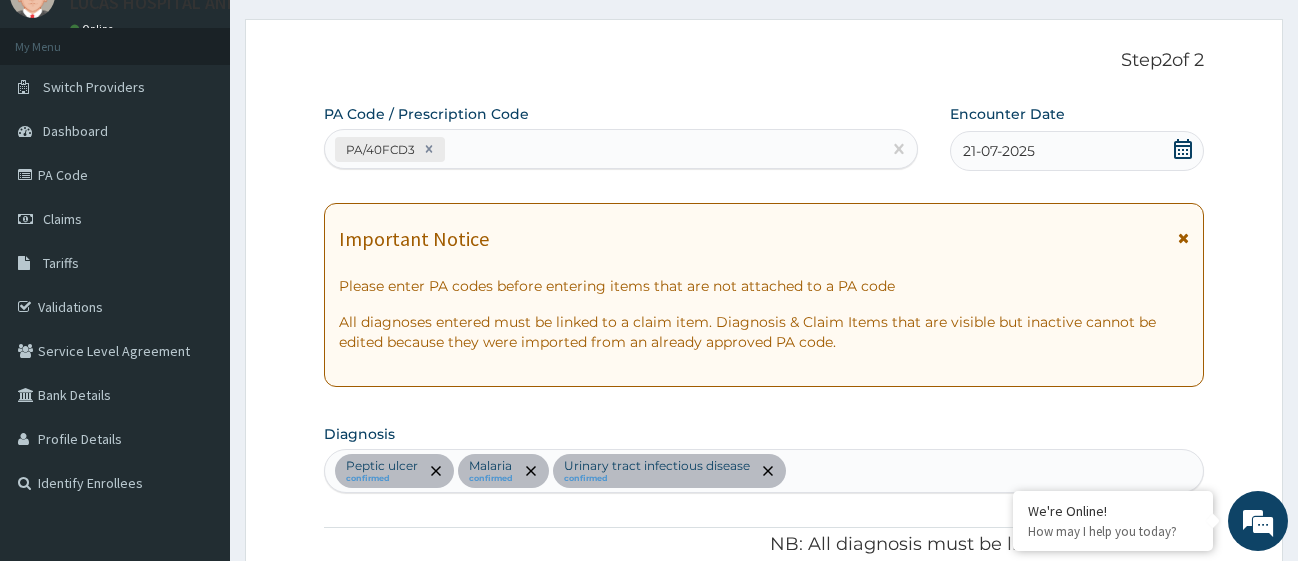 scroll, scrollTop: 0, scrollLeft: 0, axis: both 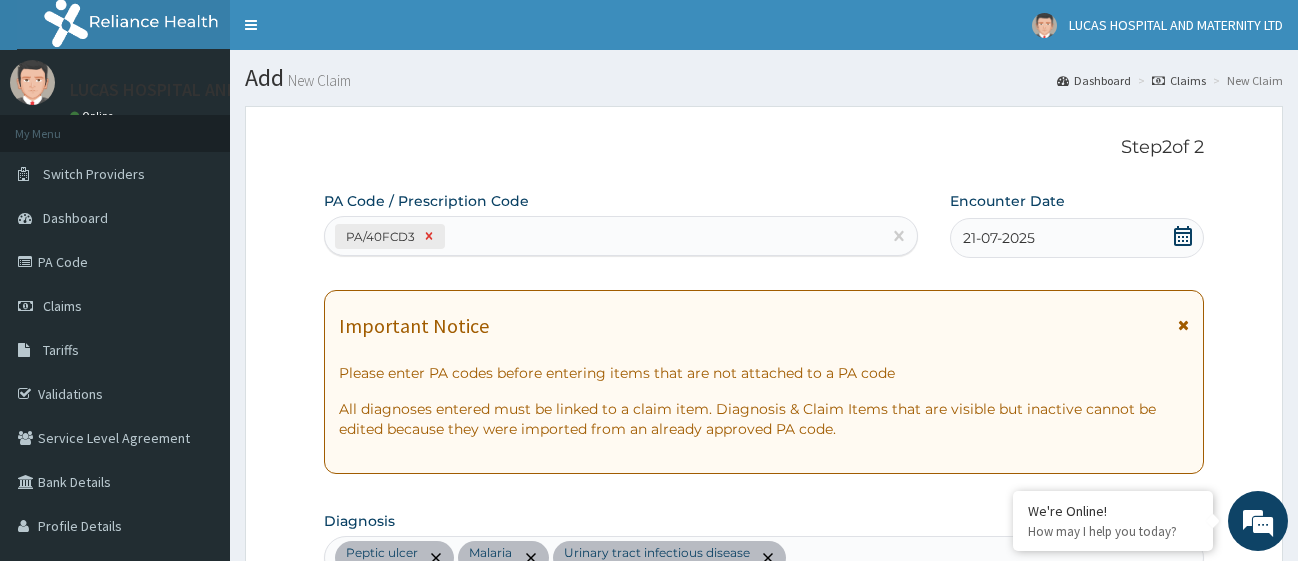 click at bounding box center [429, 236] 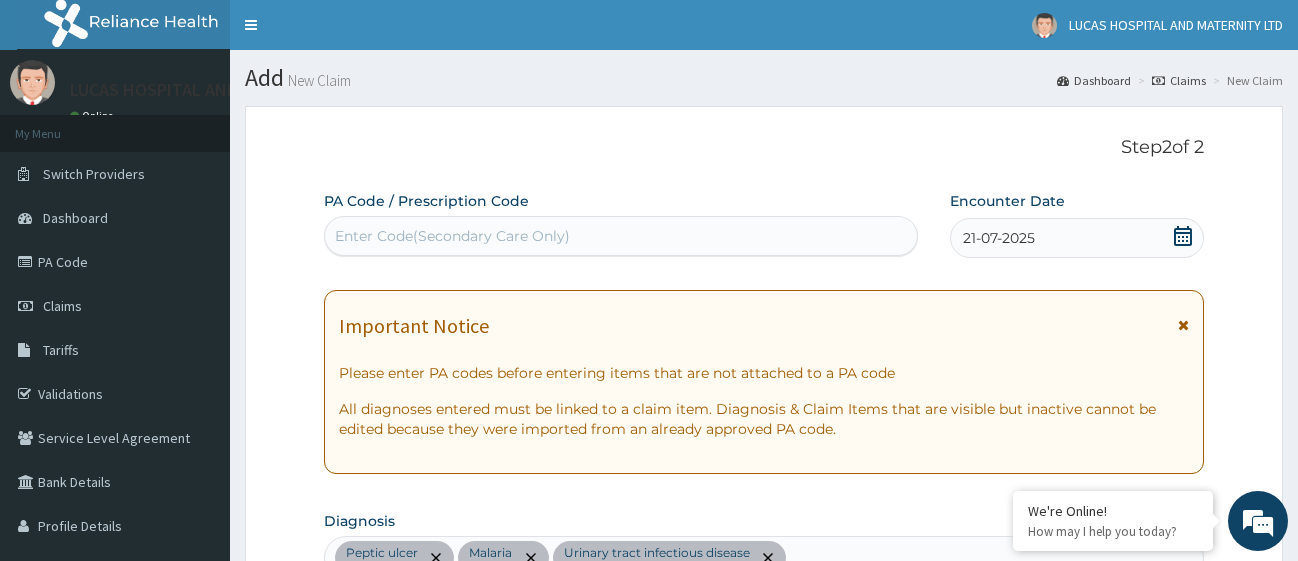 click on "Enter Code(Secondary Care Only)" at bounding box center (452, 236) 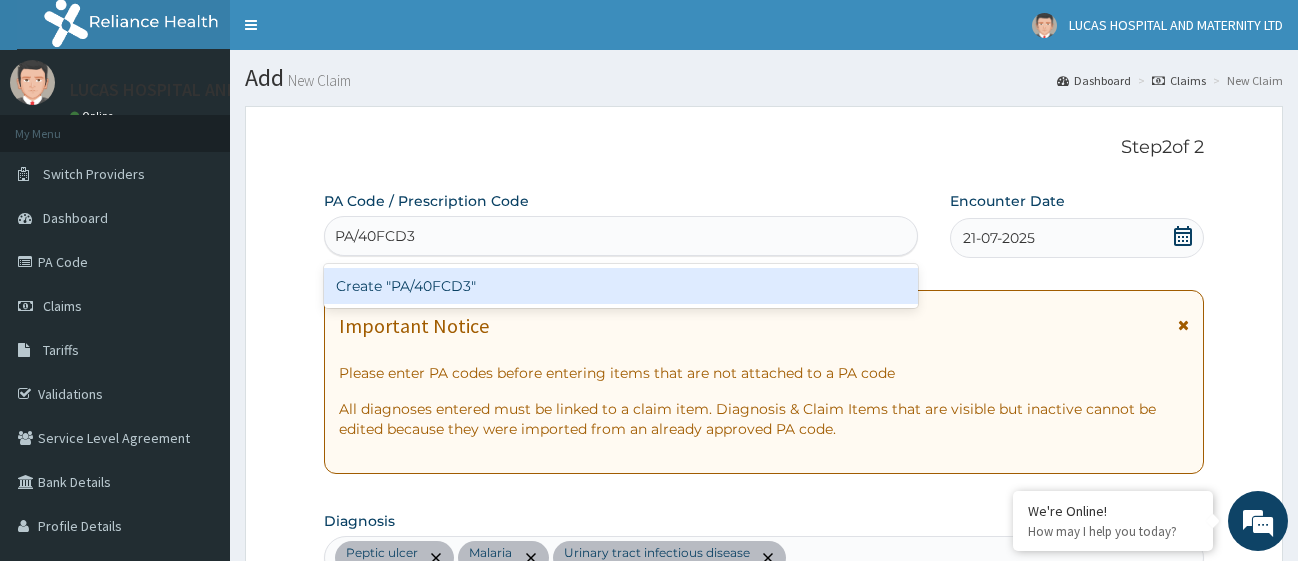 click on "Create "PA/40FCD3"" at bounding box center [621, 286] 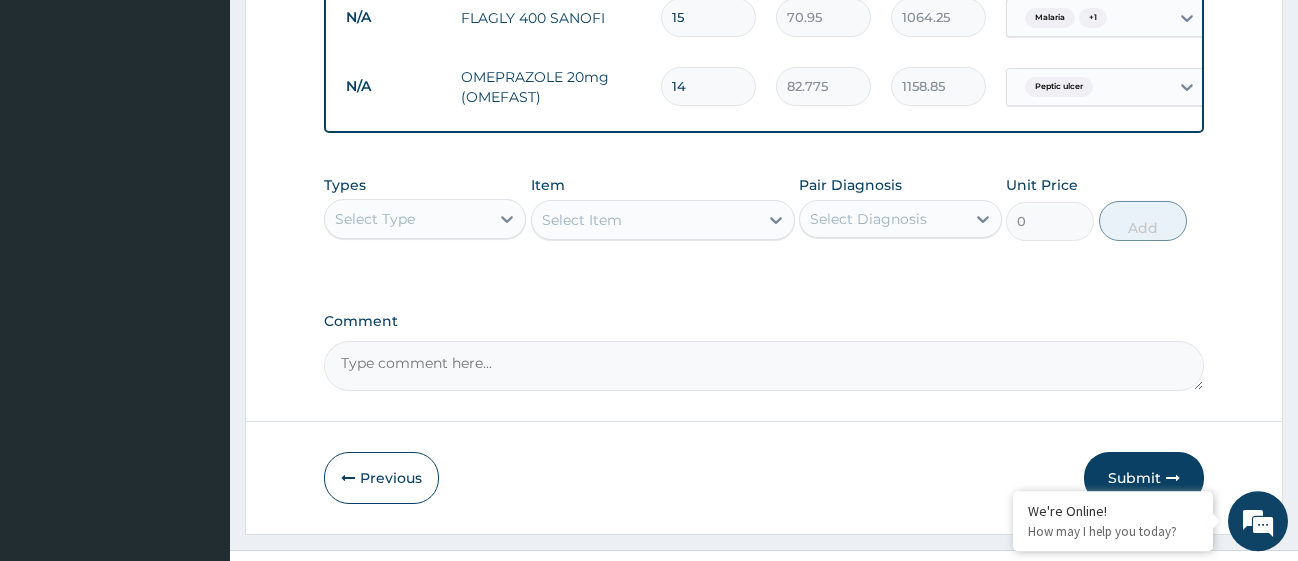 scroll, scrollTop: 1650, scrollLeft: 0, axis: vertical 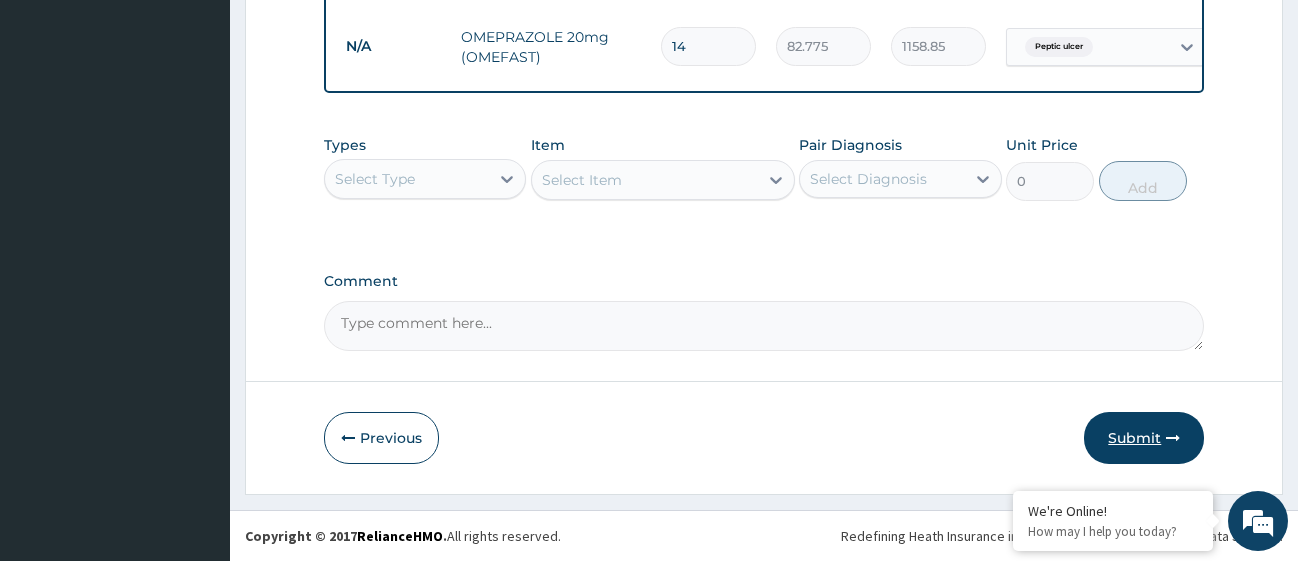 click on "Submit" at bounding box center [1144, 438] 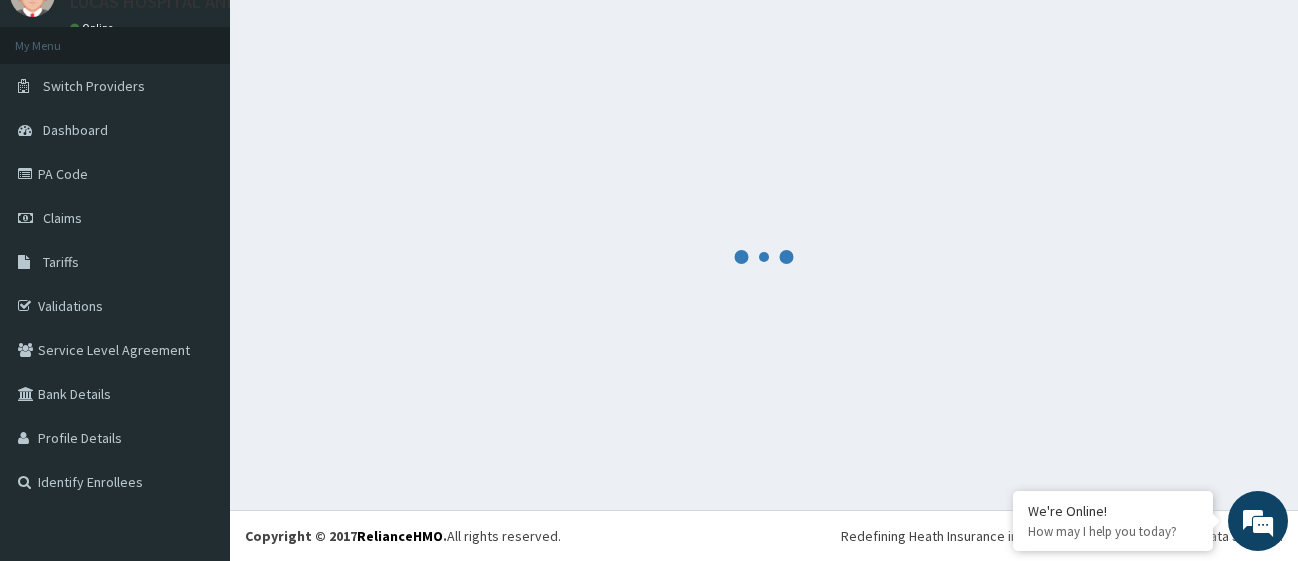scroll, scrollTop: 88, scrollLeft: 0, axis: vertical 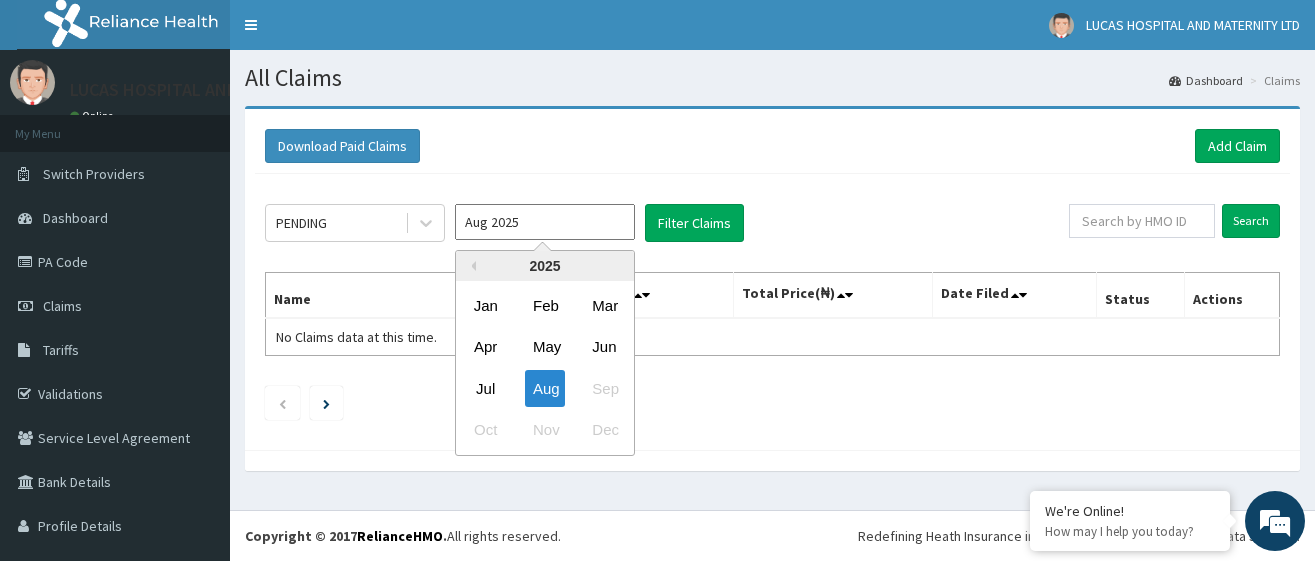click on "Aug 2025" at bounding box center (545, 222) 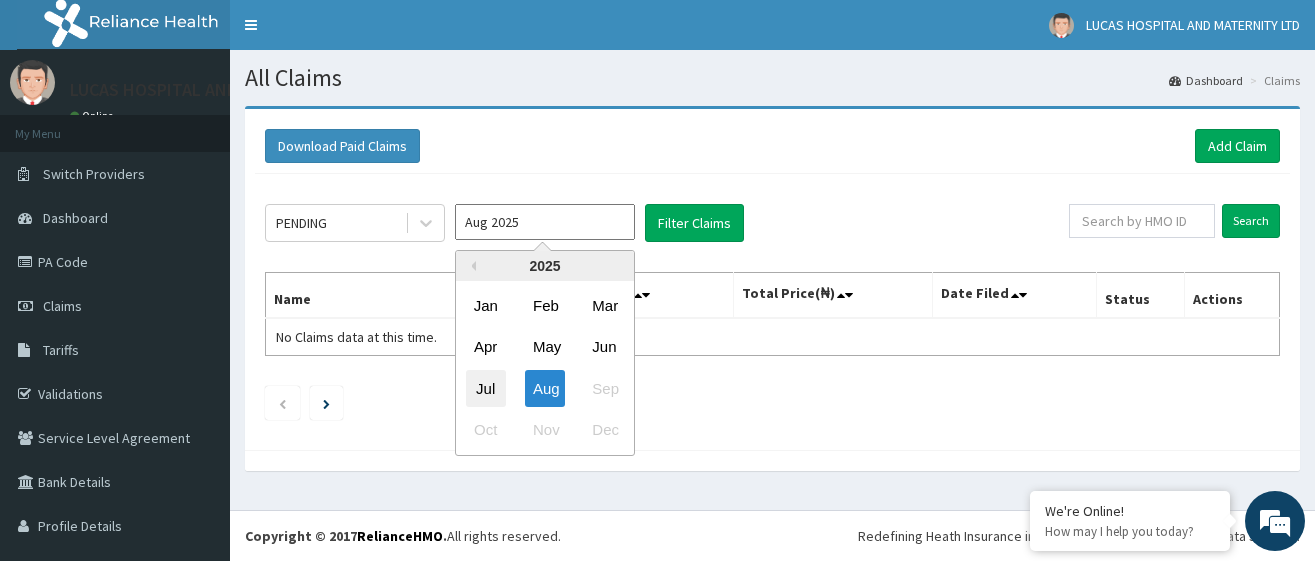 click on "Jul" at bounding box center [486, 388] 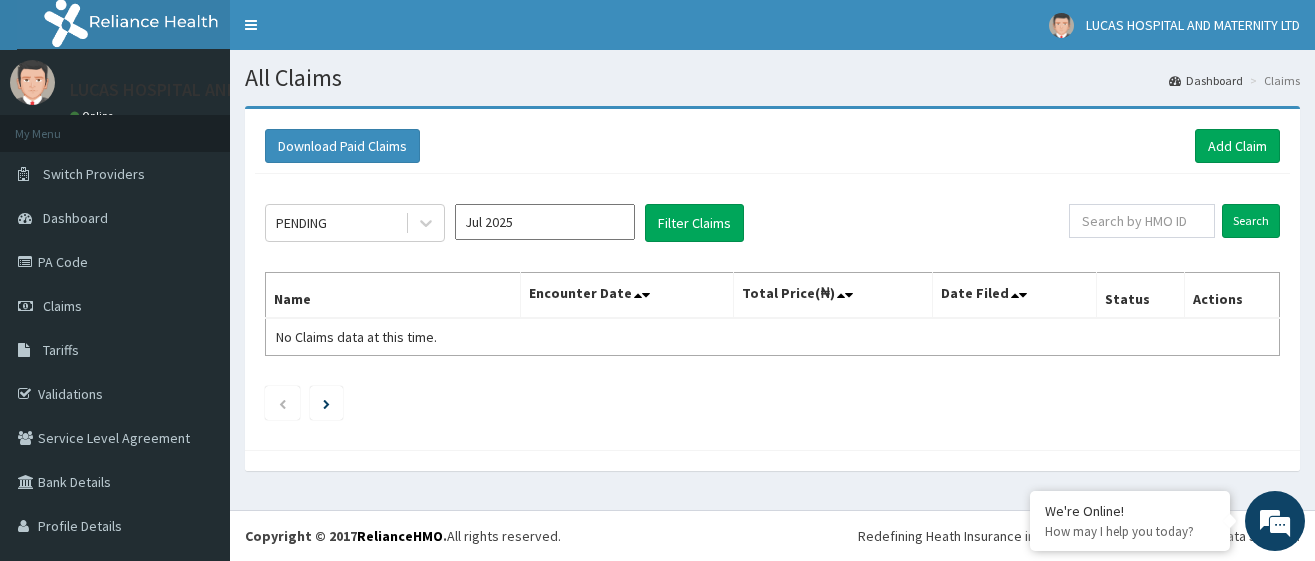 type on "Jul 2025" 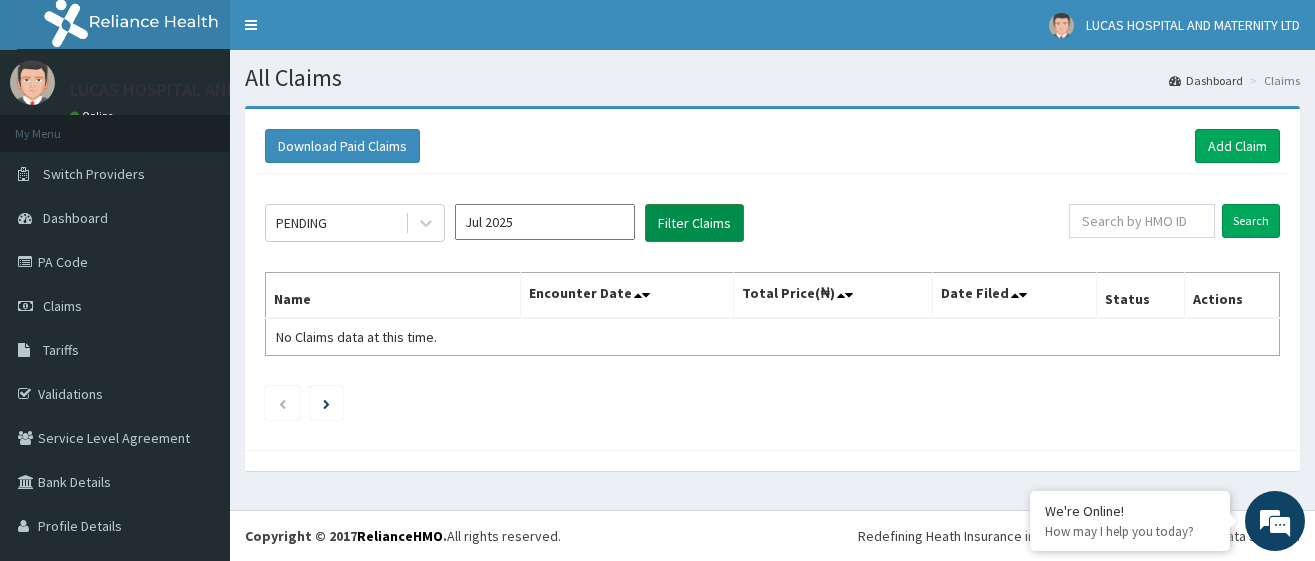 click on "Filter Claims" at bounding box center [694, 223] 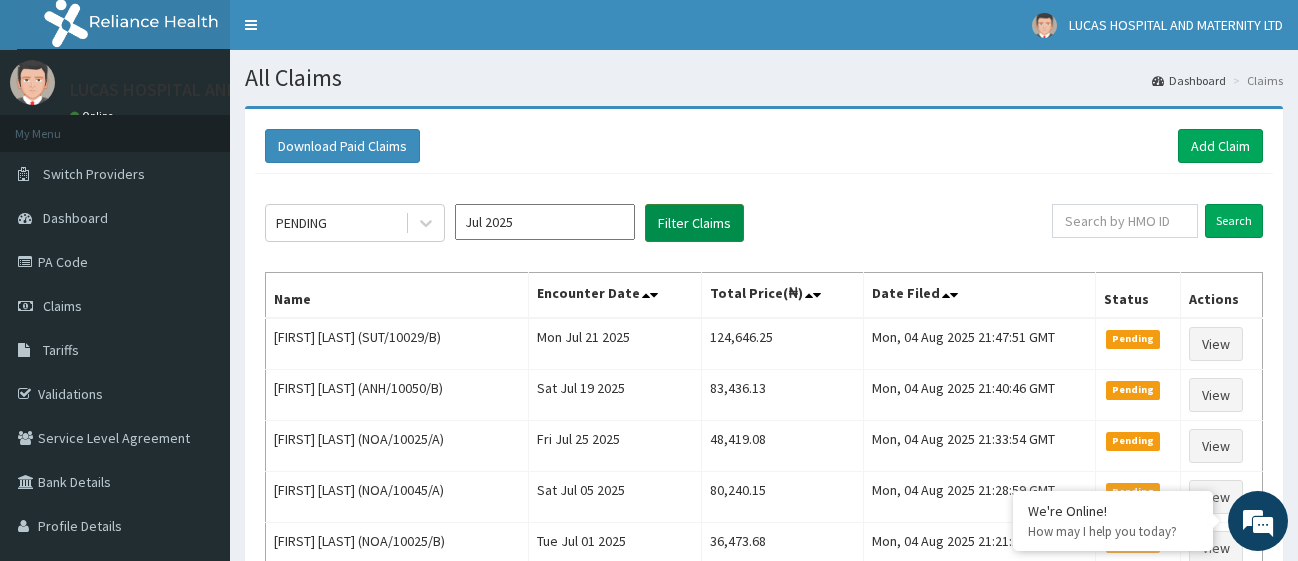 scroll, scrollTop: 0, scrollLeft: 0, axis: both 